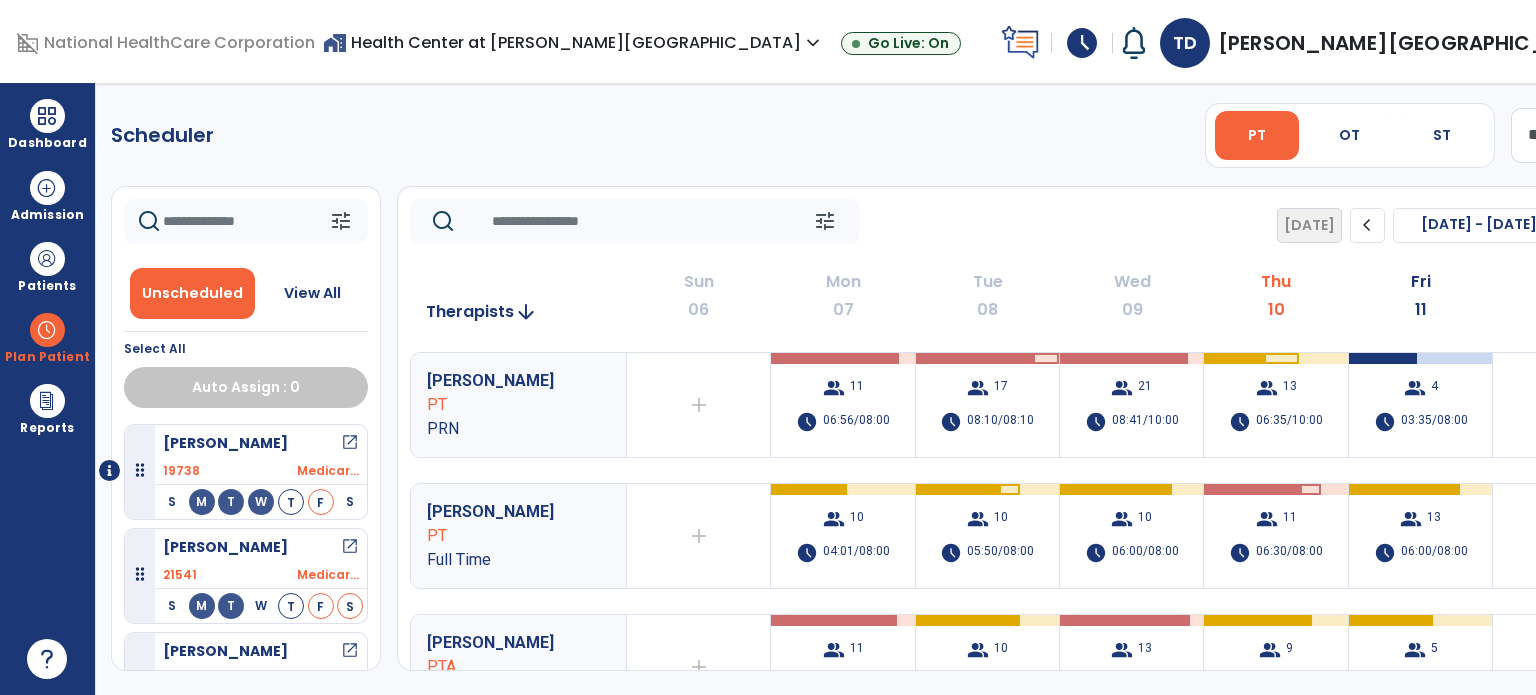 scroll, scrollTop: 0, scrollLeft: 0, axis: both 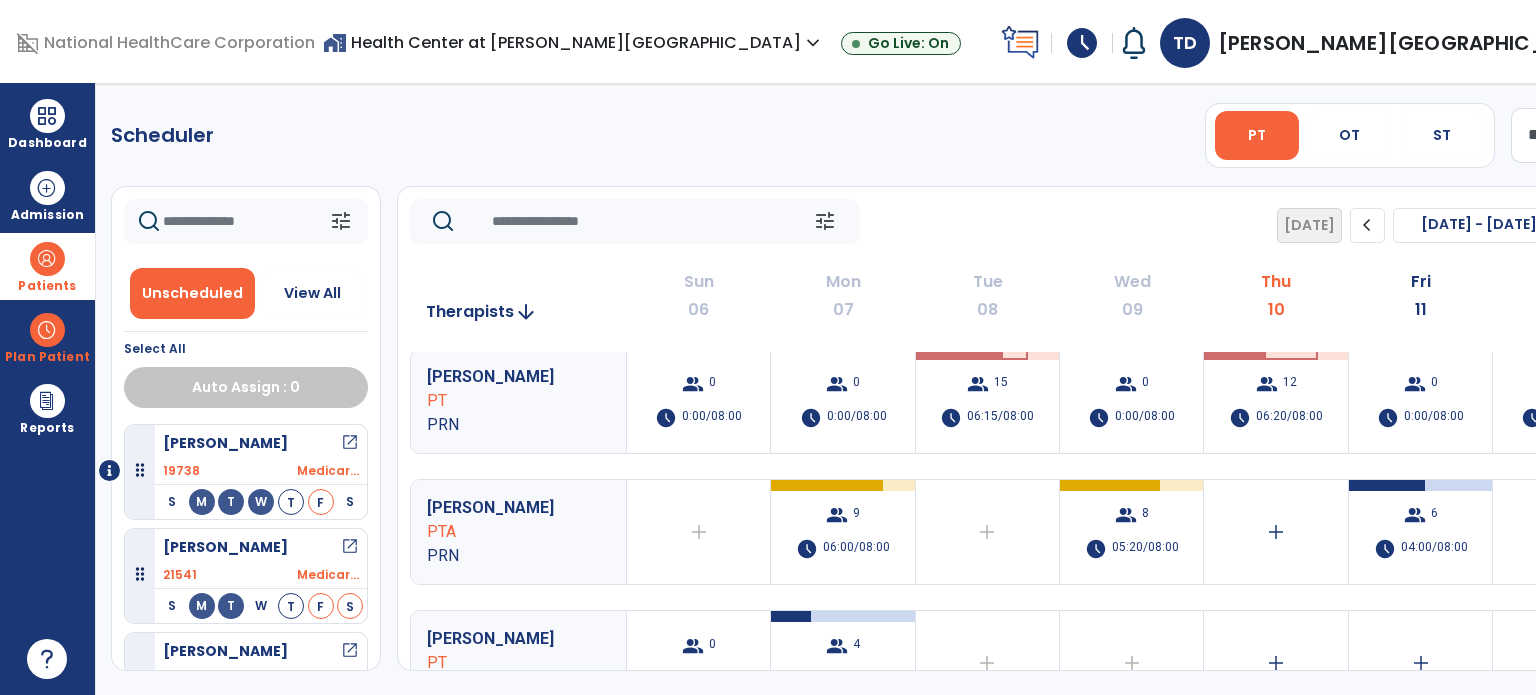 click at bounding box center (47, 259) 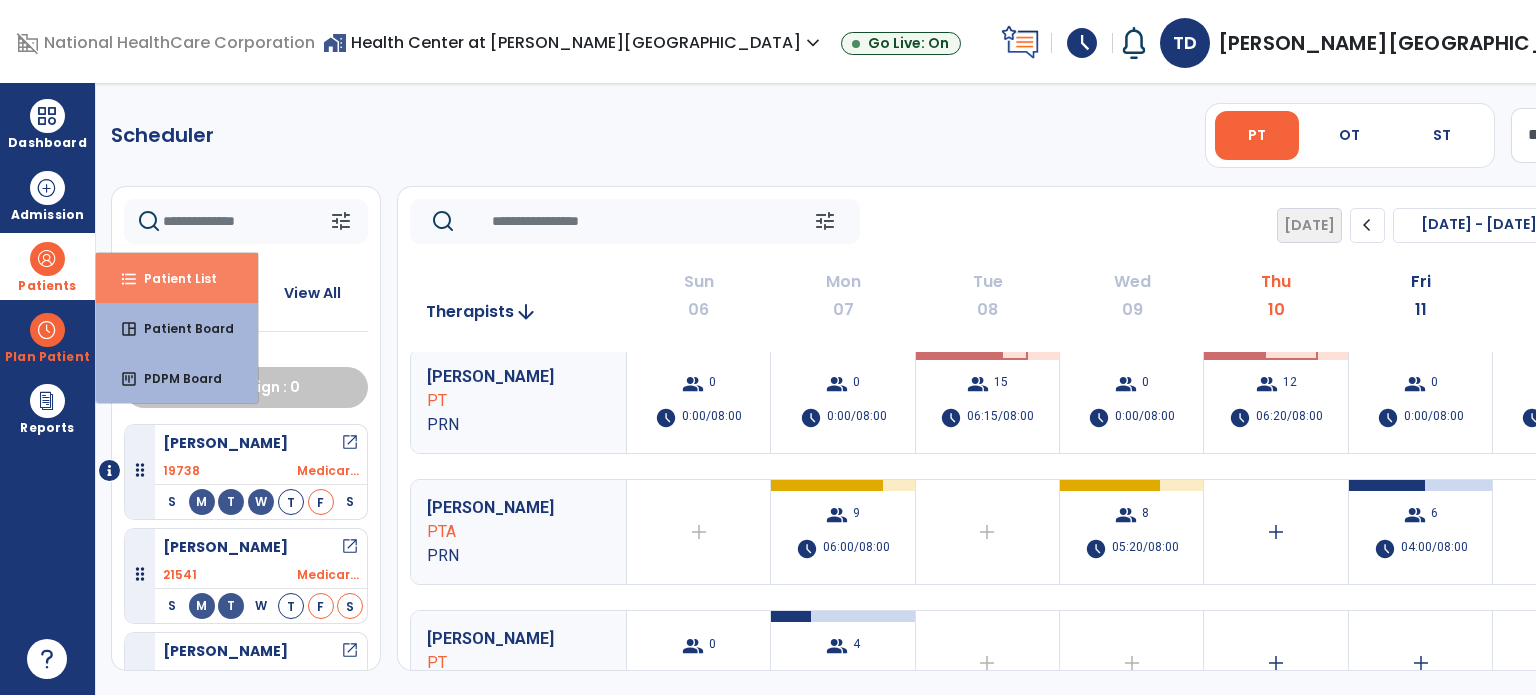 click on "format_list_bulleted  Patient List" at bounding box center [177, 278] 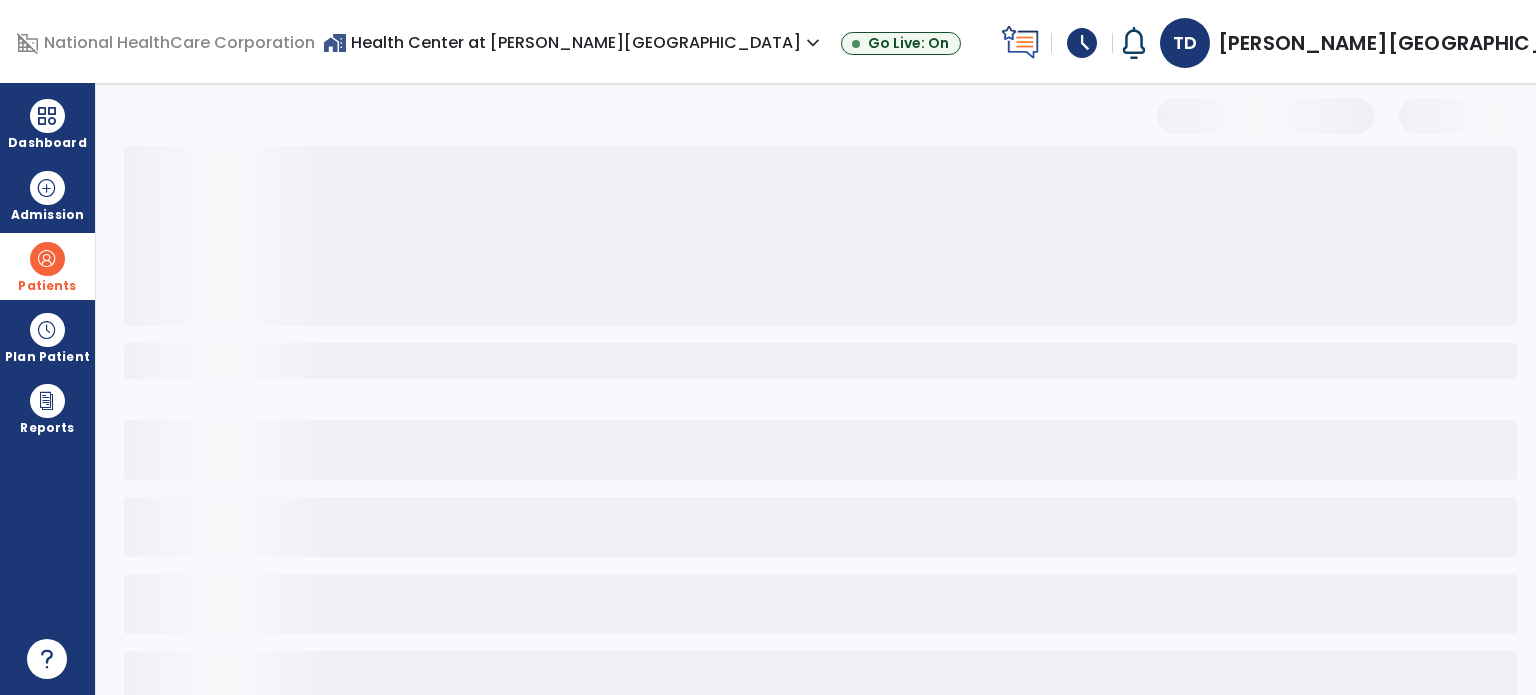 select on "***" 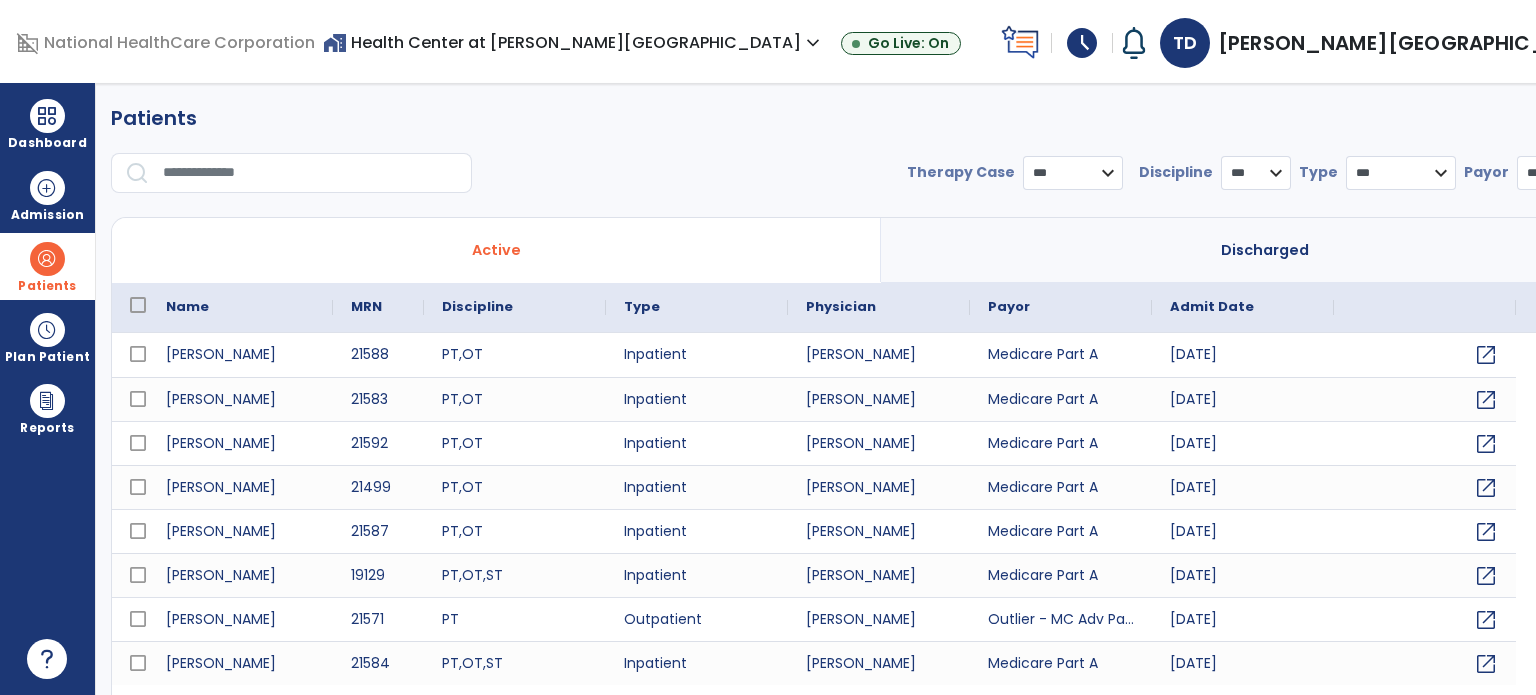 click at bounding box center [310, 173] 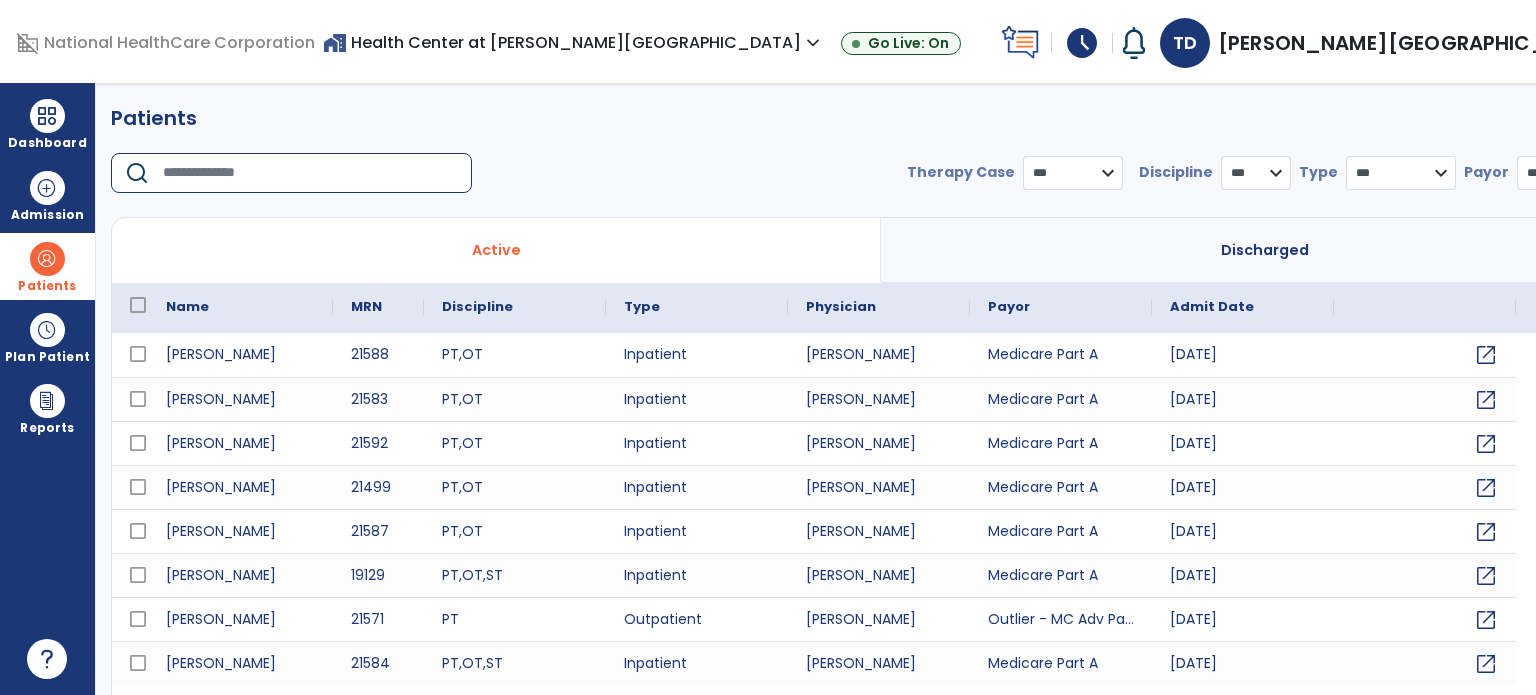 click at bounding box center [310, 173] 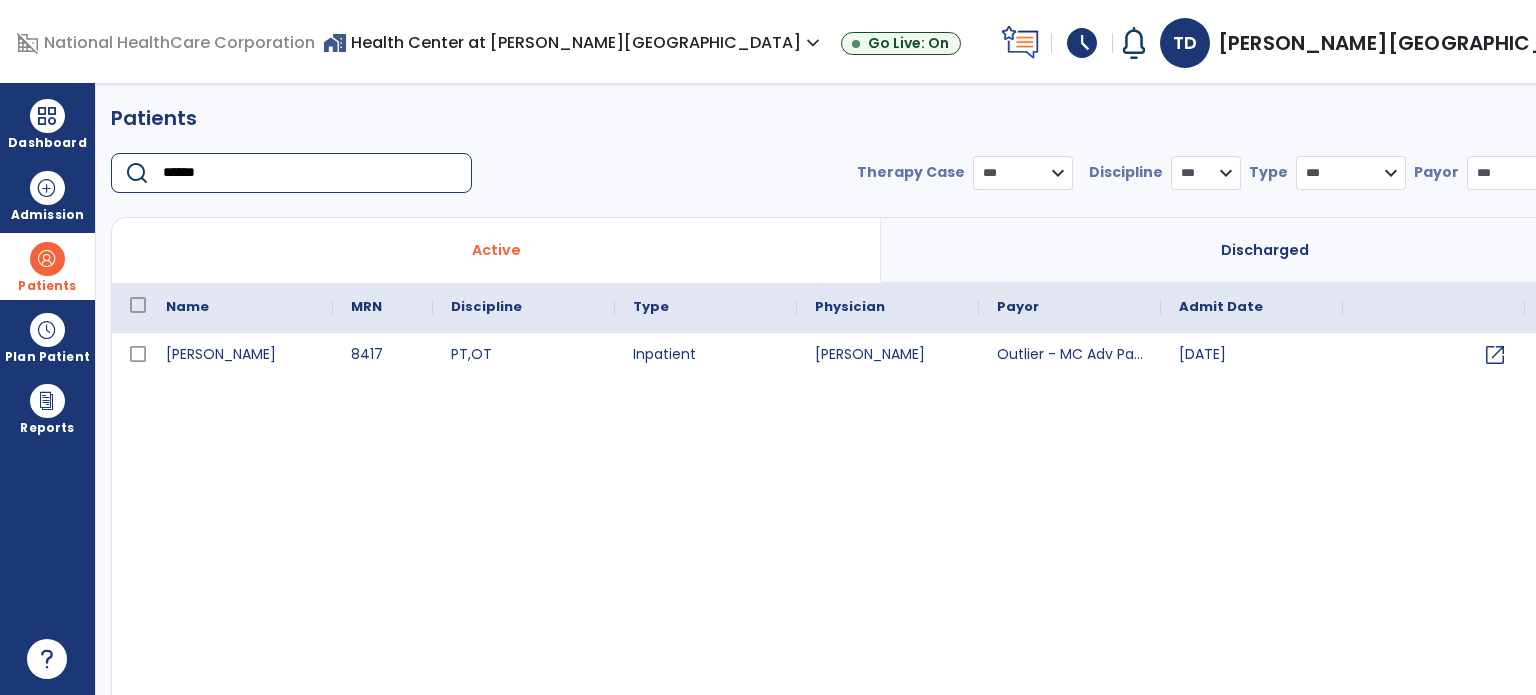 type on "******" 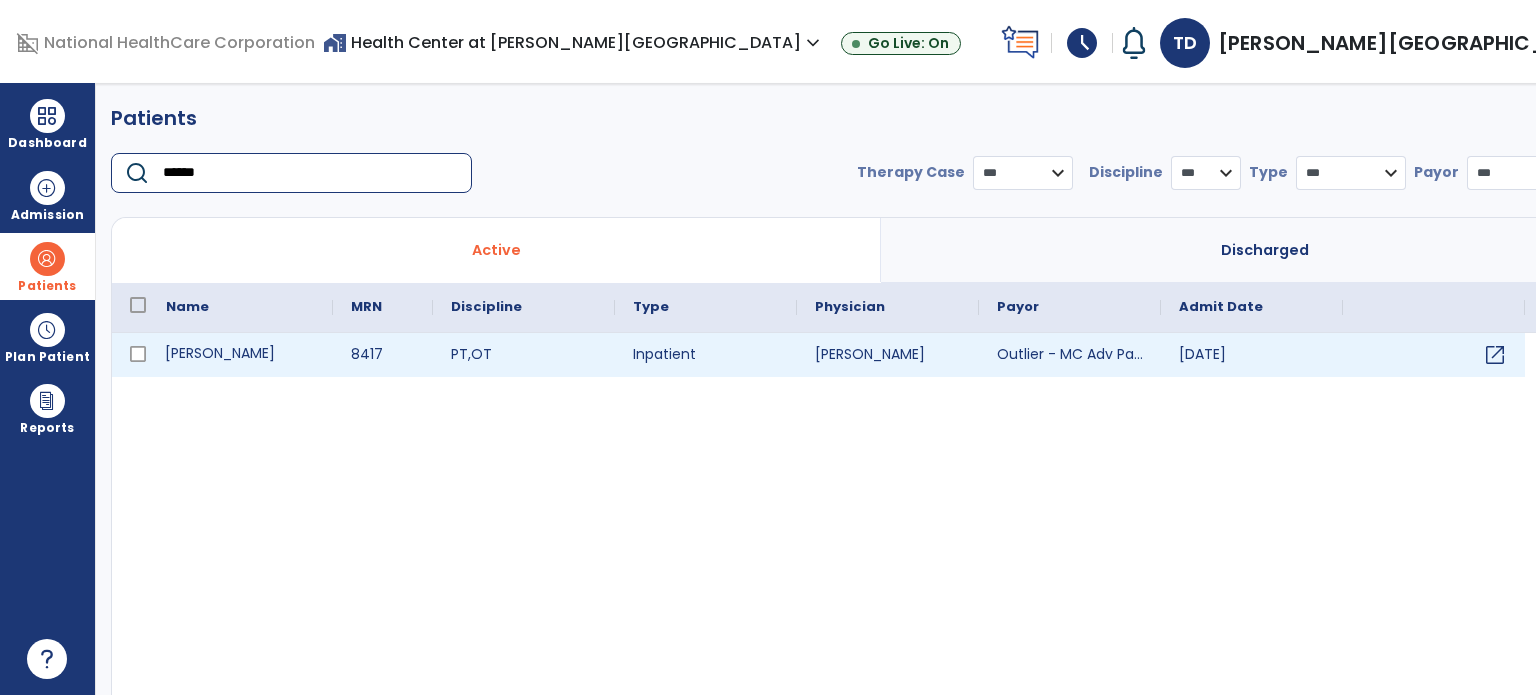 click on "[PERSON_NAME]" at bounding box center [240, 355] 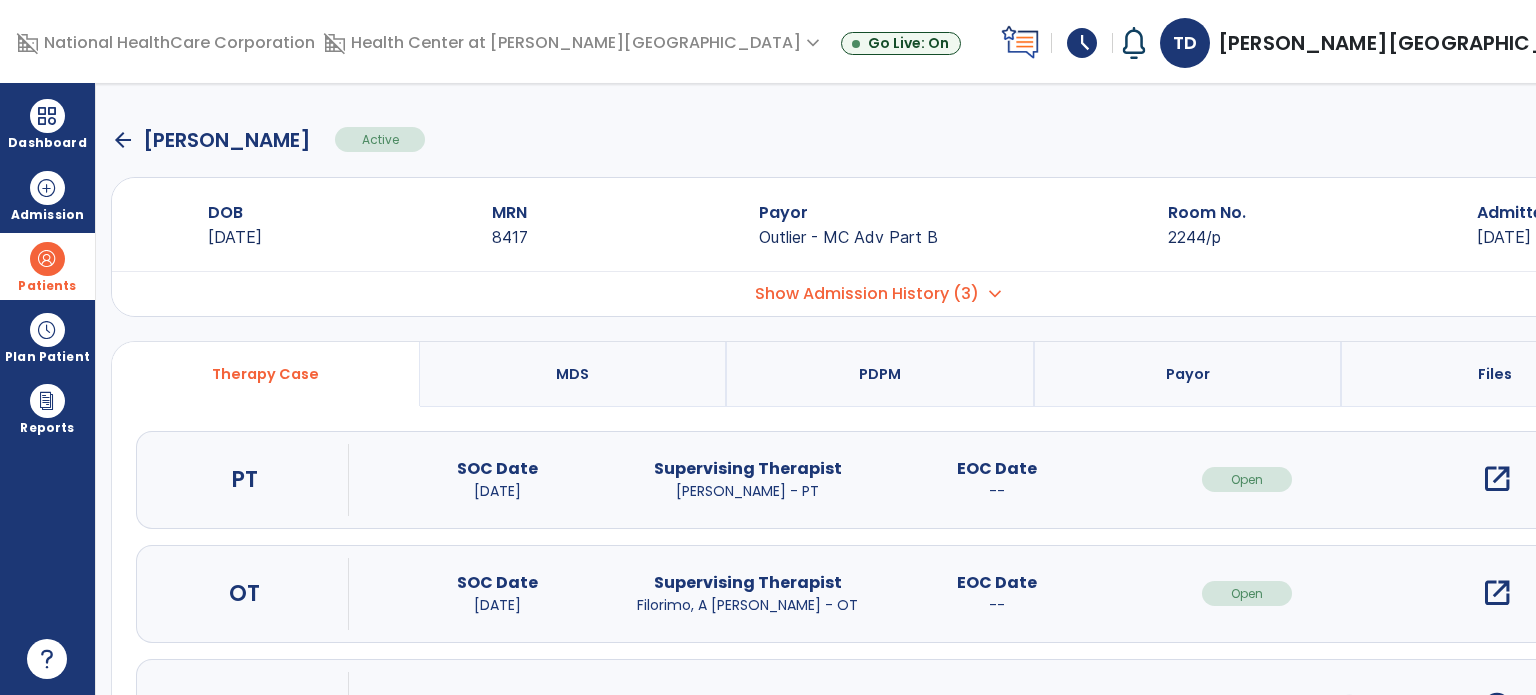 click on "open_in_new" at bounding box center [1497, 479] 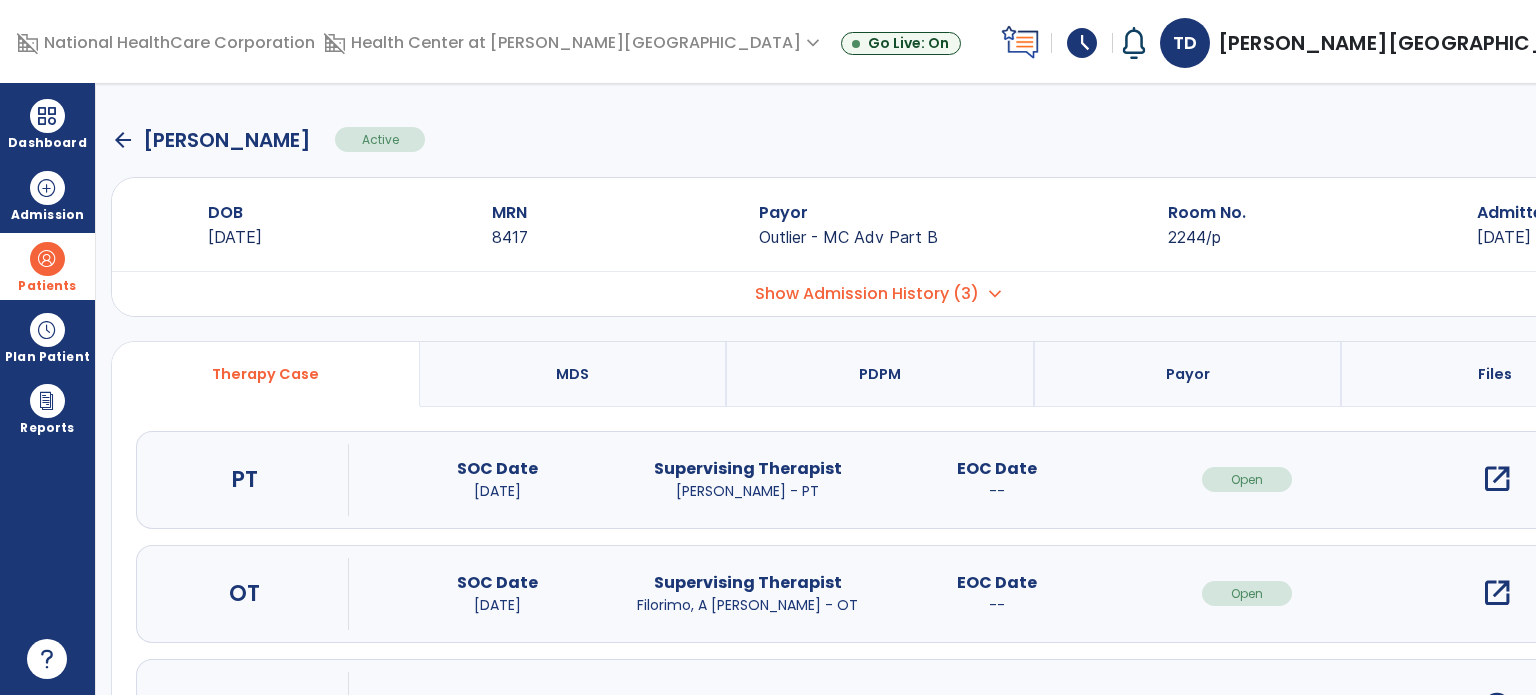 click on "open_in_new" at bounding box center [1497, 479] 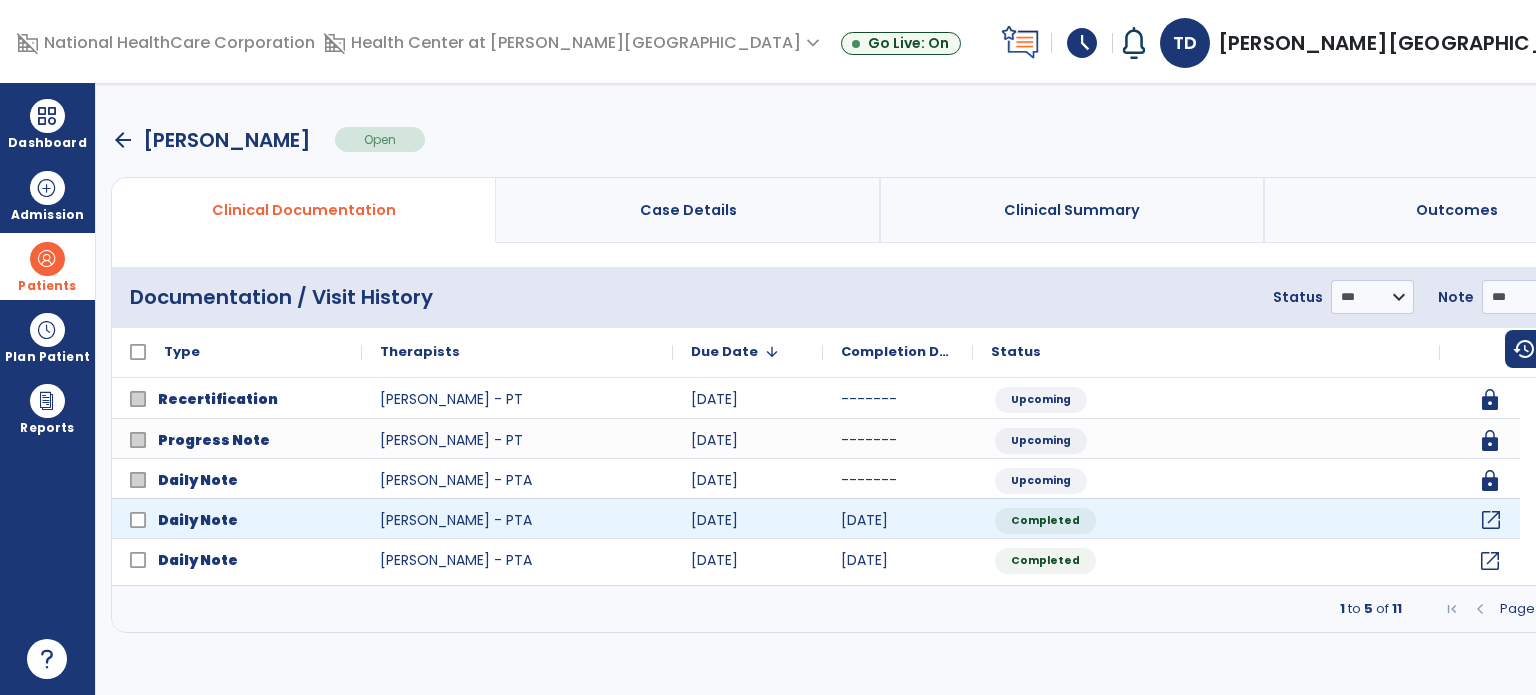 click on "open_in_new" 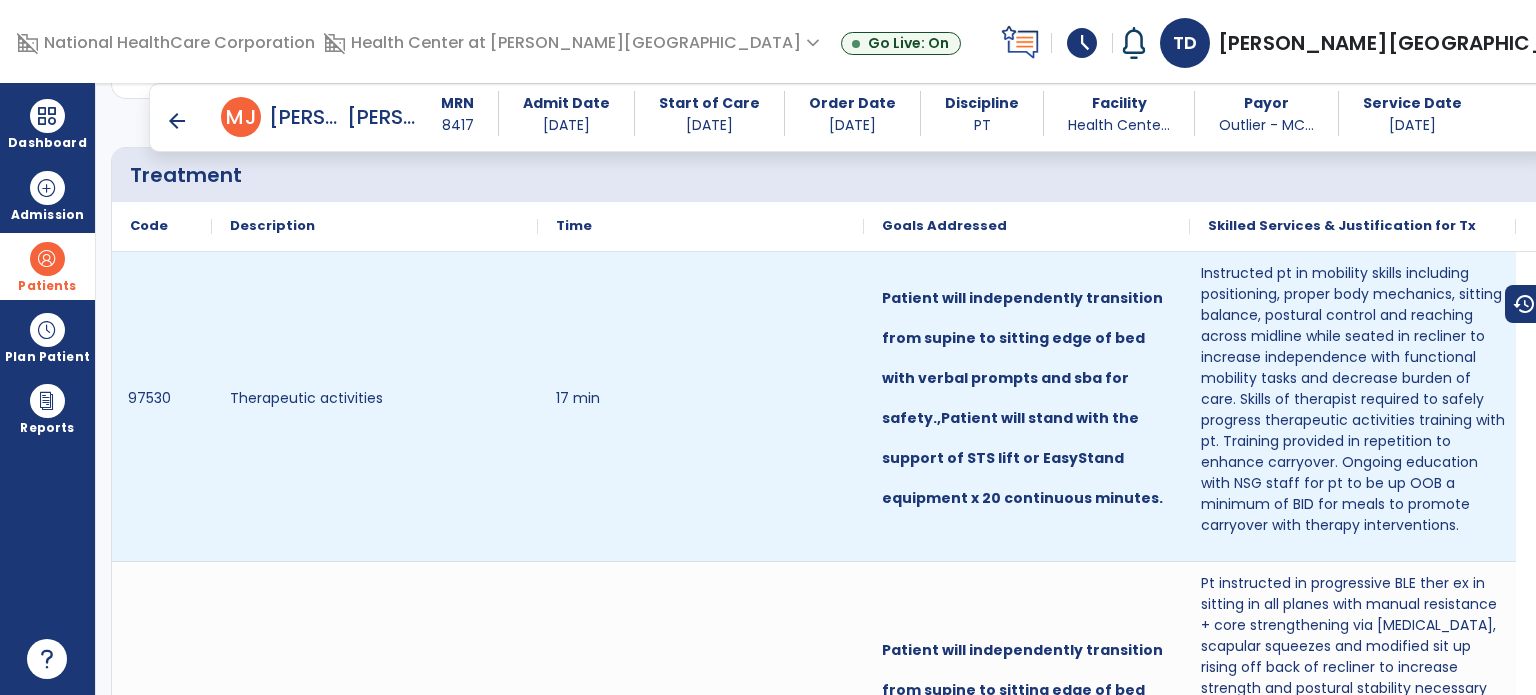 scroll, scrollTop: 1152, scrollLeft: 0, axis: vertical 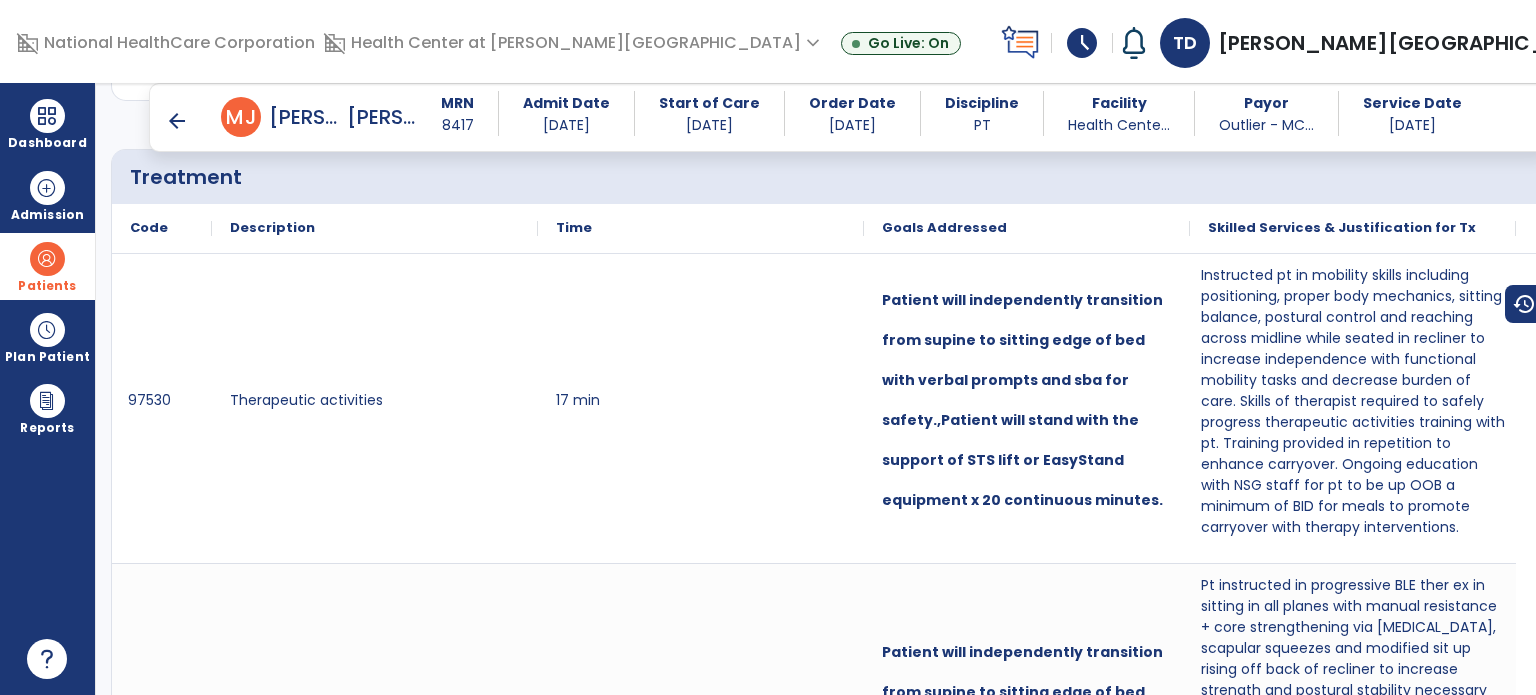 click on "arrow_back" at bounding box center [177, 121] 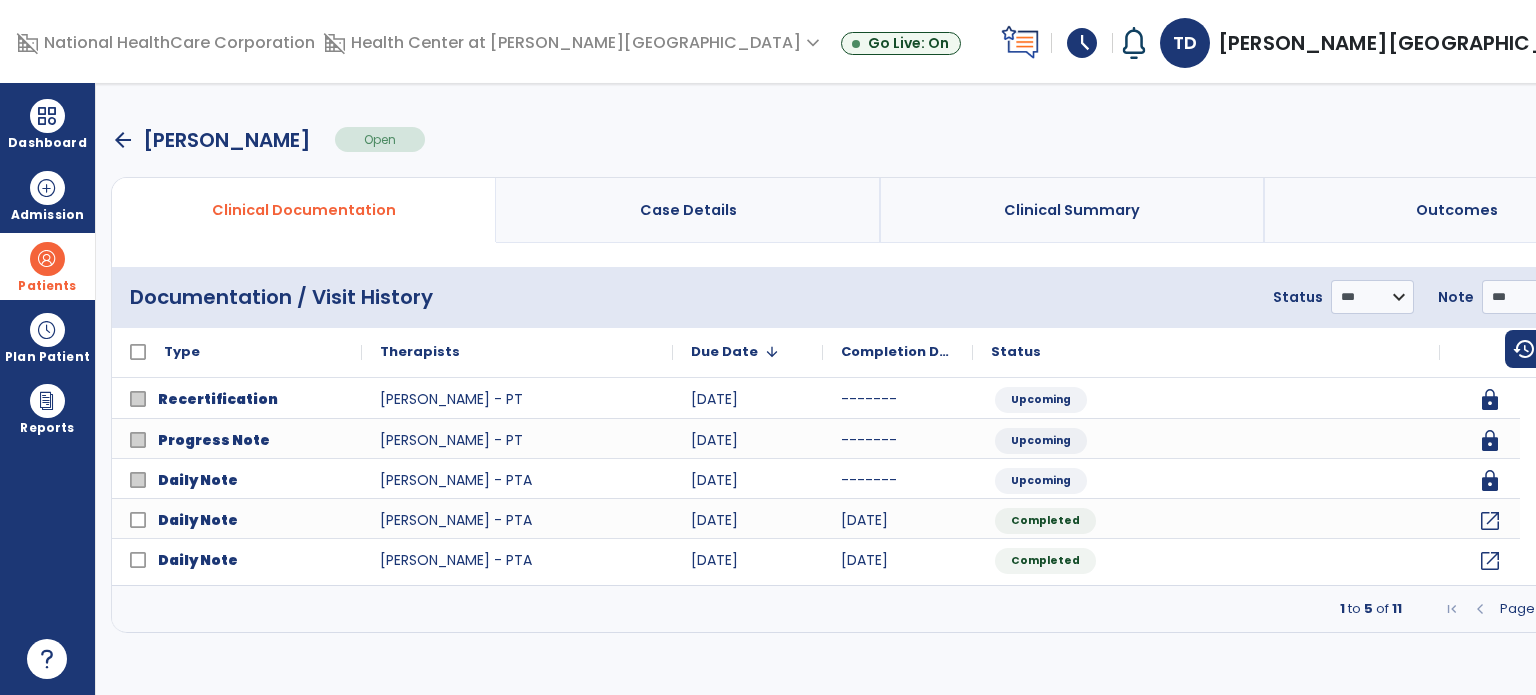 scroll, scrollTop: 0, scrollLeft: 0, axis: both 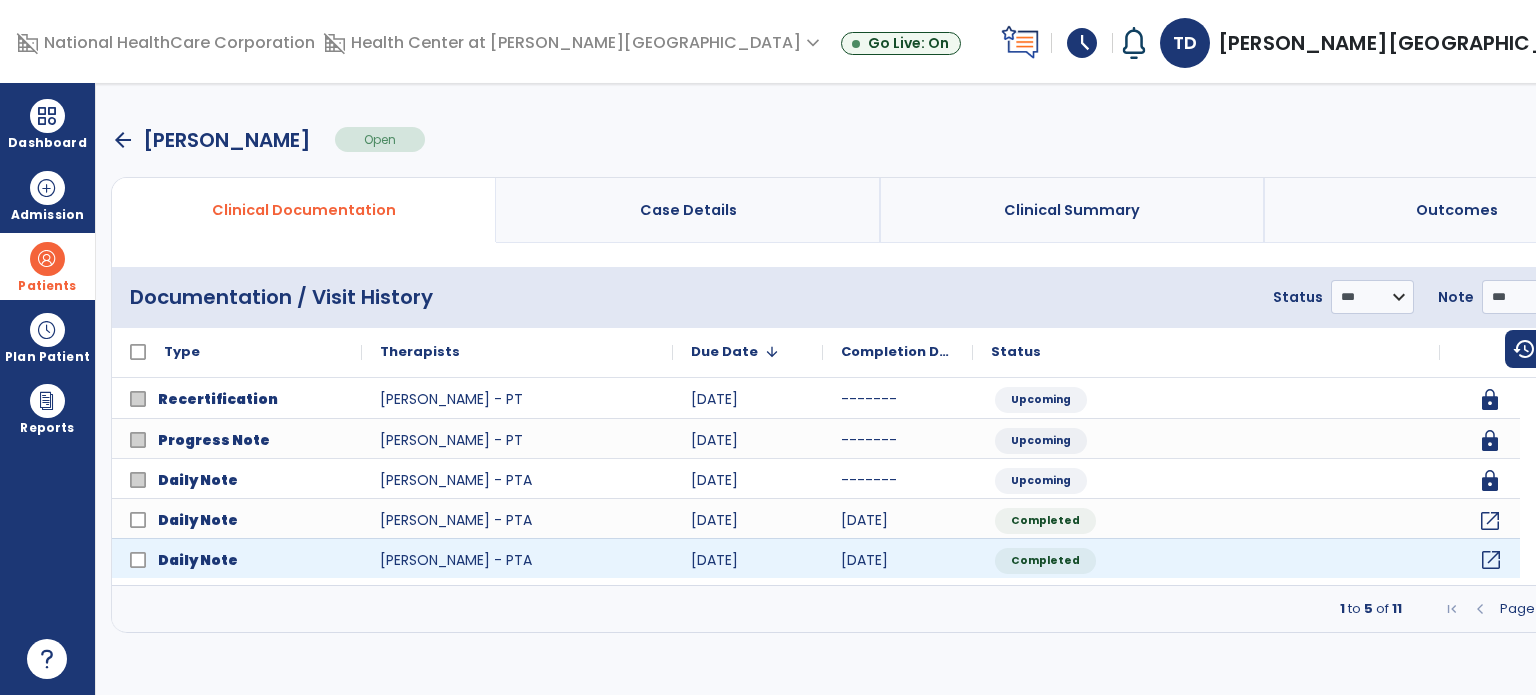 click on "open_in_new" 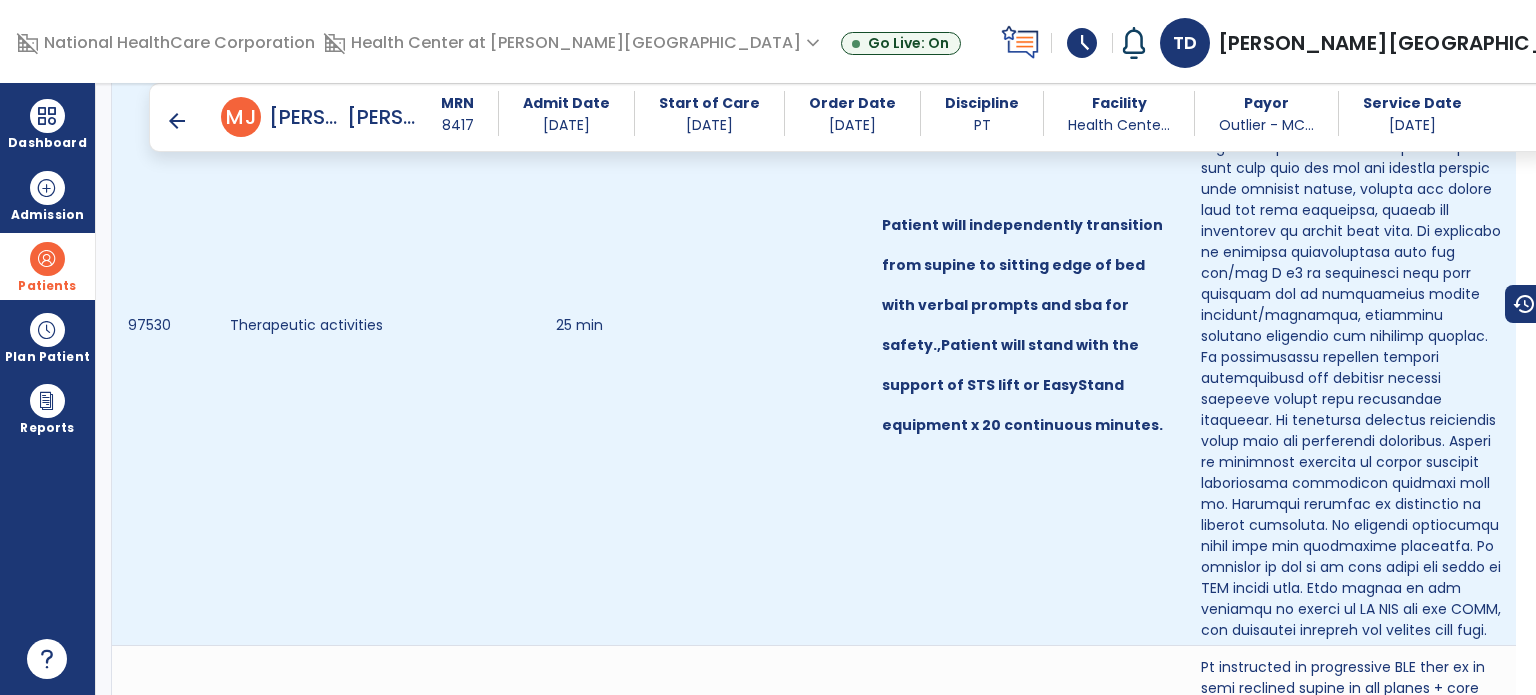 scroll, scrollTop: 1386, scrollLeft: 0, axis: vertical 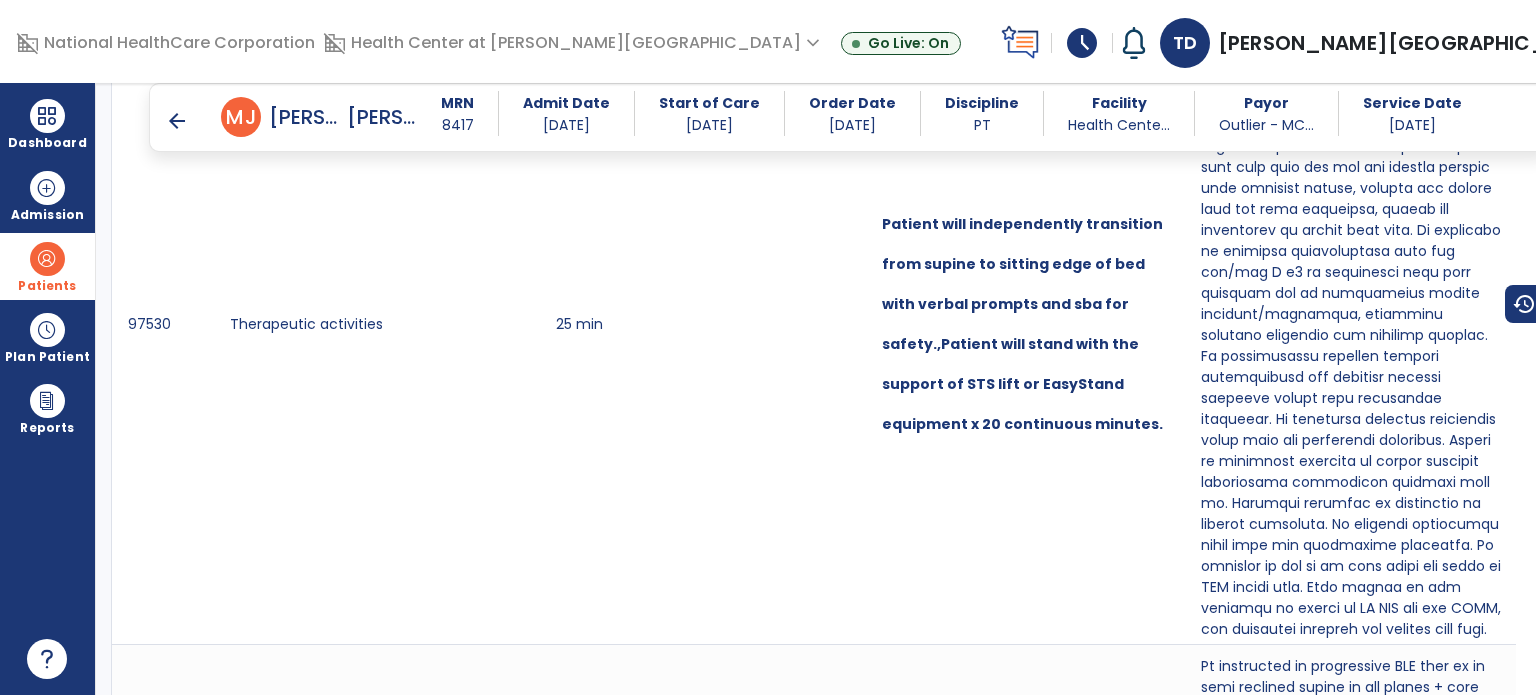 click on "arrow_back" at bounding box center (177, 121) 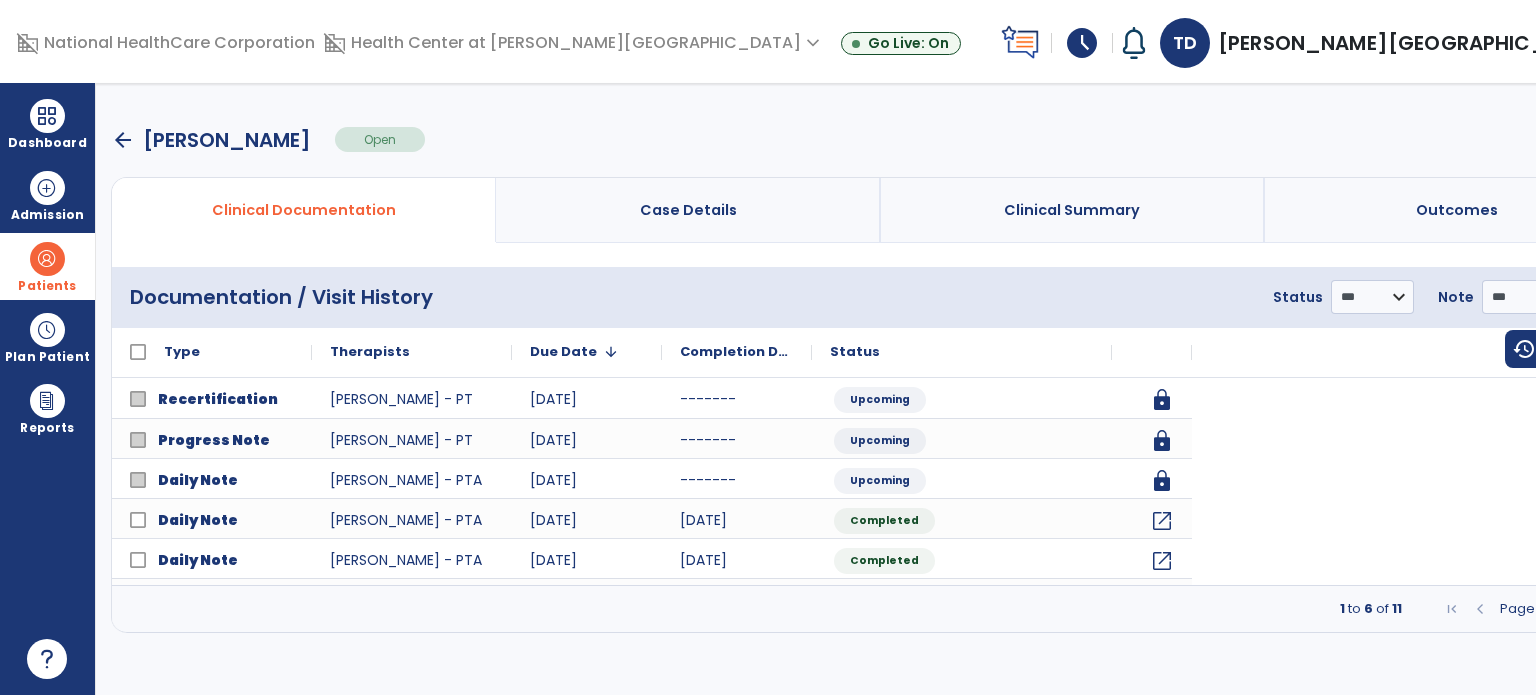 scroll, scrollTop: 0, scrollLeft: 0, axis: both 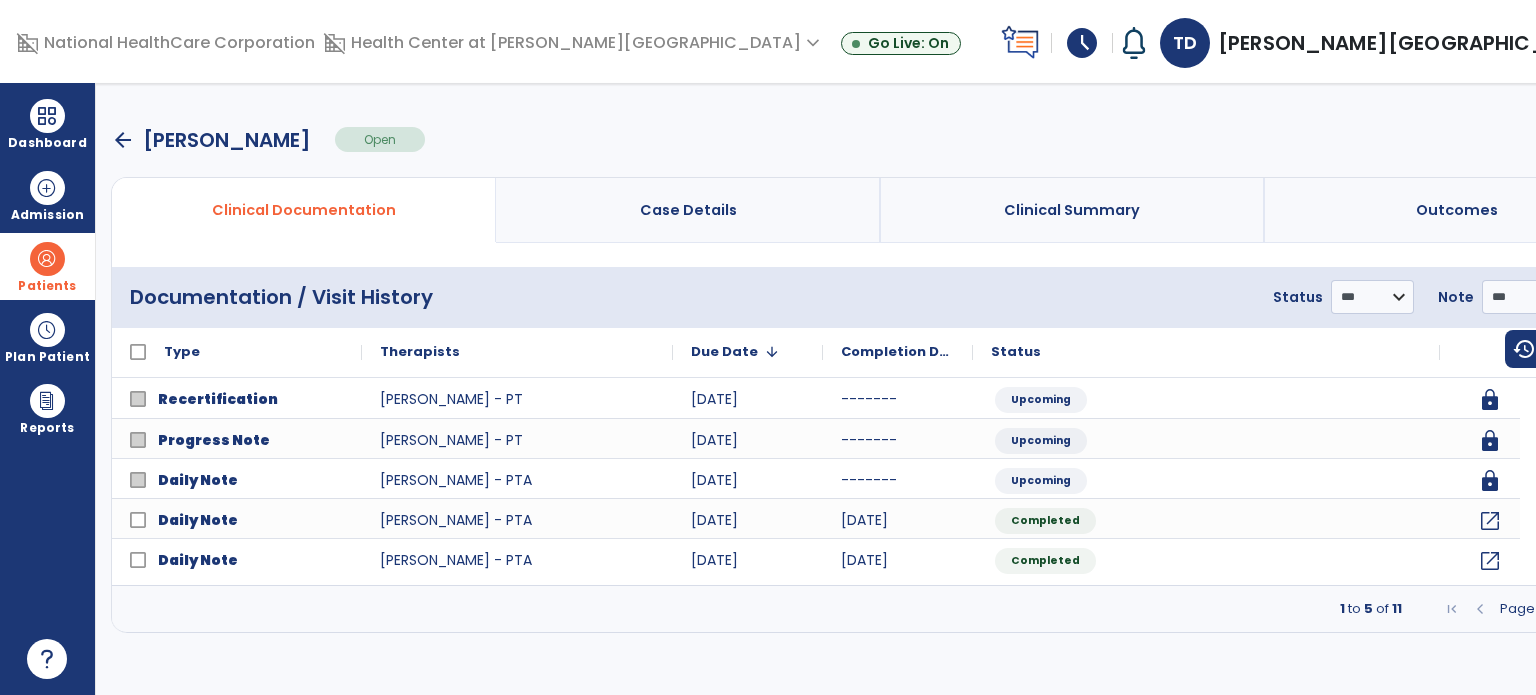 click at bounding box center (1590, 609) 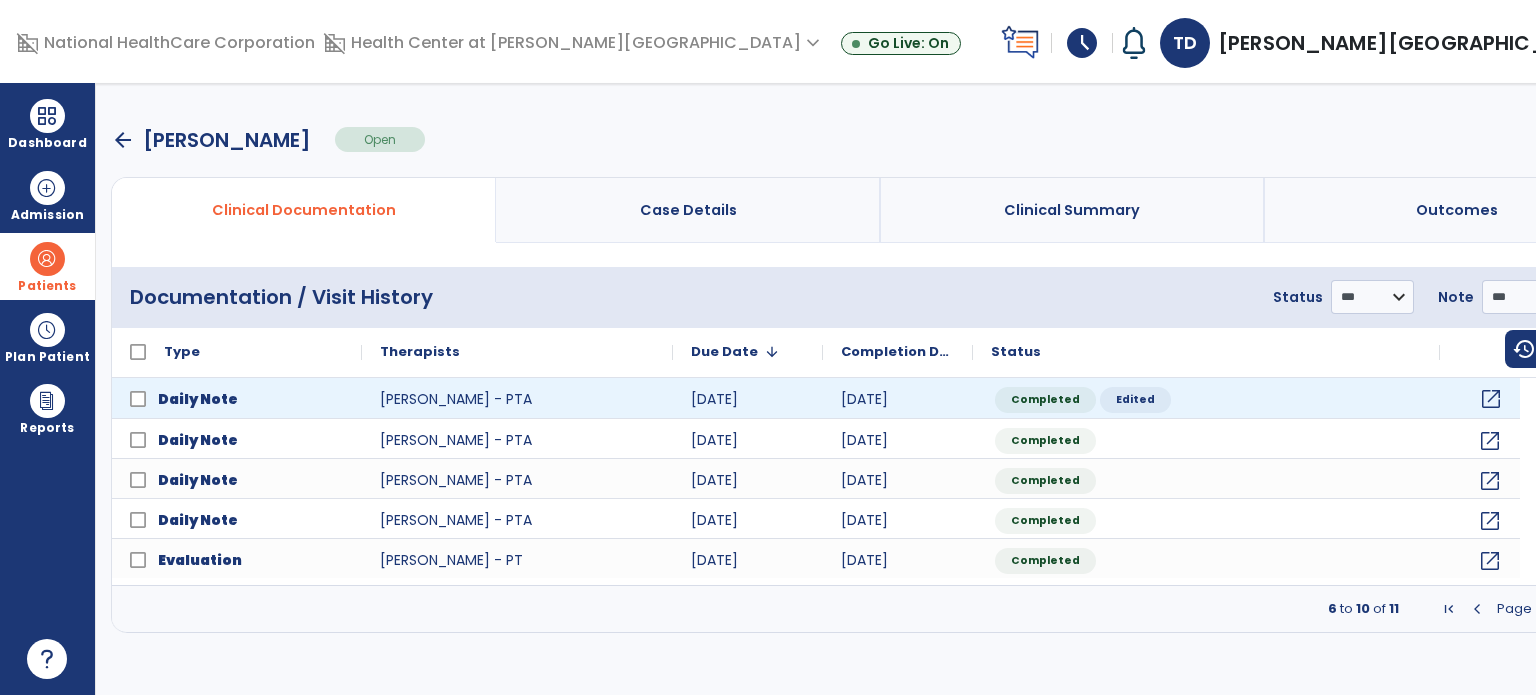 click on "open_in_new" 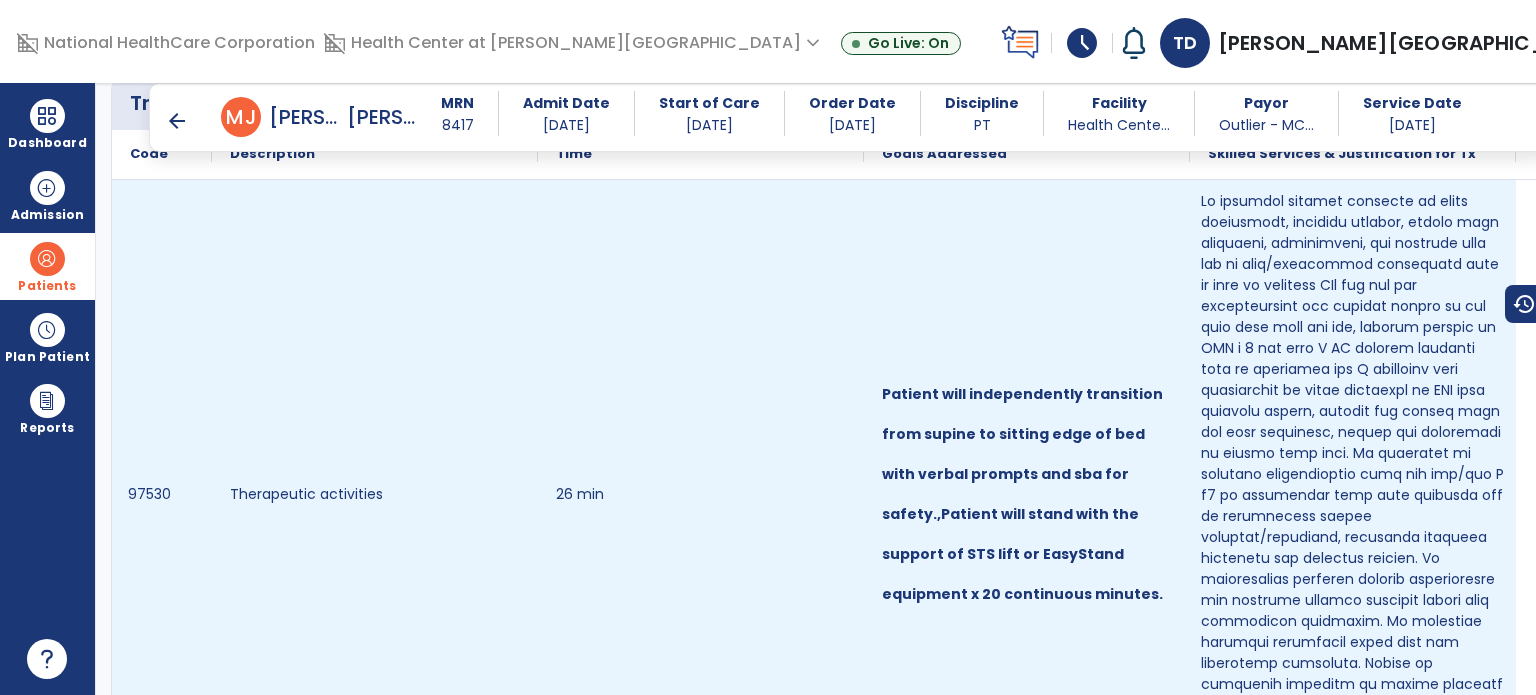 scroll, scrollTop: 1115, scrollLeft: 0, axis: vertical 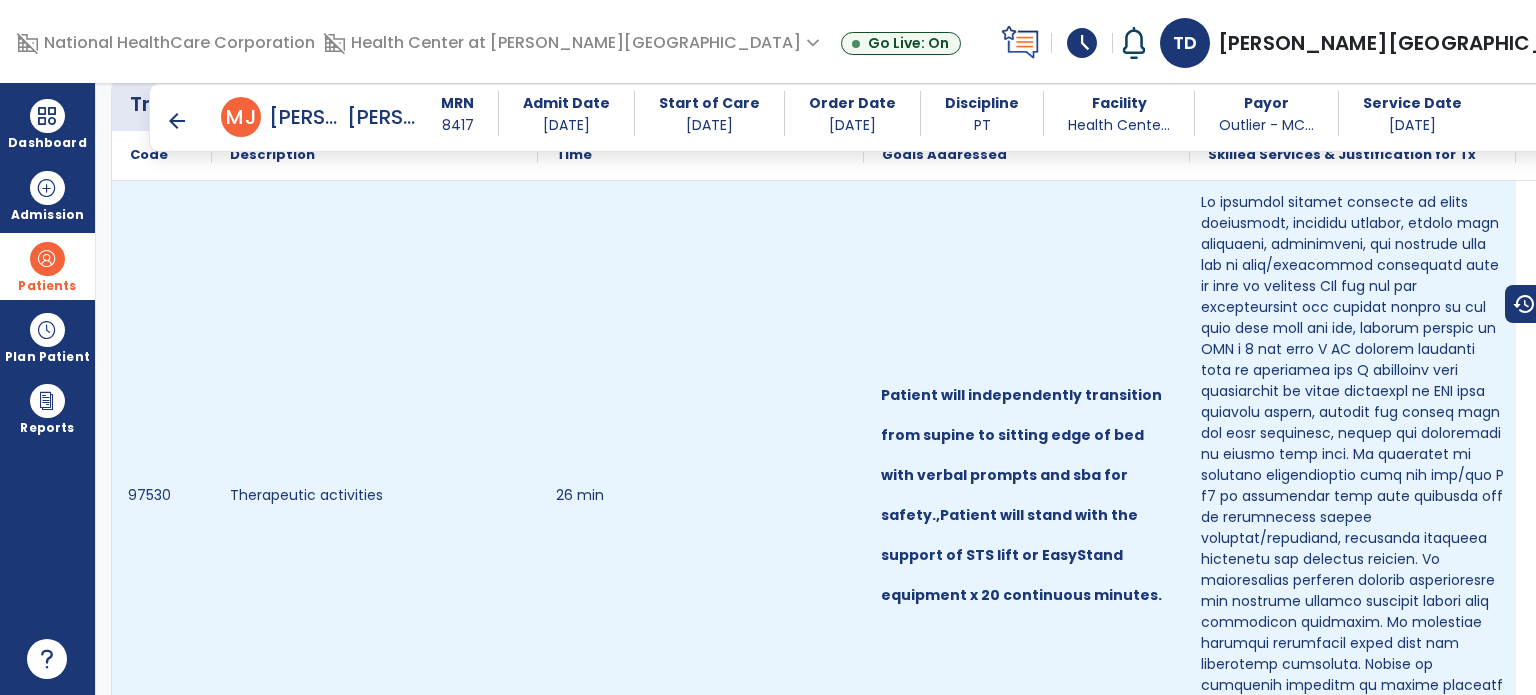 drag, startPoint x: 1070, startPoint y: 467, endPoint x: 1234, endPoint y: 504, distance: 168.12198 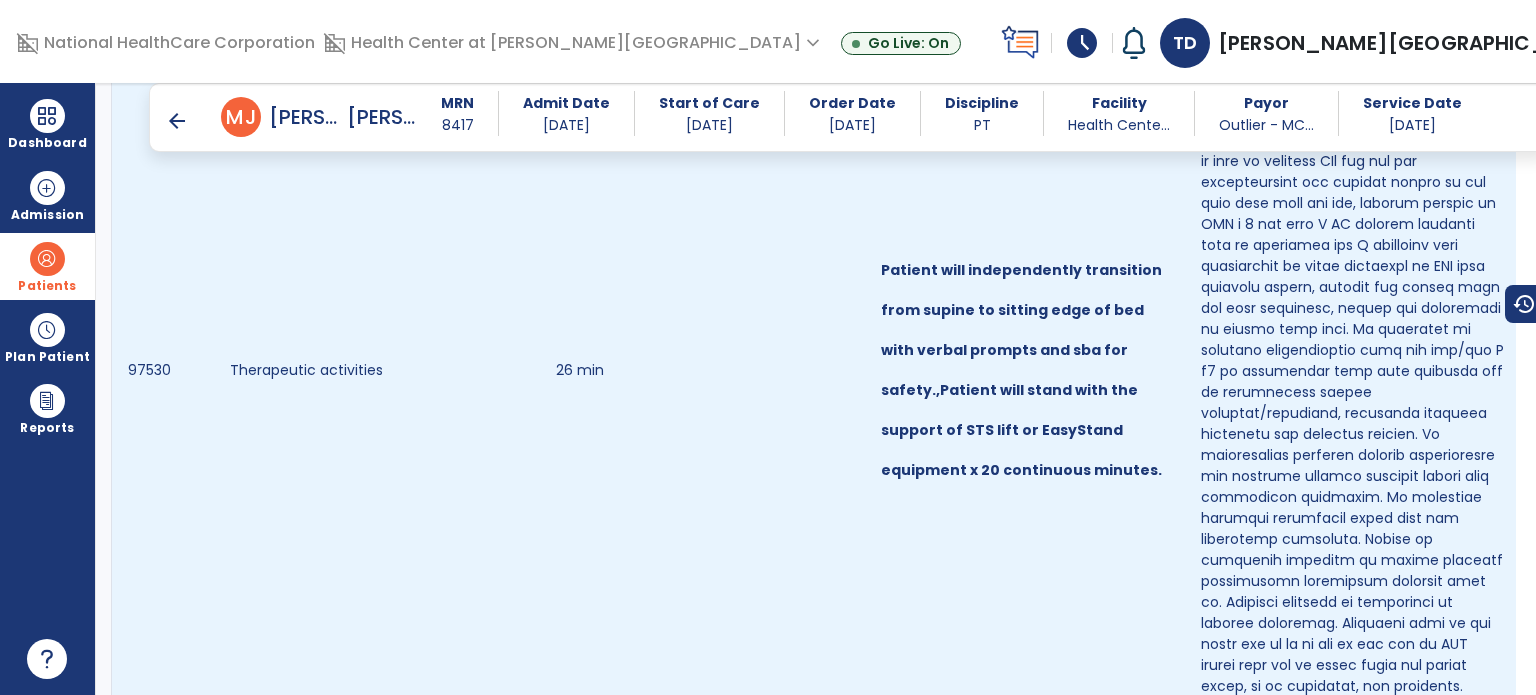 scroll, scrollTop: 1243, scrollLeft: 0, axis: vertical 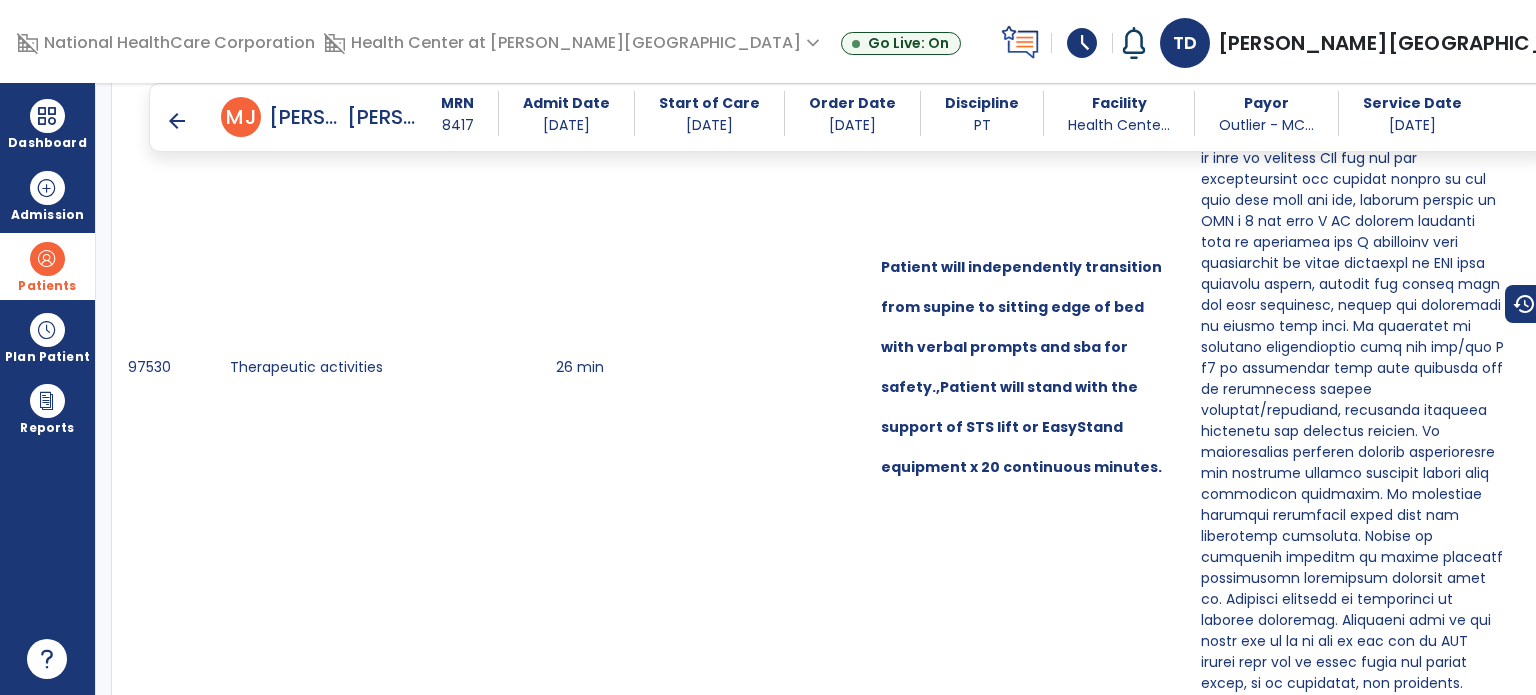 click on "arrow_back" at bounding box center [177, 121] 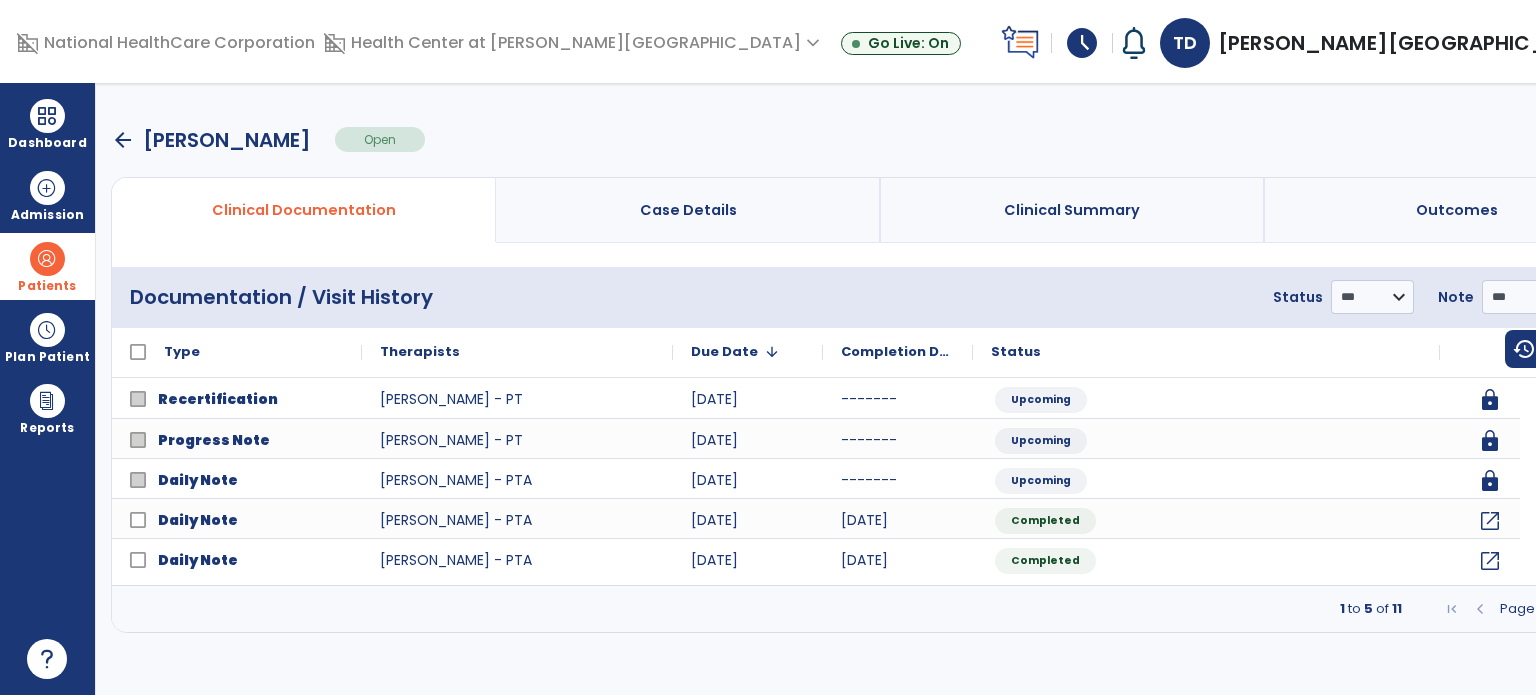 click on "Page
1
of
3" at bounding box center [1535, 609] 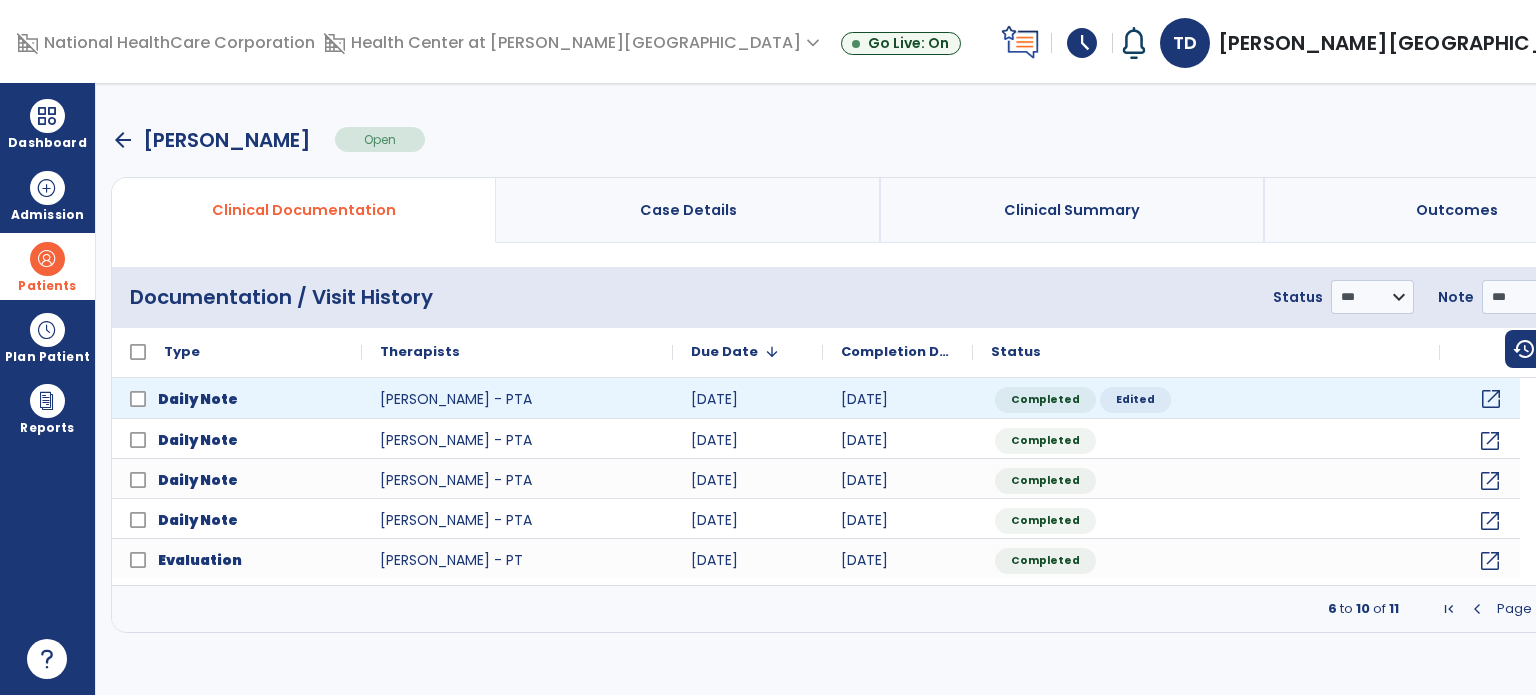 click on "open_in_new" 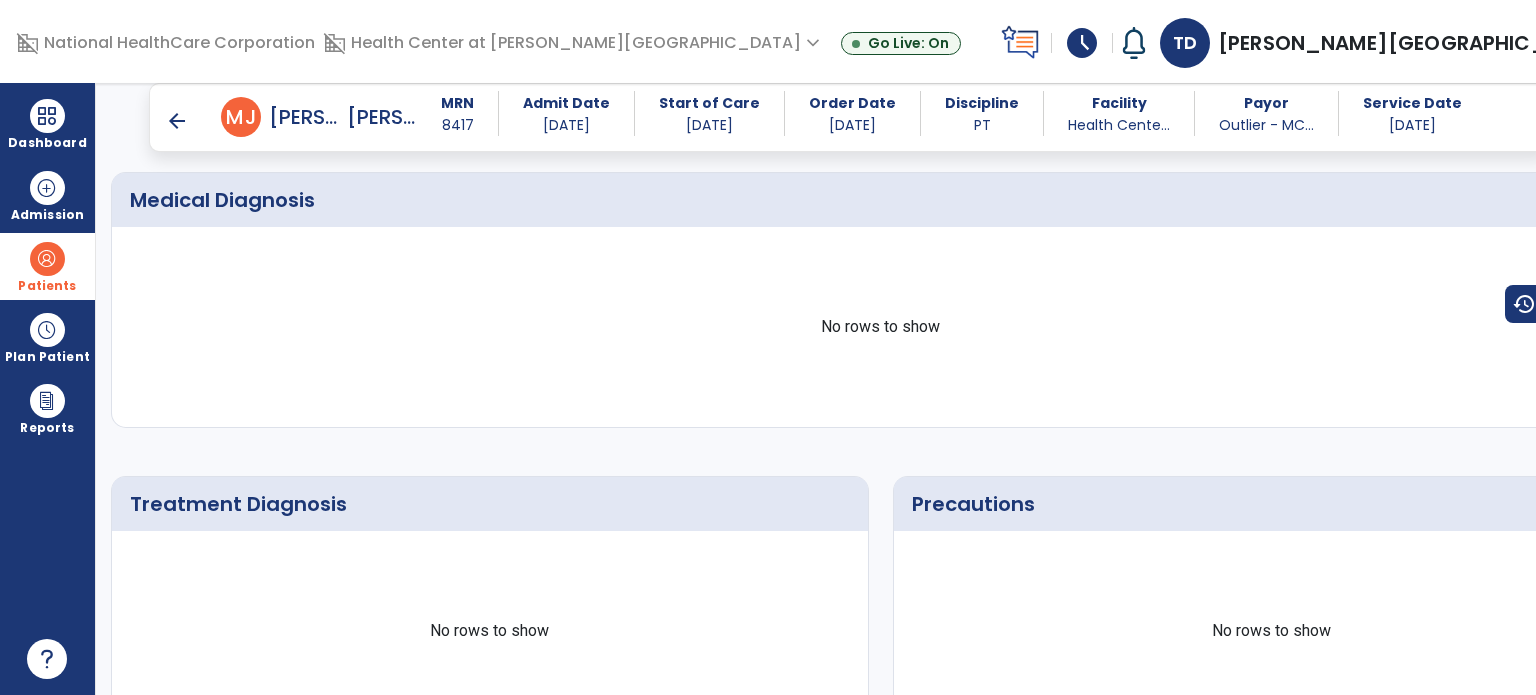 scroll, scrollTop: 0, scrollLeft: 0, axis: both 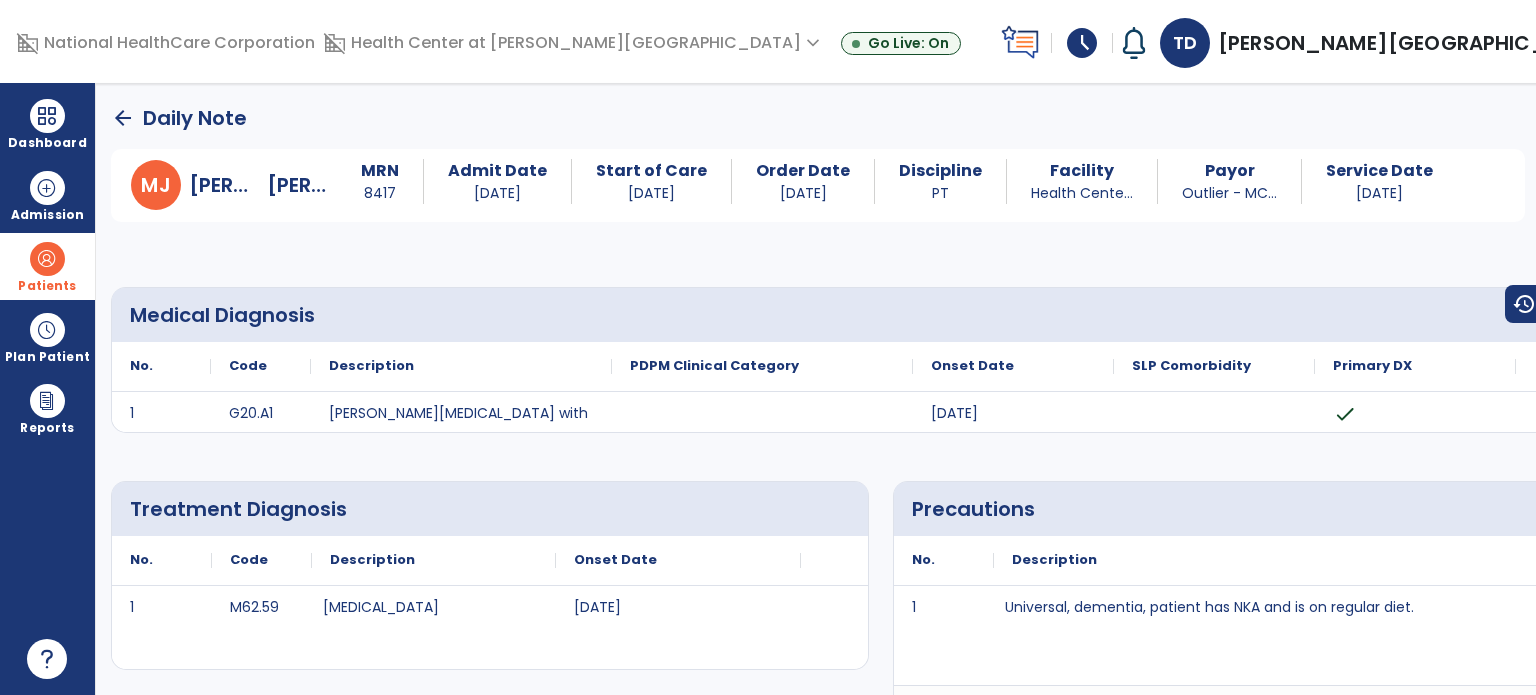 click on "arrow_back" 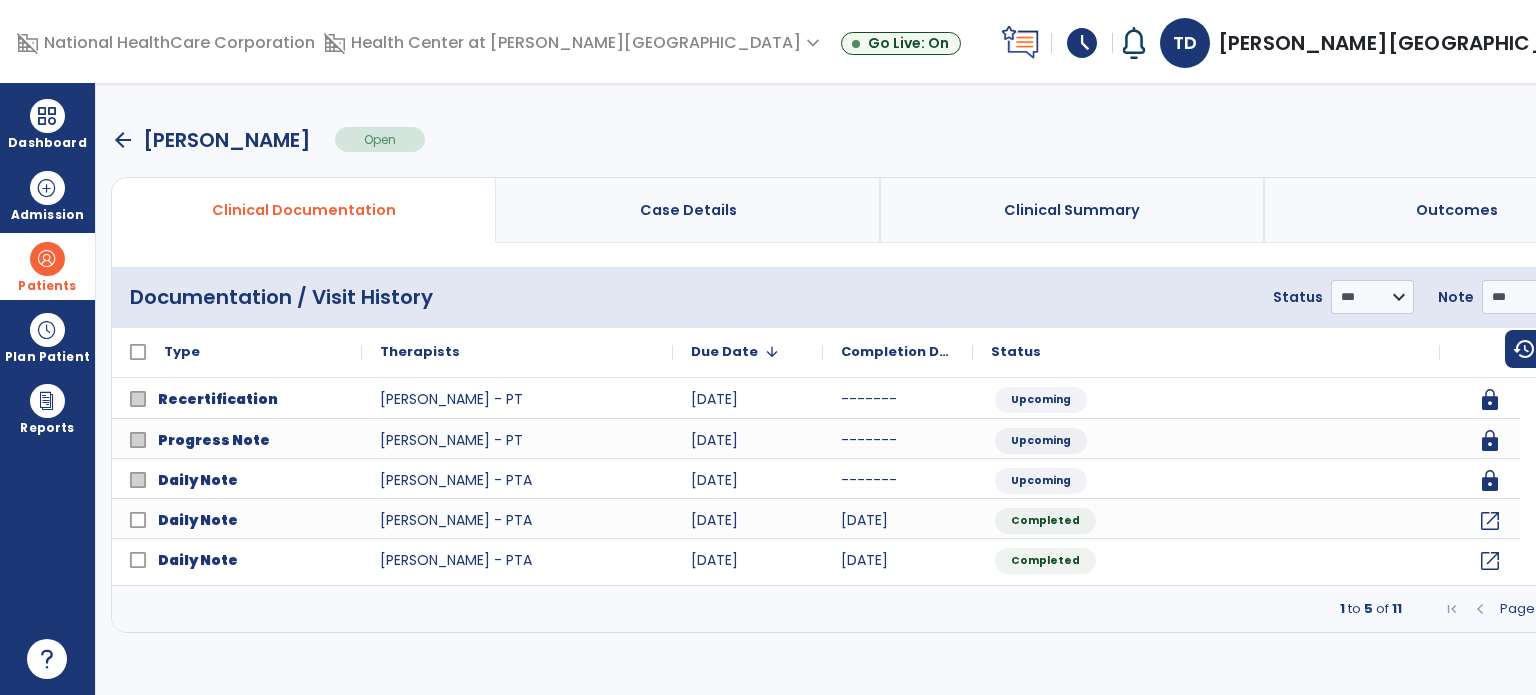 click at bounding box center [1590, 609] 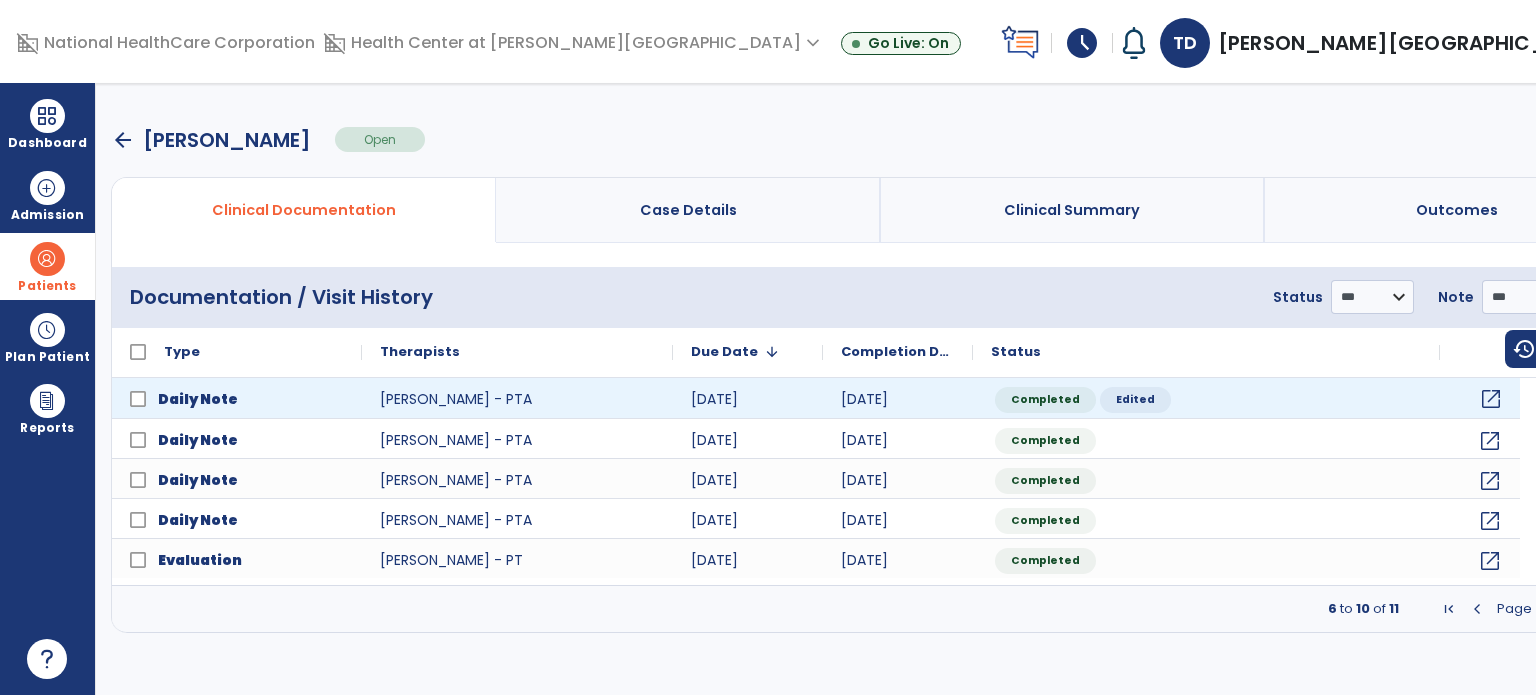 click on "open_in_new" 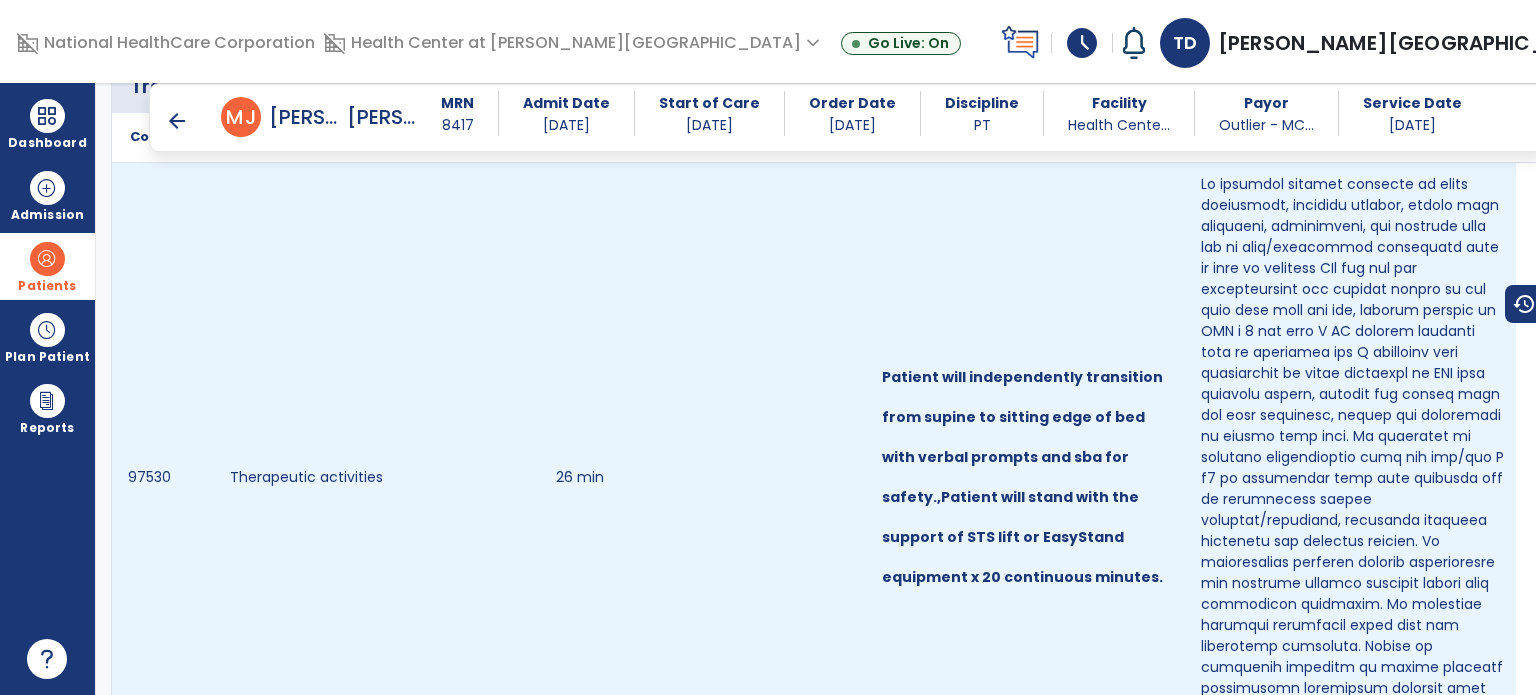 scroll, scrollTop: 1132, scrollLeft: 0, axis: vertical 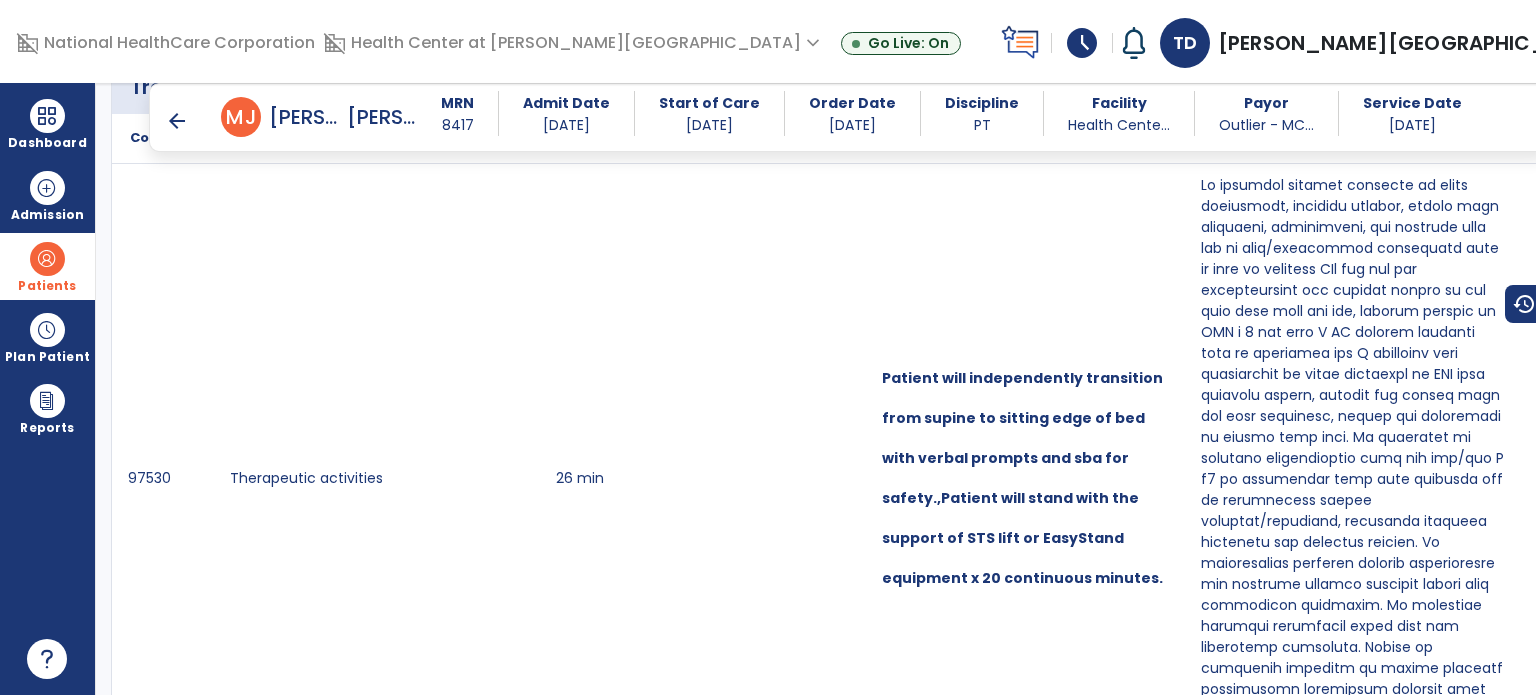 click on "arrow_back" at bounding box center (177, 121) 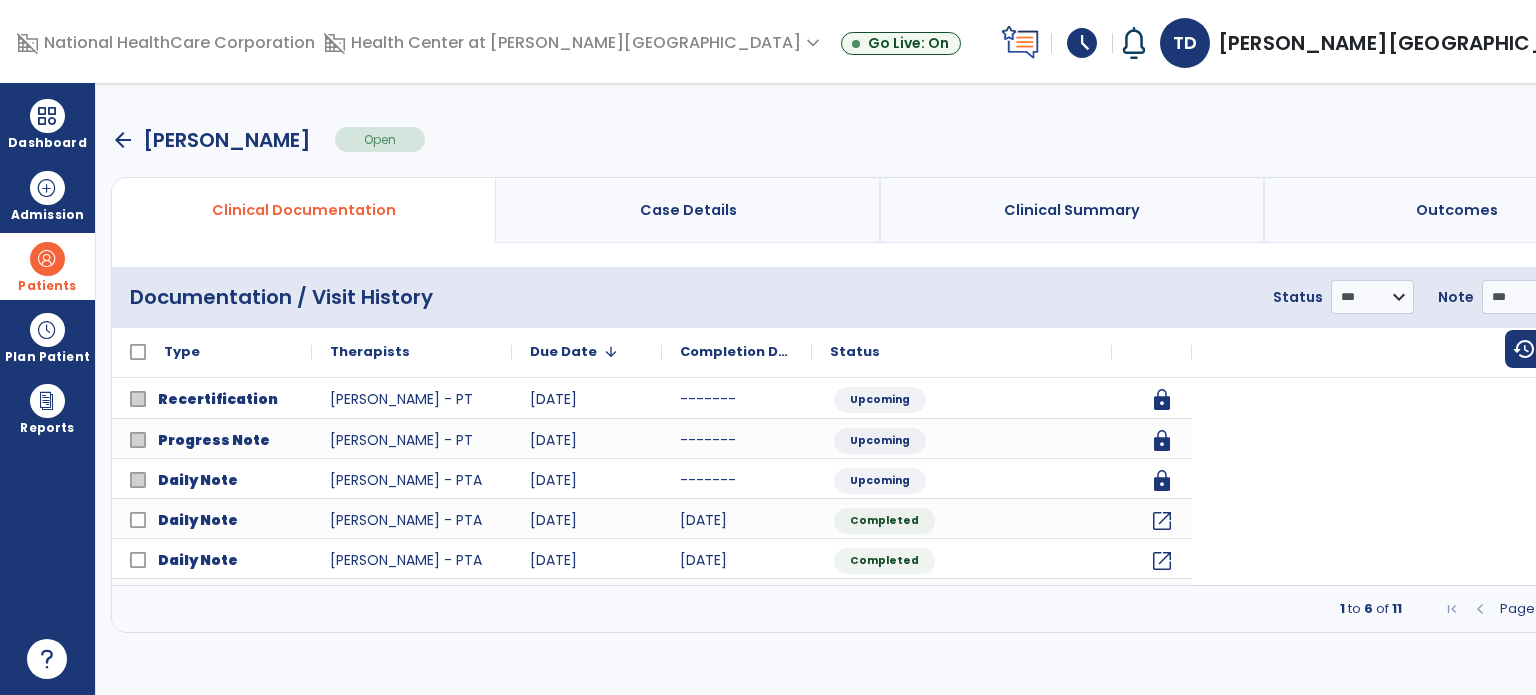 scroll, scrollTop: 0, scrollLeft: 0, axis: both 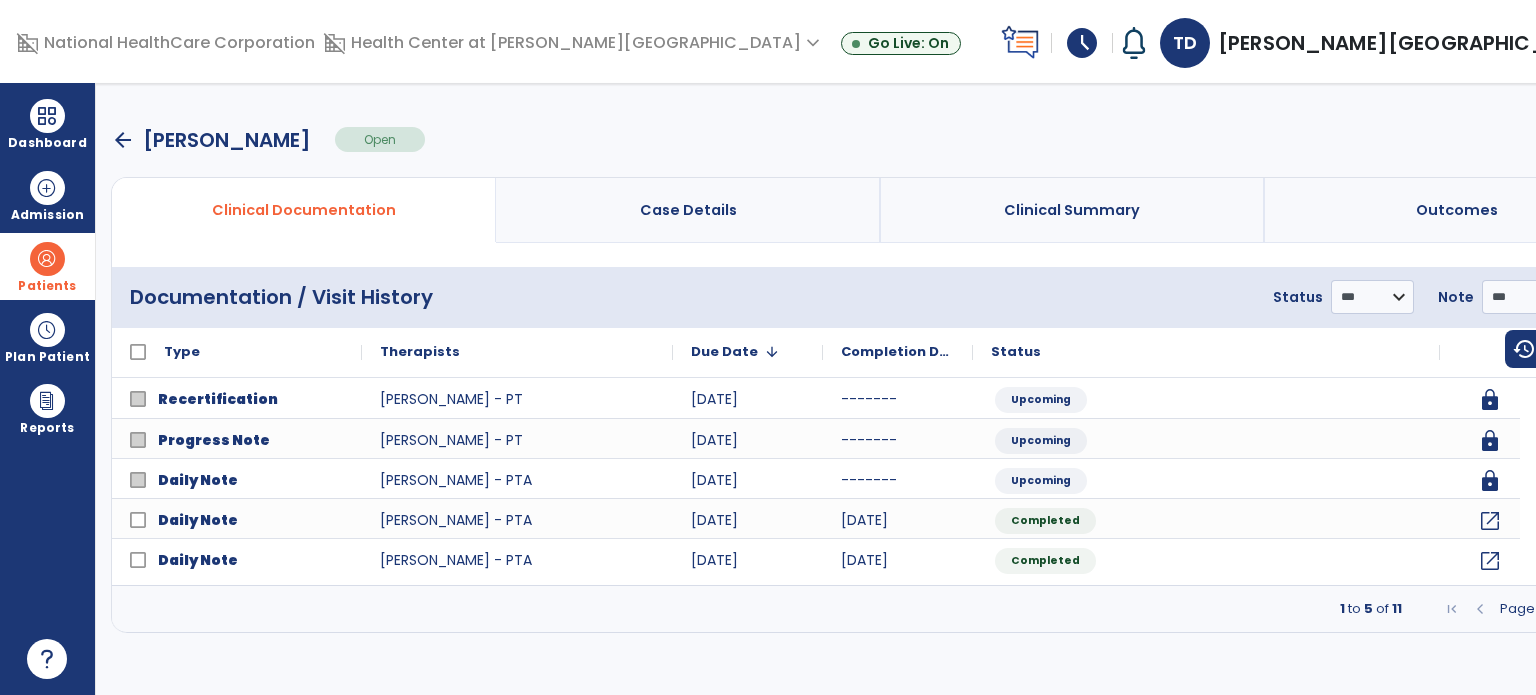 click at bounding box center (1590, 609) 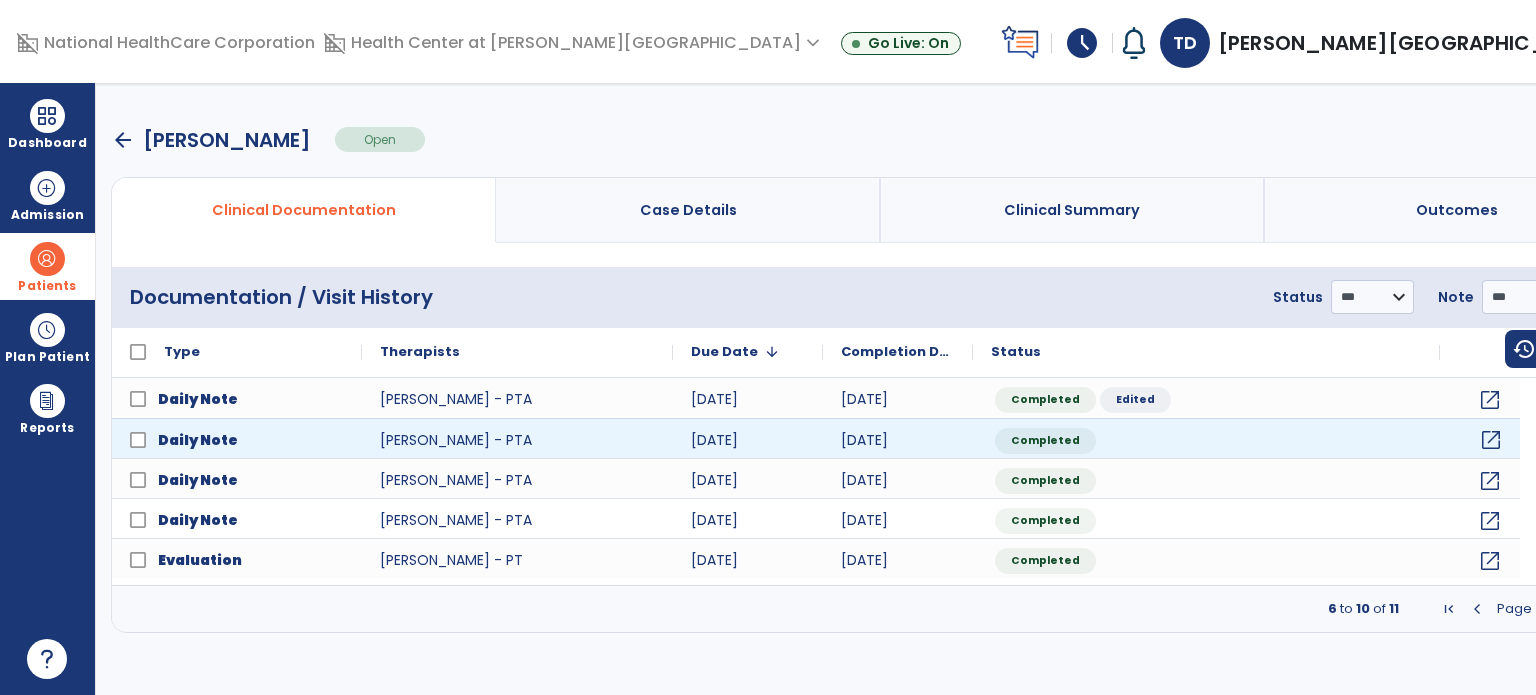 click on "open_in_new" 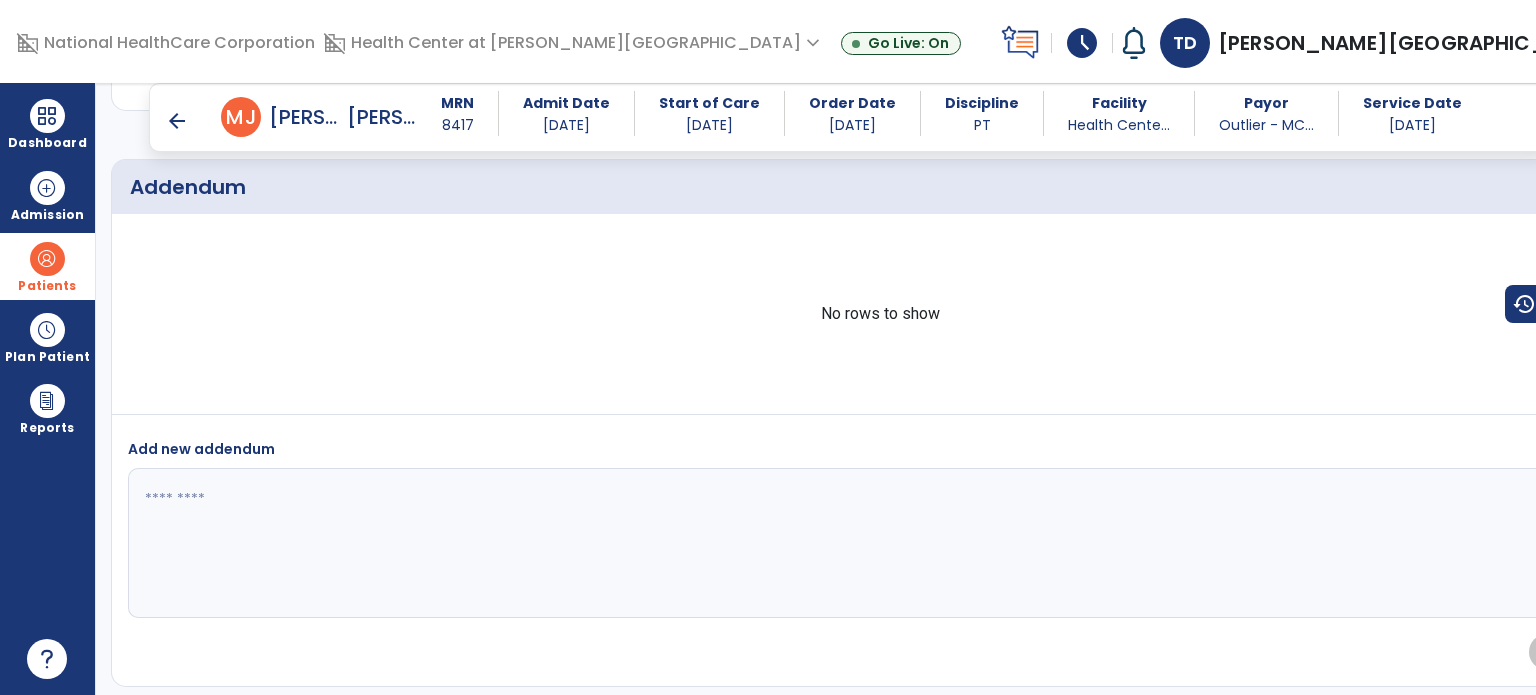 scroll, scrollTop: 2465, scrollLeft: 0, axis: vertical 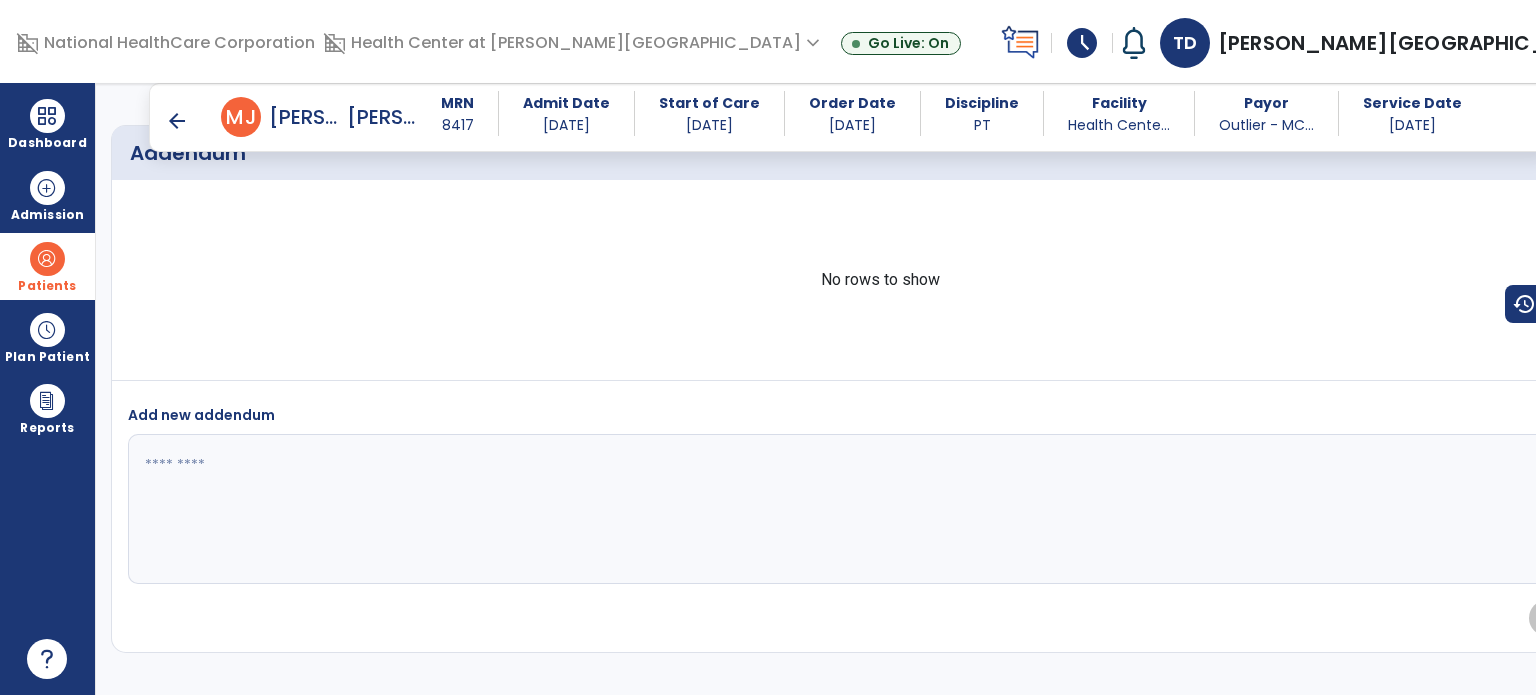 click on "arrow_back" at bounding box center [177, 121] 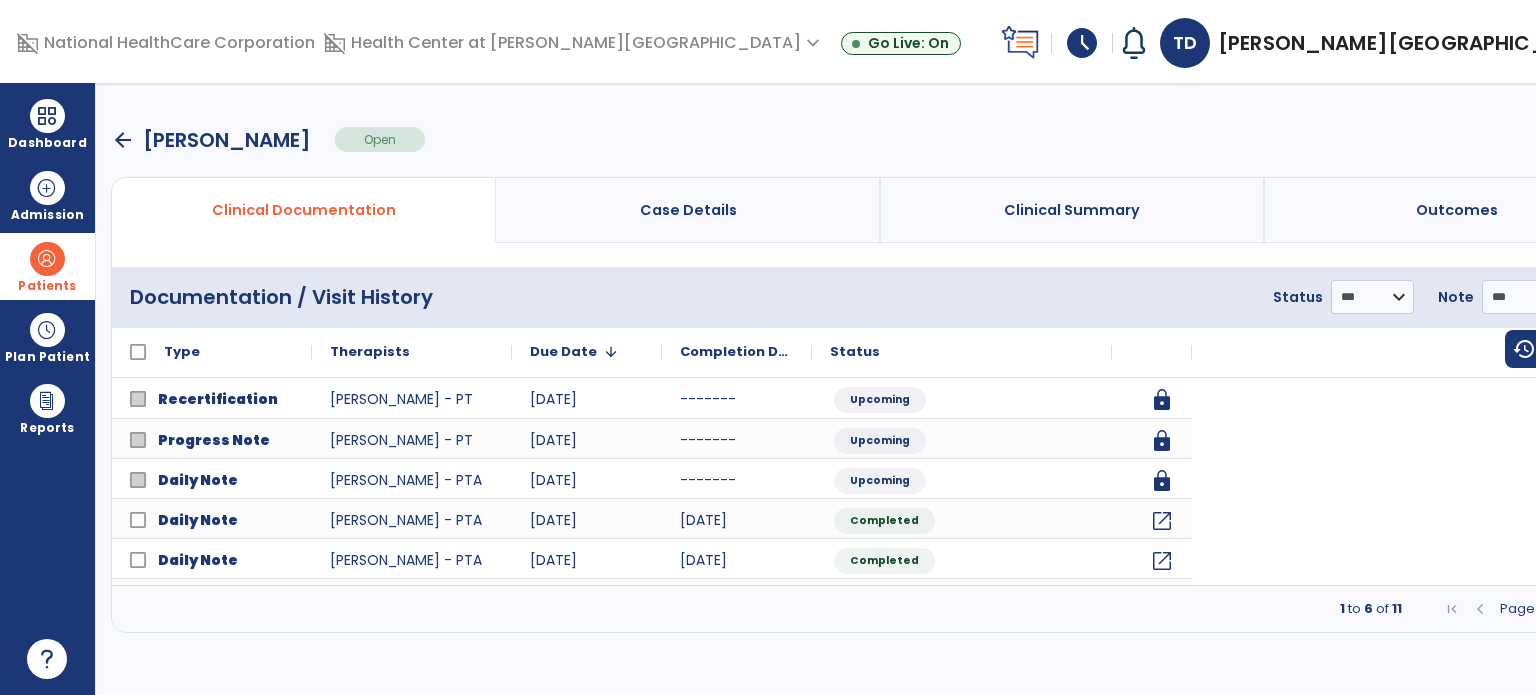 scroll, scrollTop: 0, scrollLeft: 0, axis: both 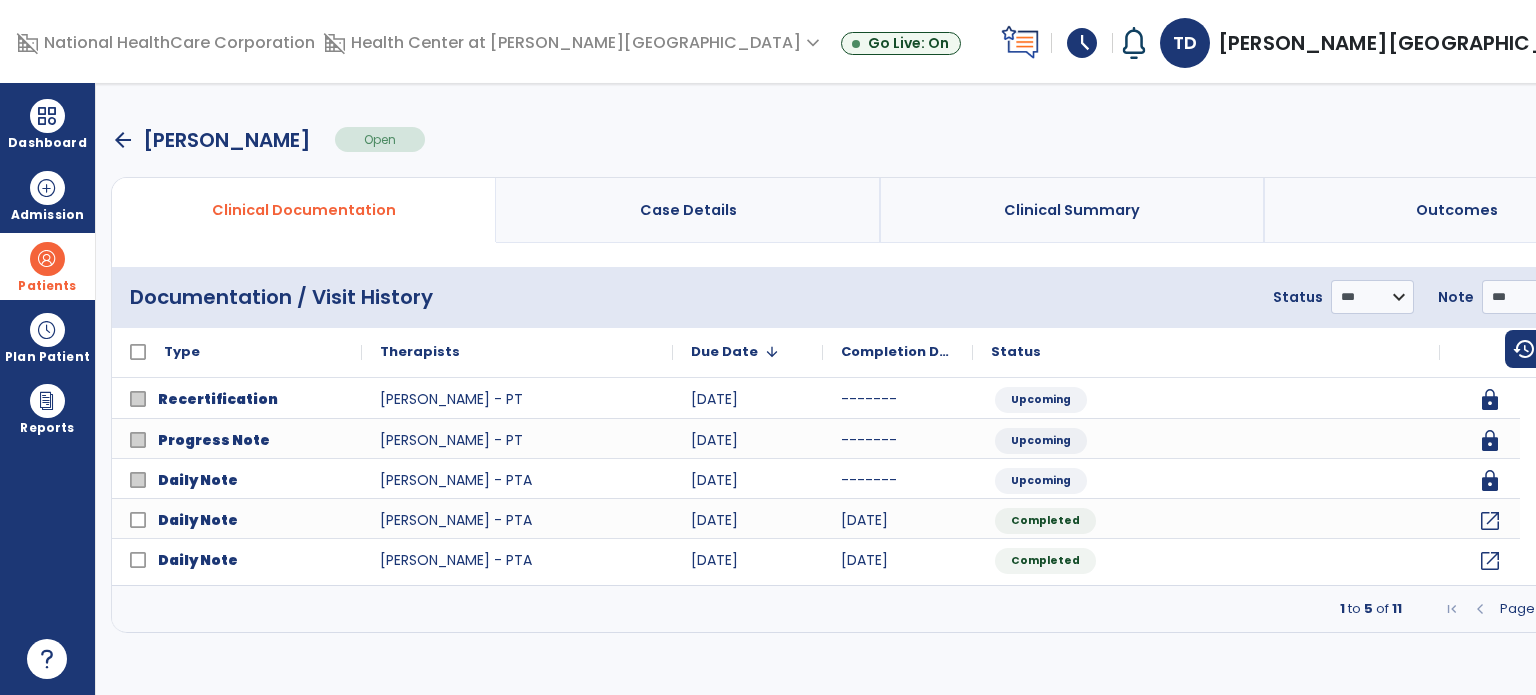 click at bounding box center [1590, 609] 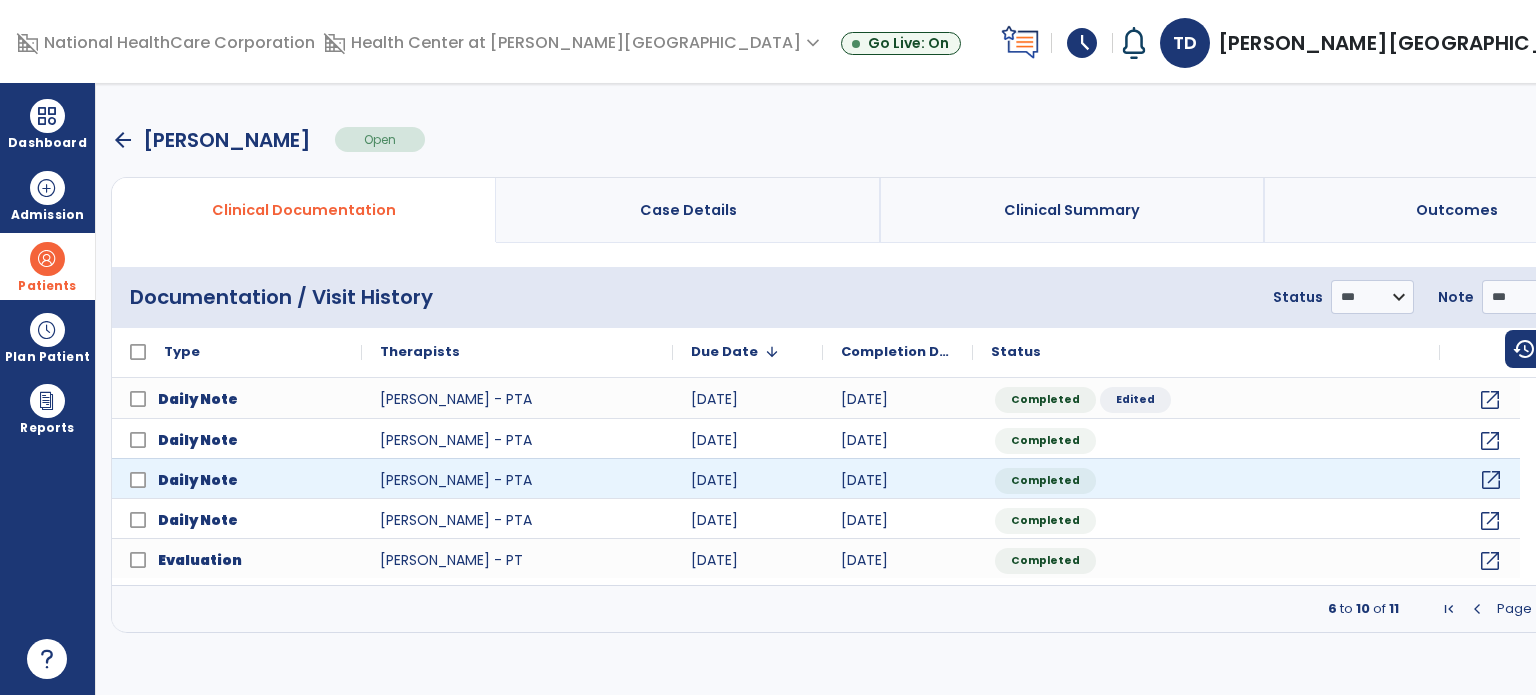 click on "open_in_new" 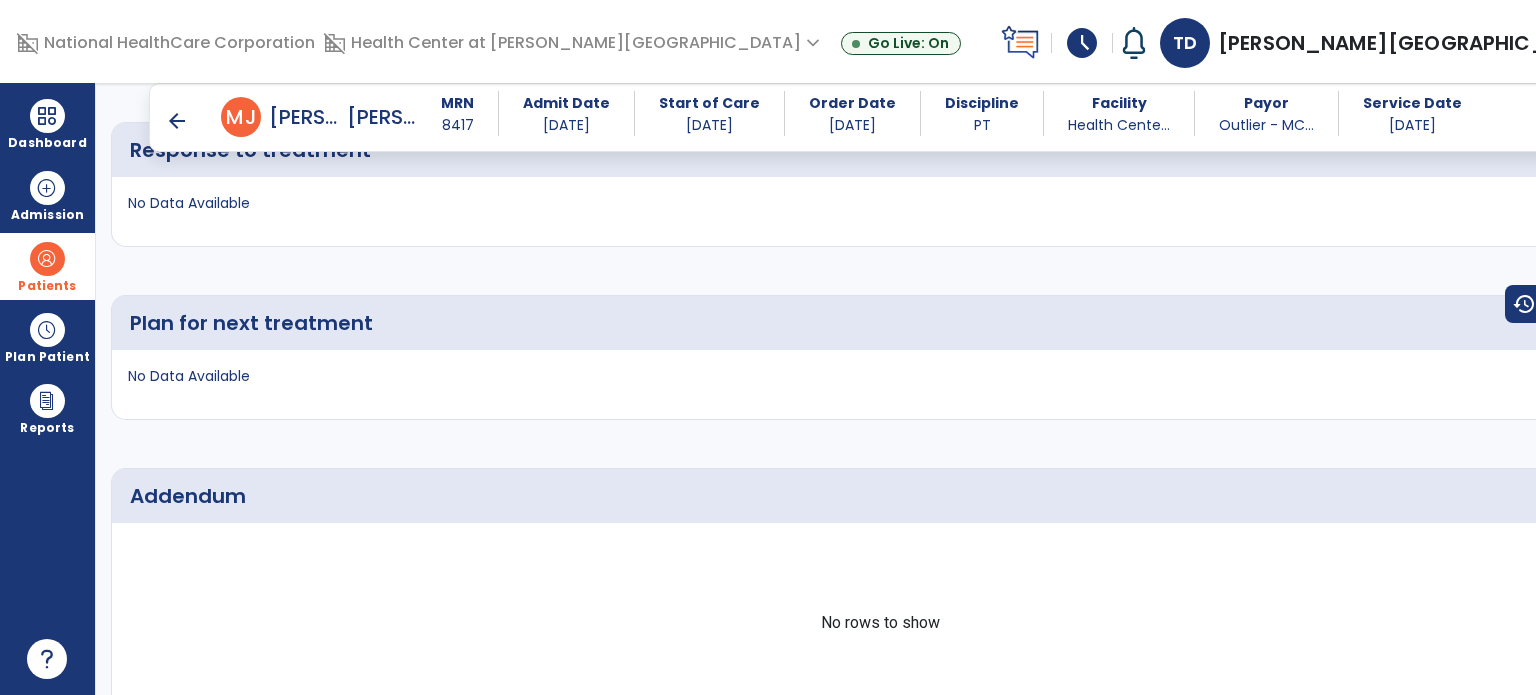 scroll, scrollTop: 2126, scrollLeft: 0, axis: vertical 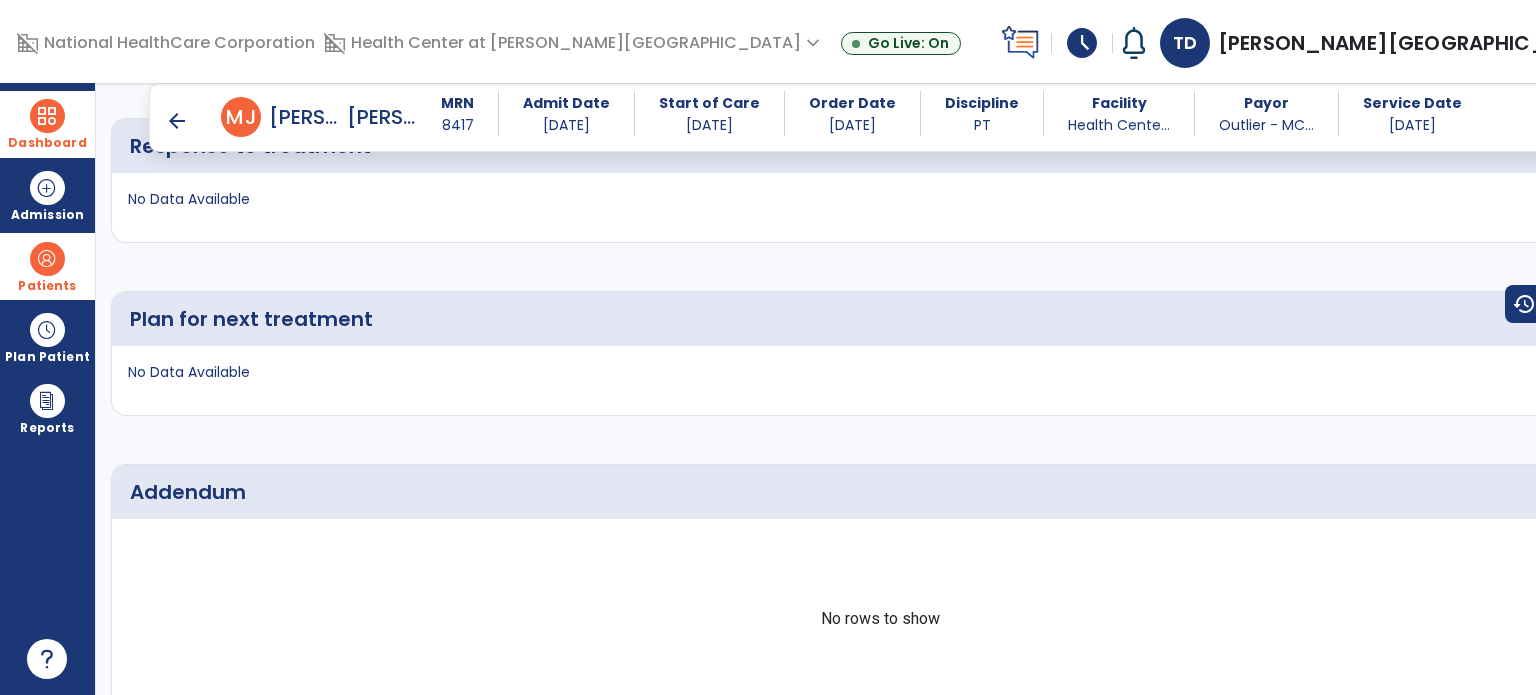 click at bounding box center [47, 116] 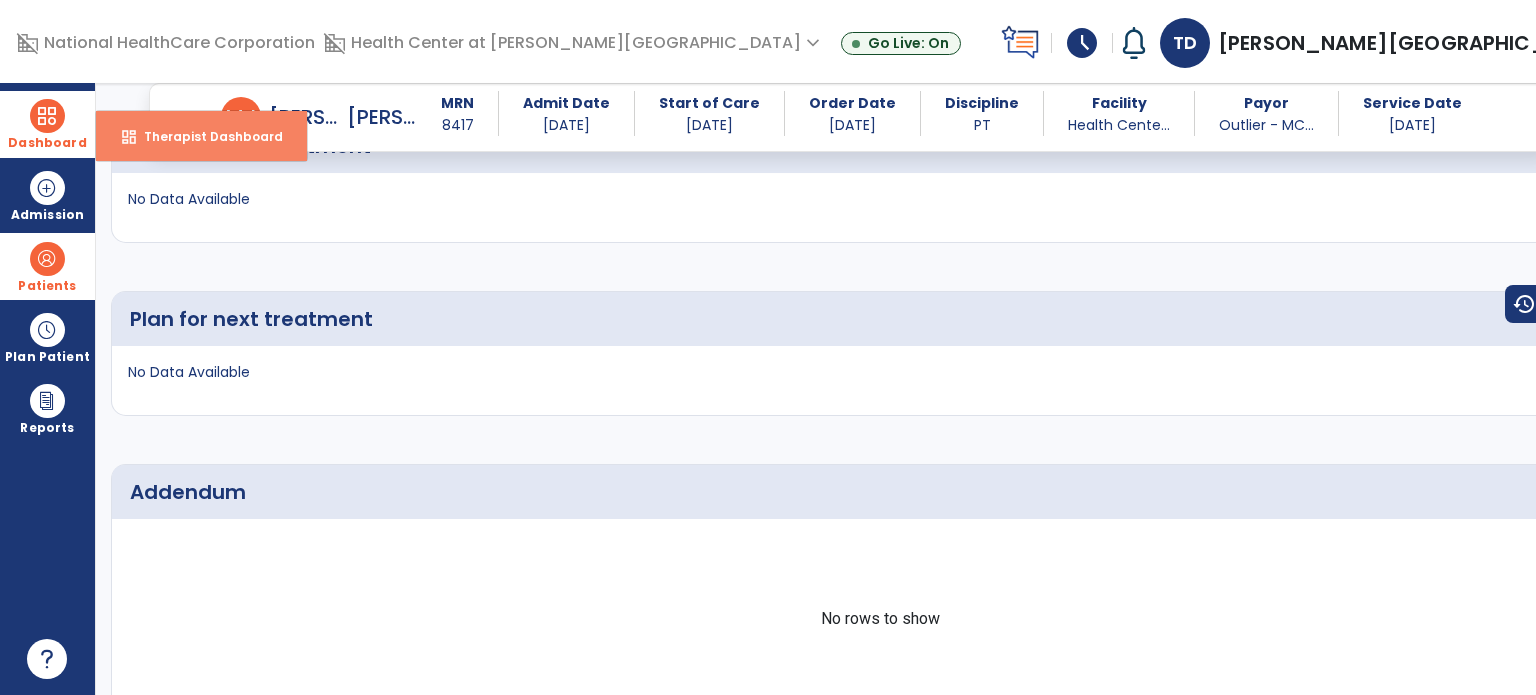 click on "Therapist Dashboard" at bounding box center [205, 136] 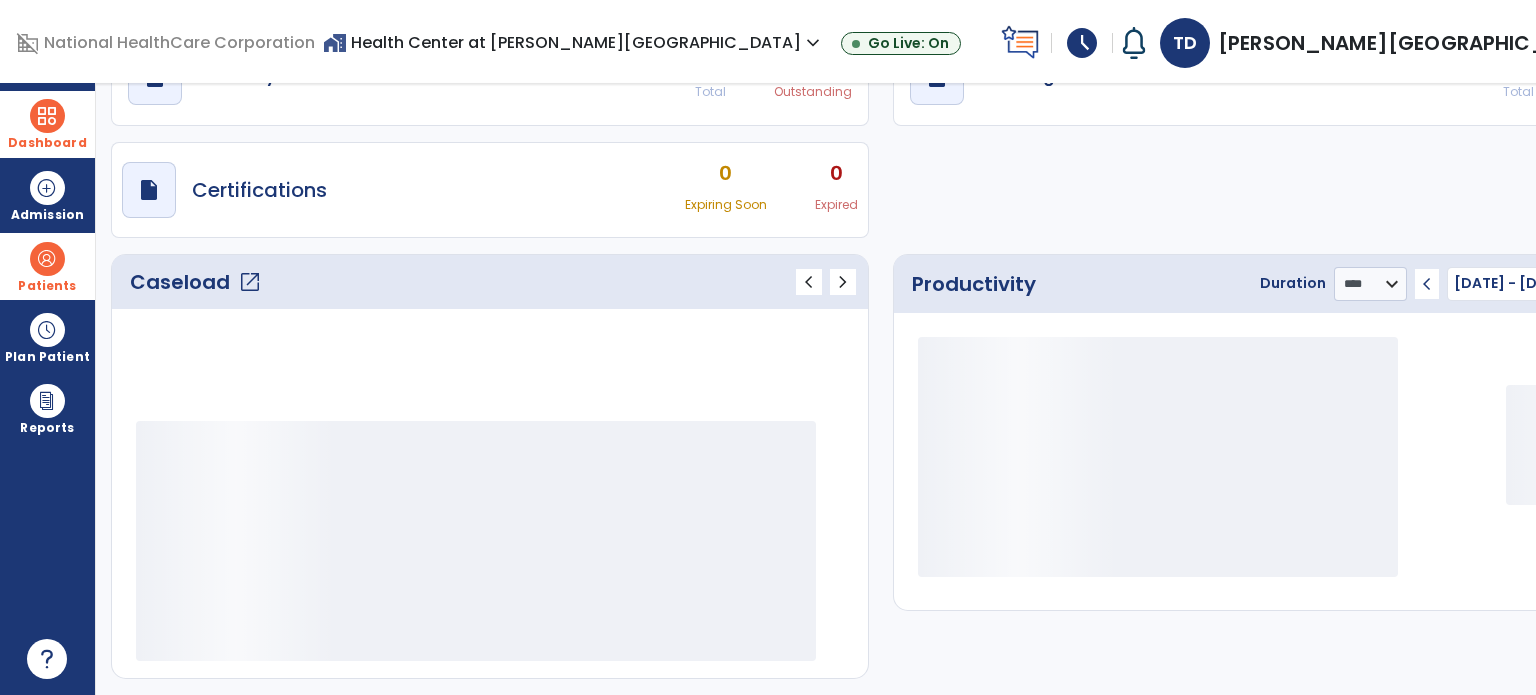 scroll, scrollTop: 109, scrollLeft: 0, axis: vertical 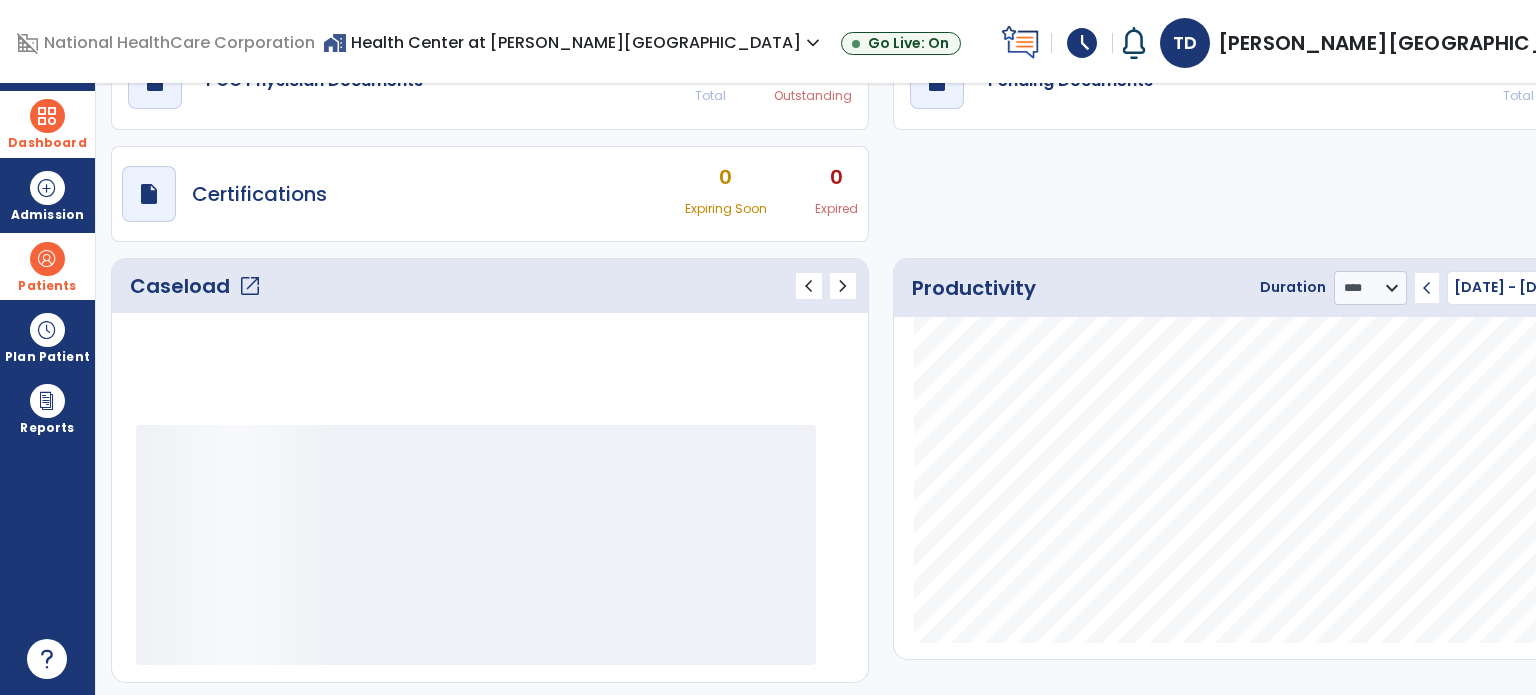 click on "Productivity Duration  ******** **** *** chevron_left 6 Jul 25 - 12 Jul 25  ********  calendar_today  chevron_right" 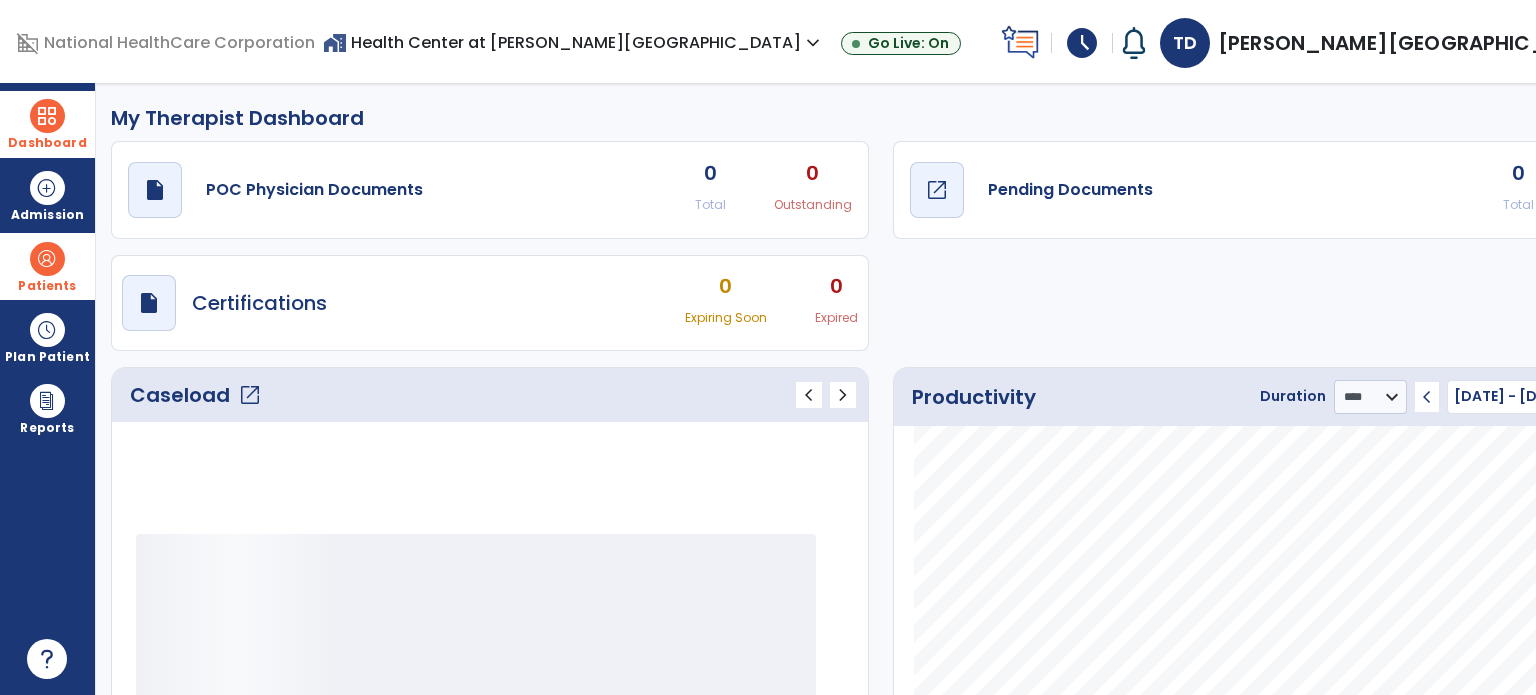 click on "draft   open_in_new  Pending Documents" 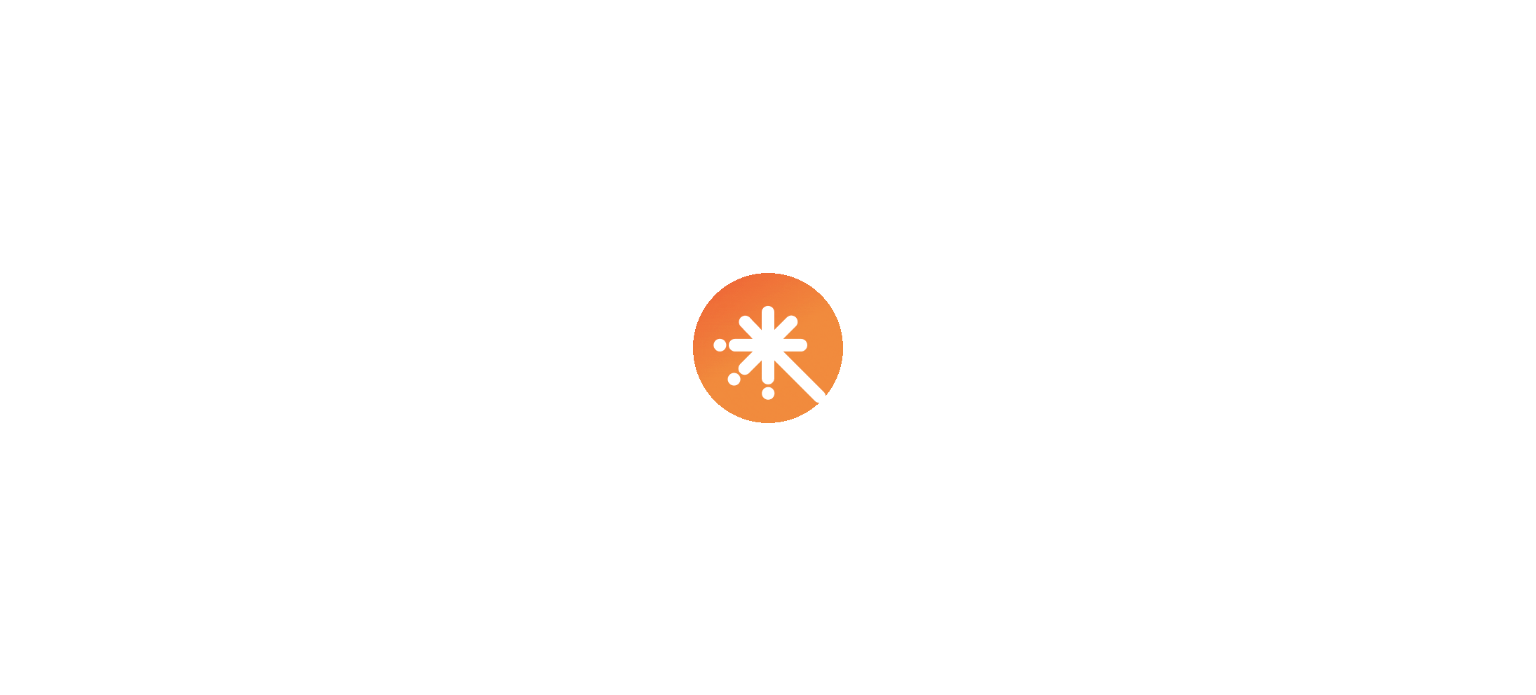 scroll, scrollTop: 0, scrollLeft: 0, axis: both 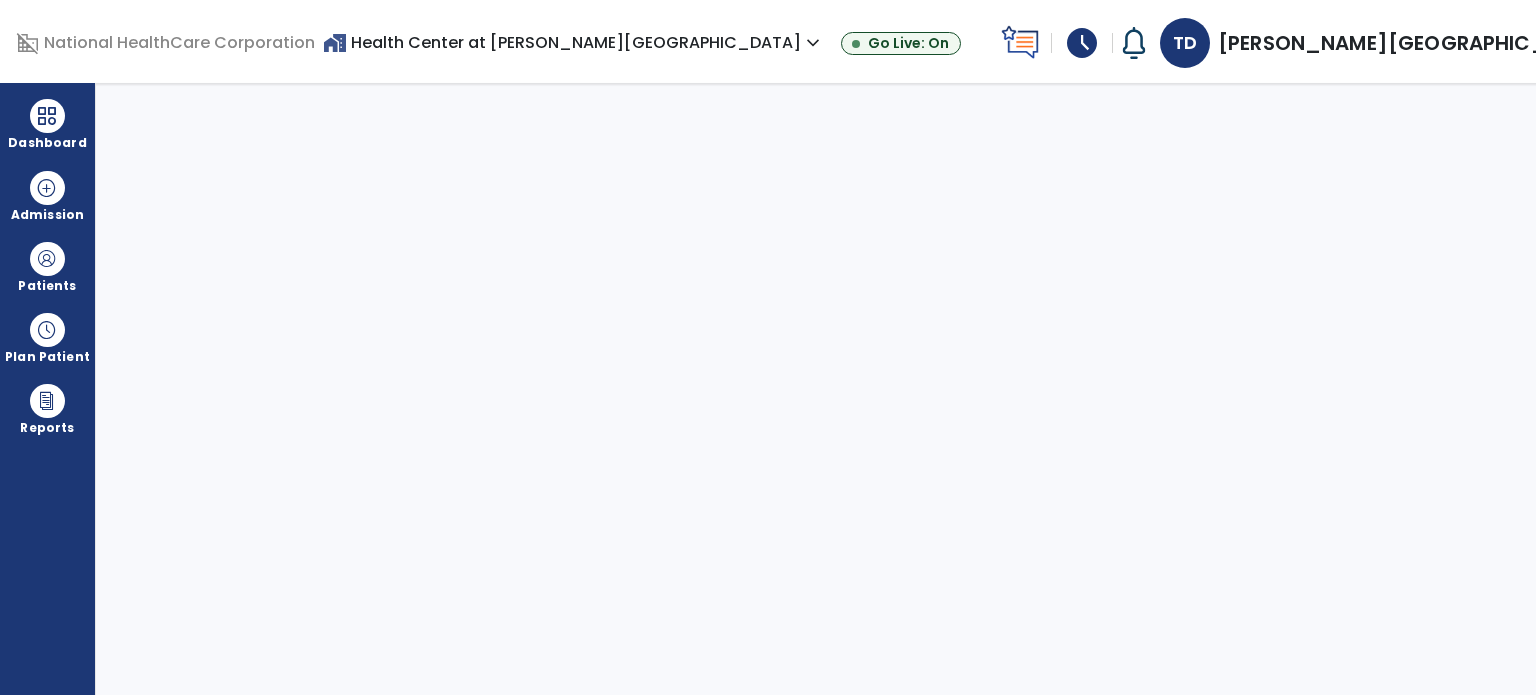 select on "****" 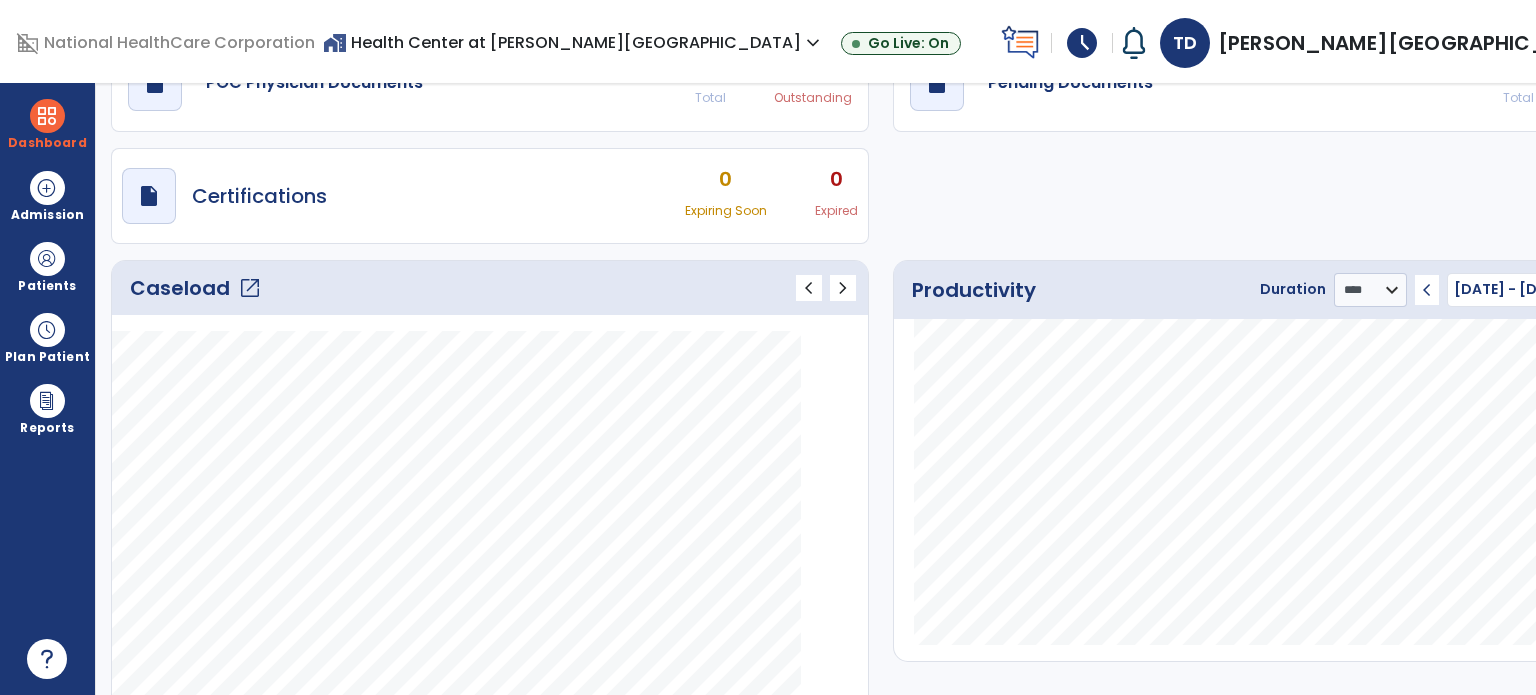 scroll, scrollTop: 108, scrollLeft: 0, axis: vertical 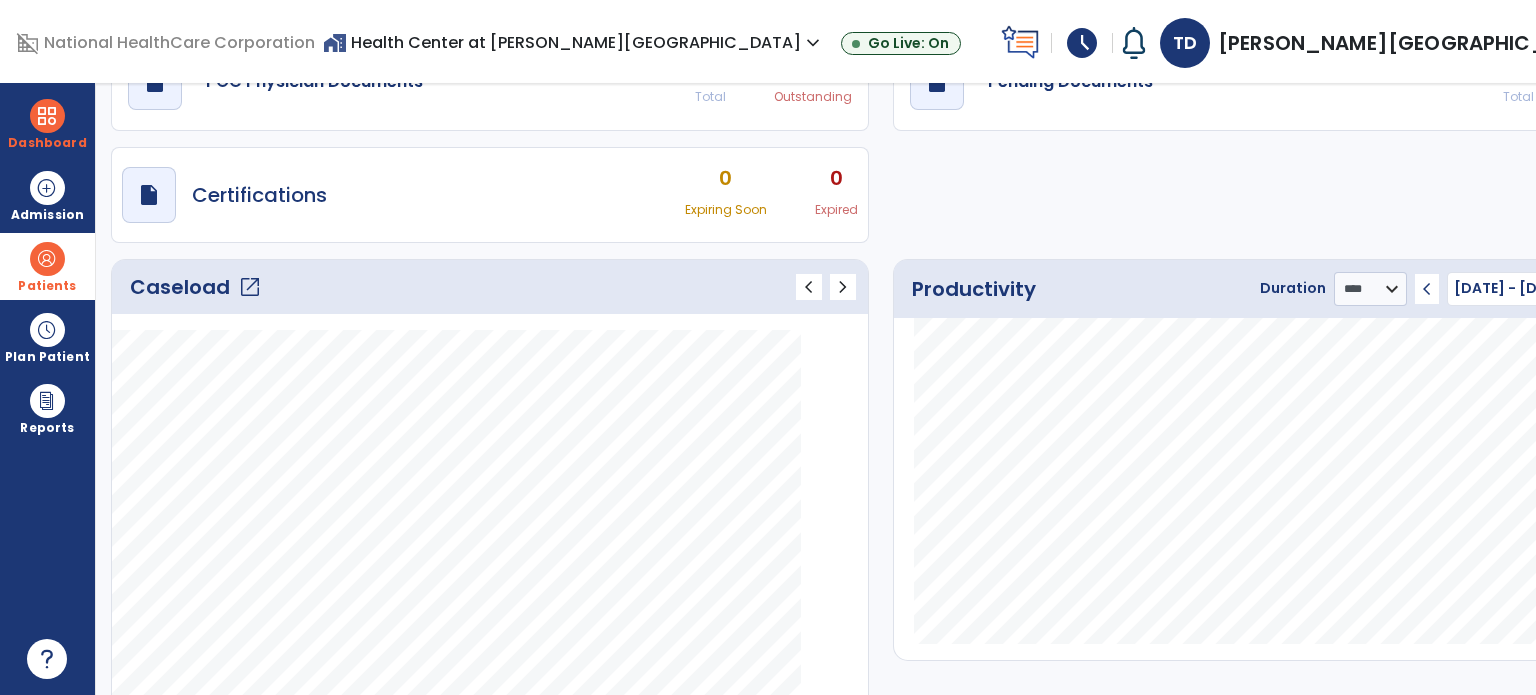 click at bounding box center [47, 259] 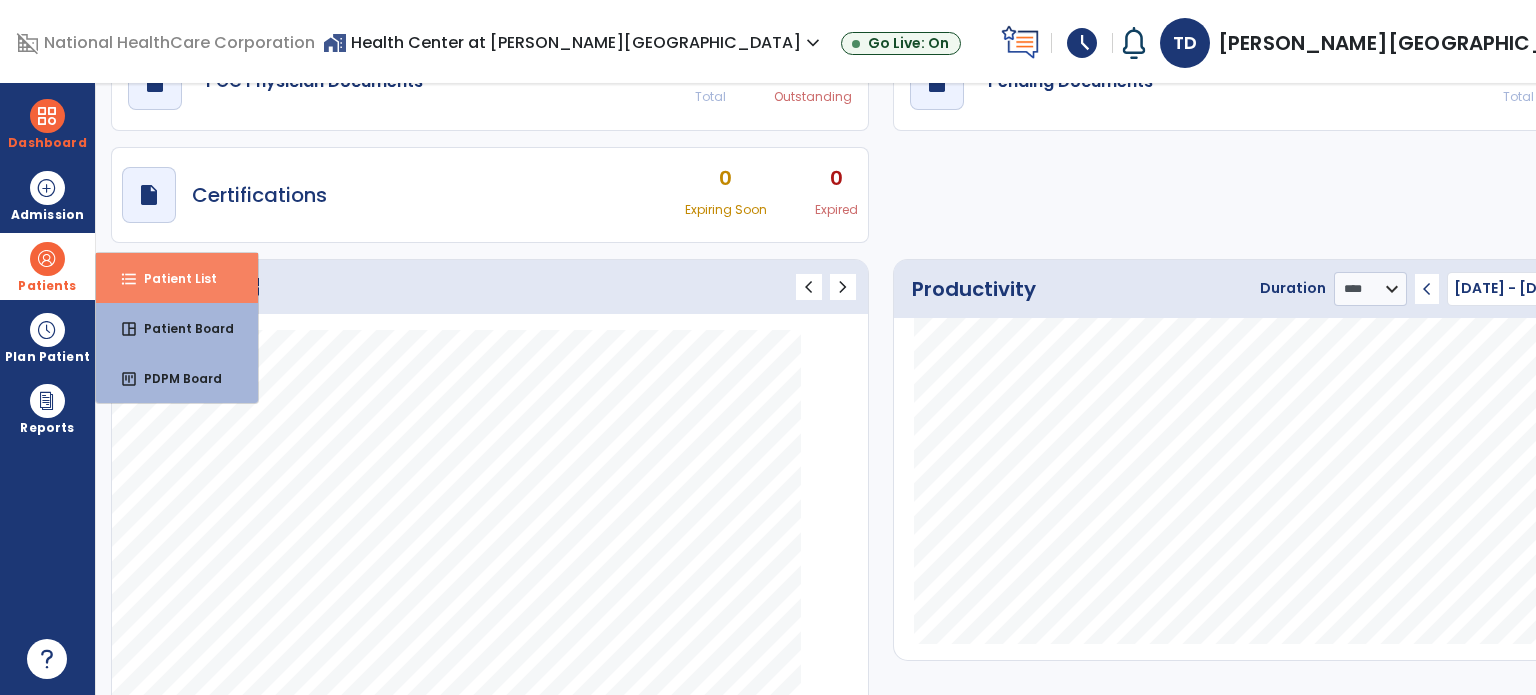 click on "Patient List" at bounding box center [172, 278] 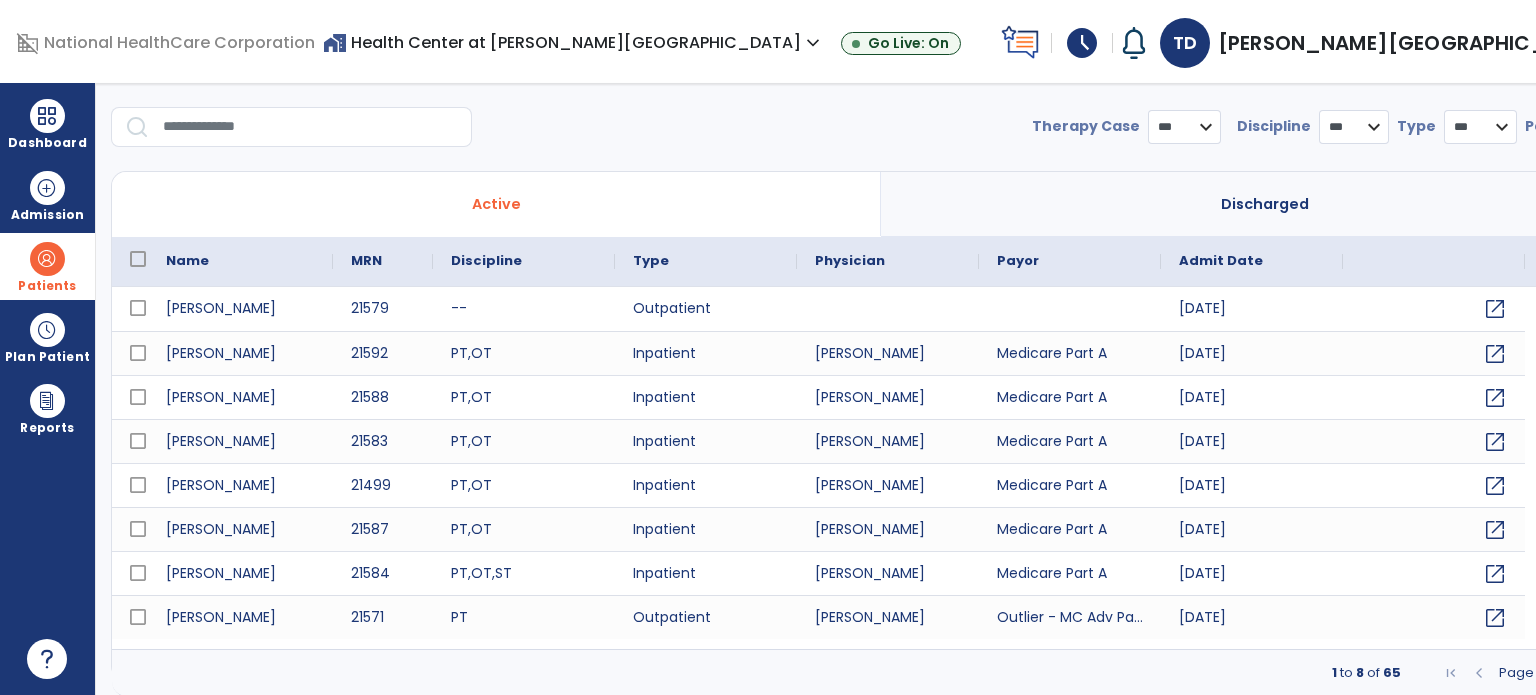 select on "***" 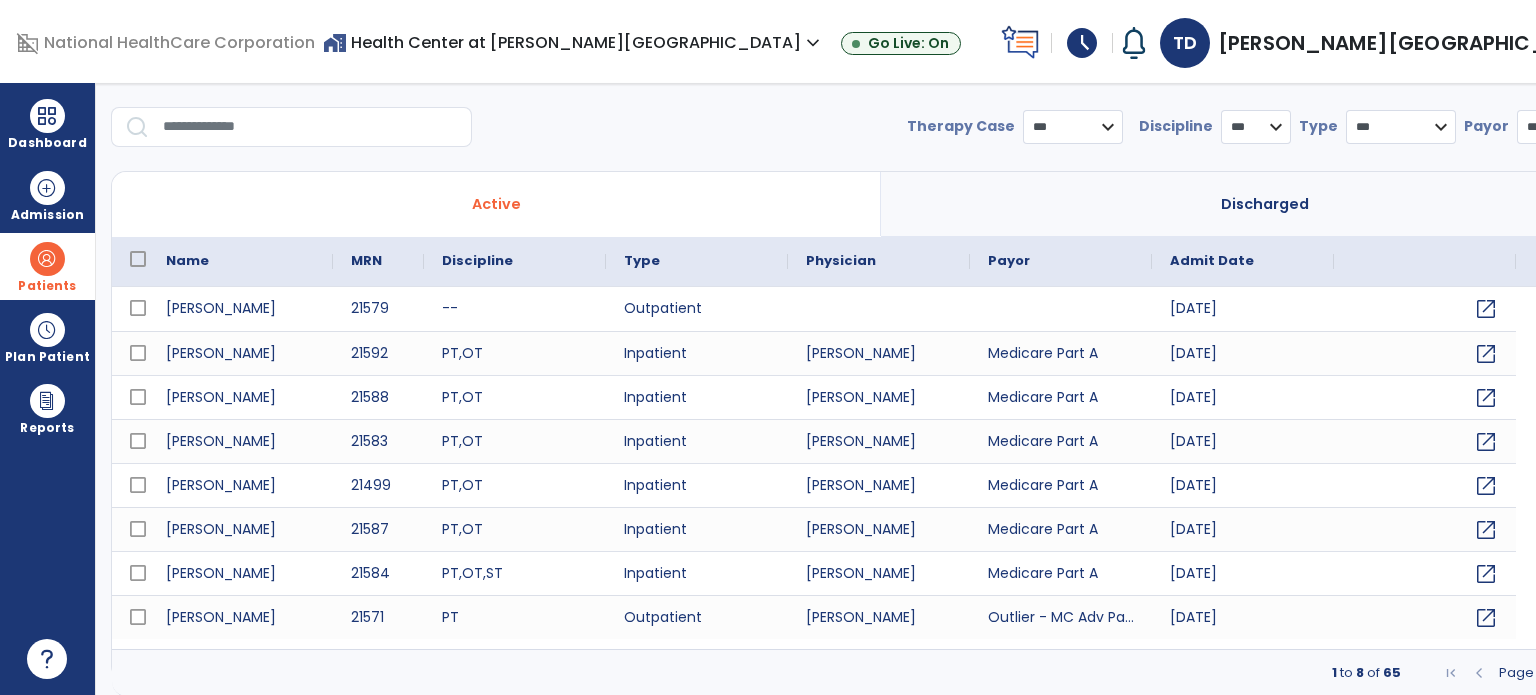 click at bounding box center (310, 127) 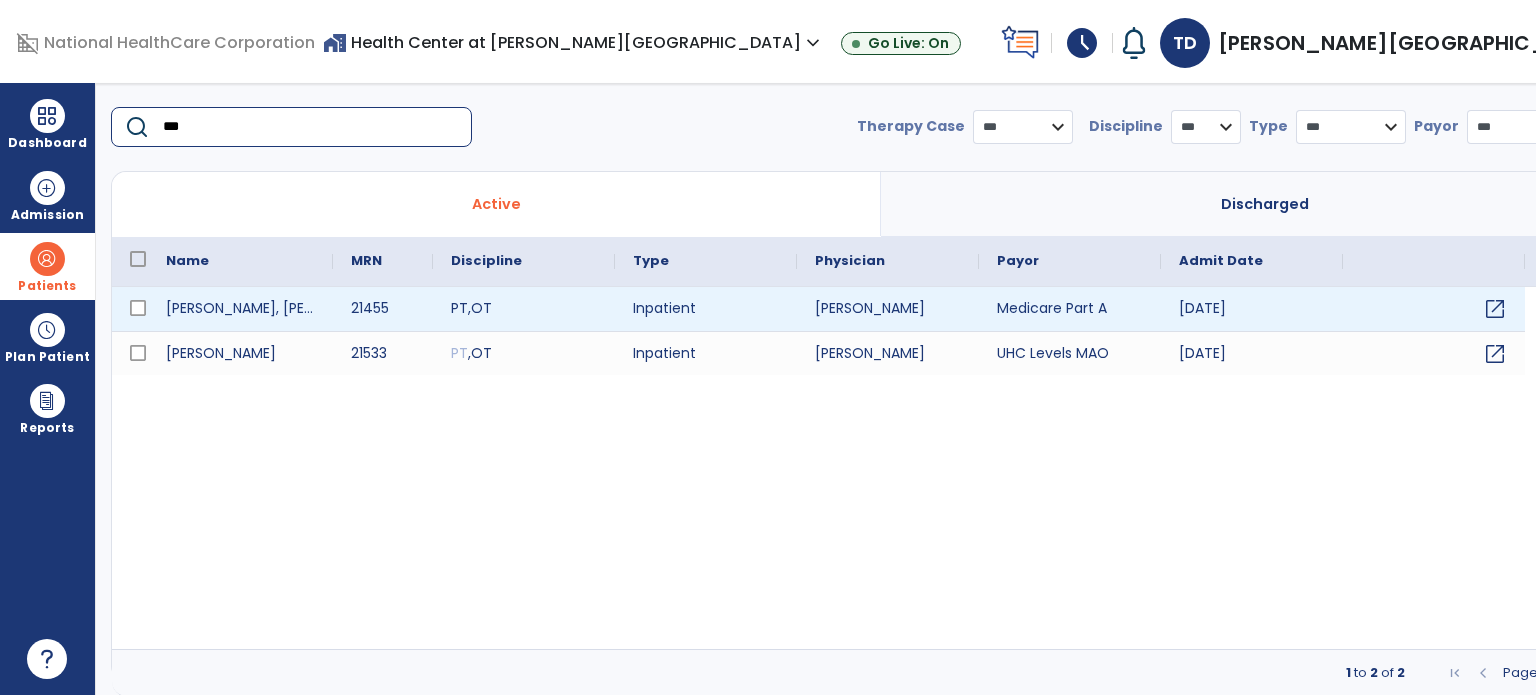 type on "***" 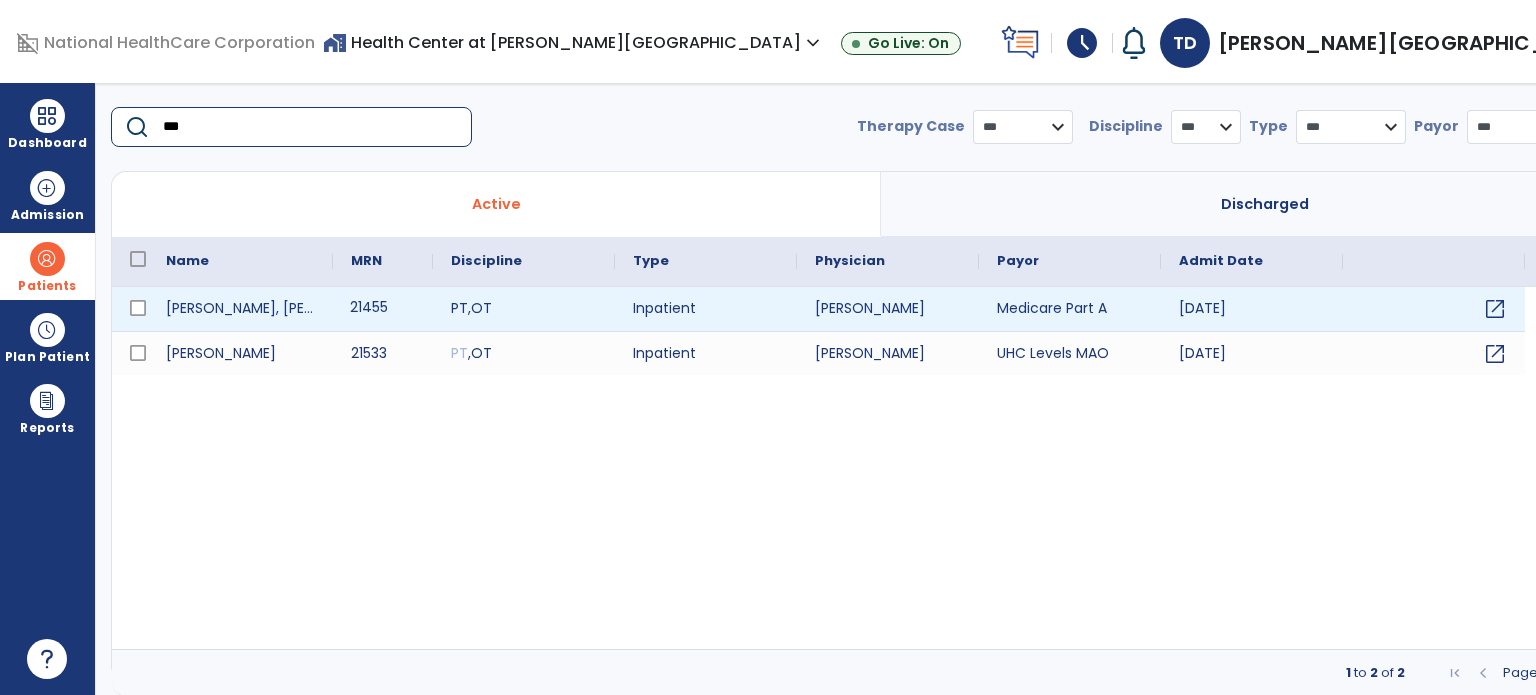 click on "21455" at bounding box center (383, 309) 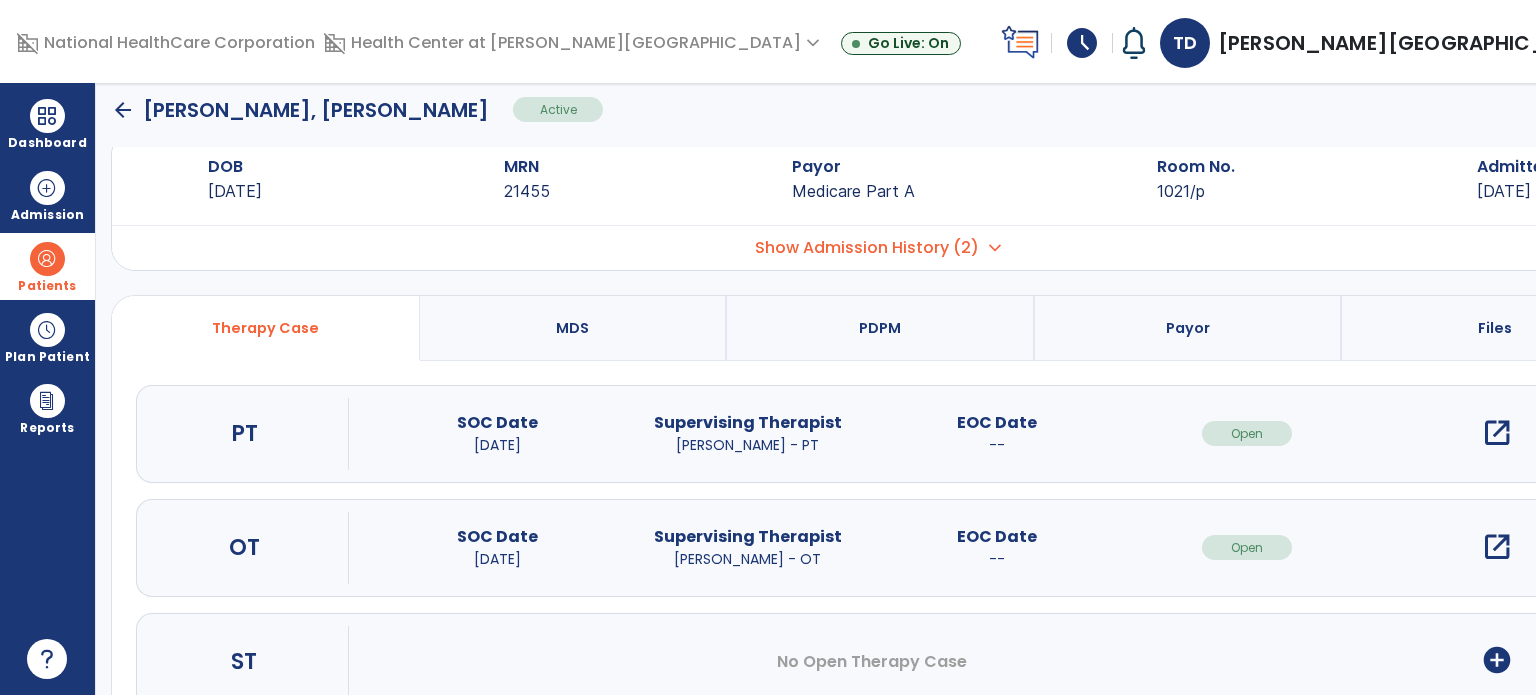 scroll, scrollTop: 0, scrollLeft: 0, axis: both 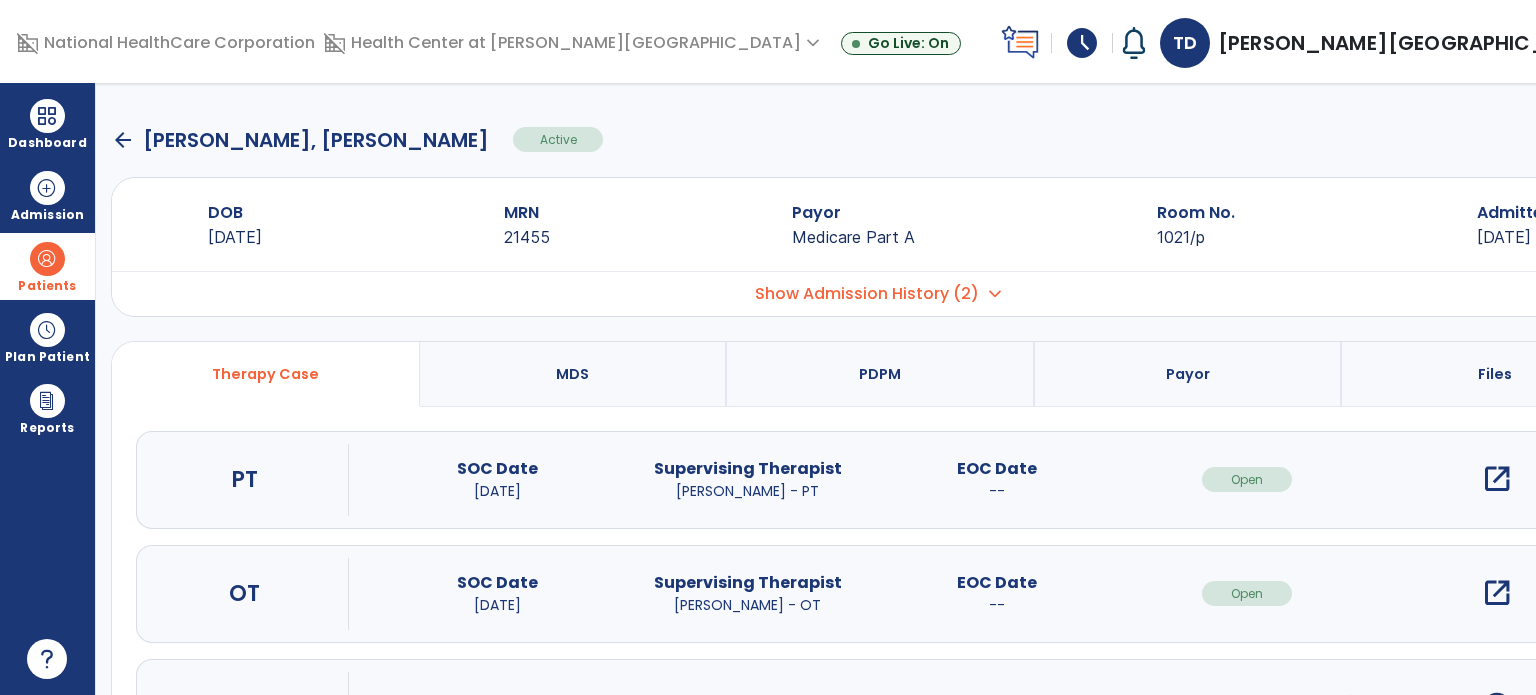 click on "open_in_new" at bounding box center [1497, 593] 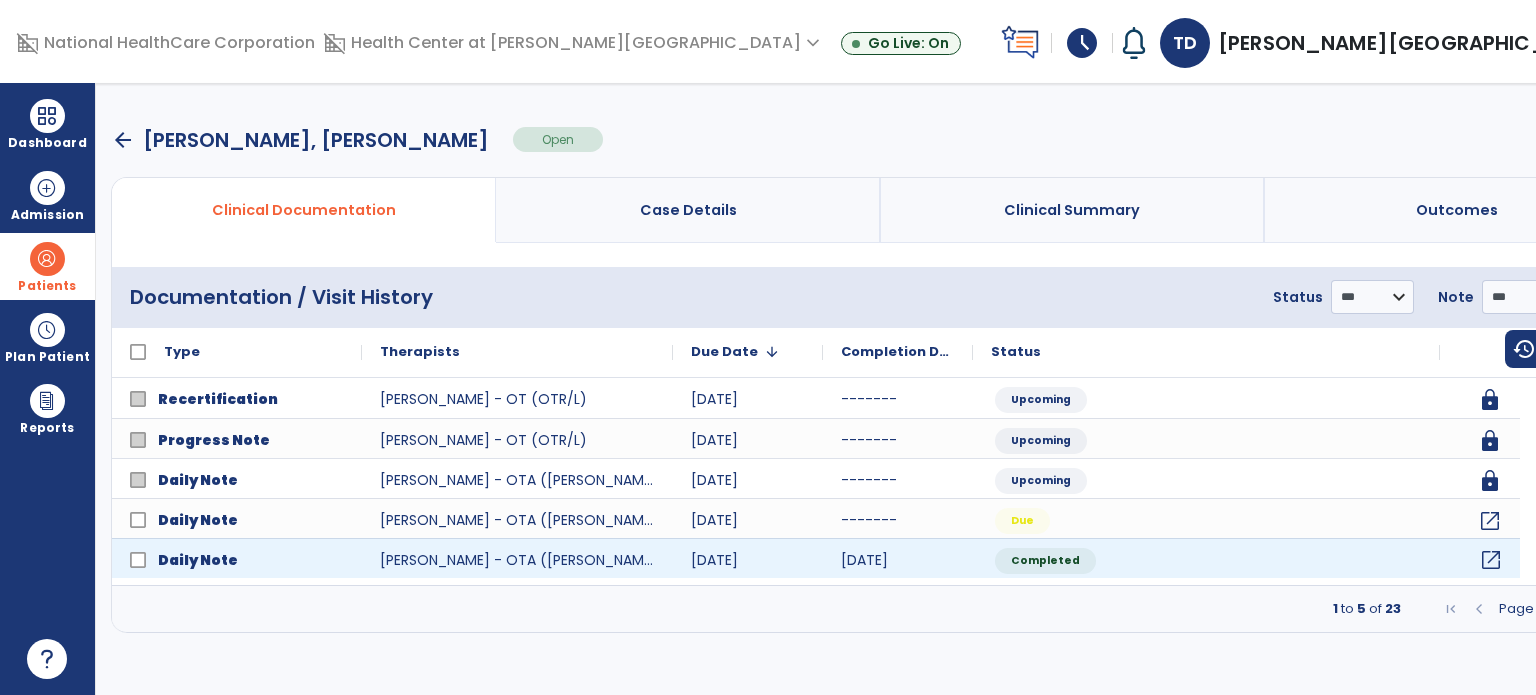 click on "open_in_new" 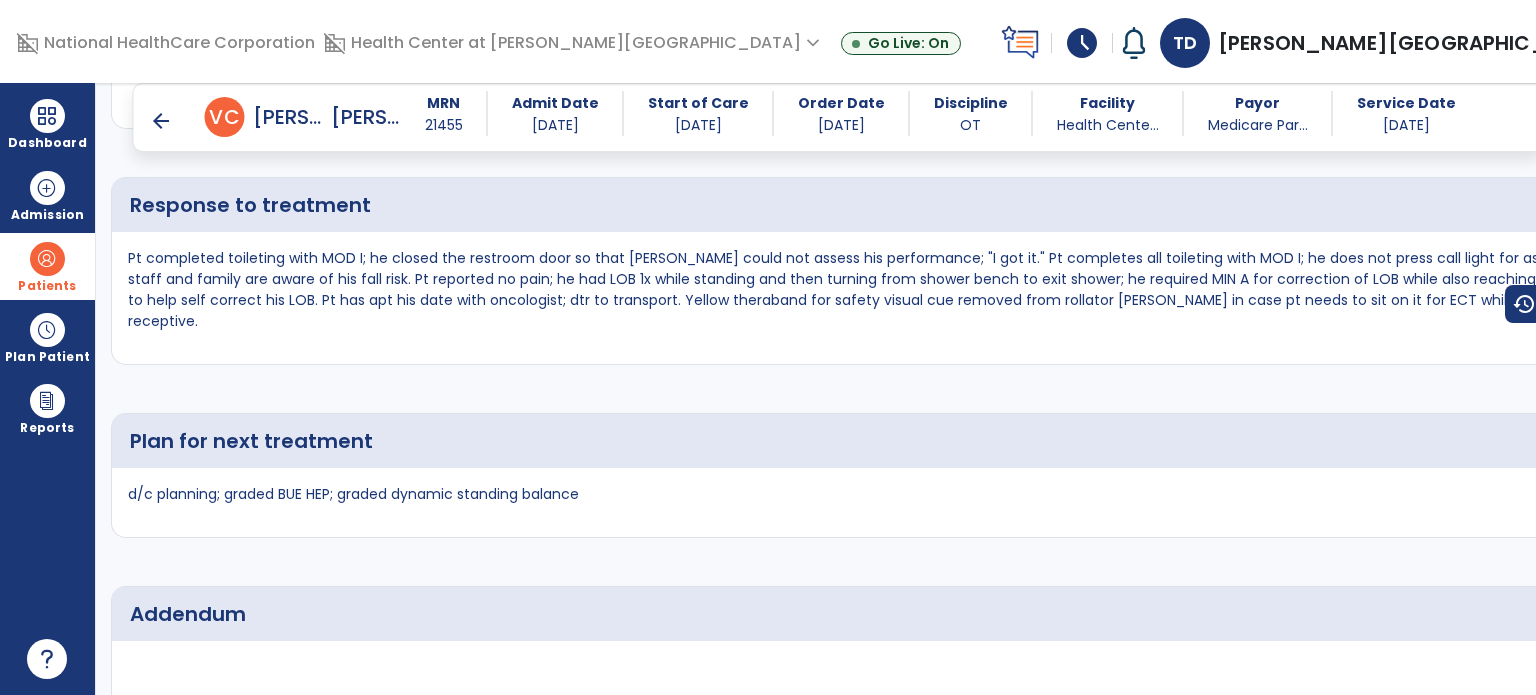 scroll, scrollTop: 3619, scrollLeft: 0, axis: vertical 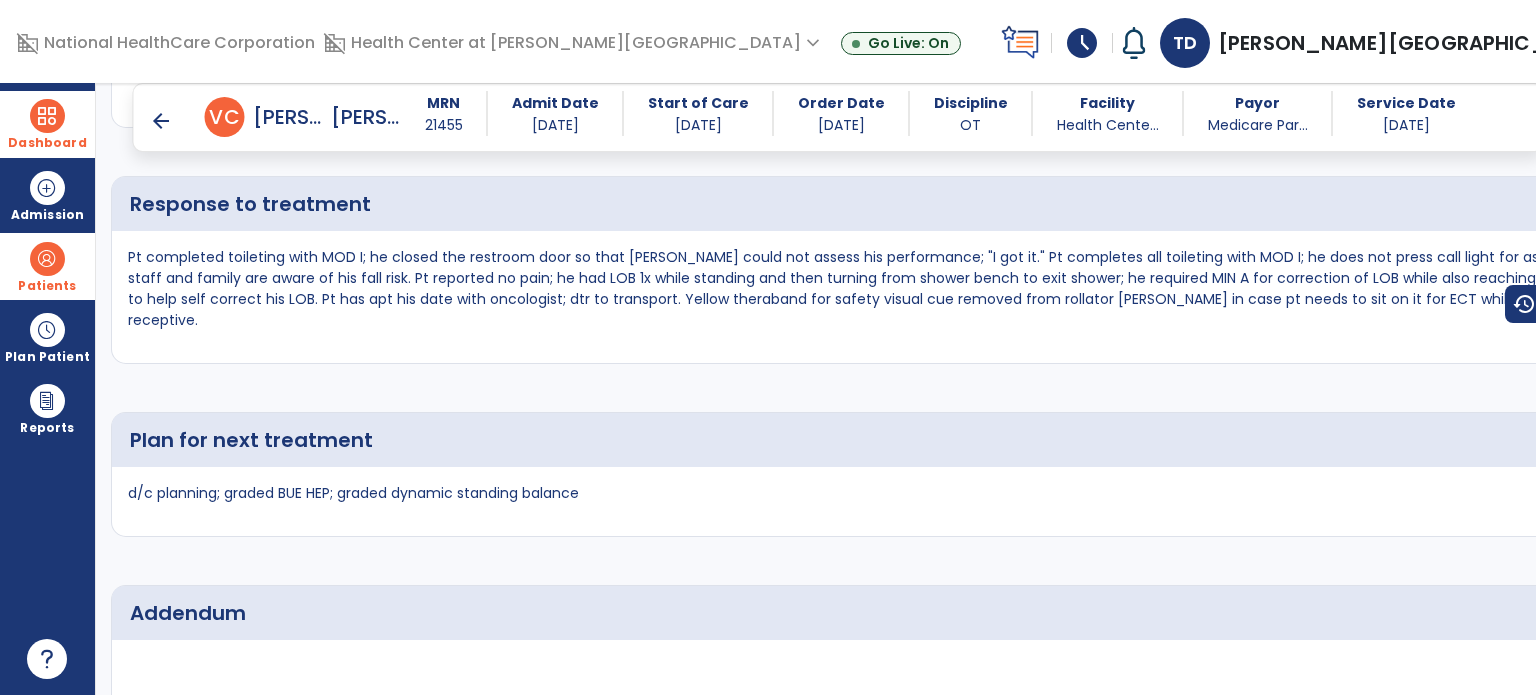 click on "Dashboard" at bounding box center [47, 124] 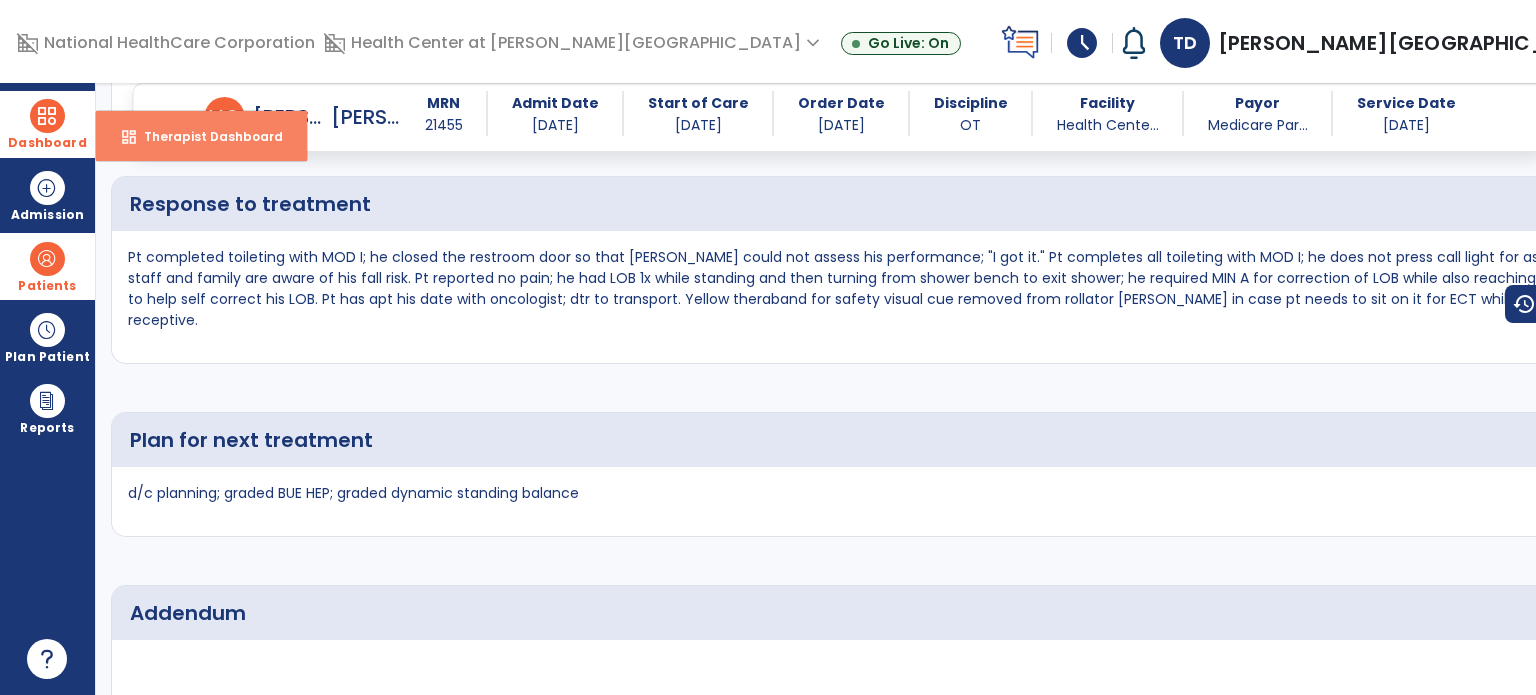 click on "dashboard  Therapist Dashboard" at bounding box center [201, 136] 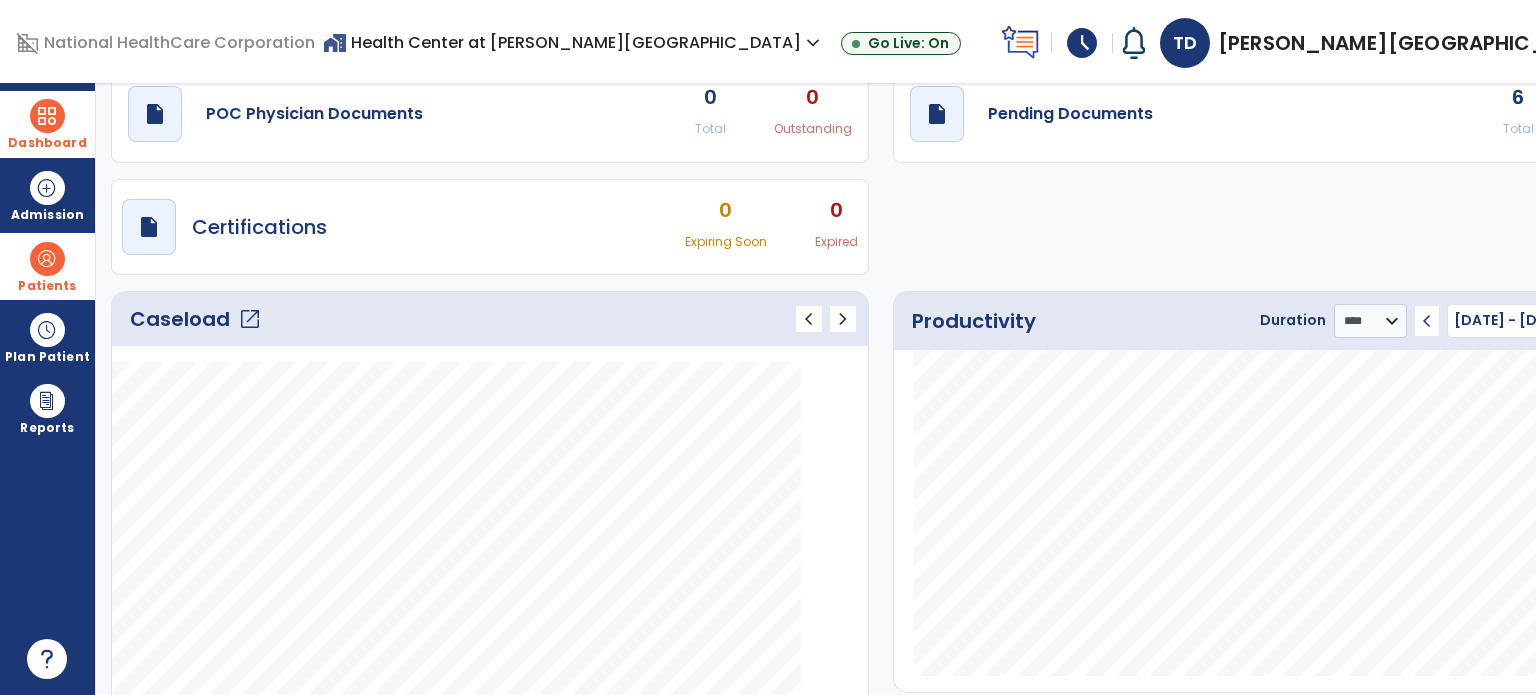 scroll, scrollTop: 30, scrollLeft: 0, axis: vertical 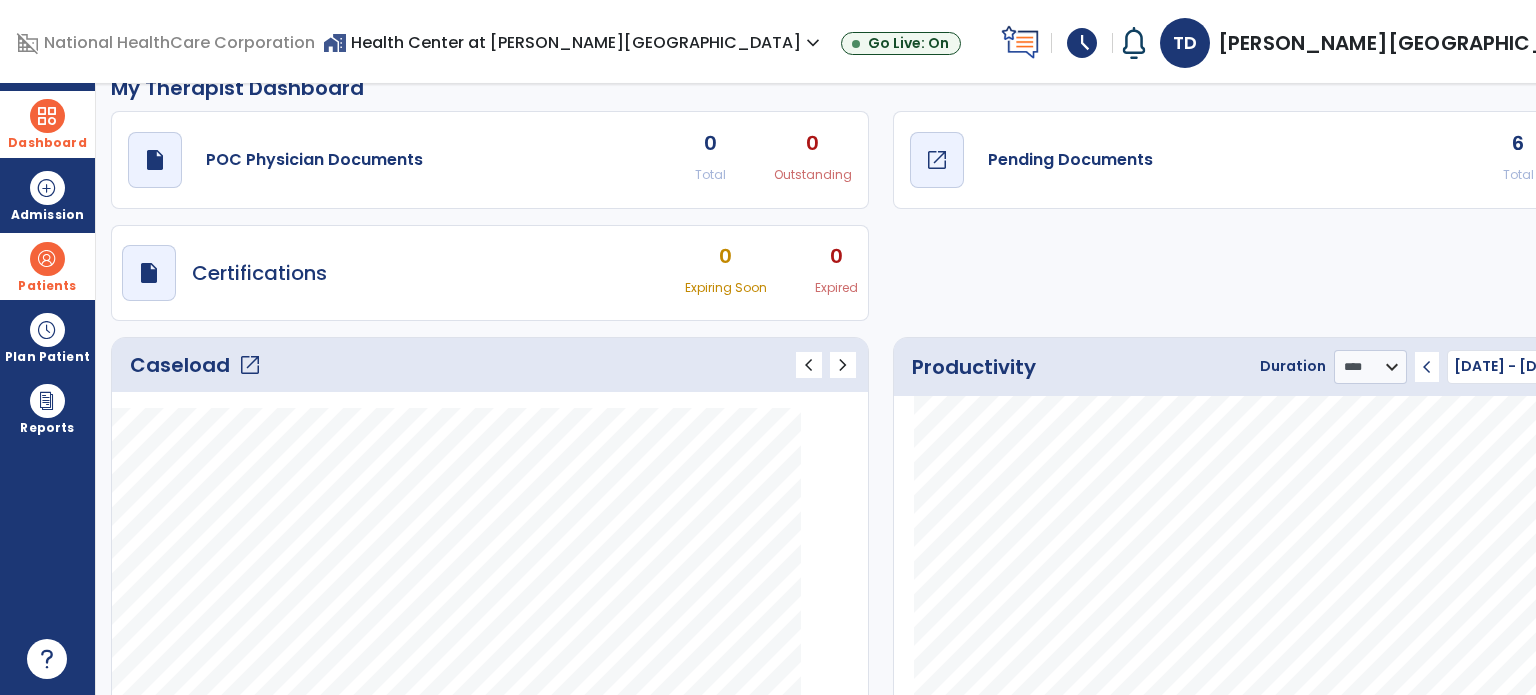 click on "draft   open_in_new  Pending Documents" 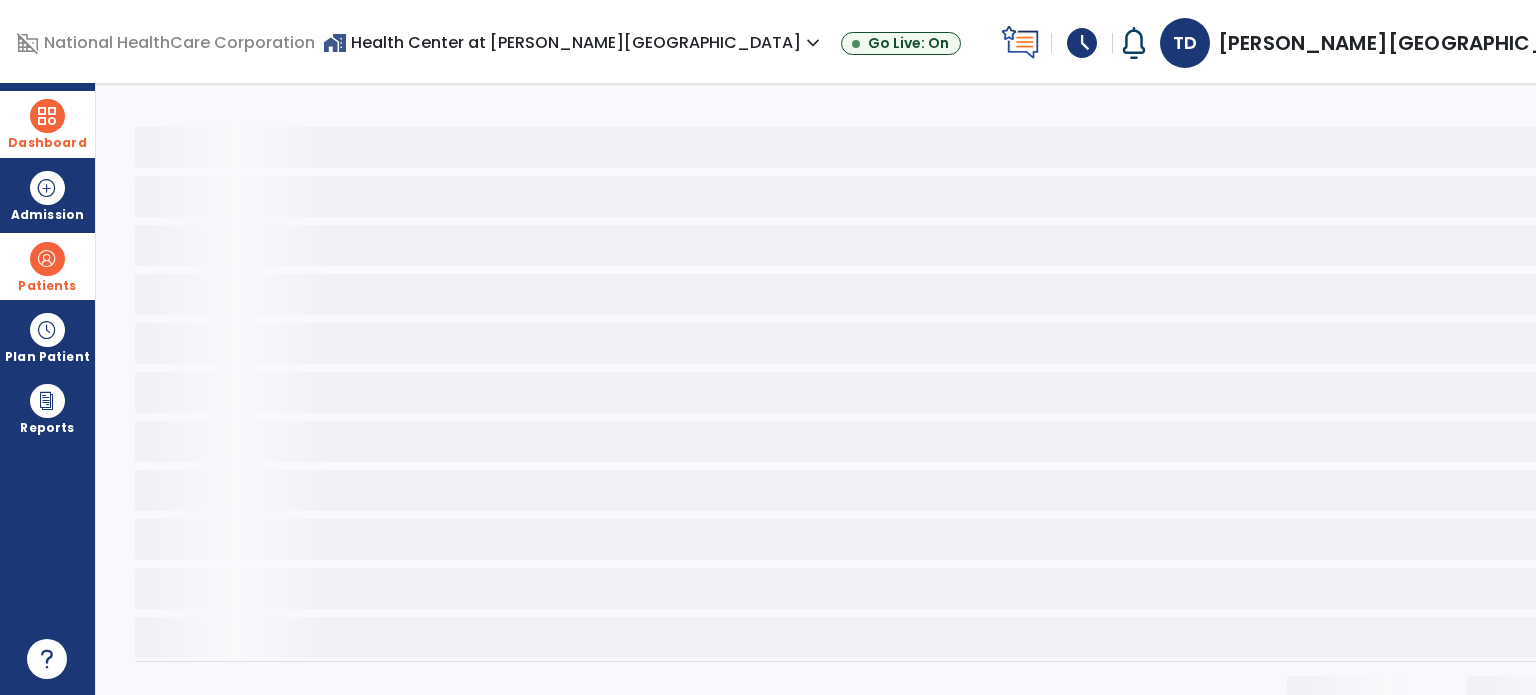scroll, scrollTop: 0, scrollLeft: 0, axis: both 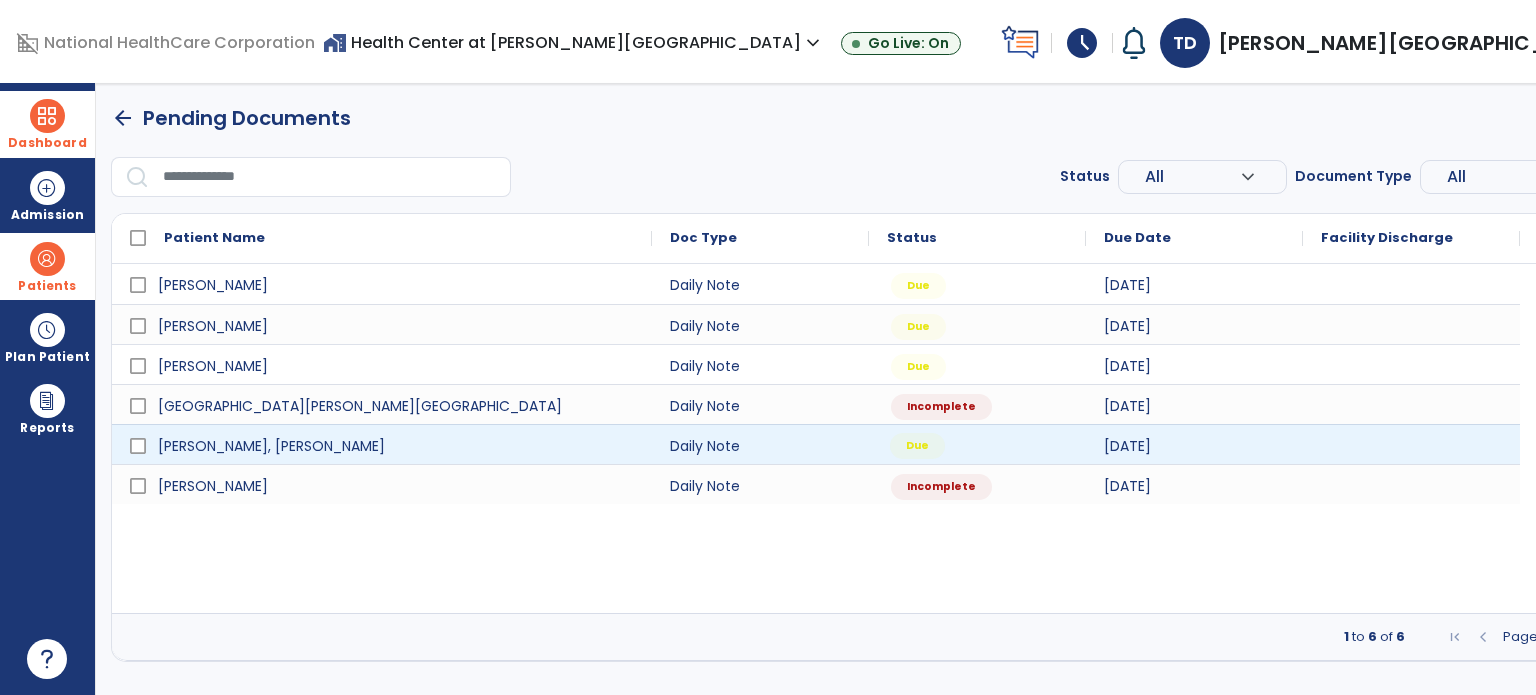 click on "Due" at bounding box center (977, 444) 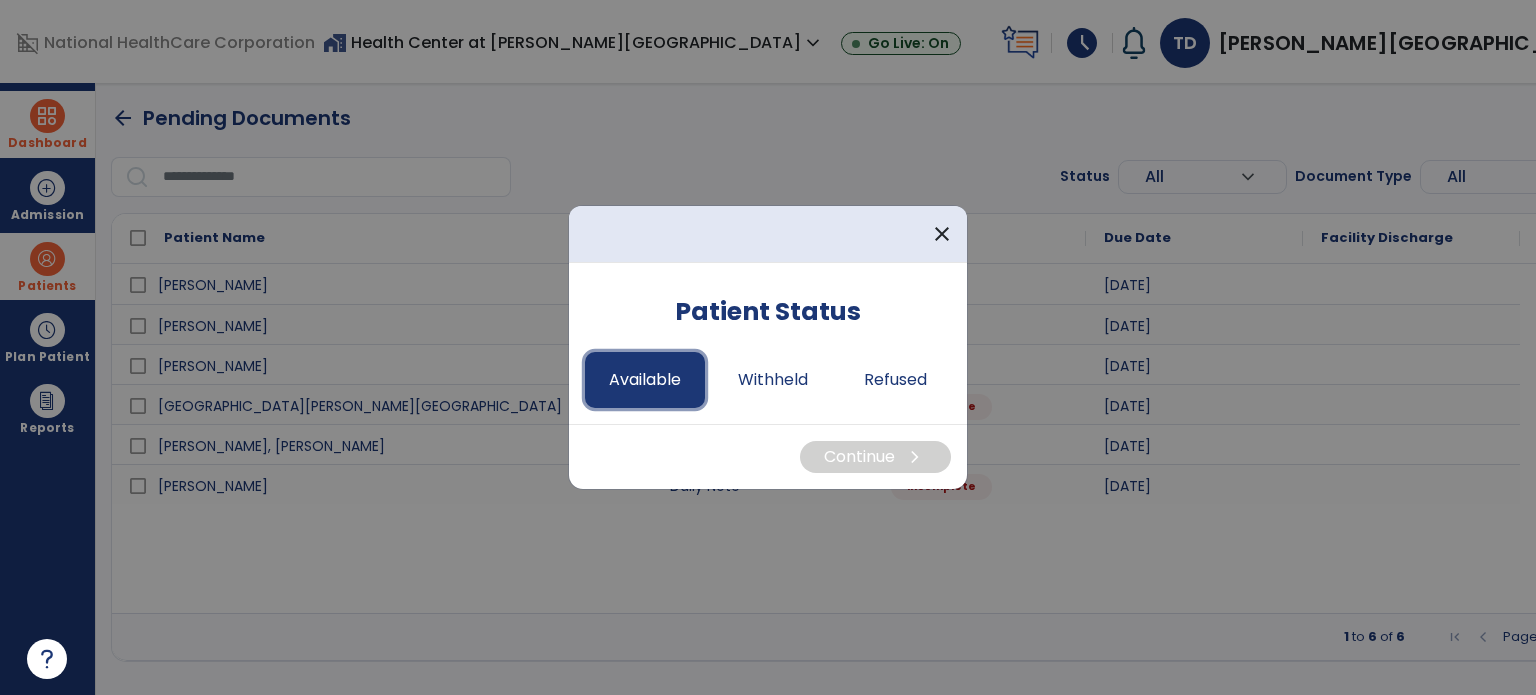 click on "Available" at bounding box center [645, 380] 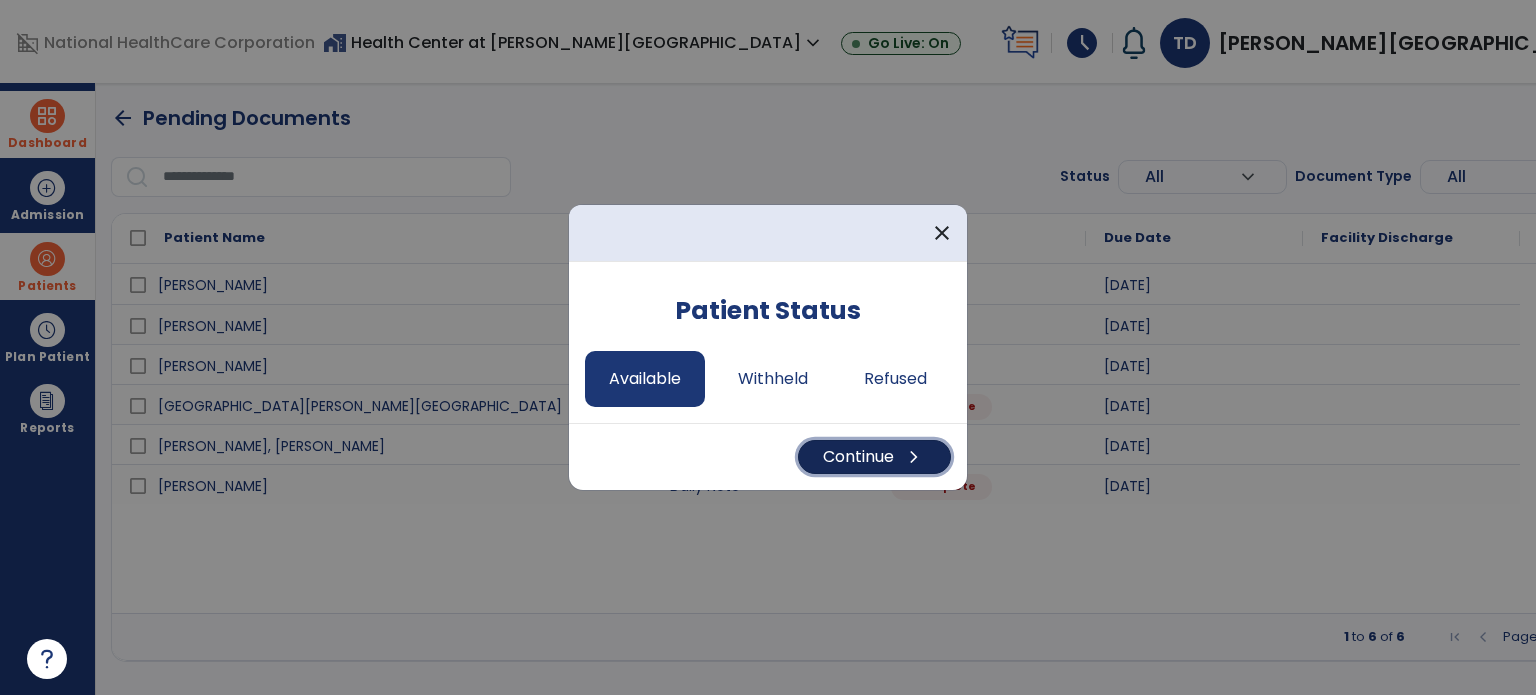 click on "Continue   chevron_right" at bounding box center [874, 457] 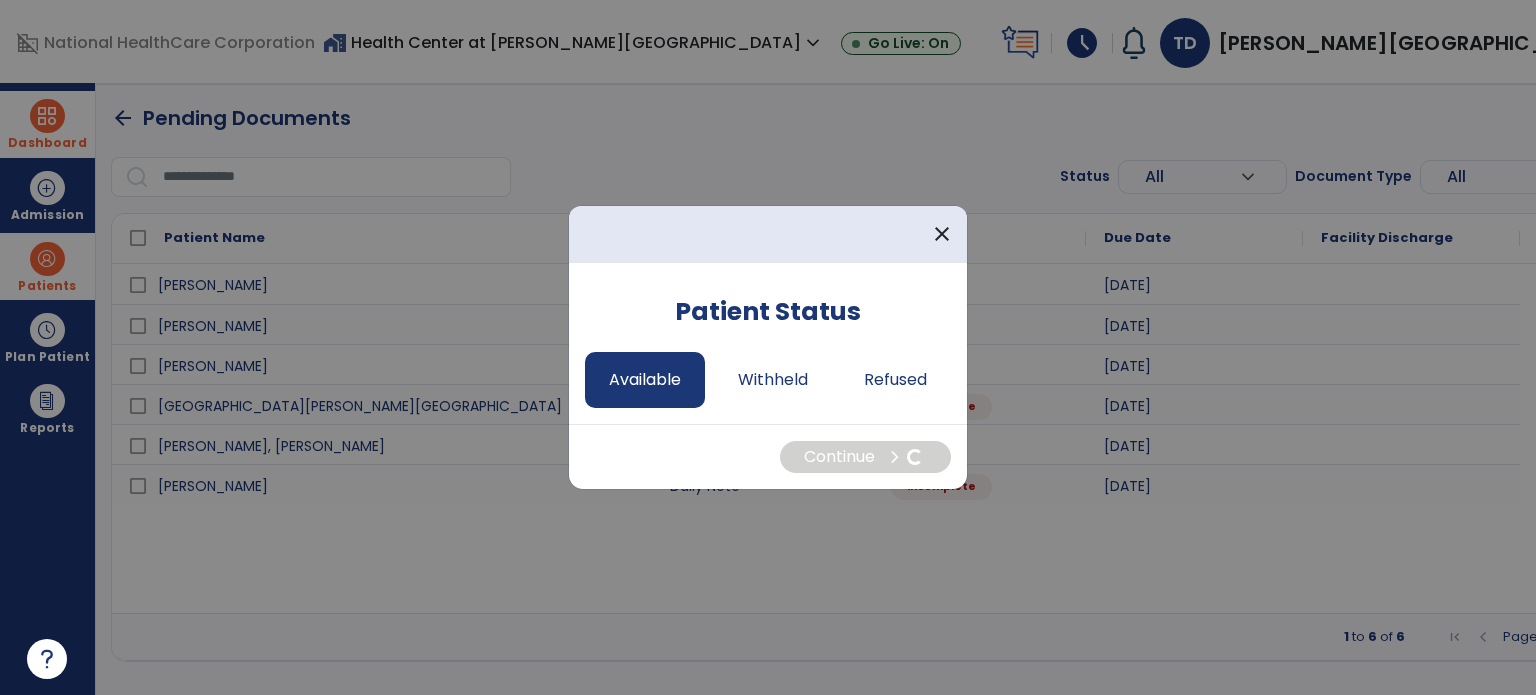 select on "*" 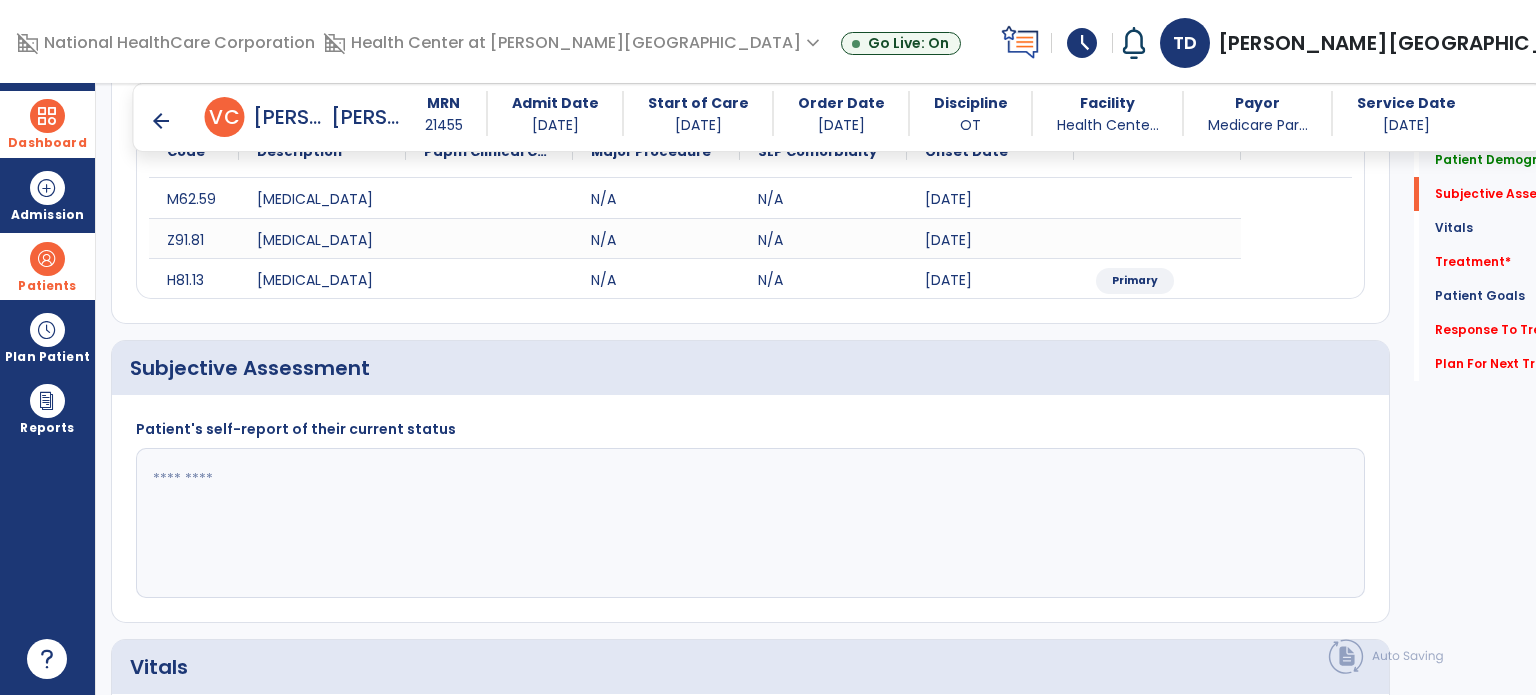scroll, scrollTop: 284, scrollLeft: 0, axis: vertical 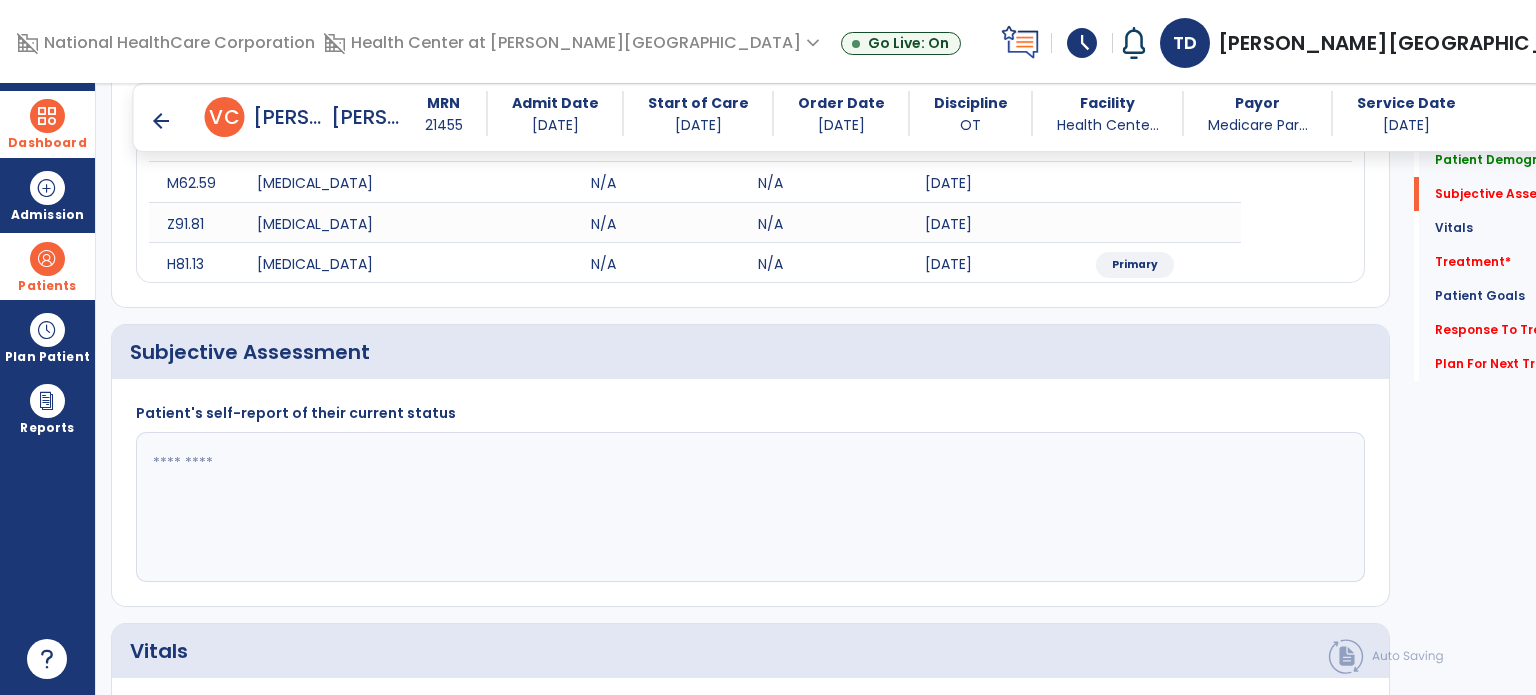 click 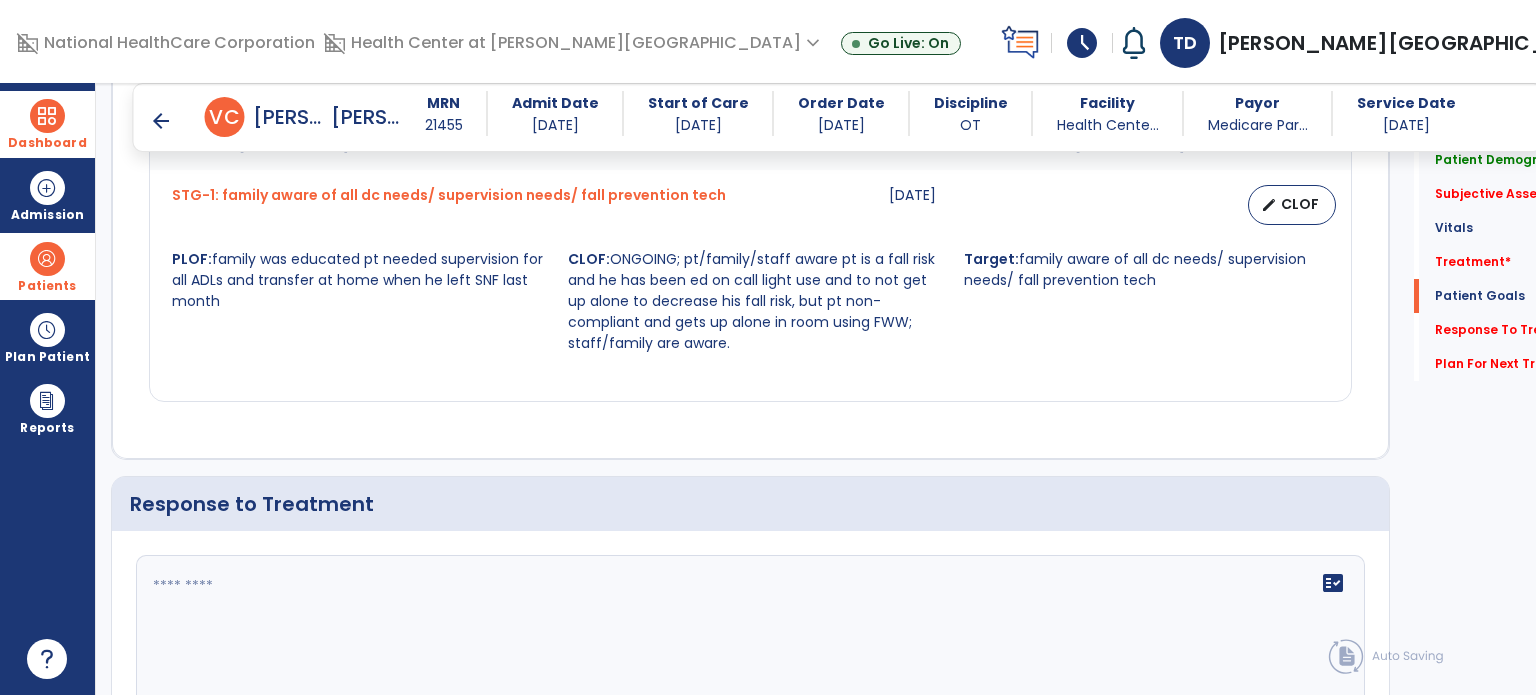 scroll, scrollTop: 2219, scrollLeft: 0, axis: vertical 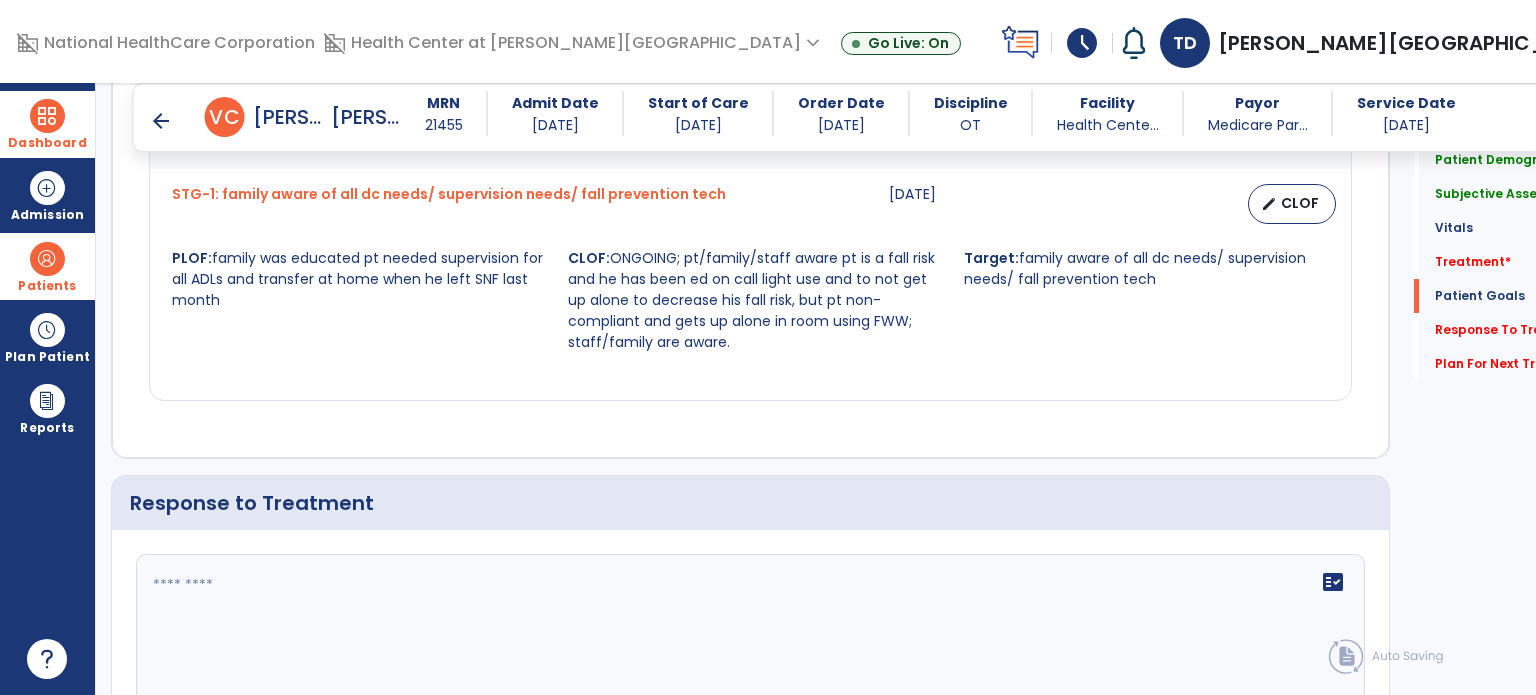 type on "**********" 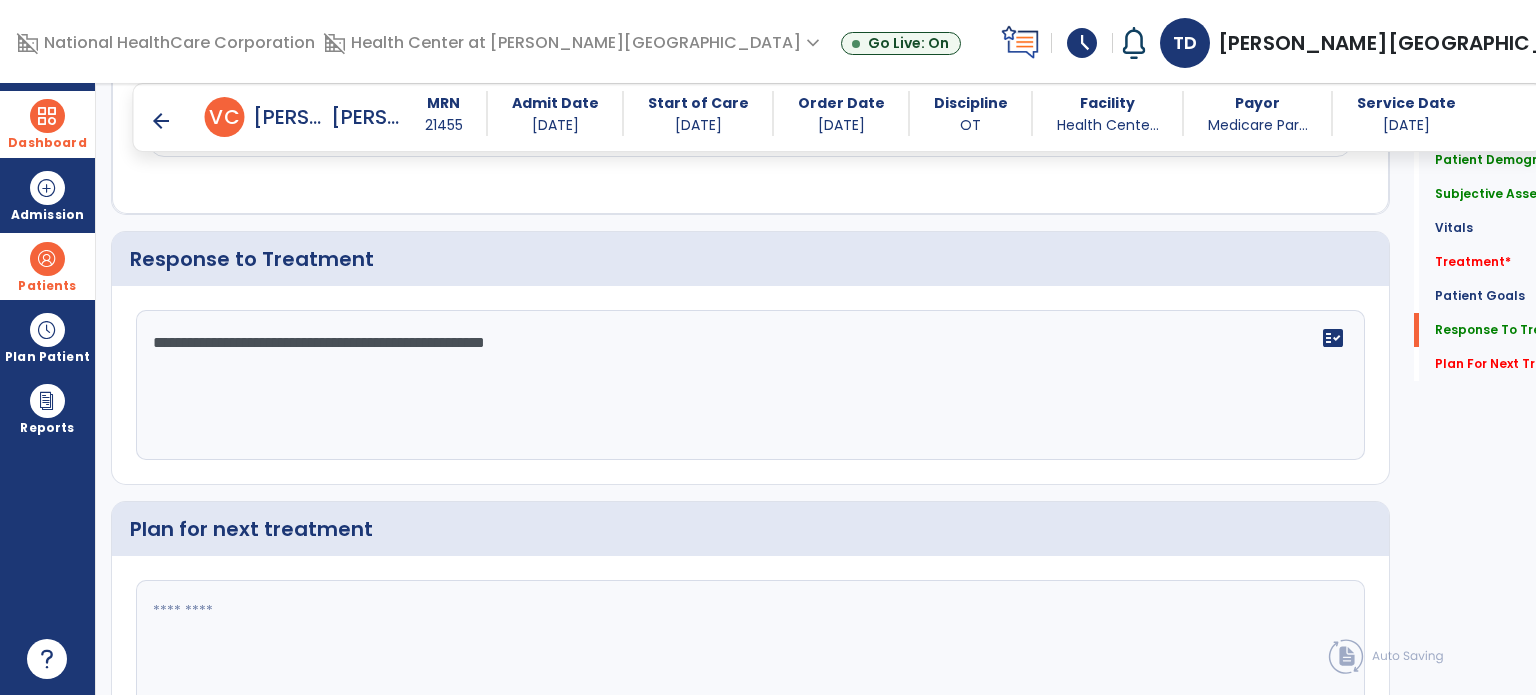 scroll, scrollTop: 2484, scrollLeft: 0, axis: vertical 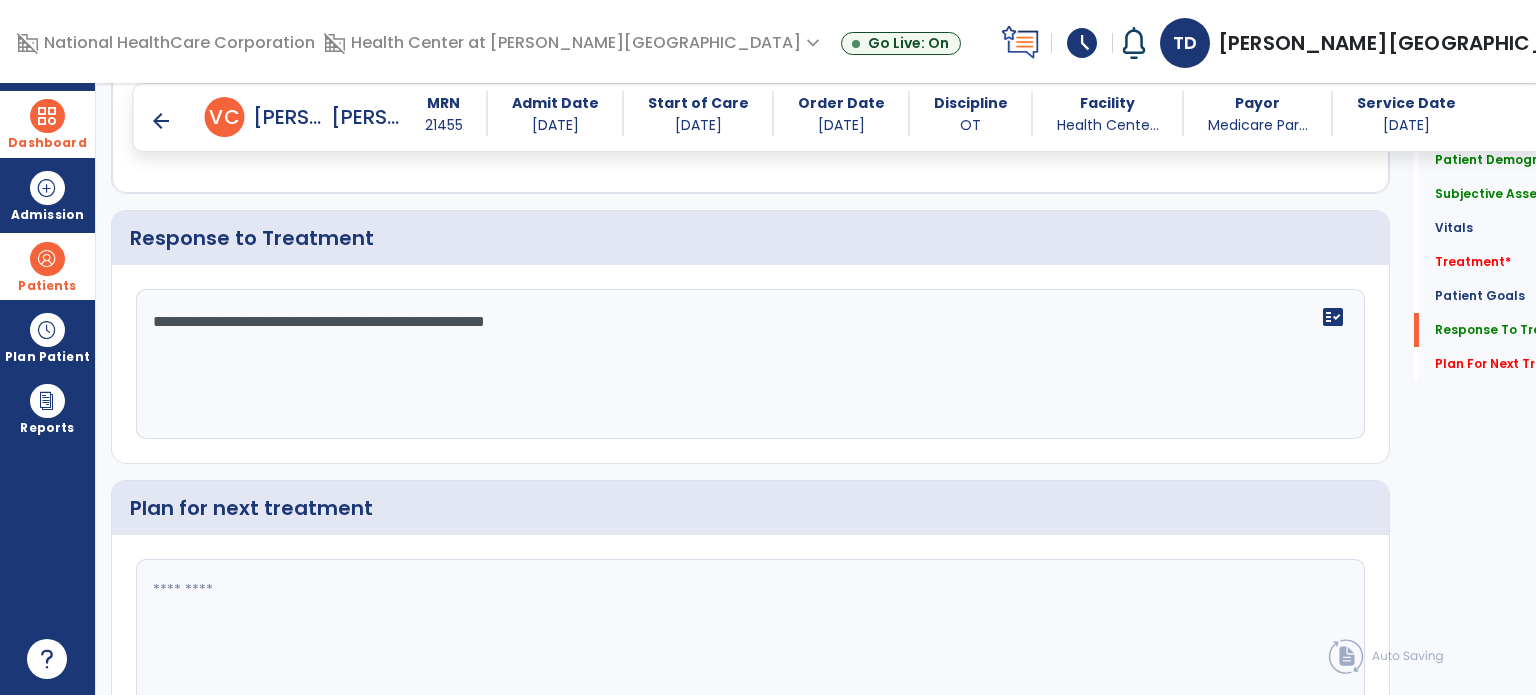 type on "**********" 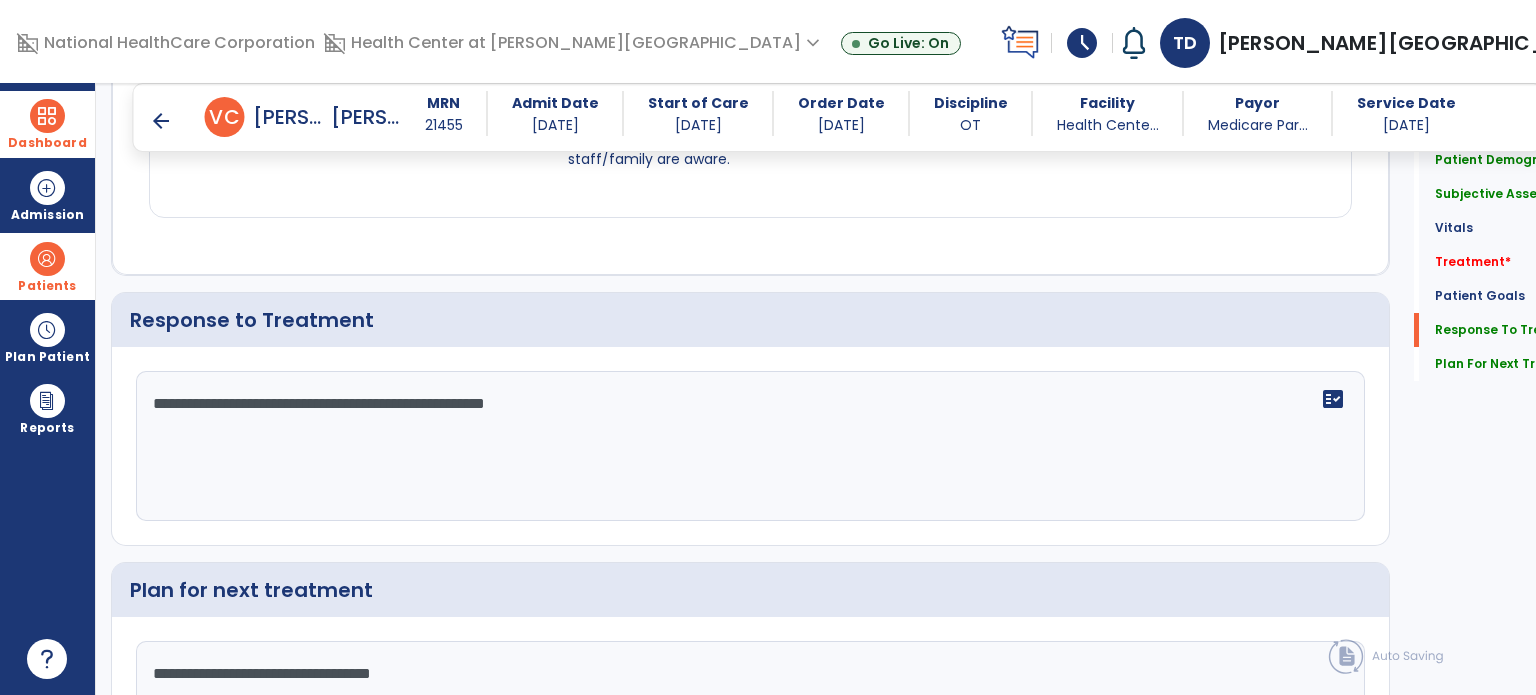 scroll, scrollTop: 2582, scrollLeft: 0, axis: vertical 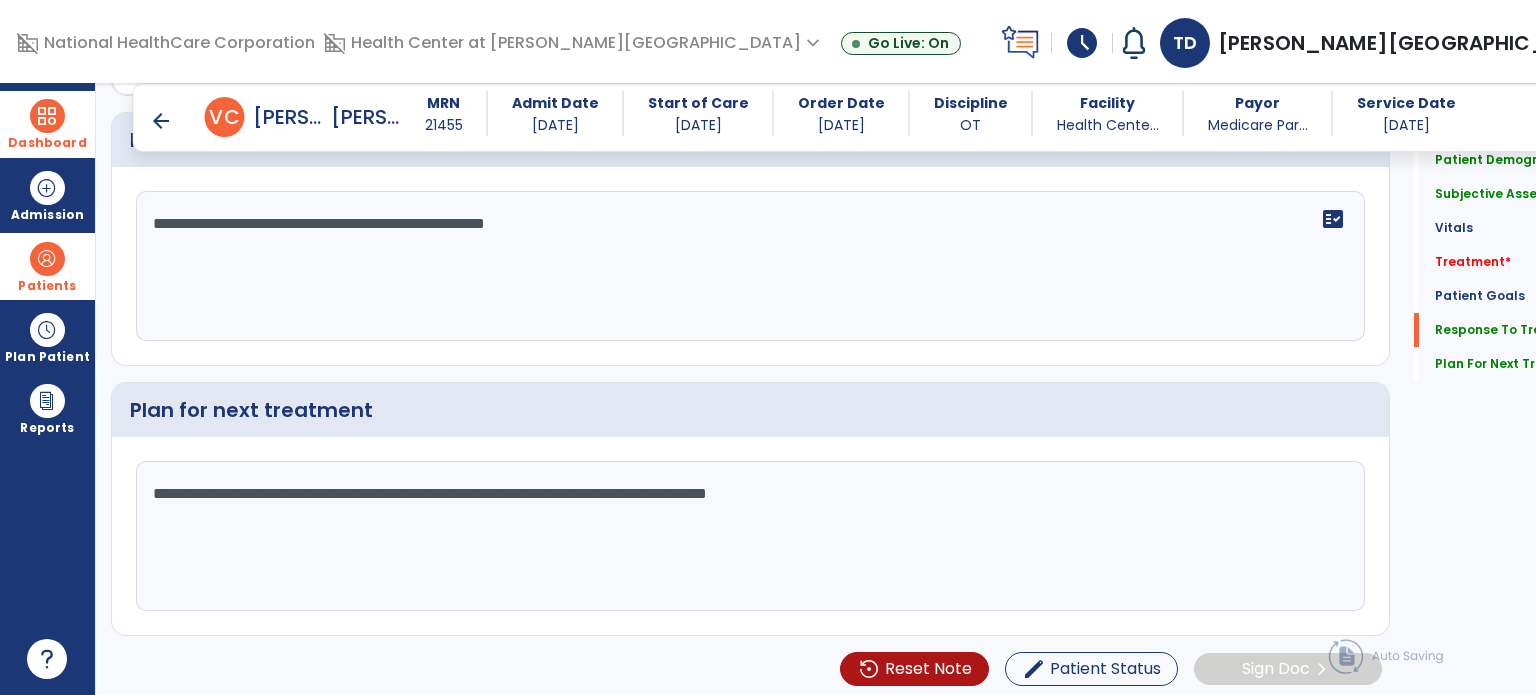type on "**********" 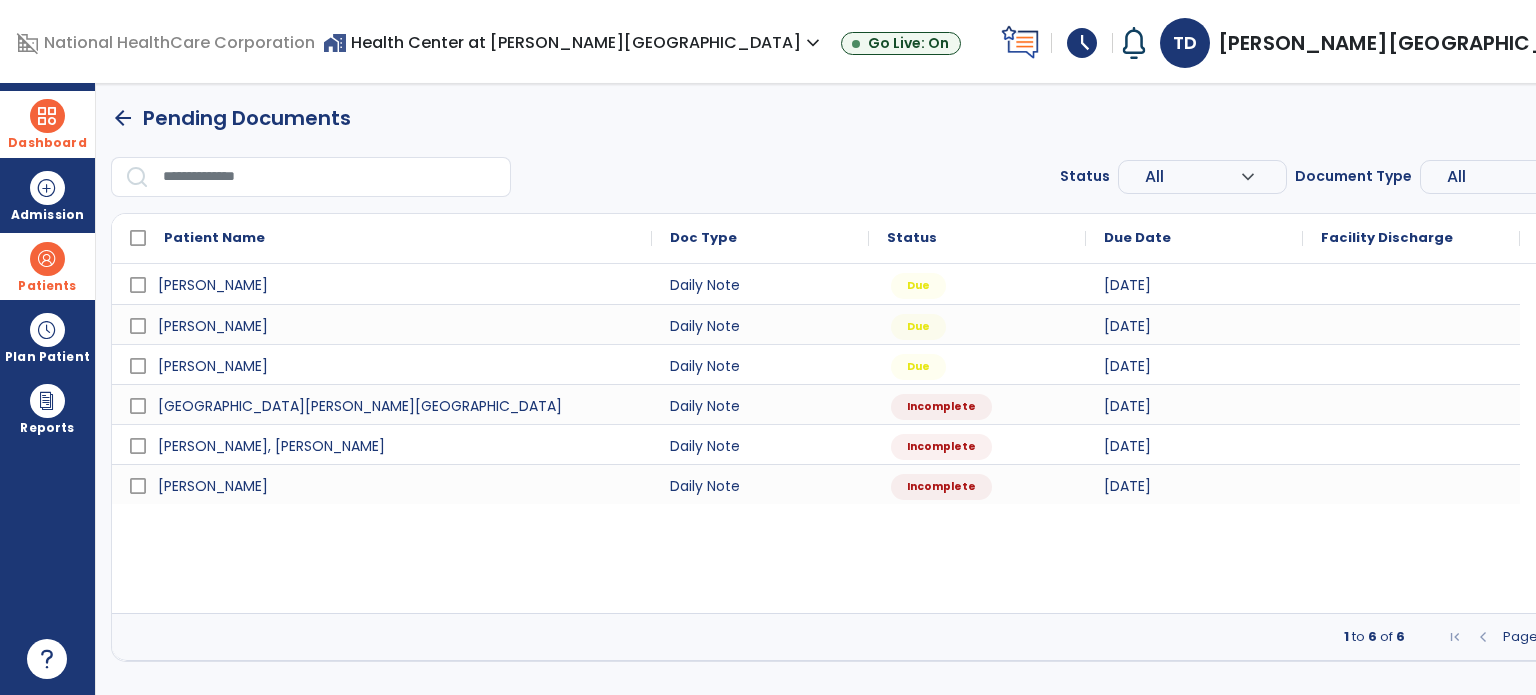 scroll, scrollTop: 0, scrollLeft: 0, axis: both 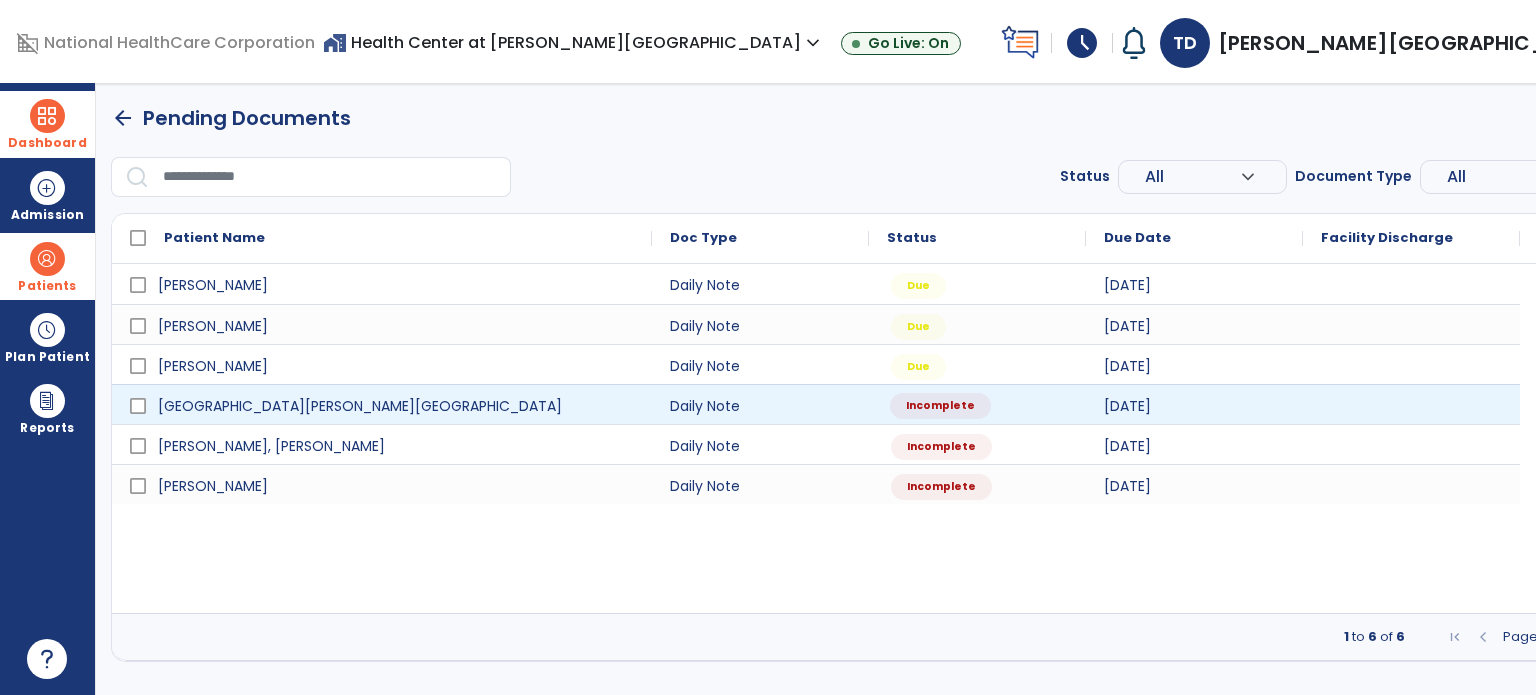 click on "Incomplete" at bounding box center (940, 406) 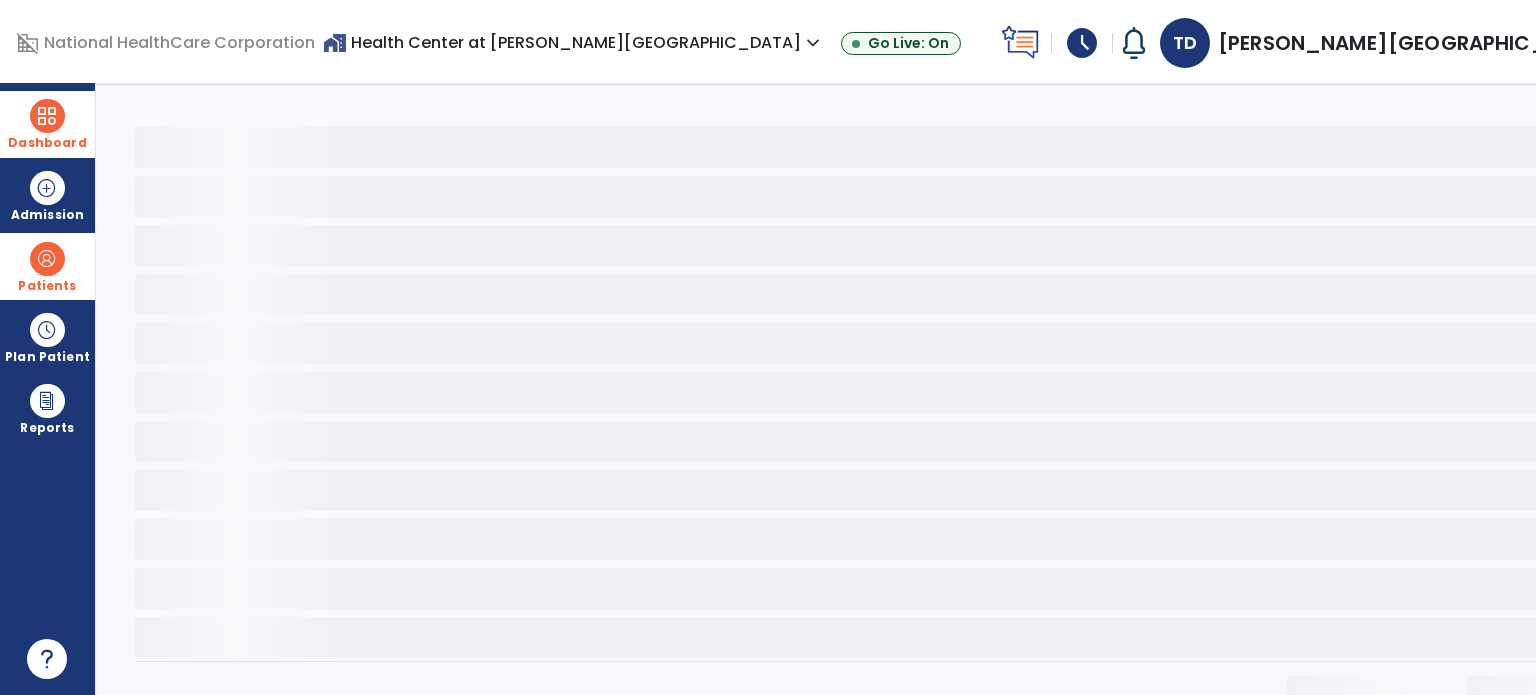 select on "*" 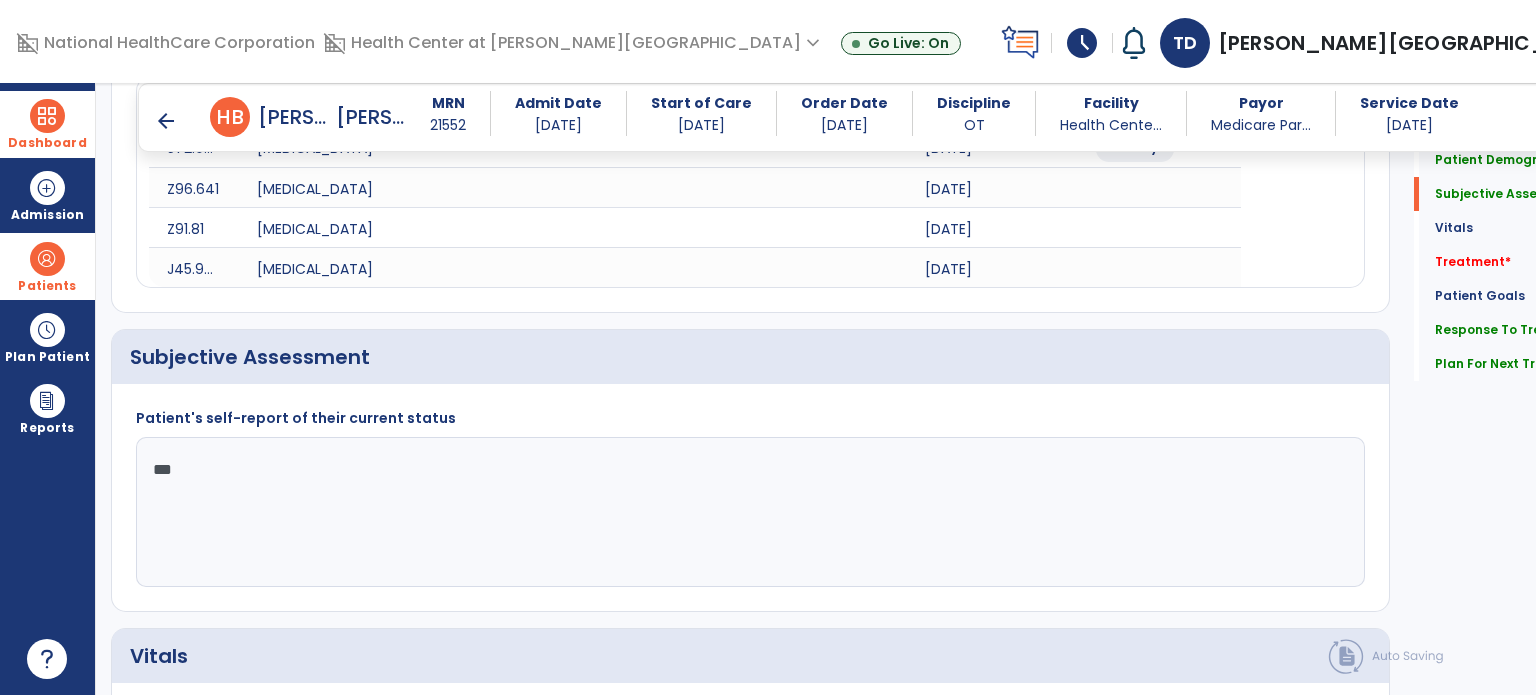 scroll, scrollTop: 320, scrollLeft: 0, axis: vertical 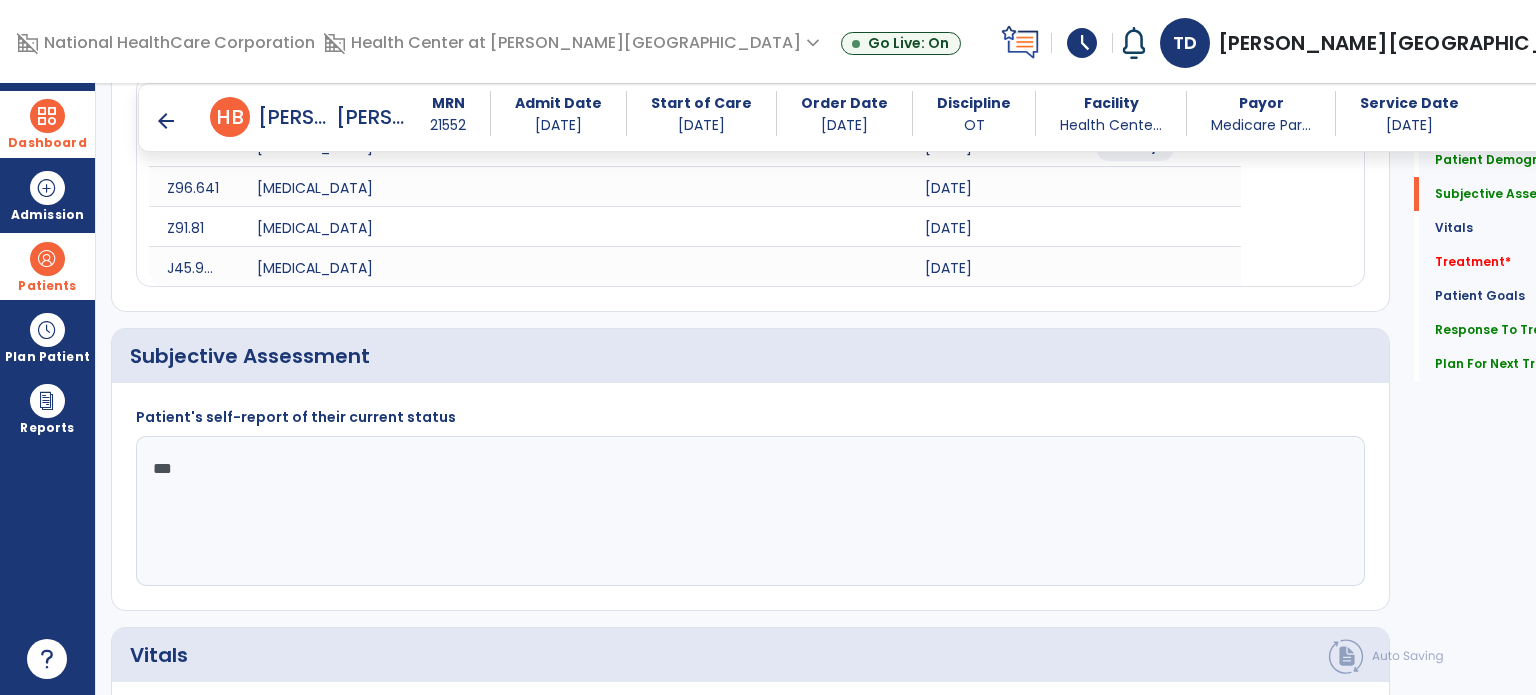 click on "**" 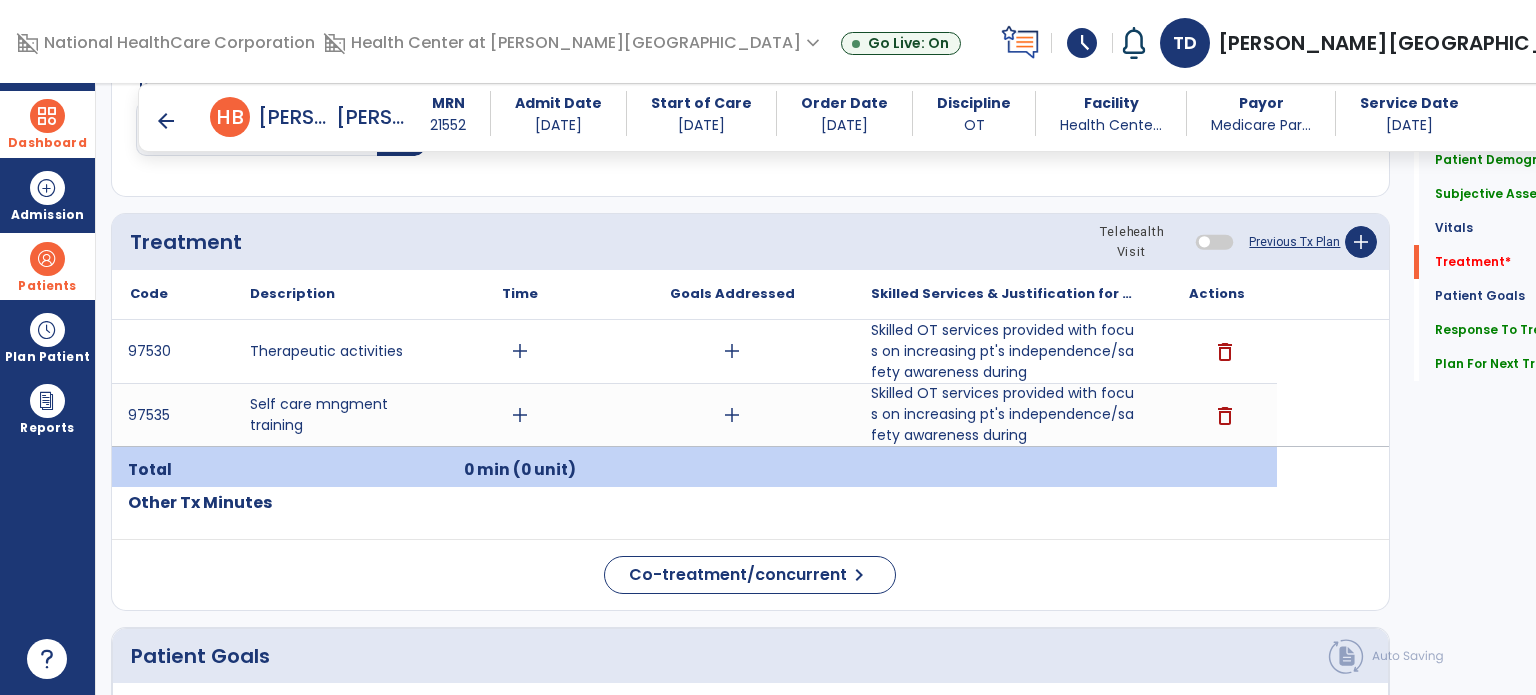 scroll, scrollTop: 1120, scrollLeft: 0, axis: vertical 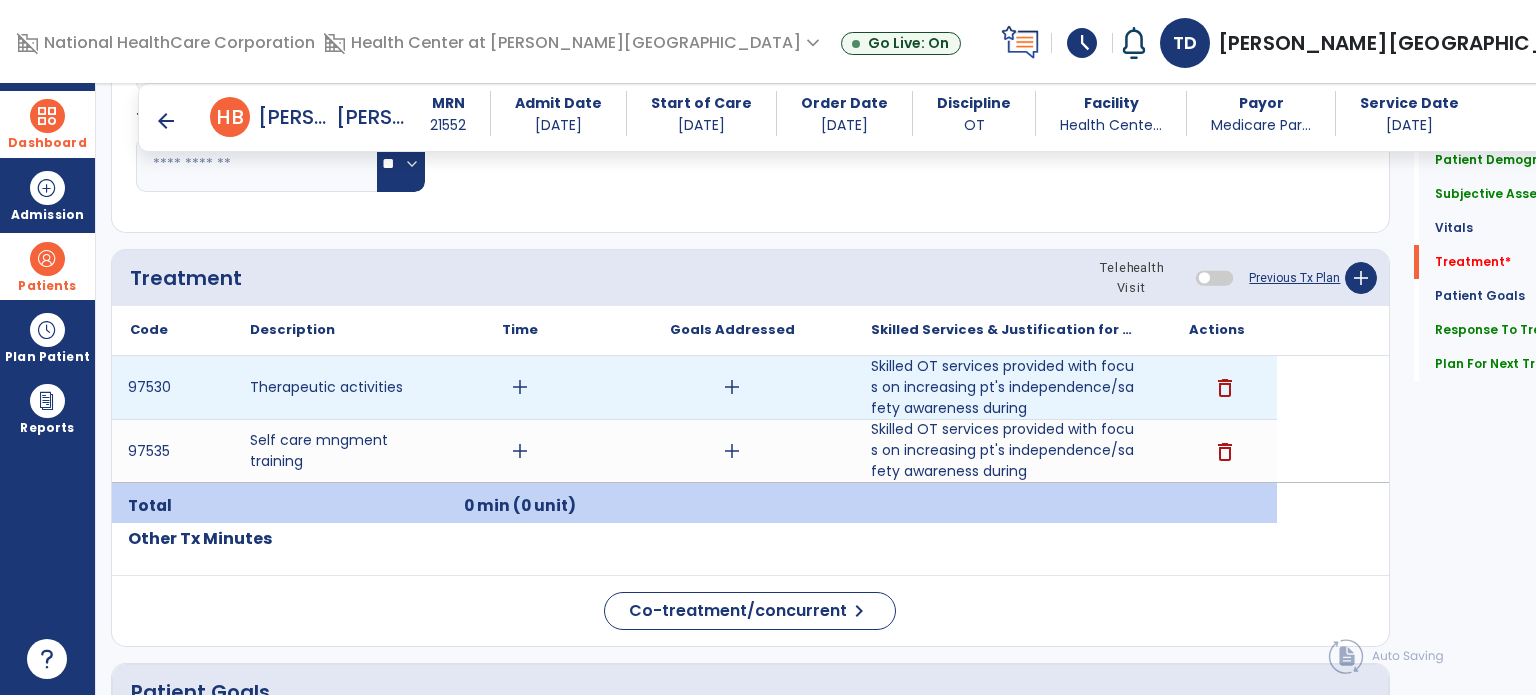 type on "**********" 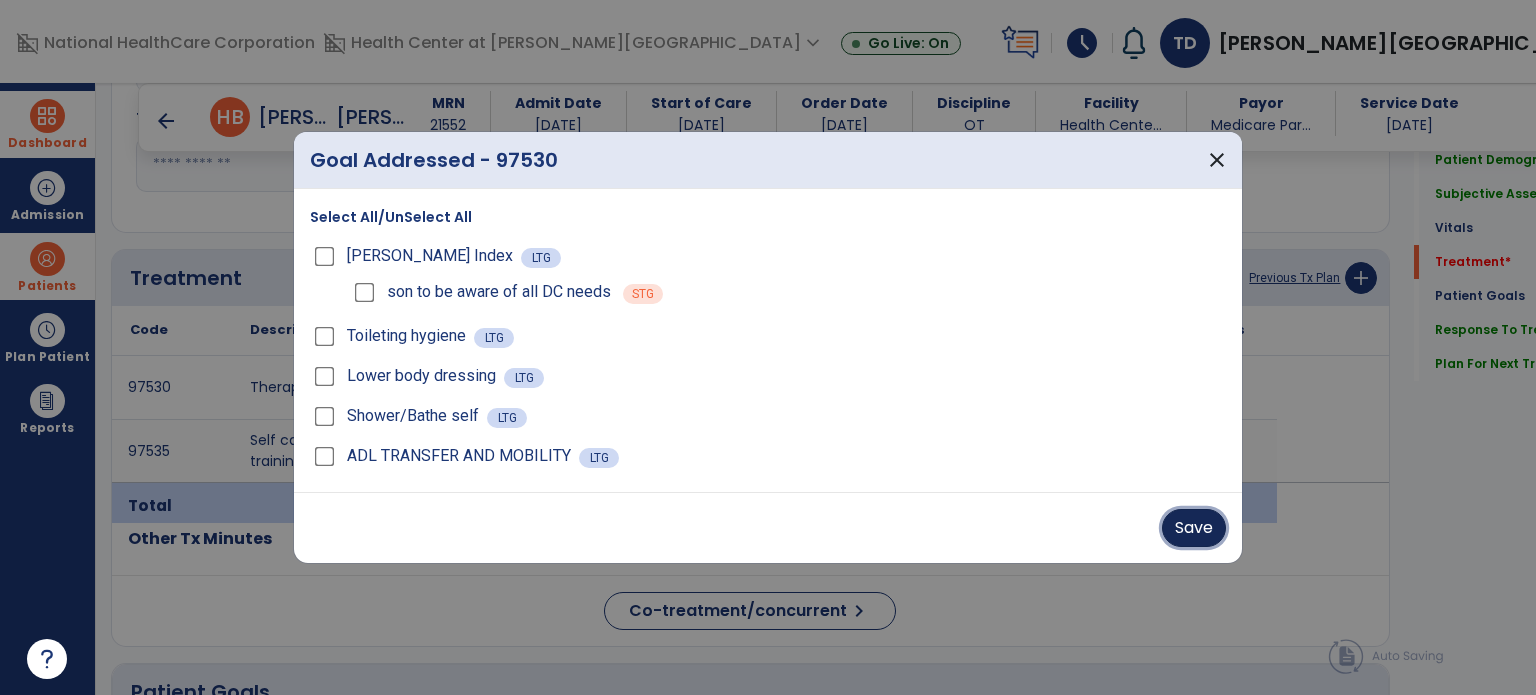 click on "Save" at bounding box center [1194, 528] 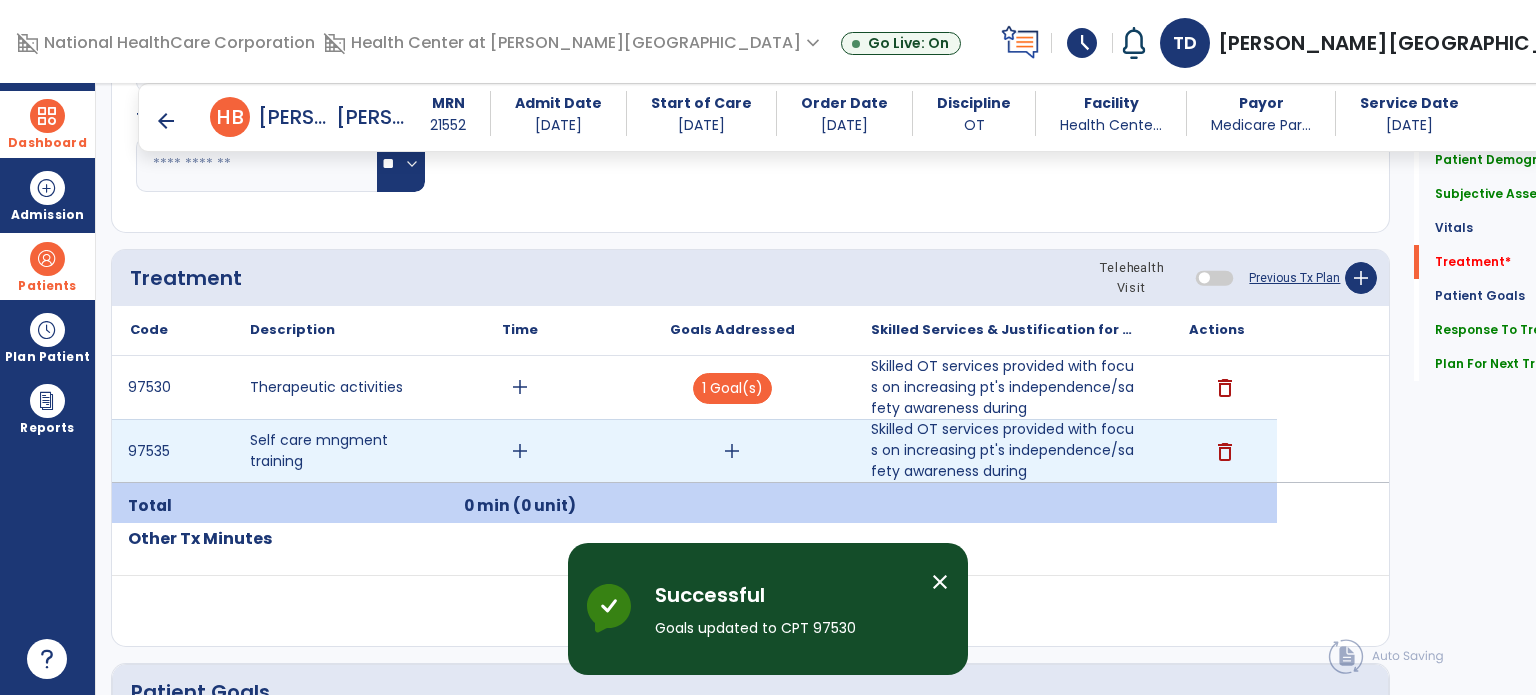 click on "add" at bounding box center [732, 451] 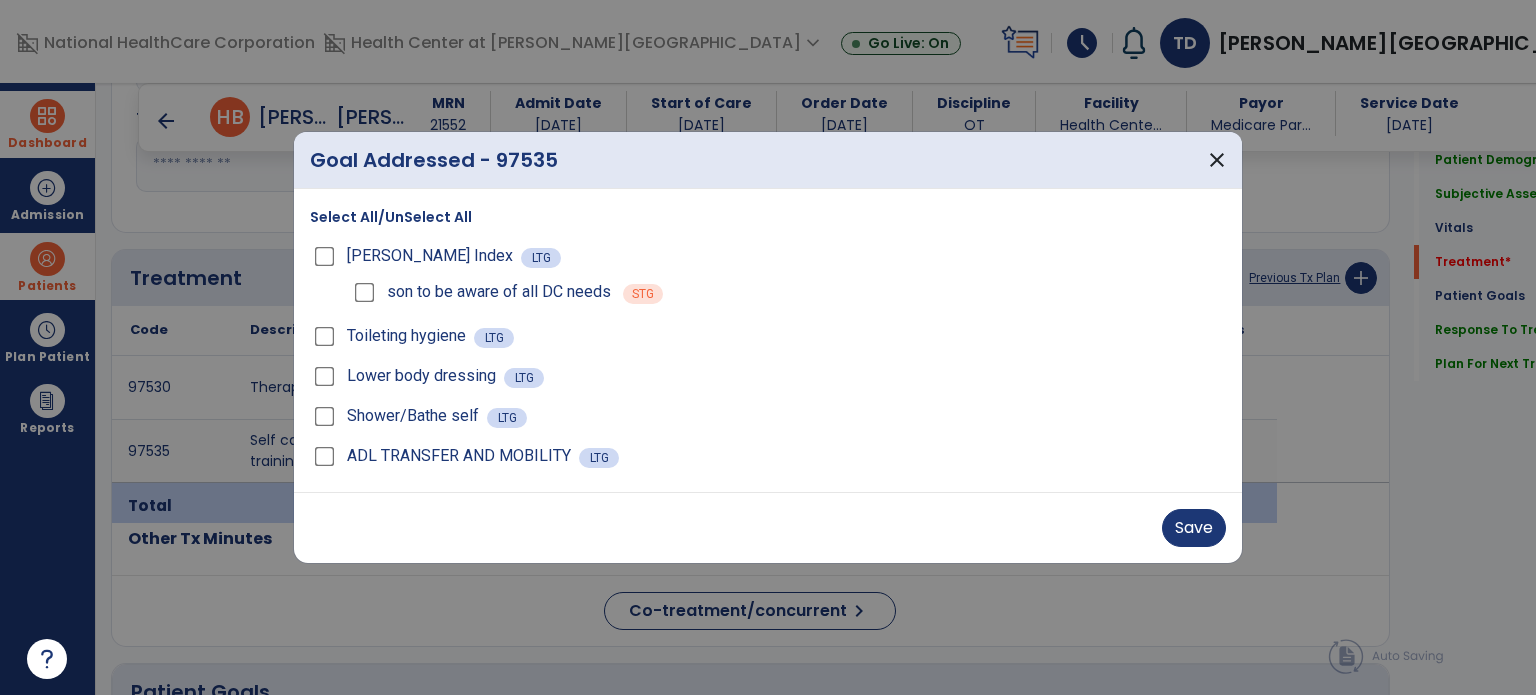 click on "ADL TRANSFER AND MOBILITY" at bounding box center [444, 456] 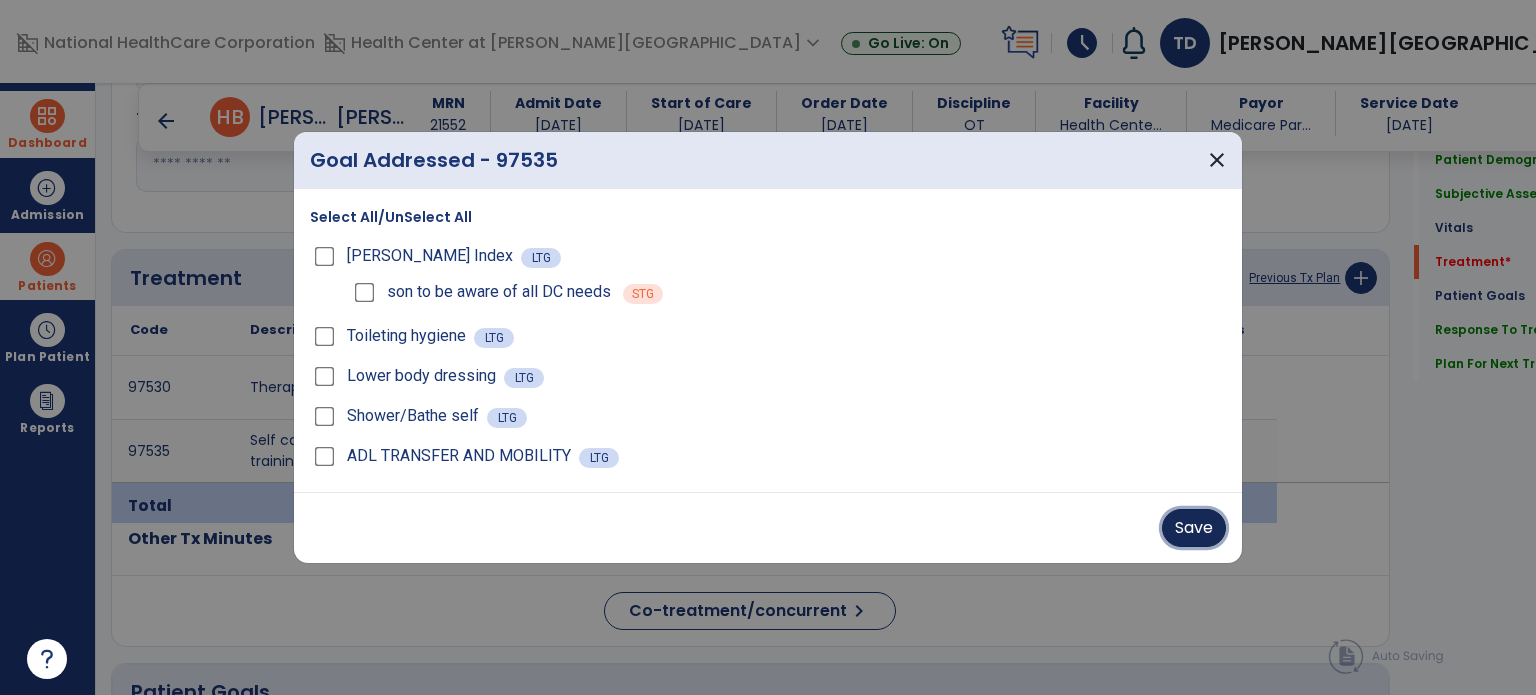 click on "Save" at bounding box center [1194, 528] 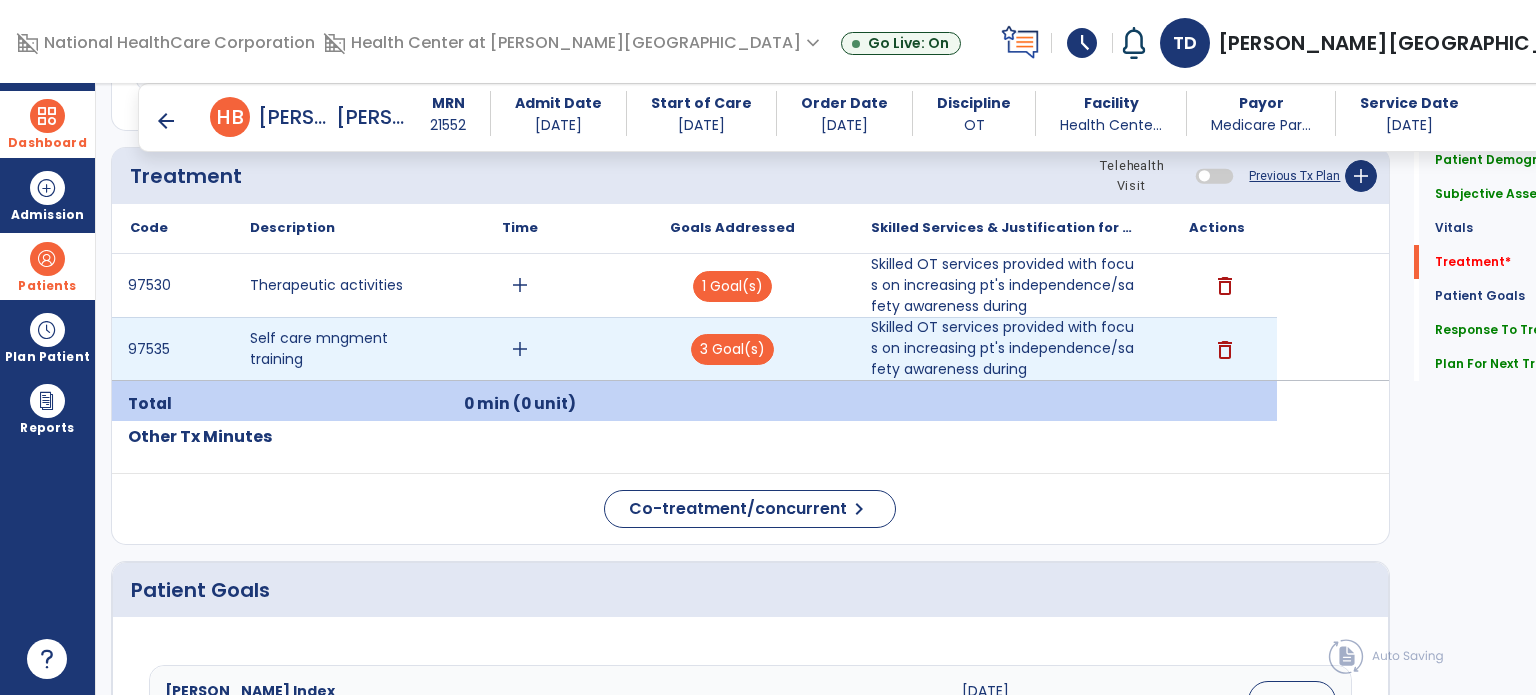 scroll, scrollTop: 1280, scrollLeft: 0, axis: vertical 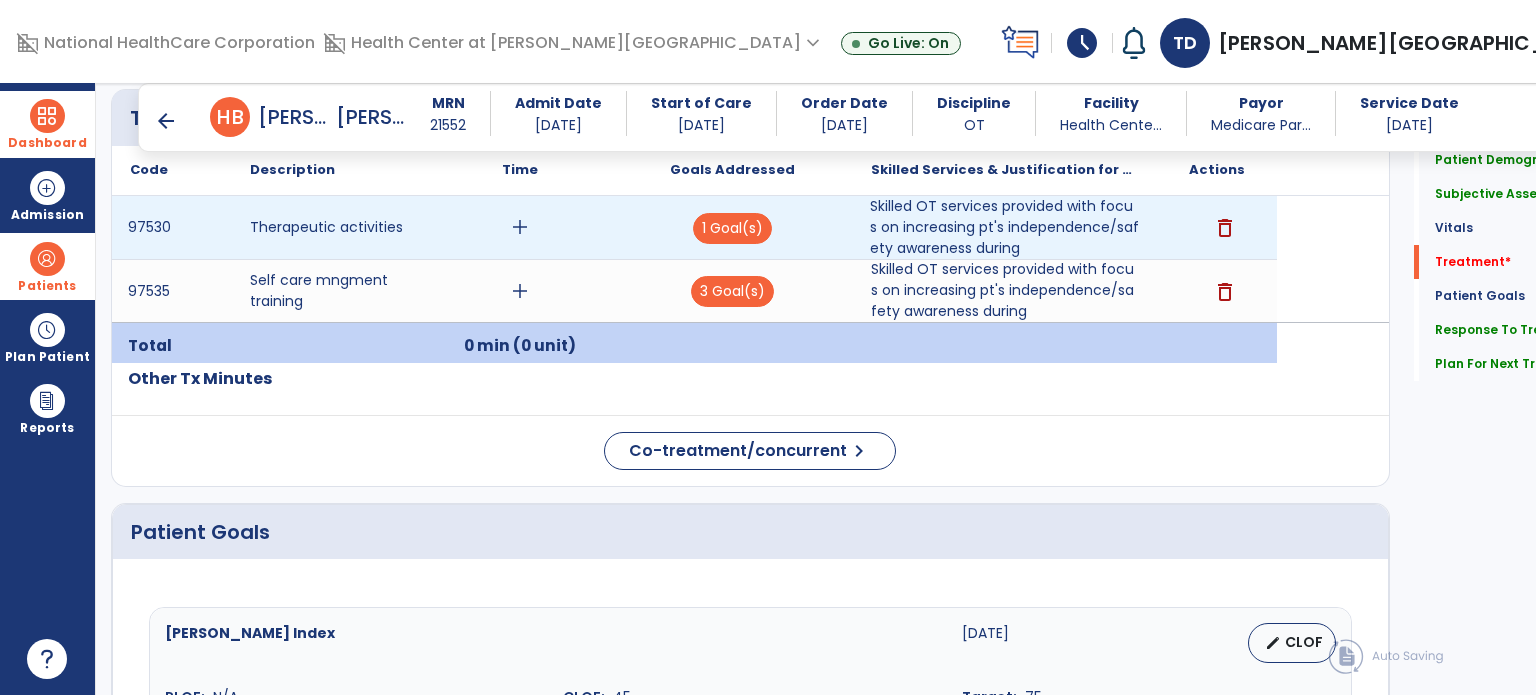 click on "Skilled OT services provided with focus on increasing pt's independence/safety awareness during" at bounding box center (1004, 227) 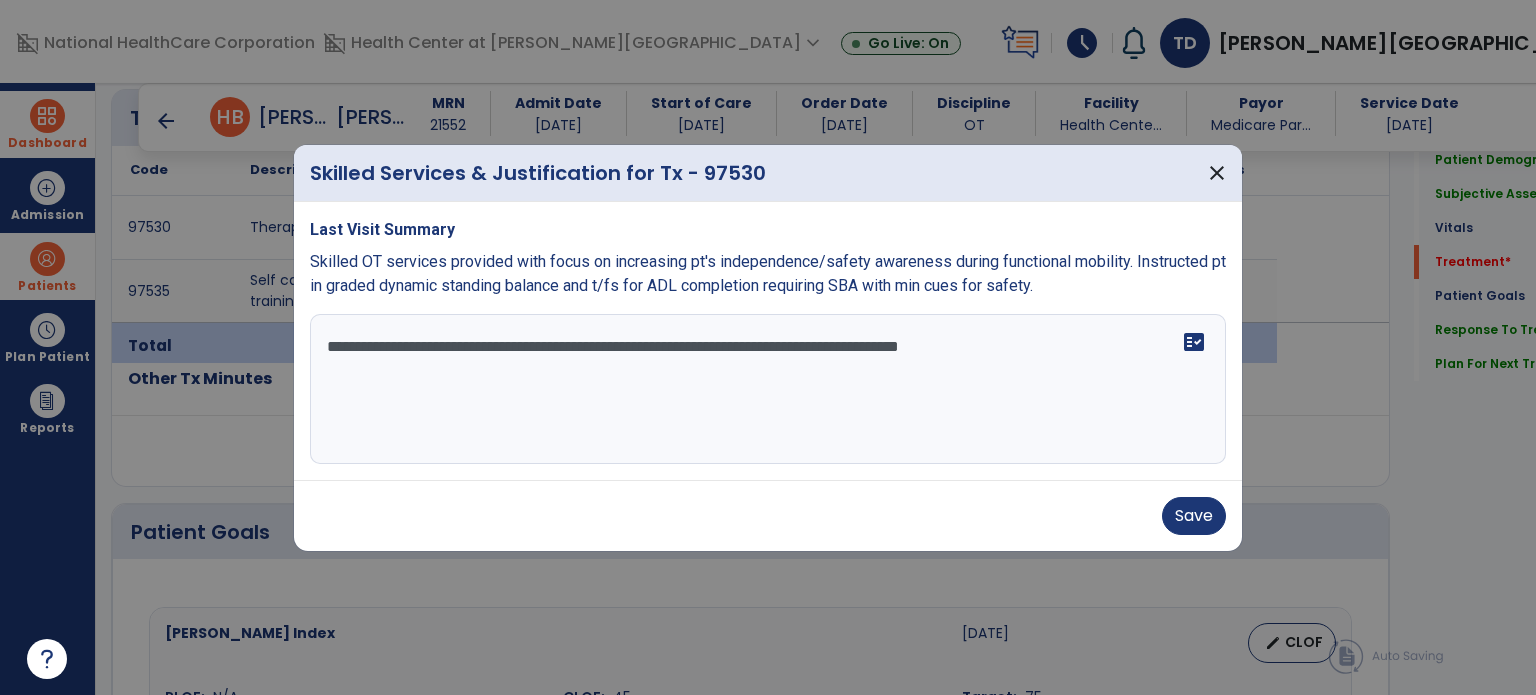 click on "**********" at bounding box center [768, 389] 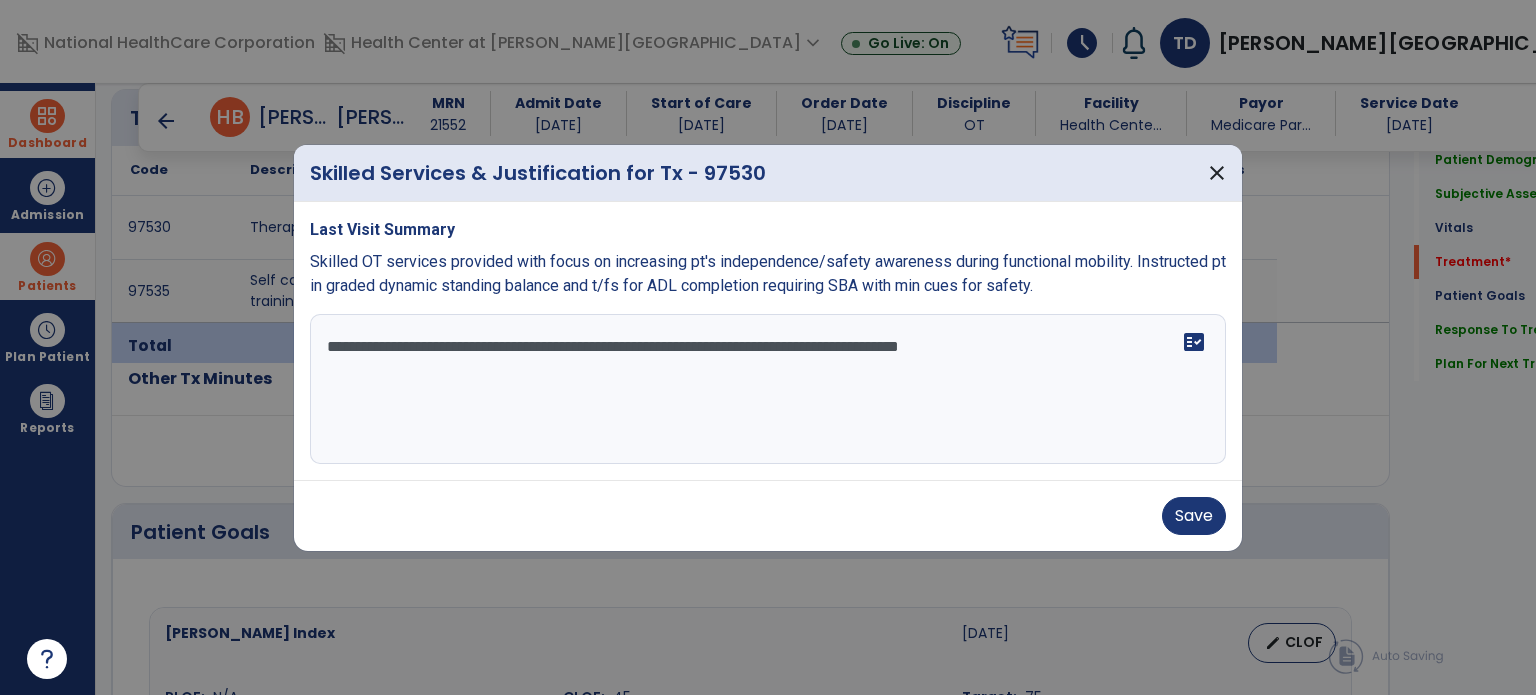 click on "**********" at bounding box center [768, 389] 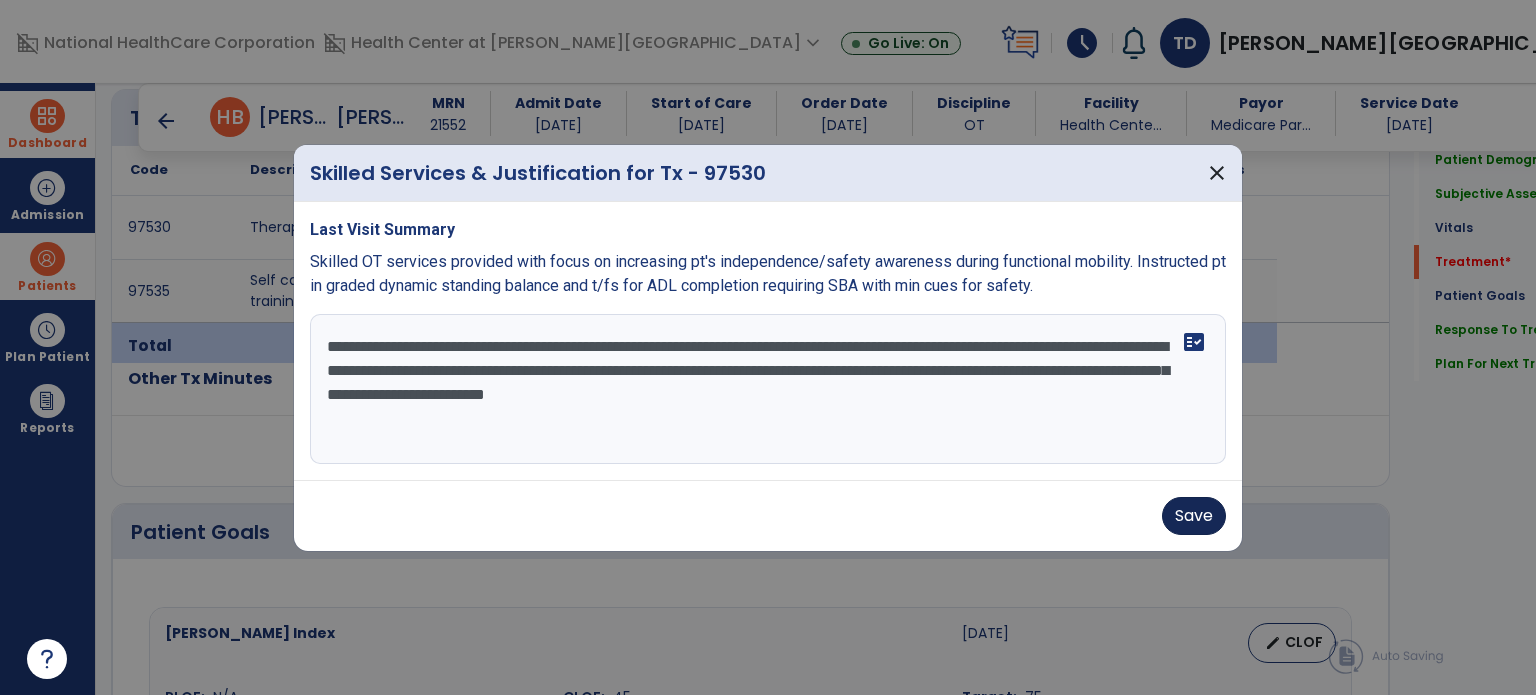 type on "**********" 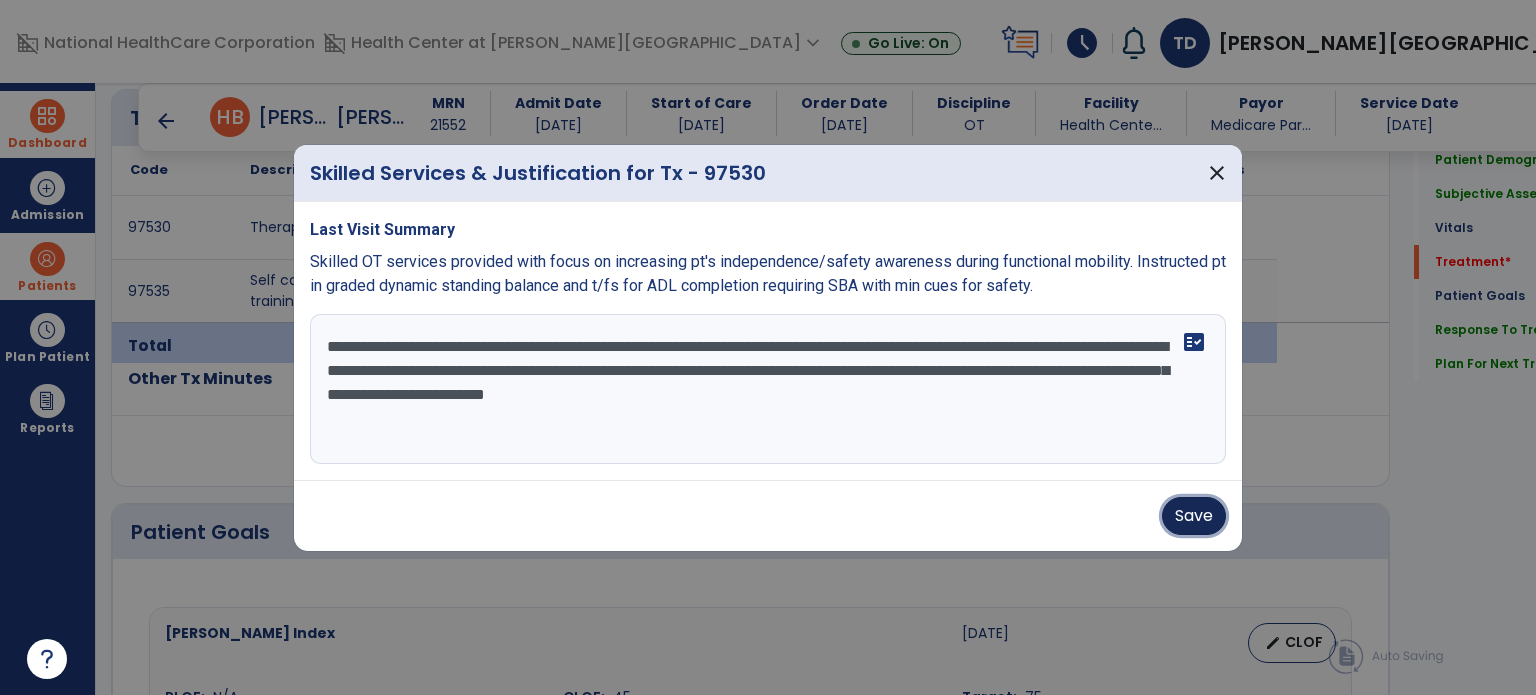 click on "Save" at bounding box center (1194, 516) 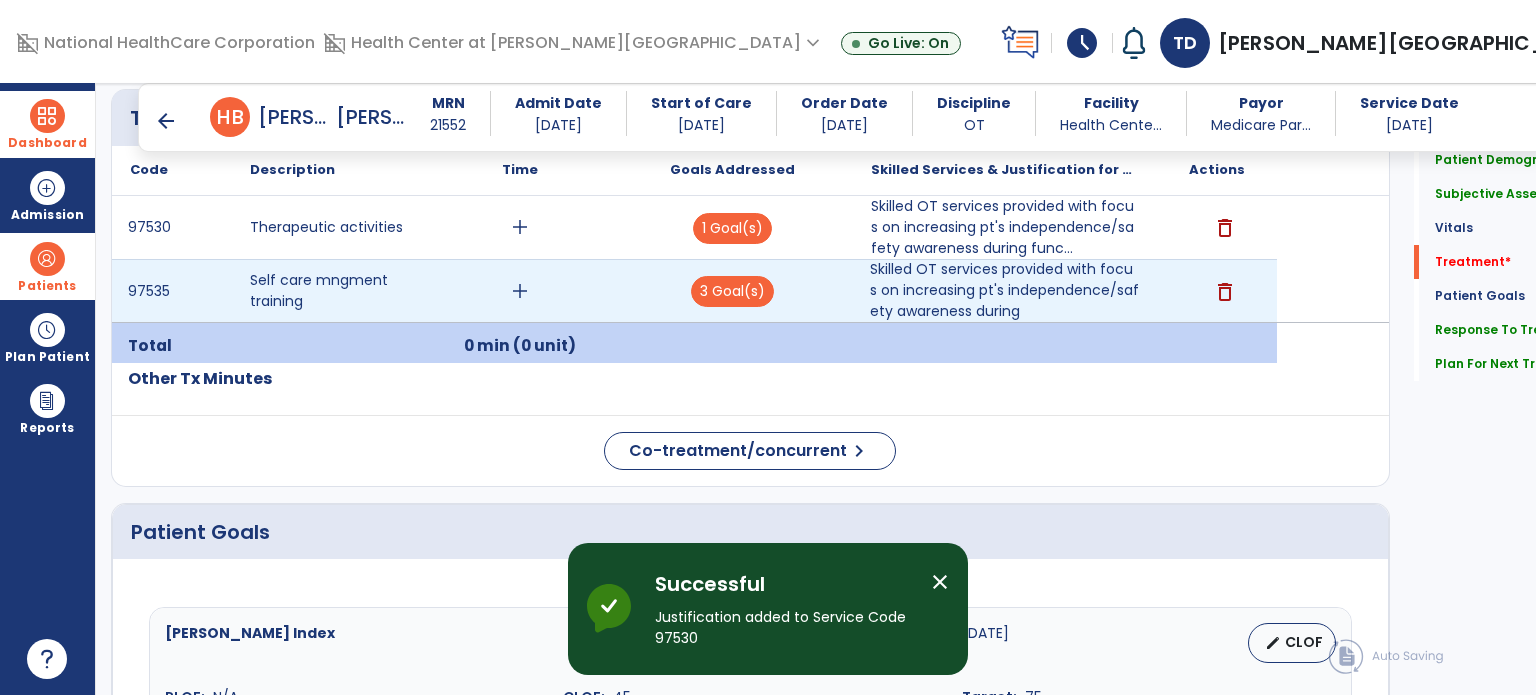 click on "Skilled OT services provided with focus on increasing pt's independence/safety awareness during" at bounding box center [1004, 290] 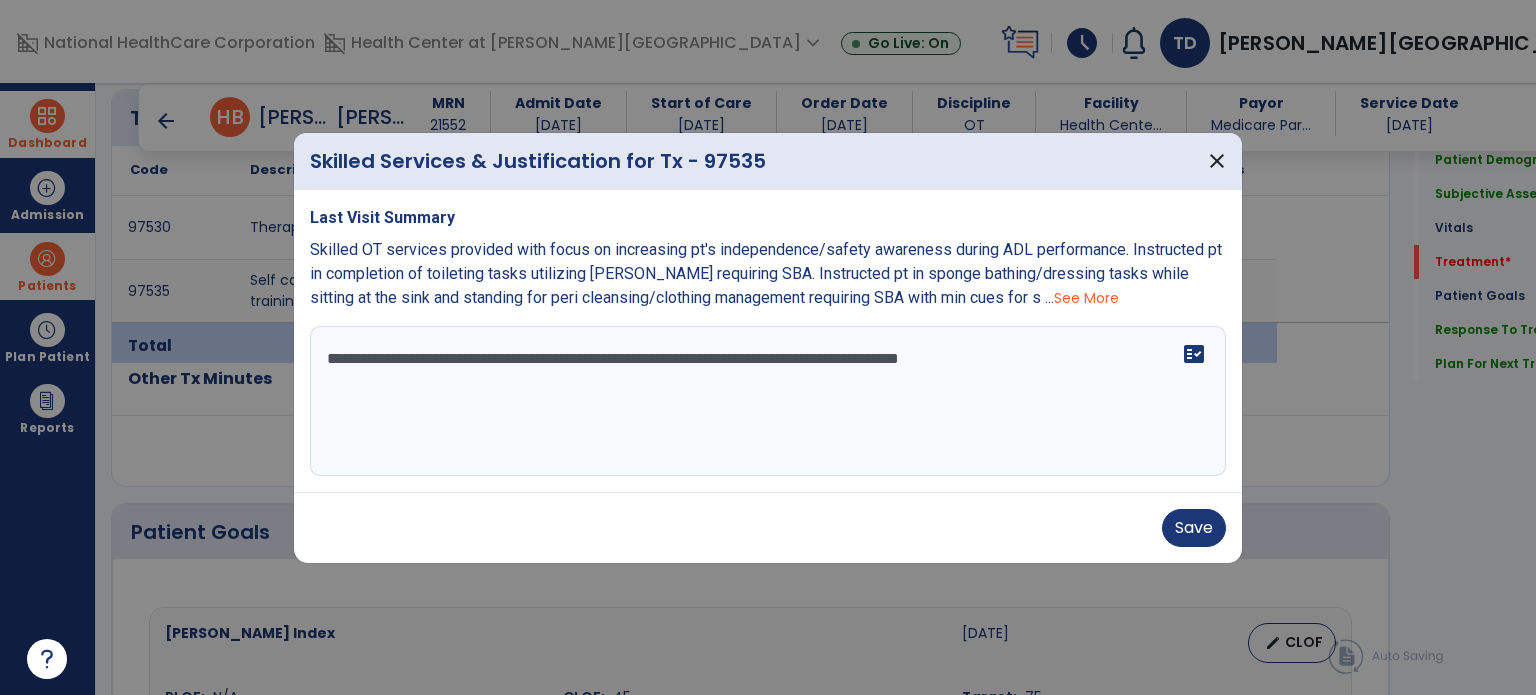 click on "**********" at bounding box center (768, 401) 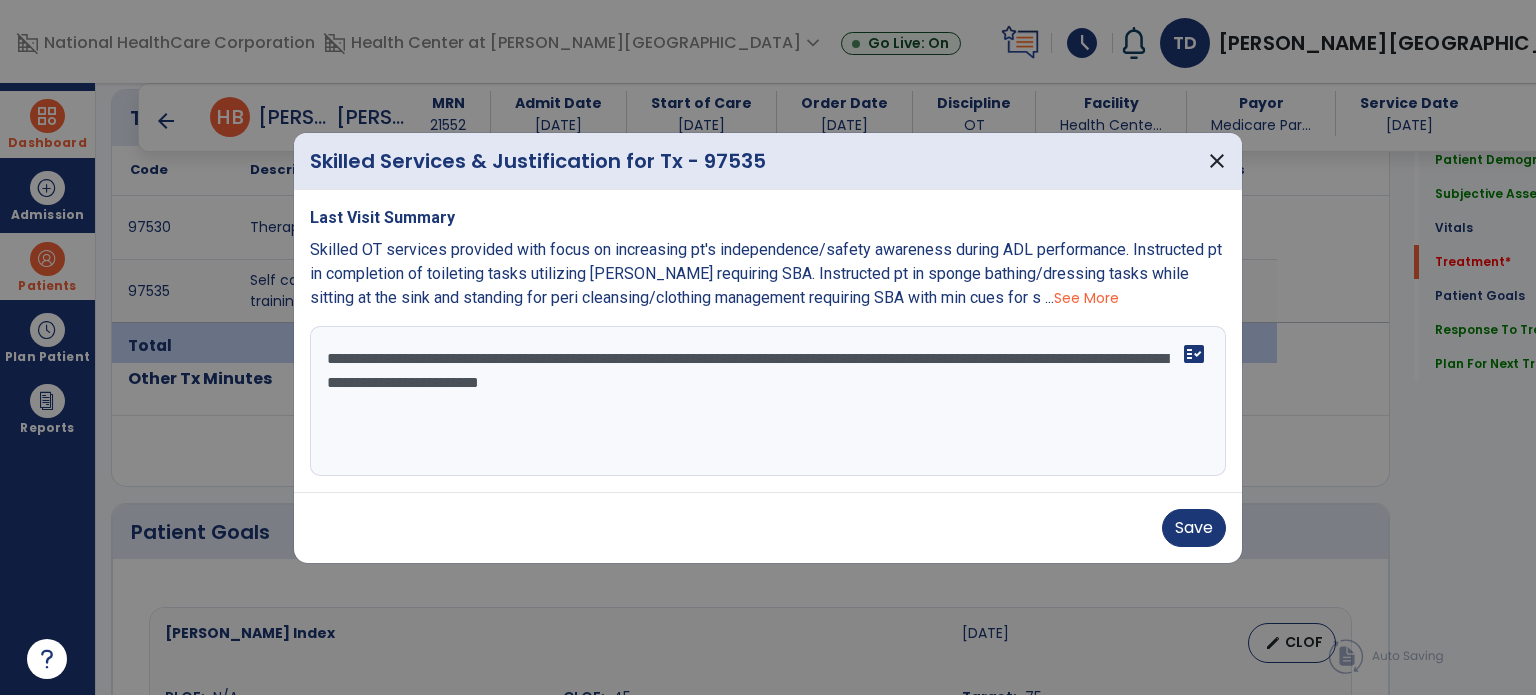 click on "**********" at bounding box center [768, 401] 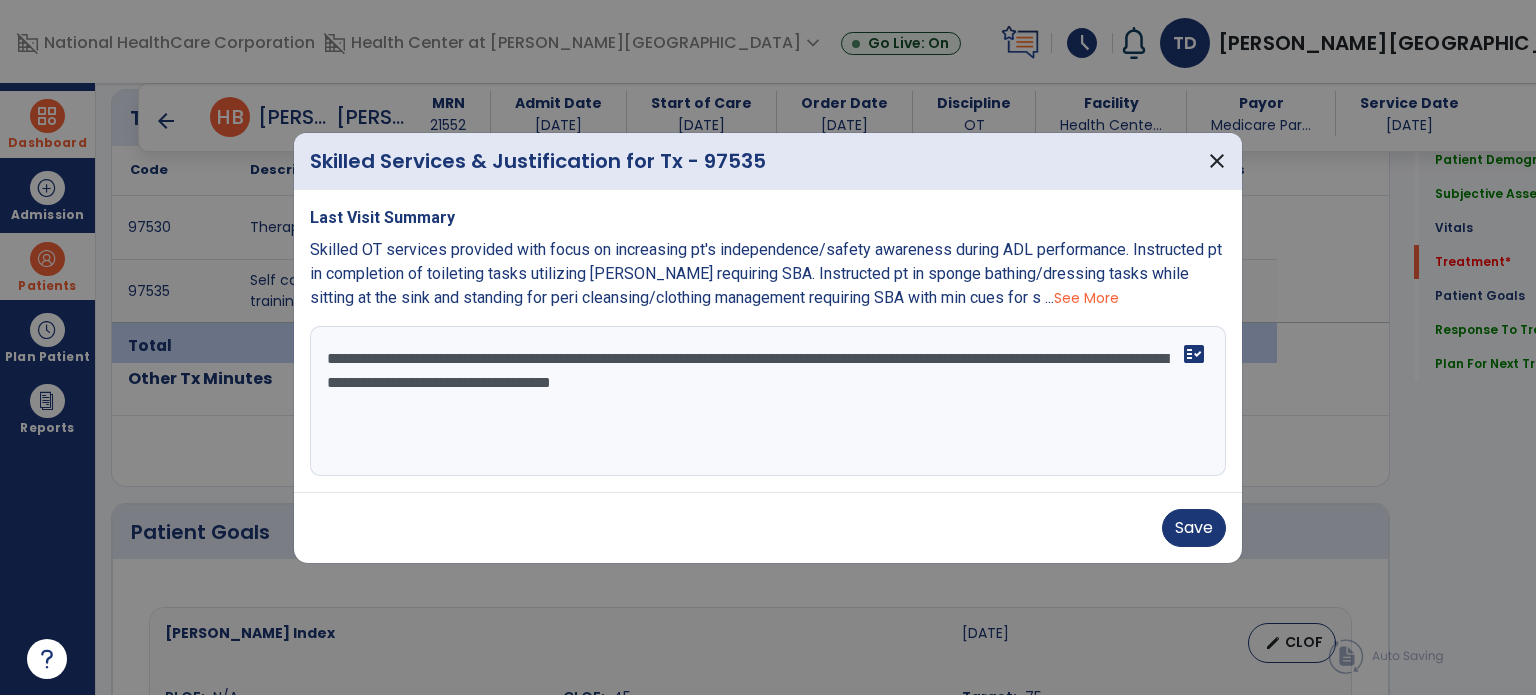 click on "**********" at bounding box center [768, 401] 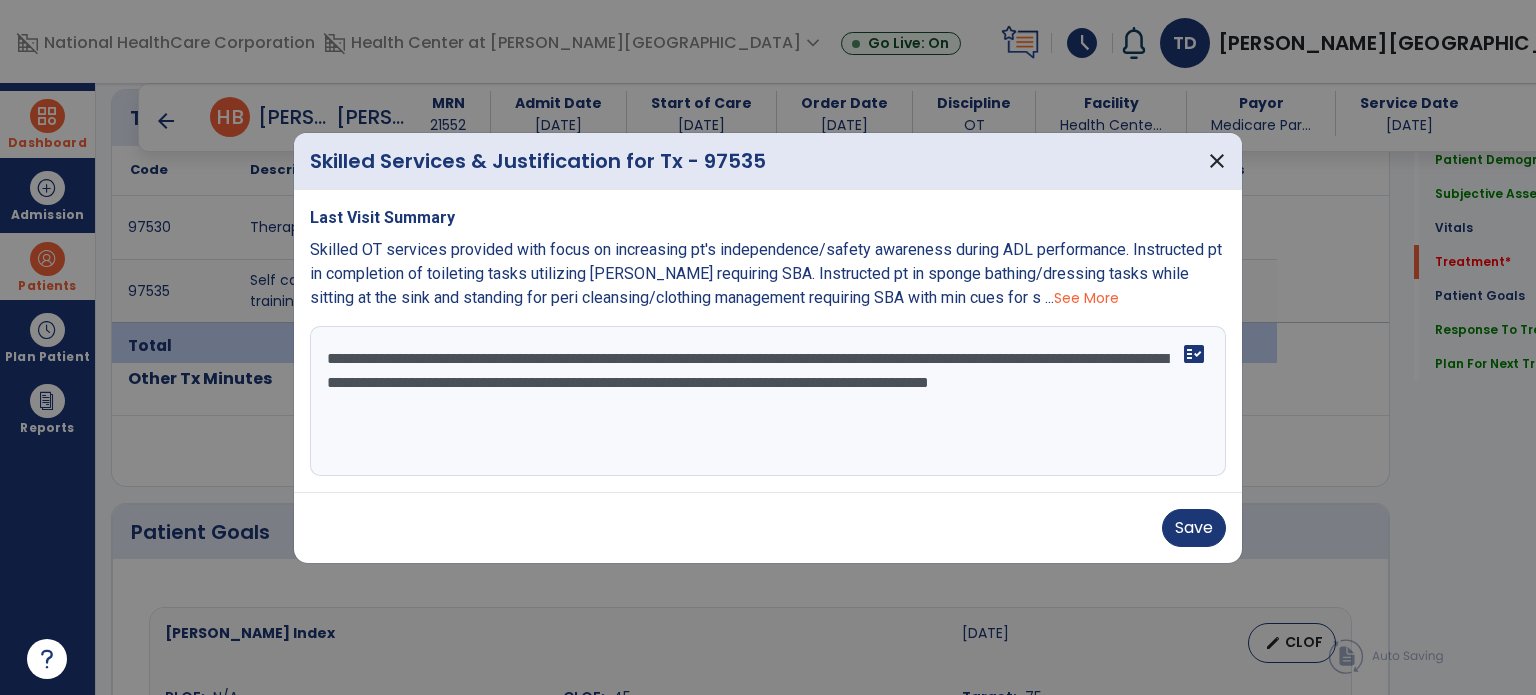 drag, startPoint x: 615, startPoint y: 396, endPoint x: 615, endPoint y: 409, distance: 13 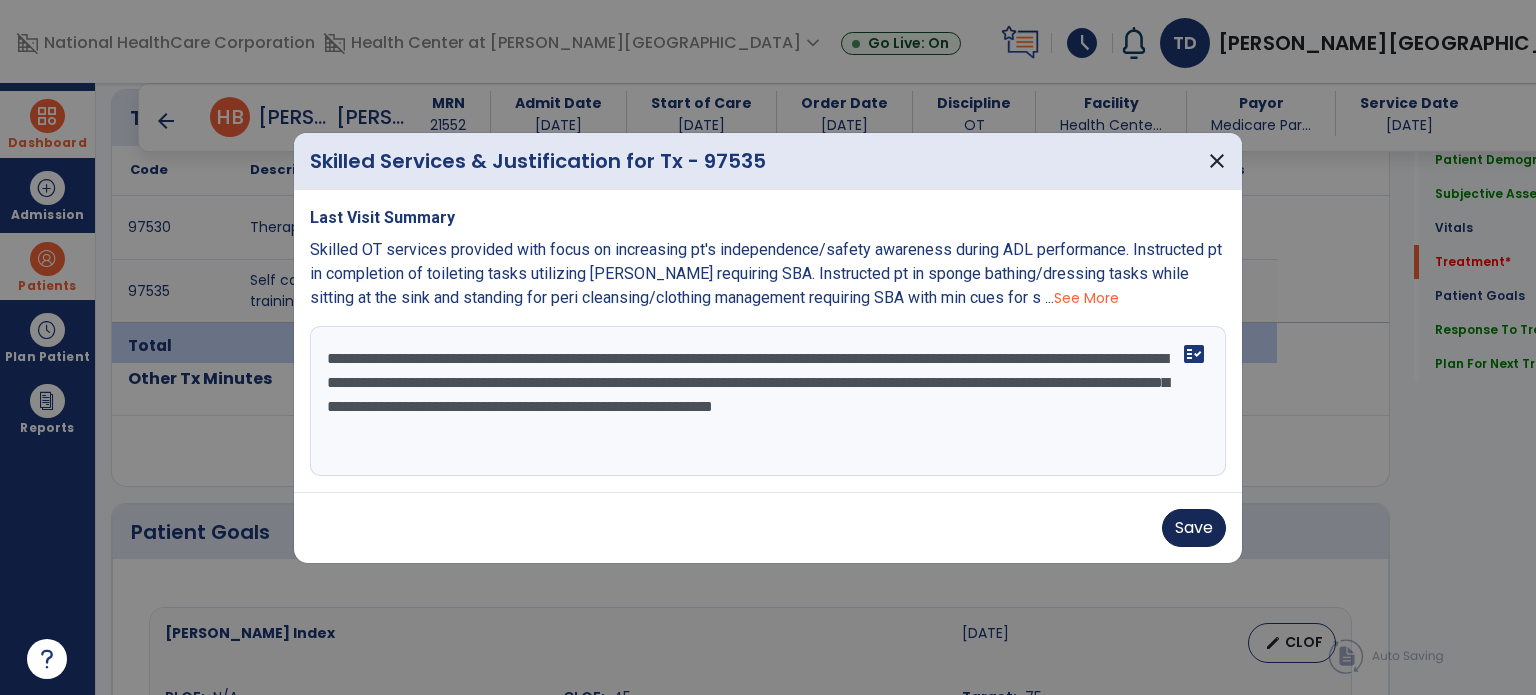 type on "**********" 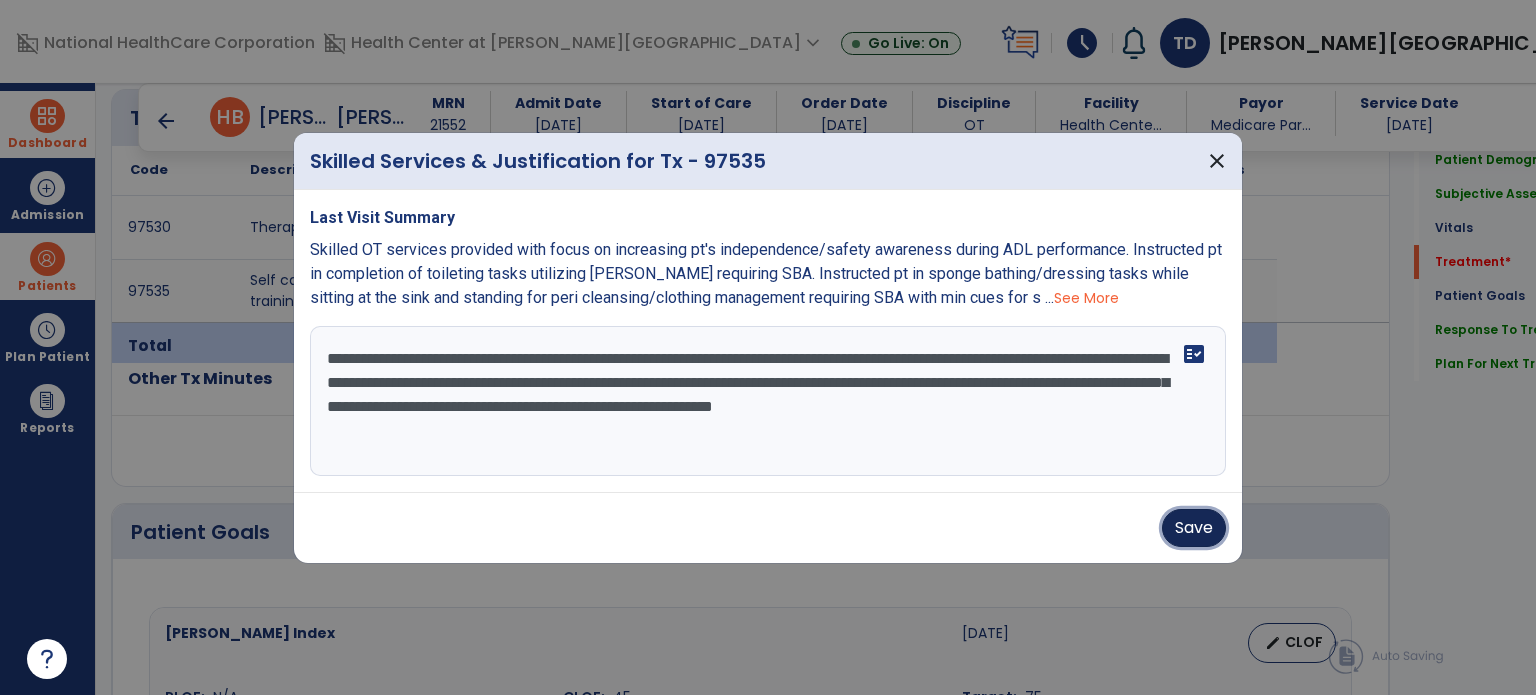 click on "Save" at bounding box center (1194, 528) 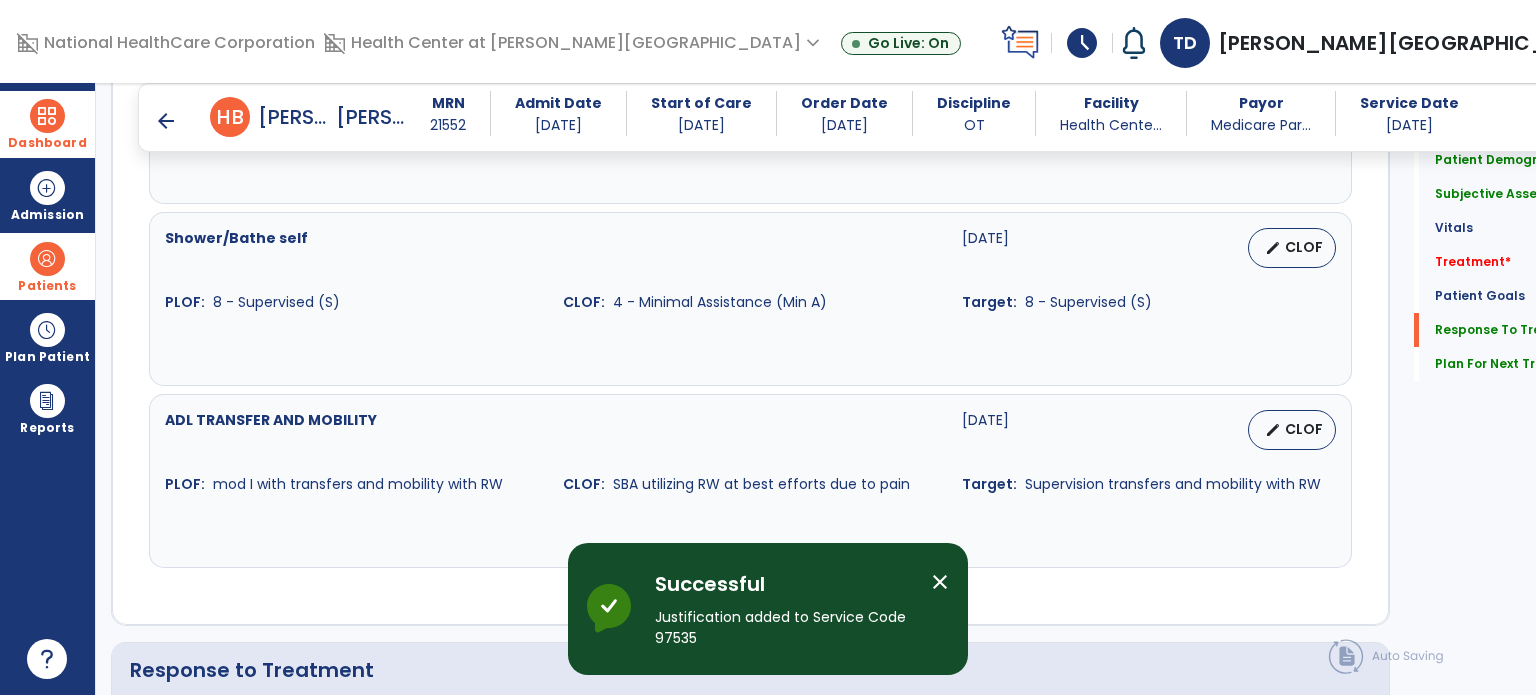 scroll, scrollTop: 2882, scrollLeft: 0, axis: vertical 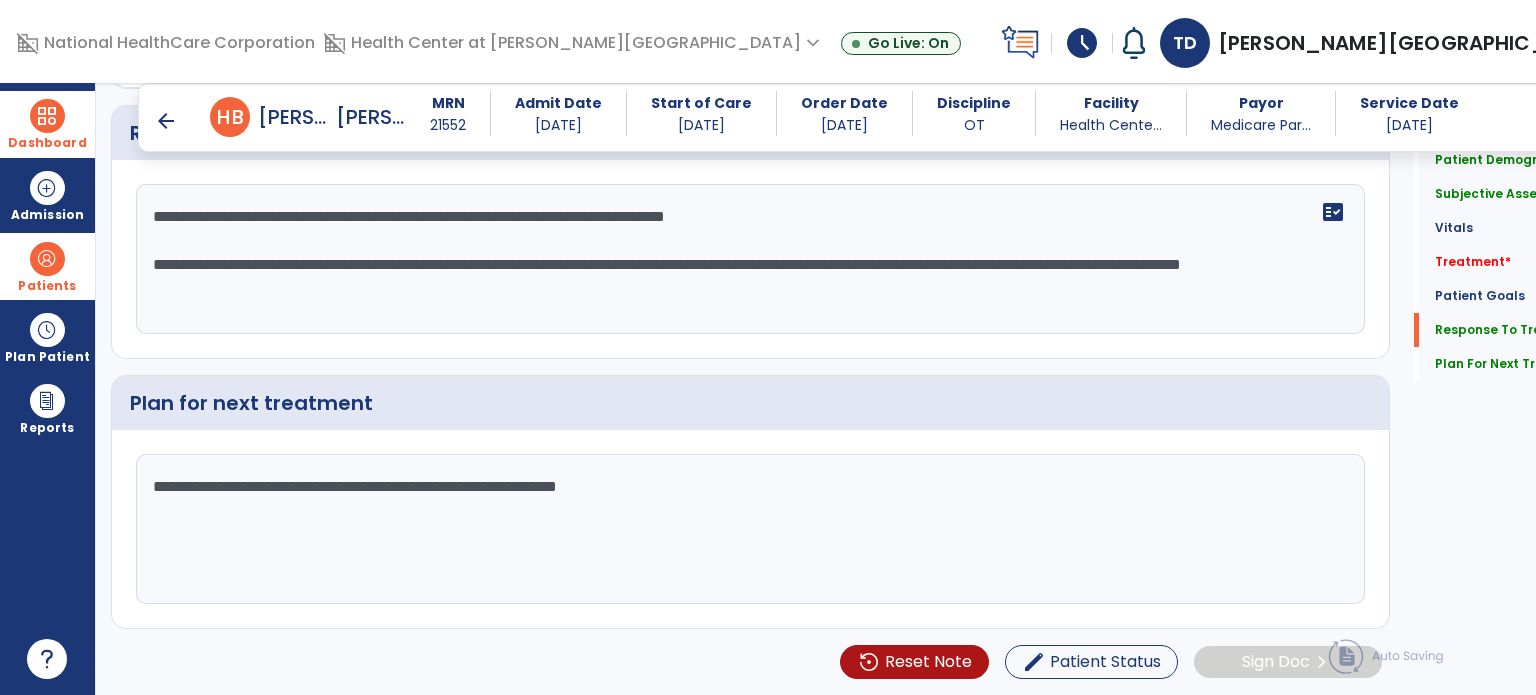 click on "**********" 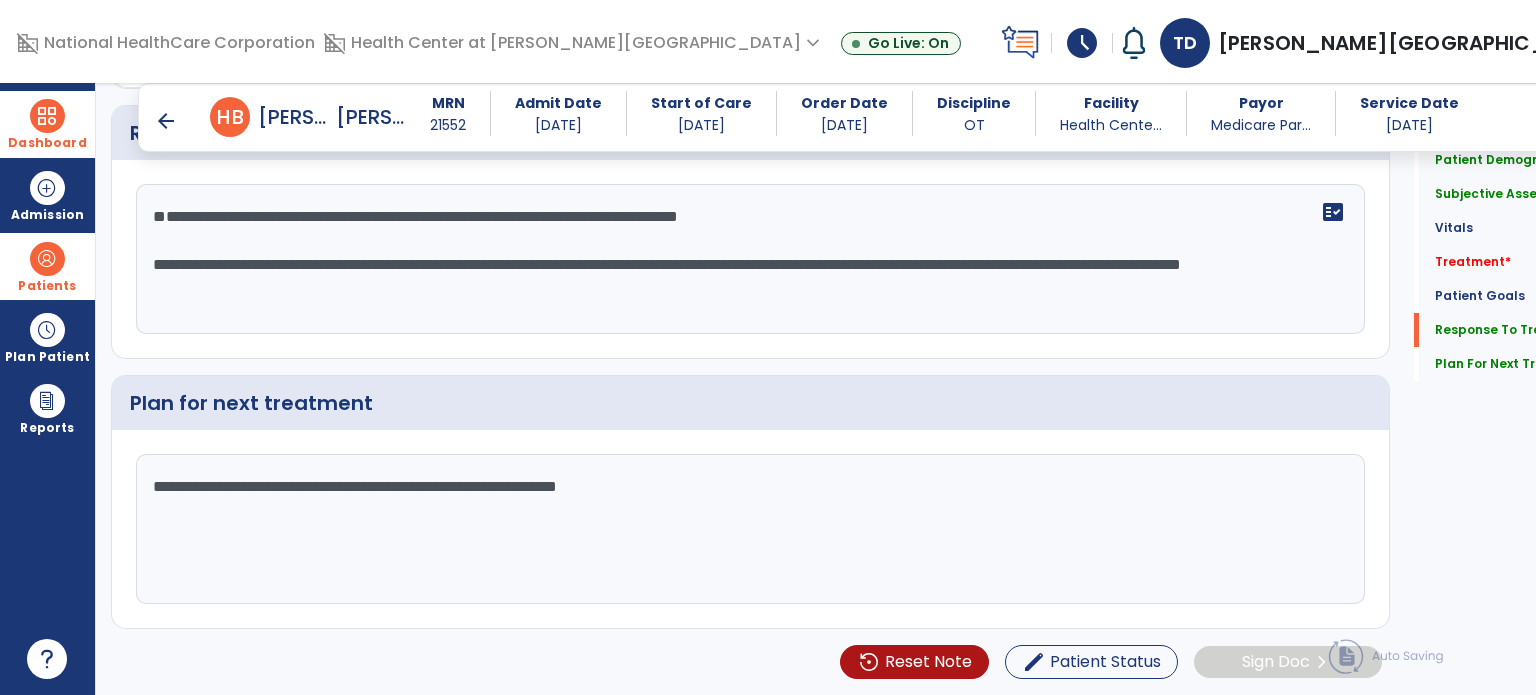 click on "**********" 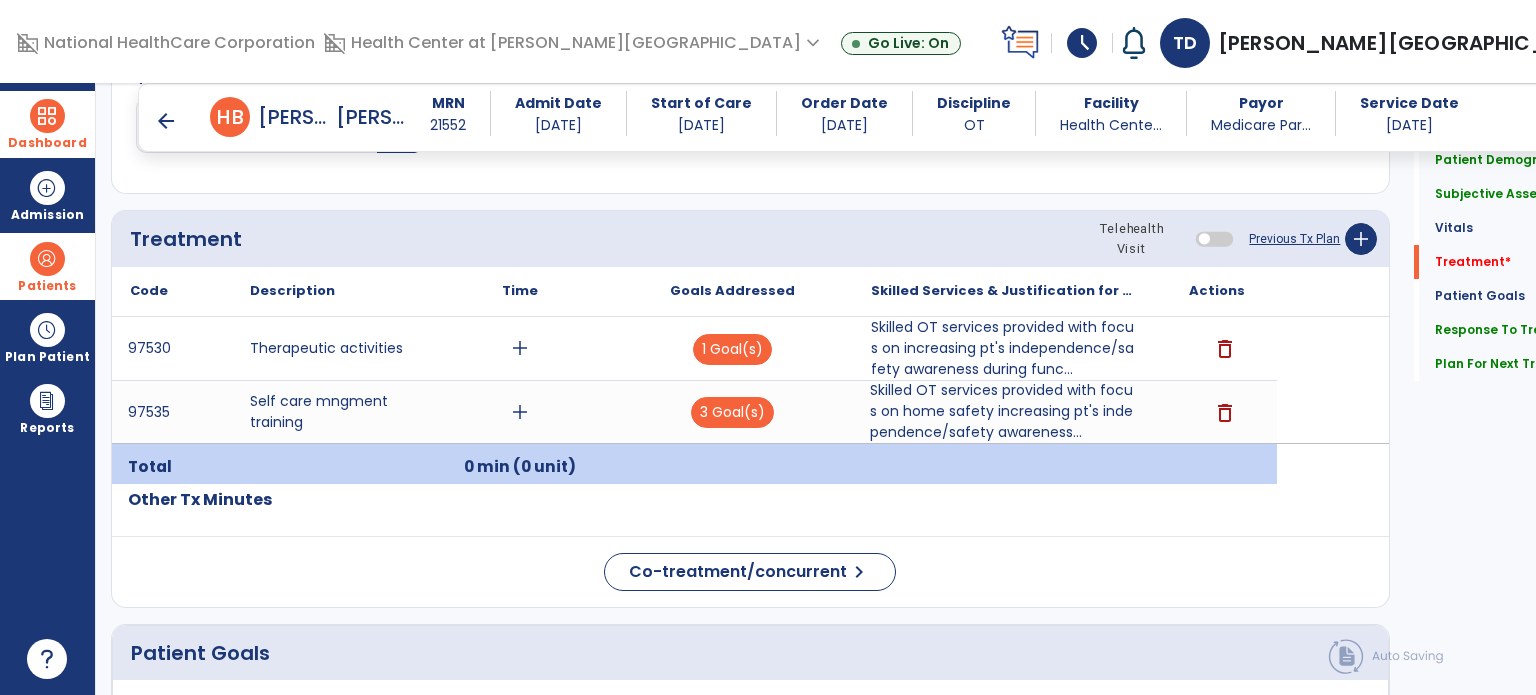 scroll, scrollTop: 1156, scrollLeft: 0, axis: vertical 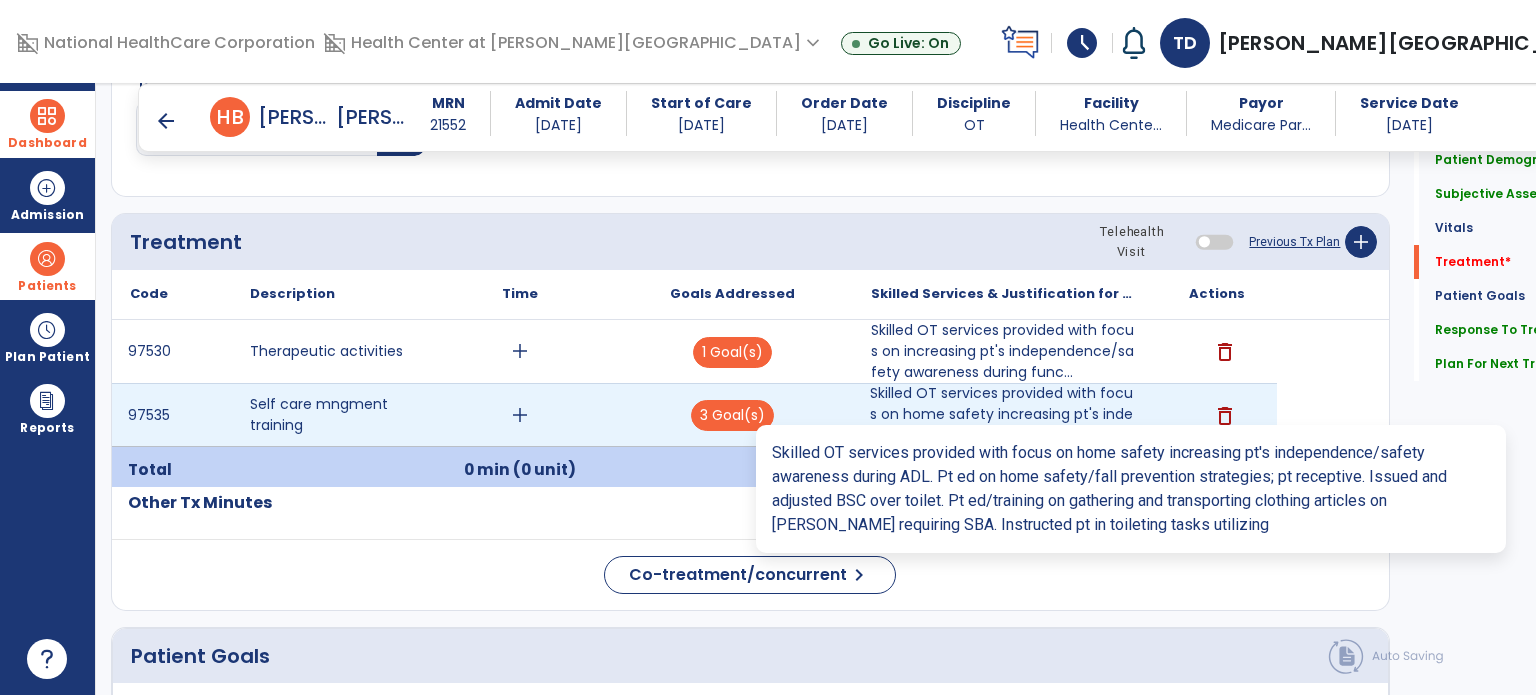 type on "**********" 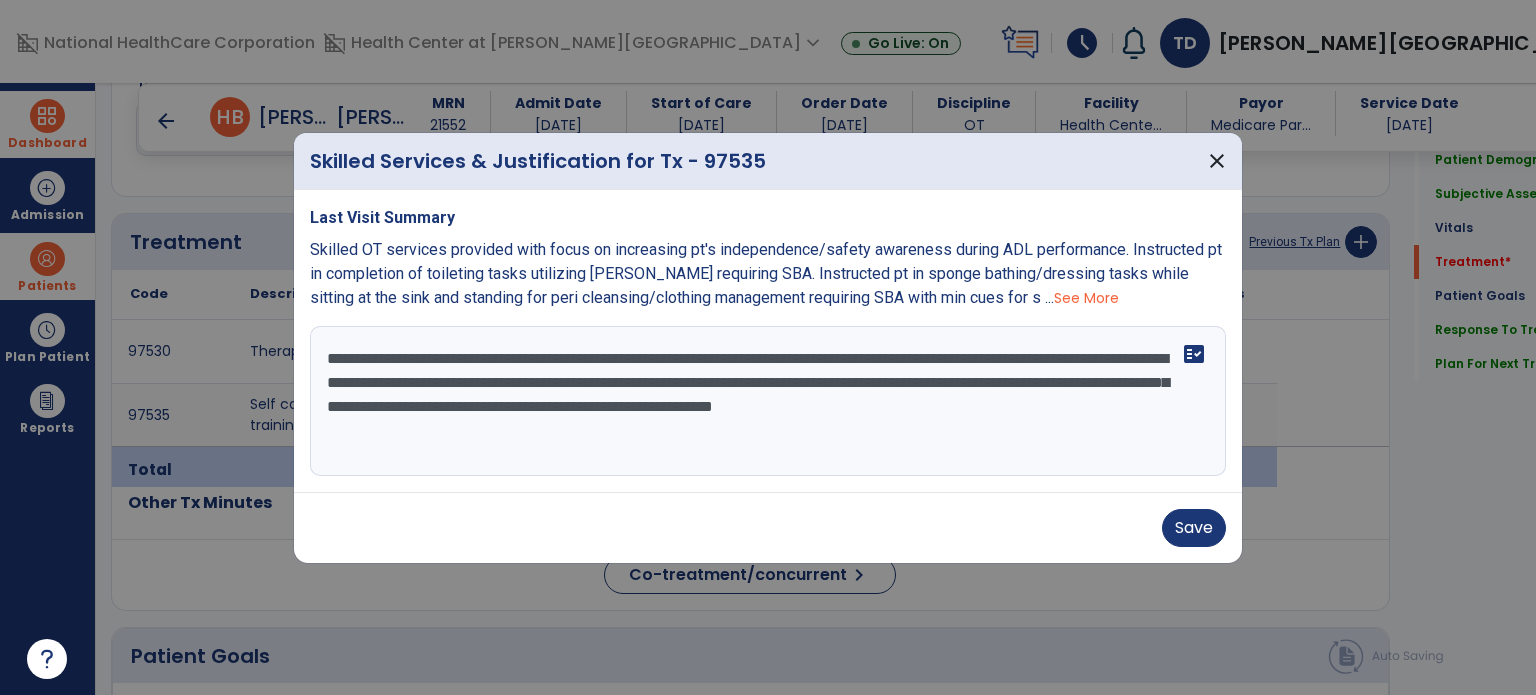 click on "**********" at bounding box center (768, 401) 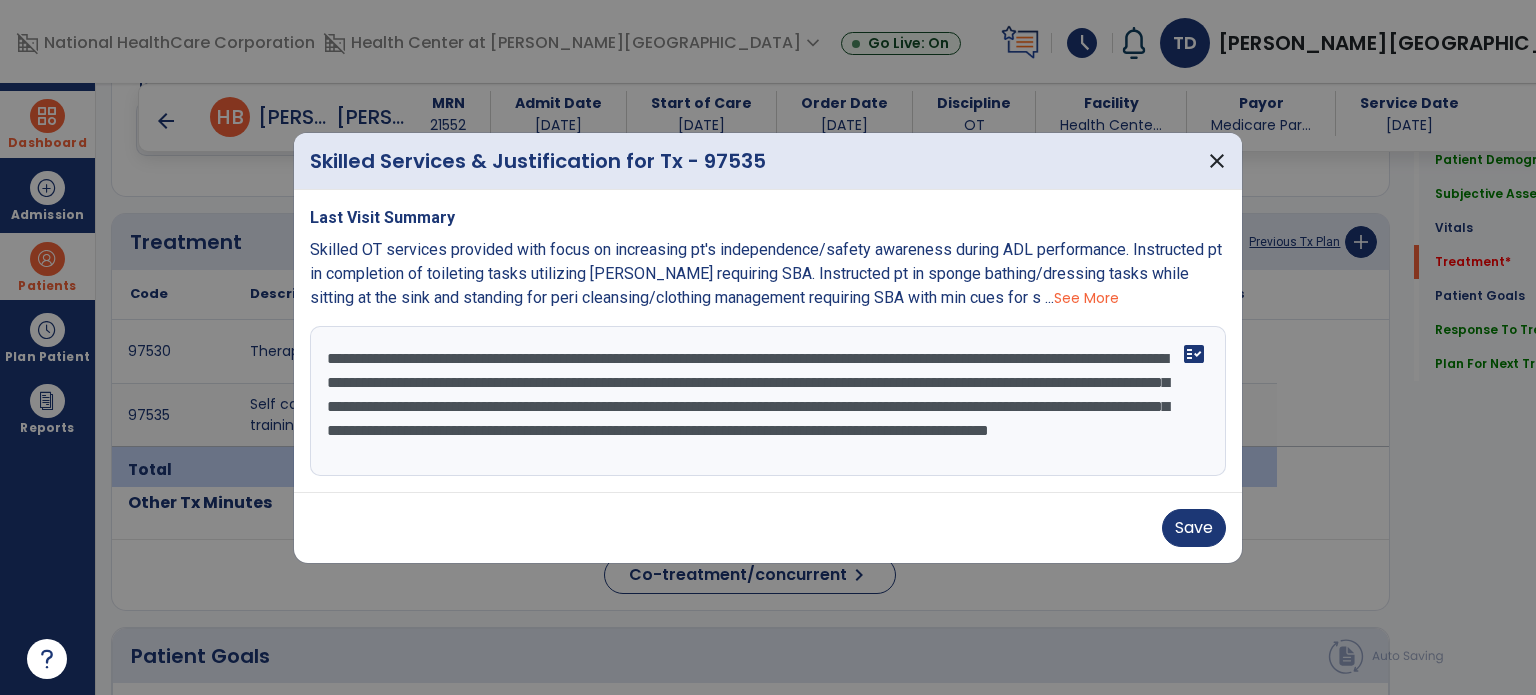 scroll, scrollTop: 15, scrollLeft: 0, axis: vertical 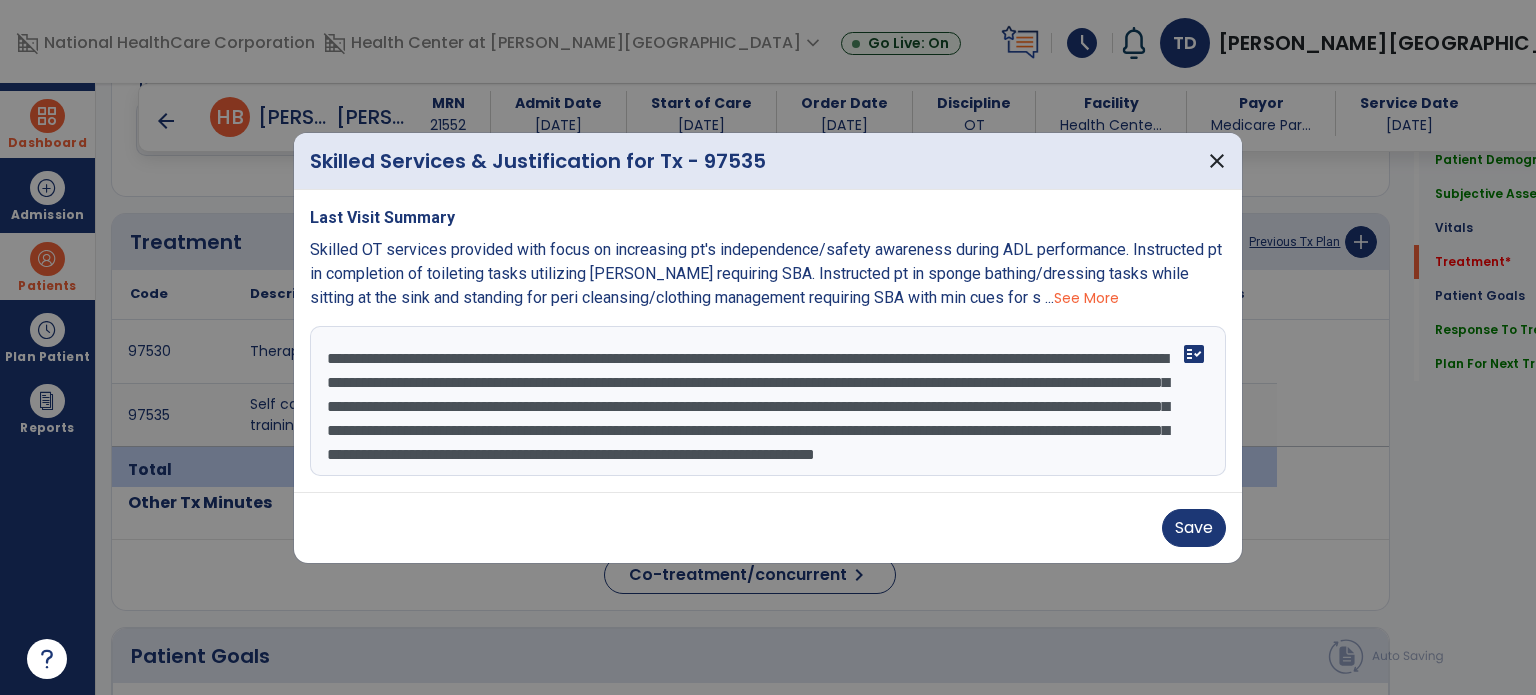 click on "**********" at bounding box center [768, 401] 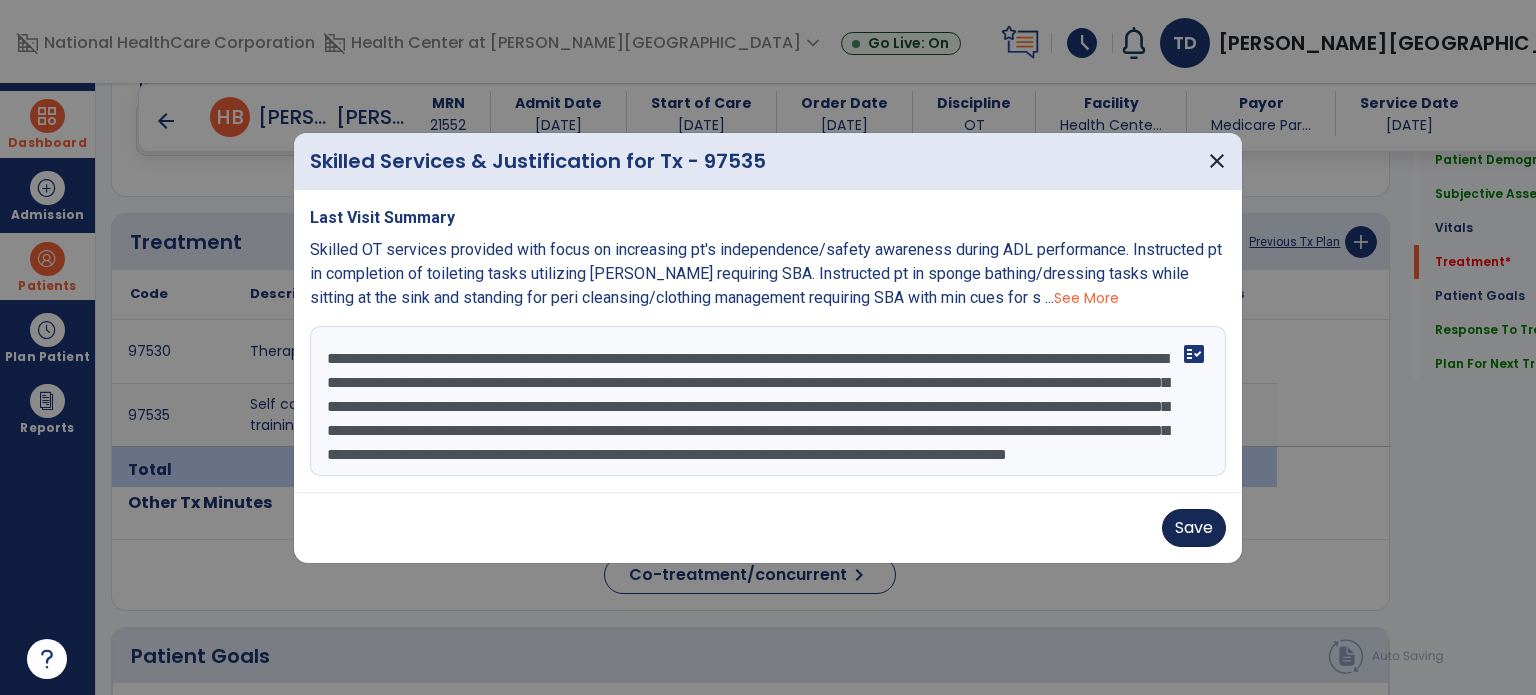 type on "**********" 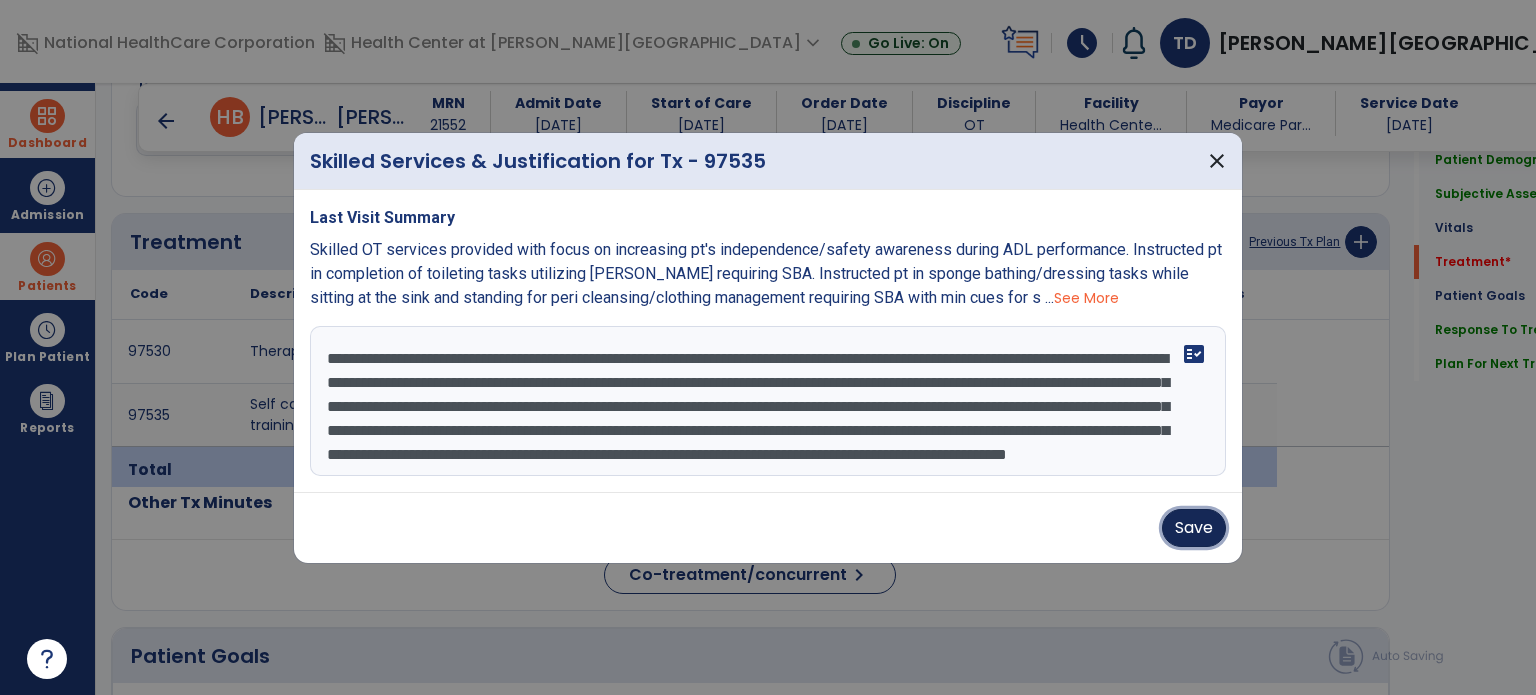 click on "Save" at bounding box center [1194, 528] 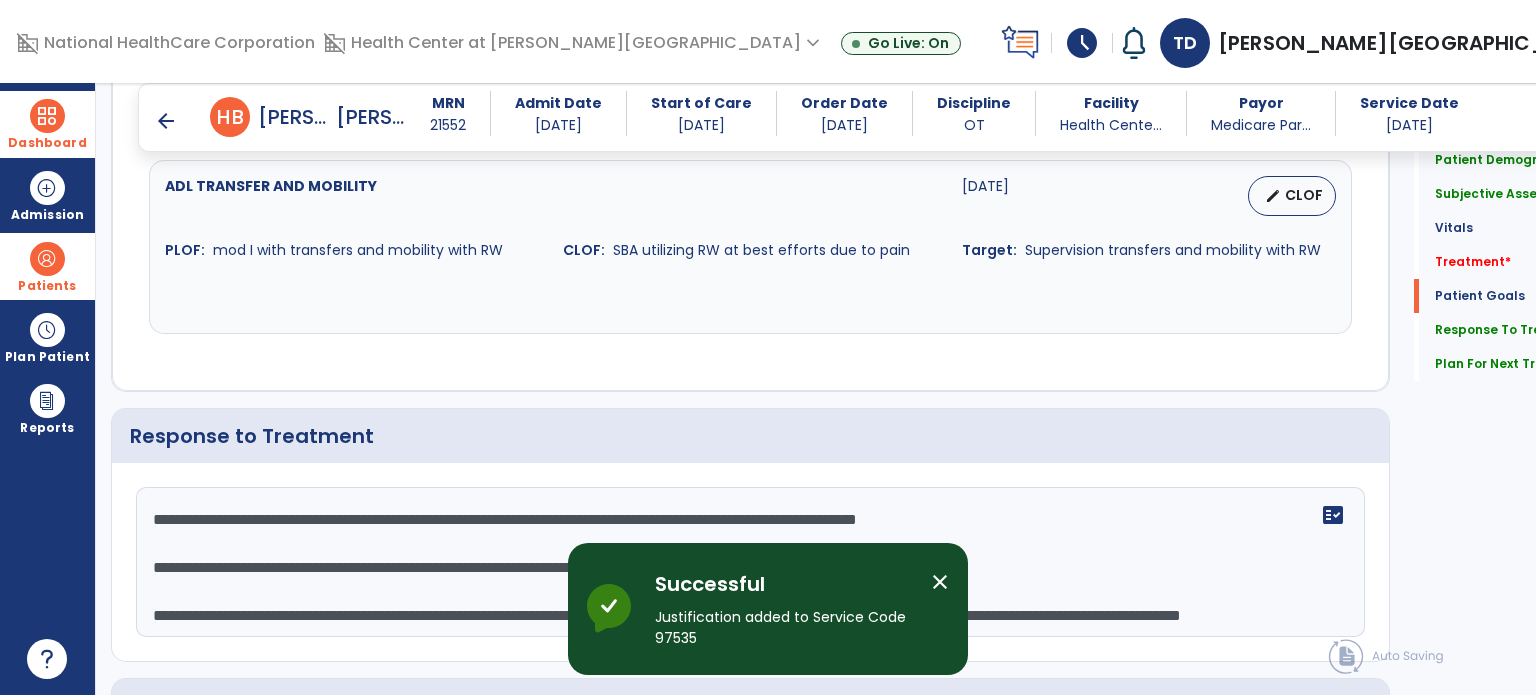 scroll, scrollTop: 2571, scrollLeft: 0, axis: vertical 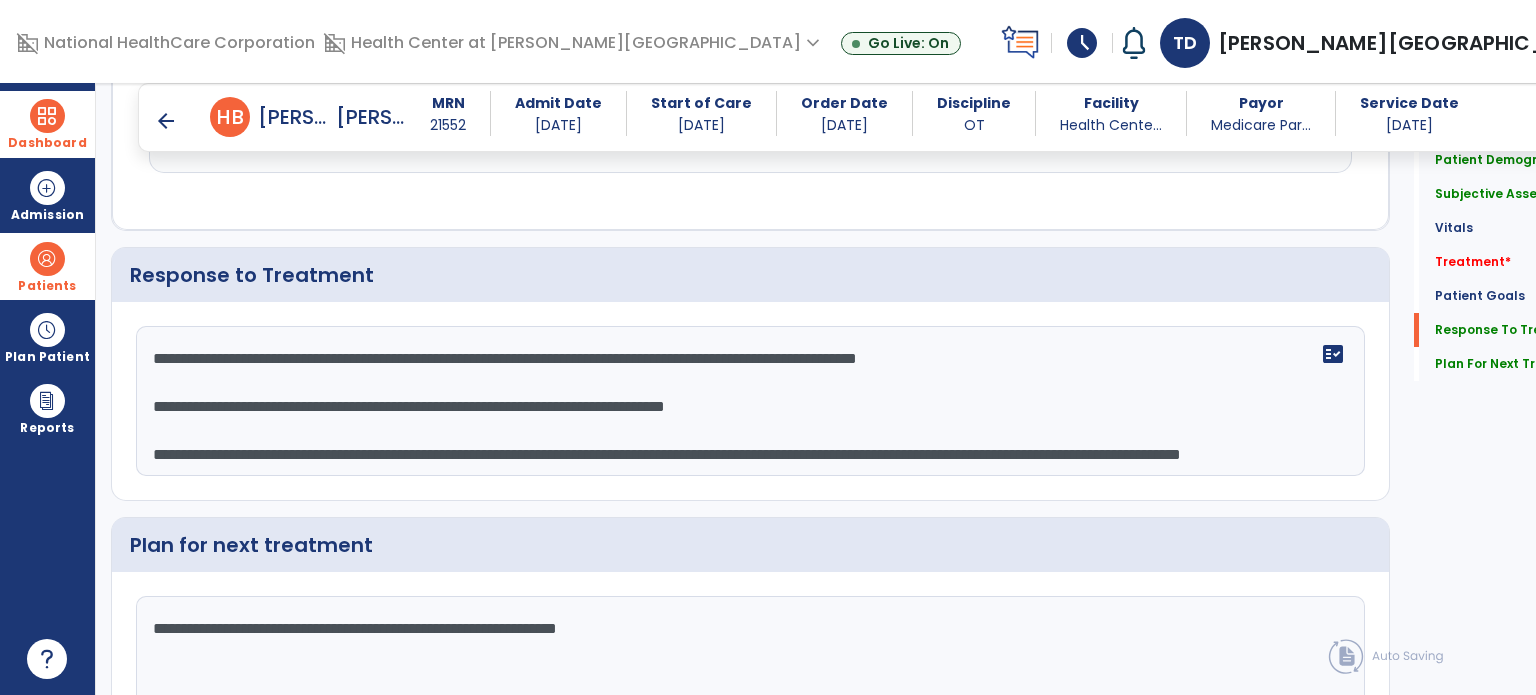 click on "**********" 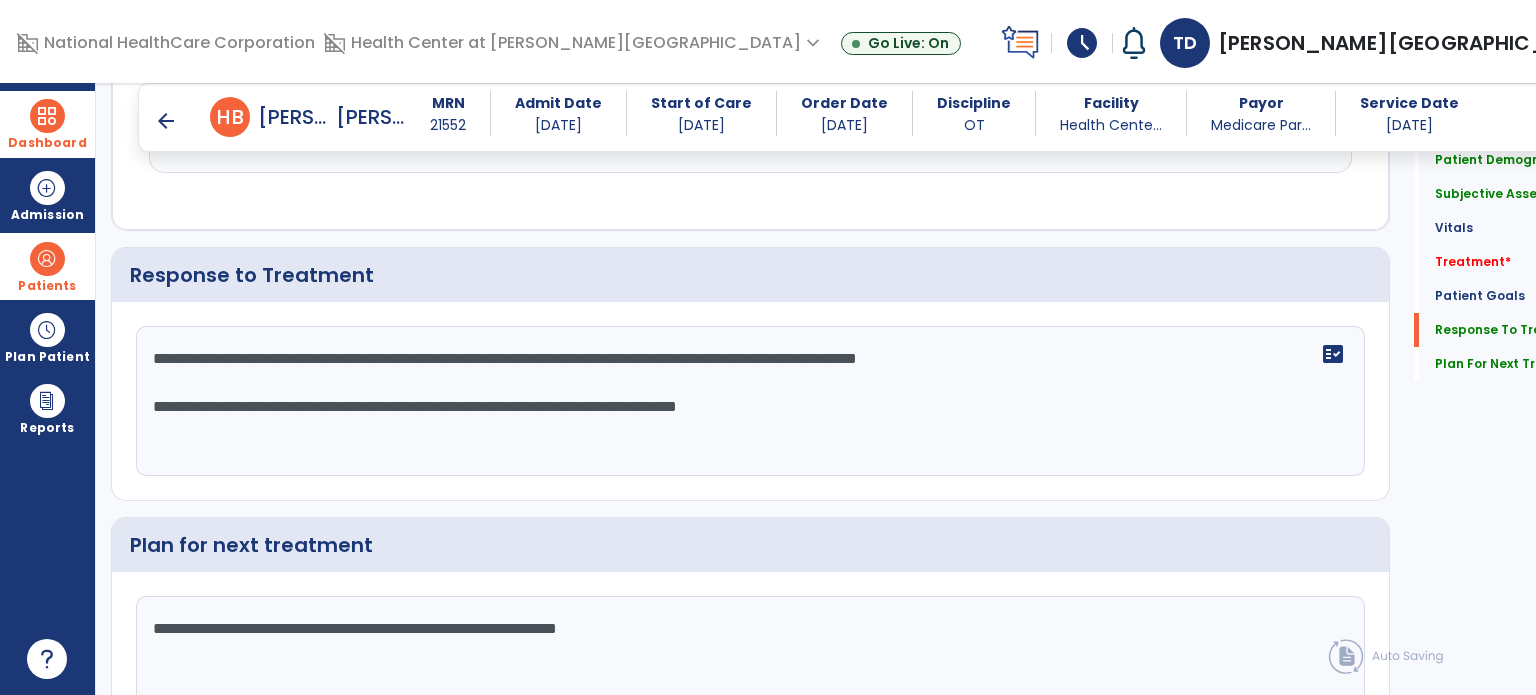 scroll, scrollTop: 0, scrollLeft: 0, axis: both 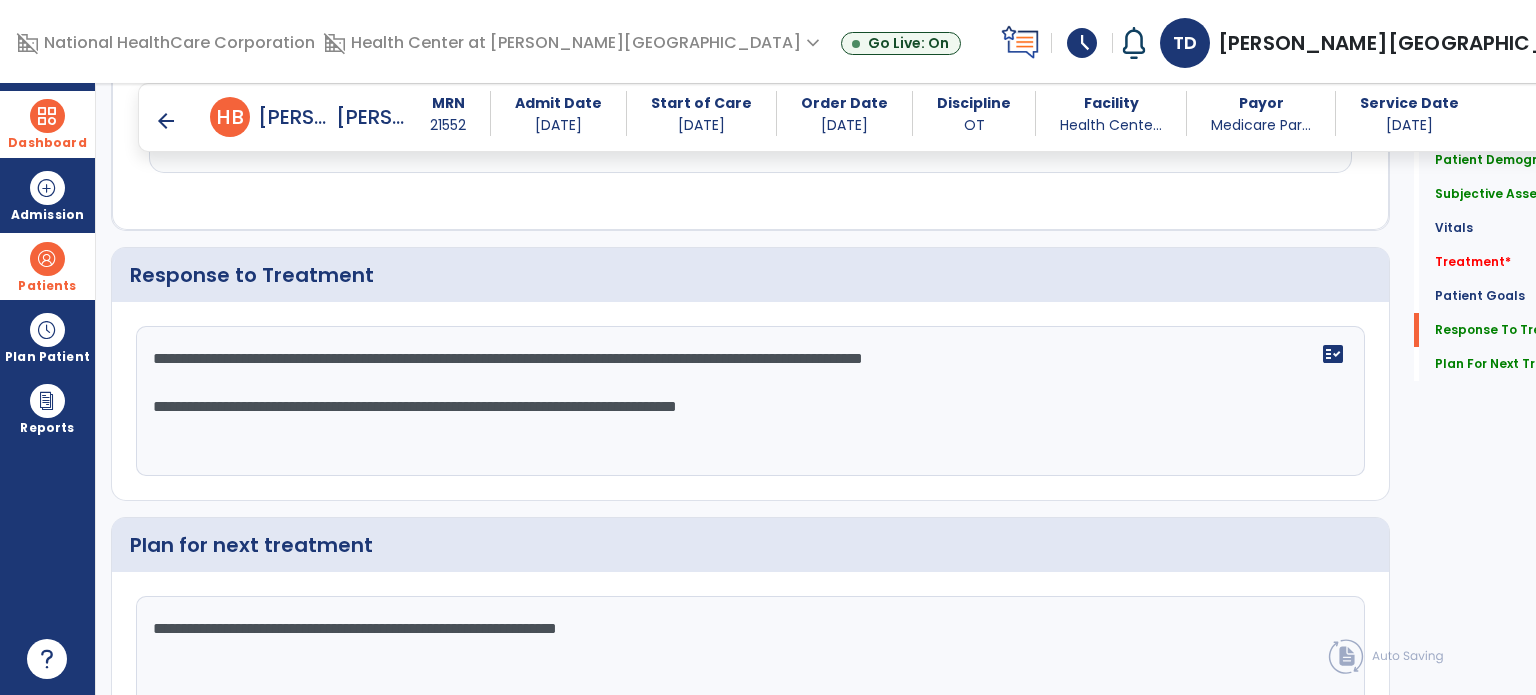 paste on "**********" 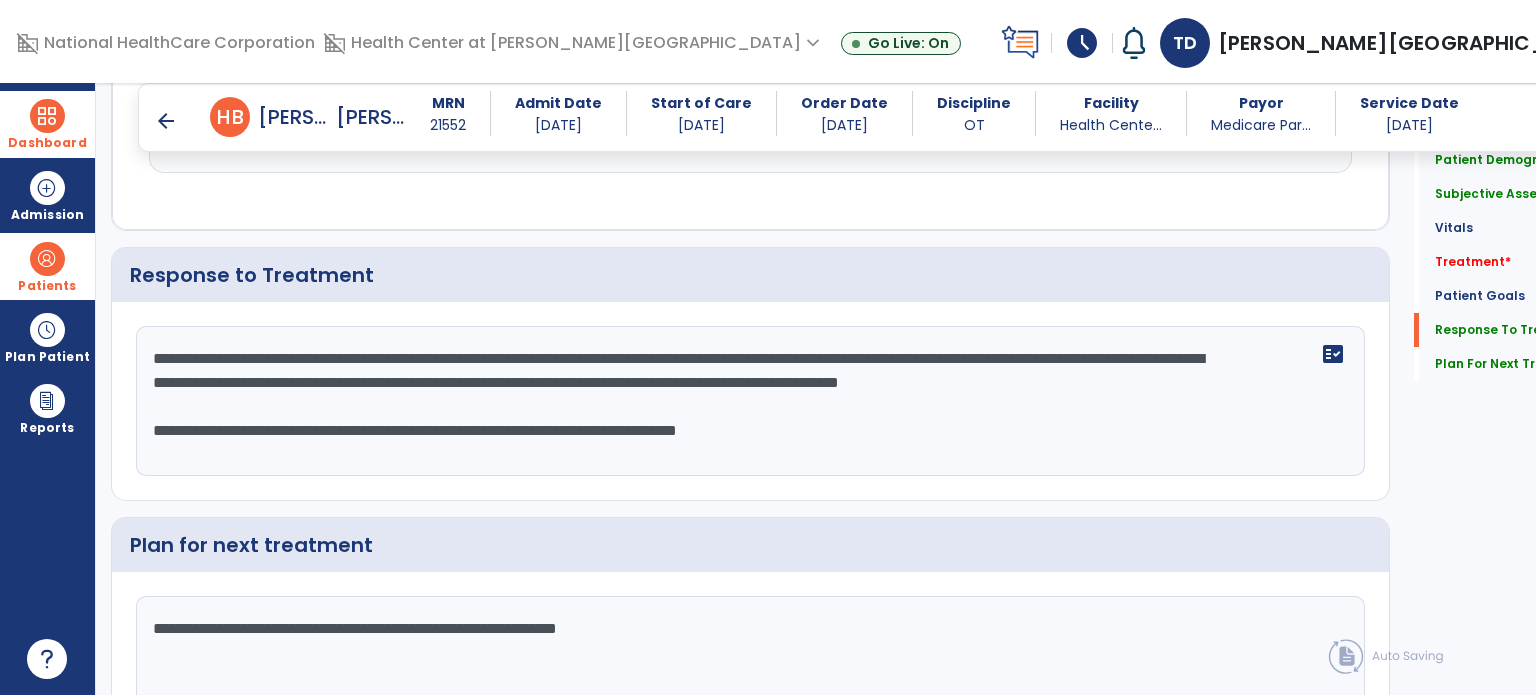 click on "**********" 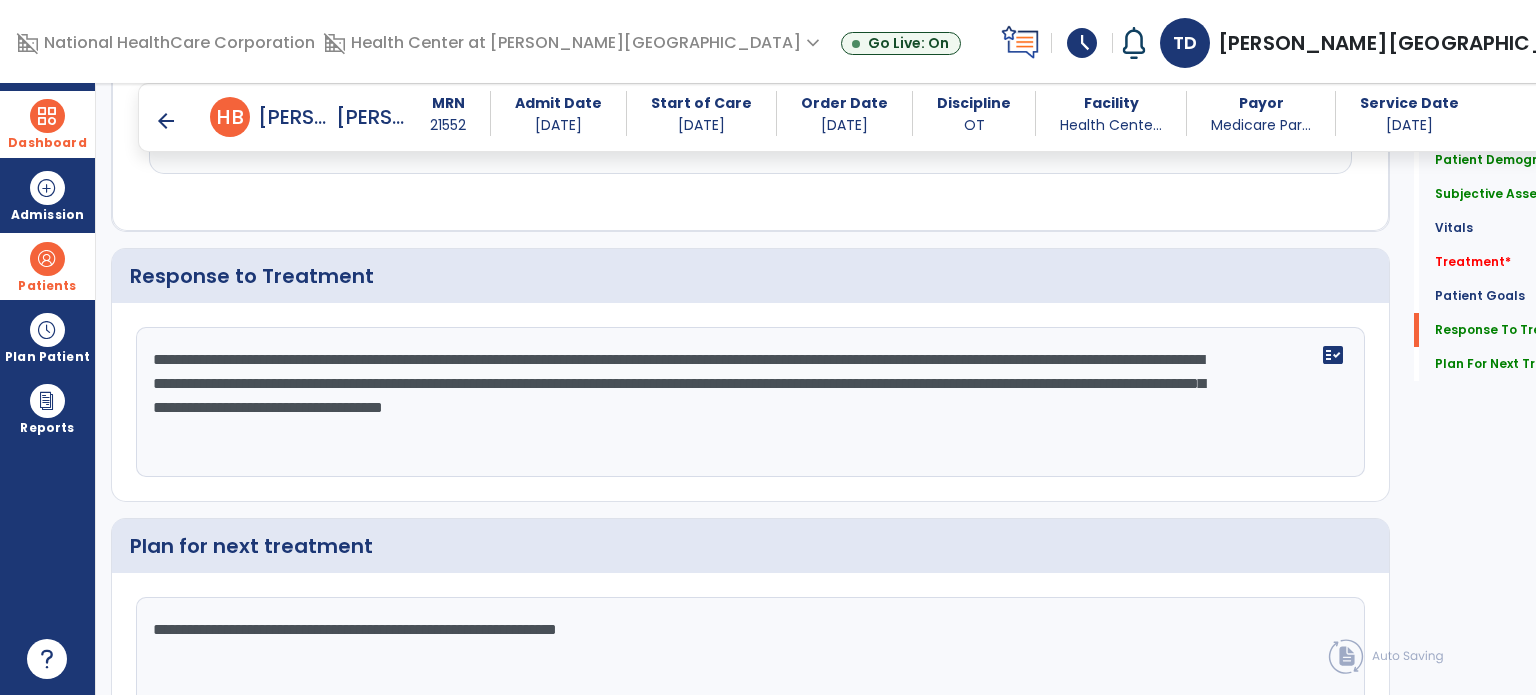 scroll, scrollTop: 2726, scrollLeft: 0, axis: vertical 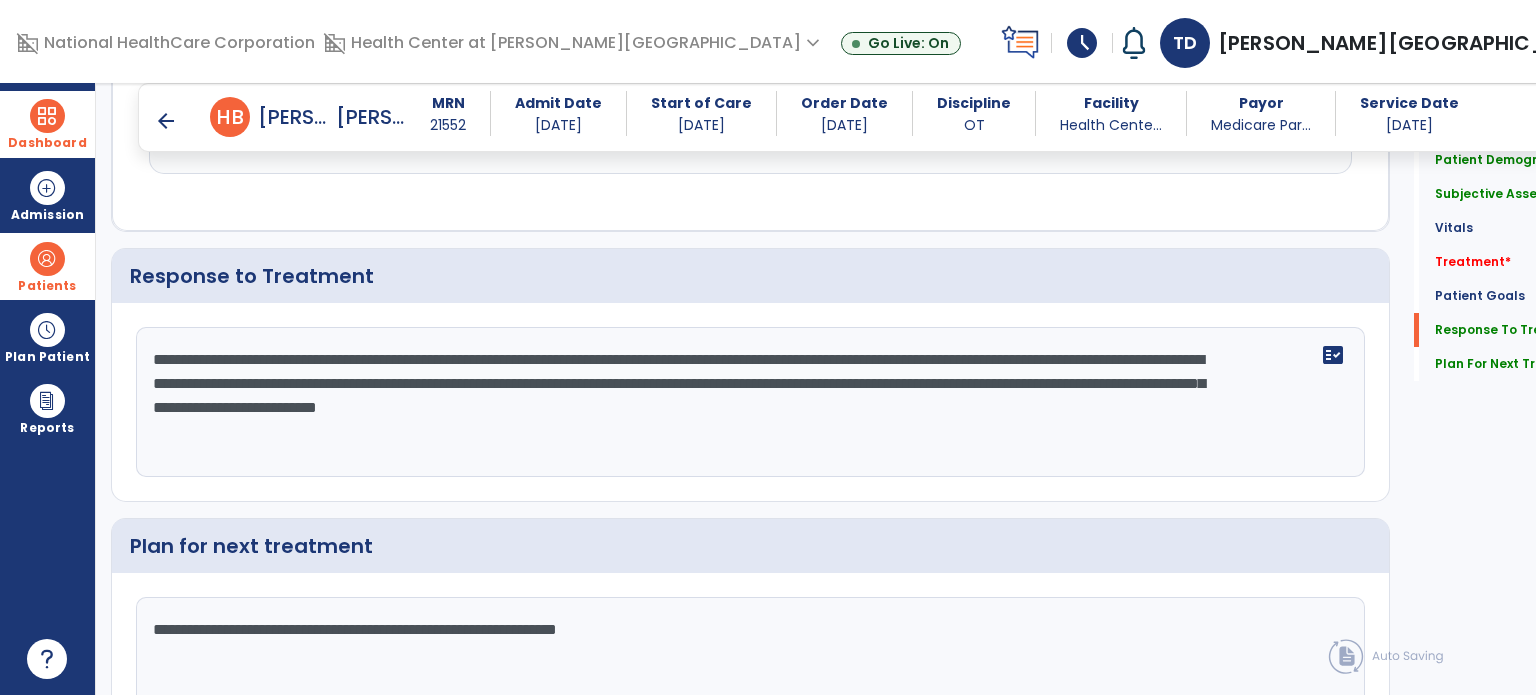 click on "**********" 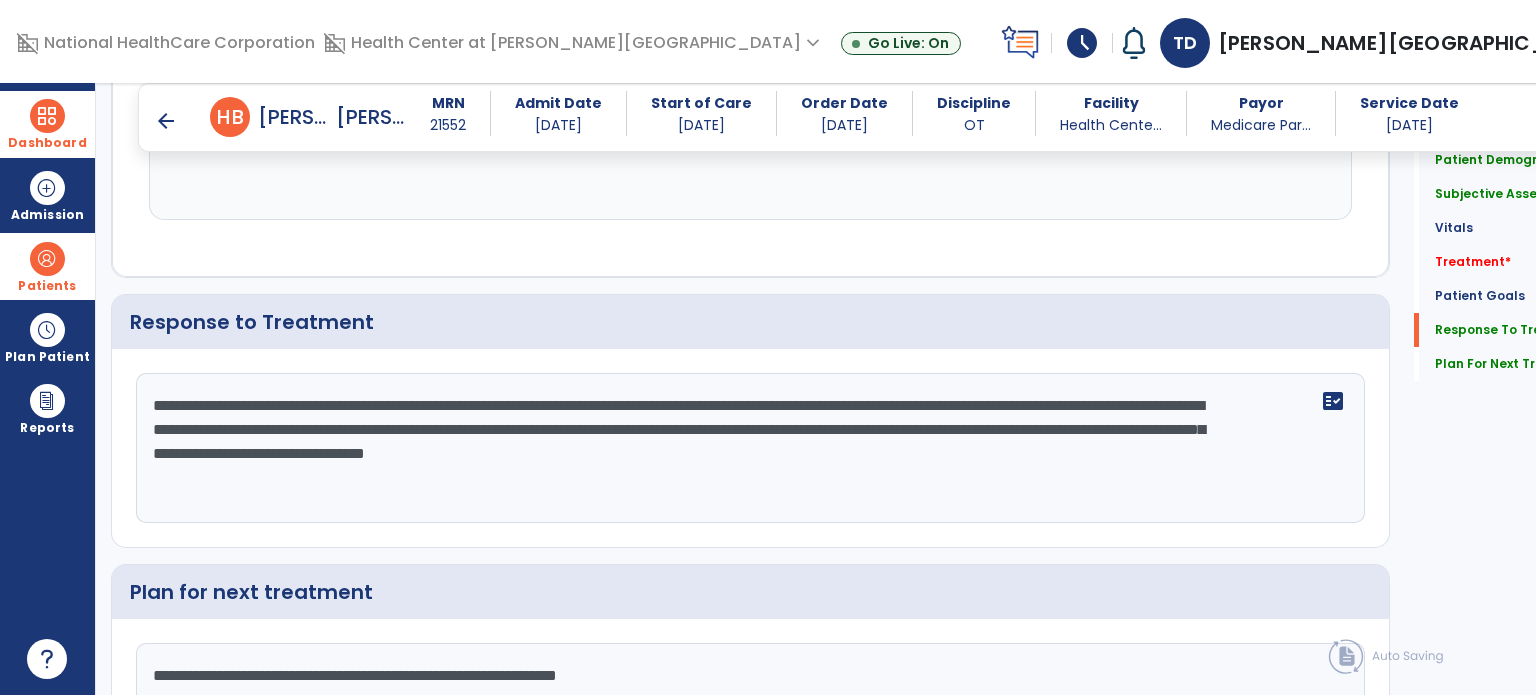 scroll, scrollTop: 2726, scrollLeft: 0, axis: vertical 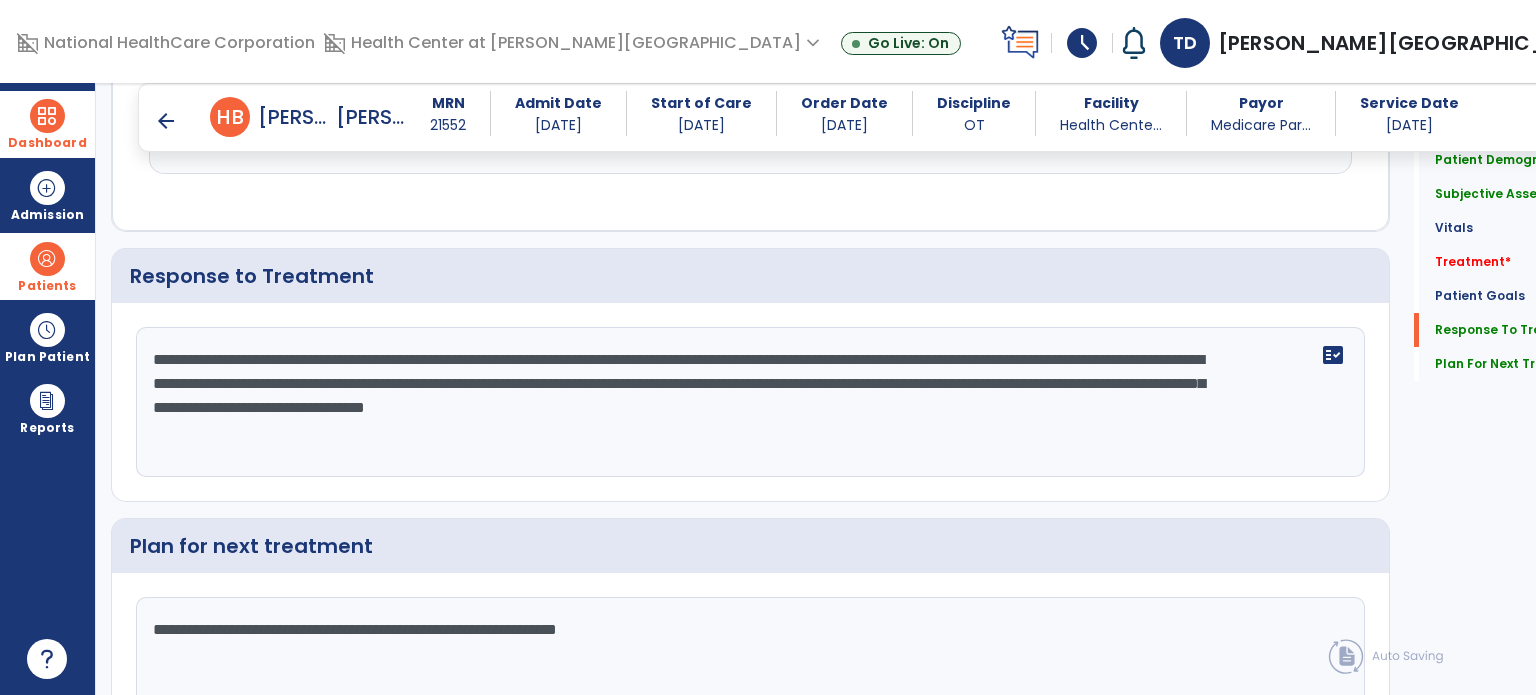click on "**********" 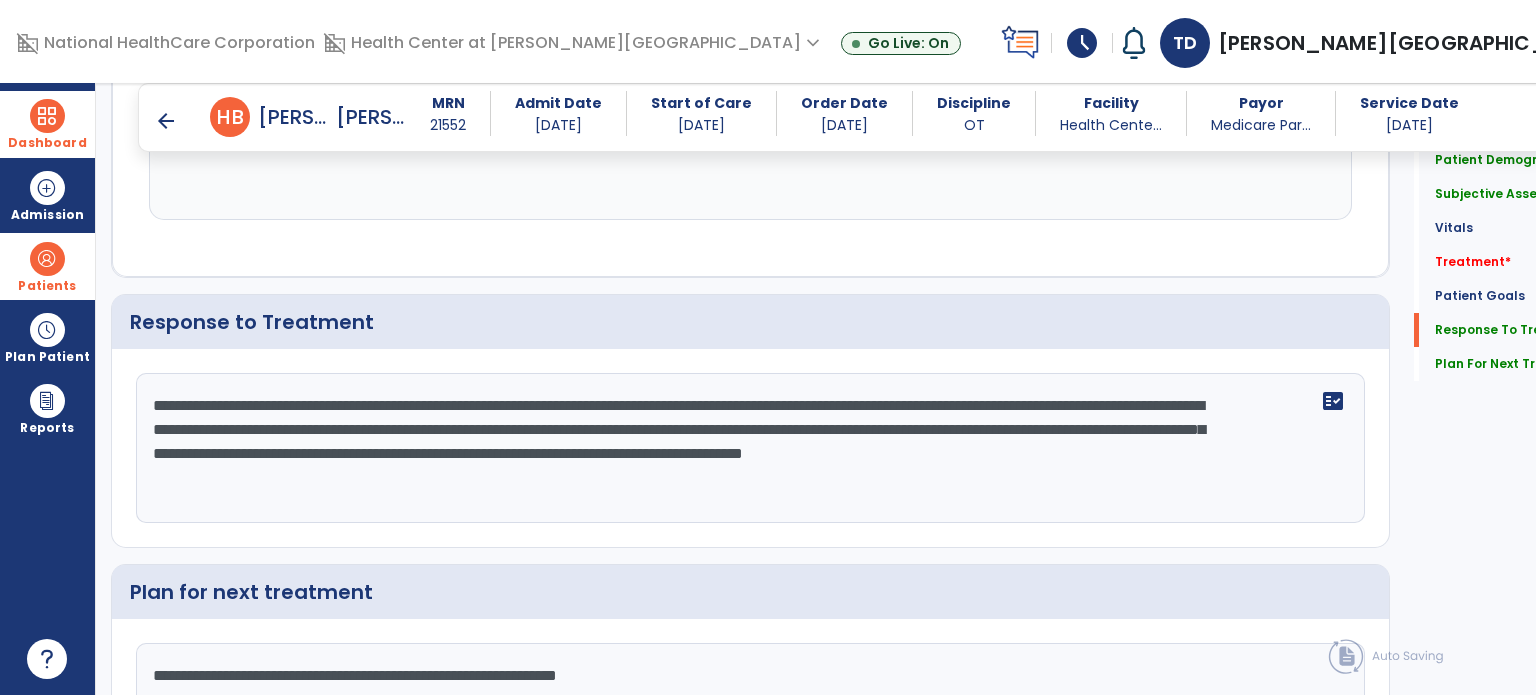 scroll, scrollTop: 2726, scrollLeft: 0, axis: vertical 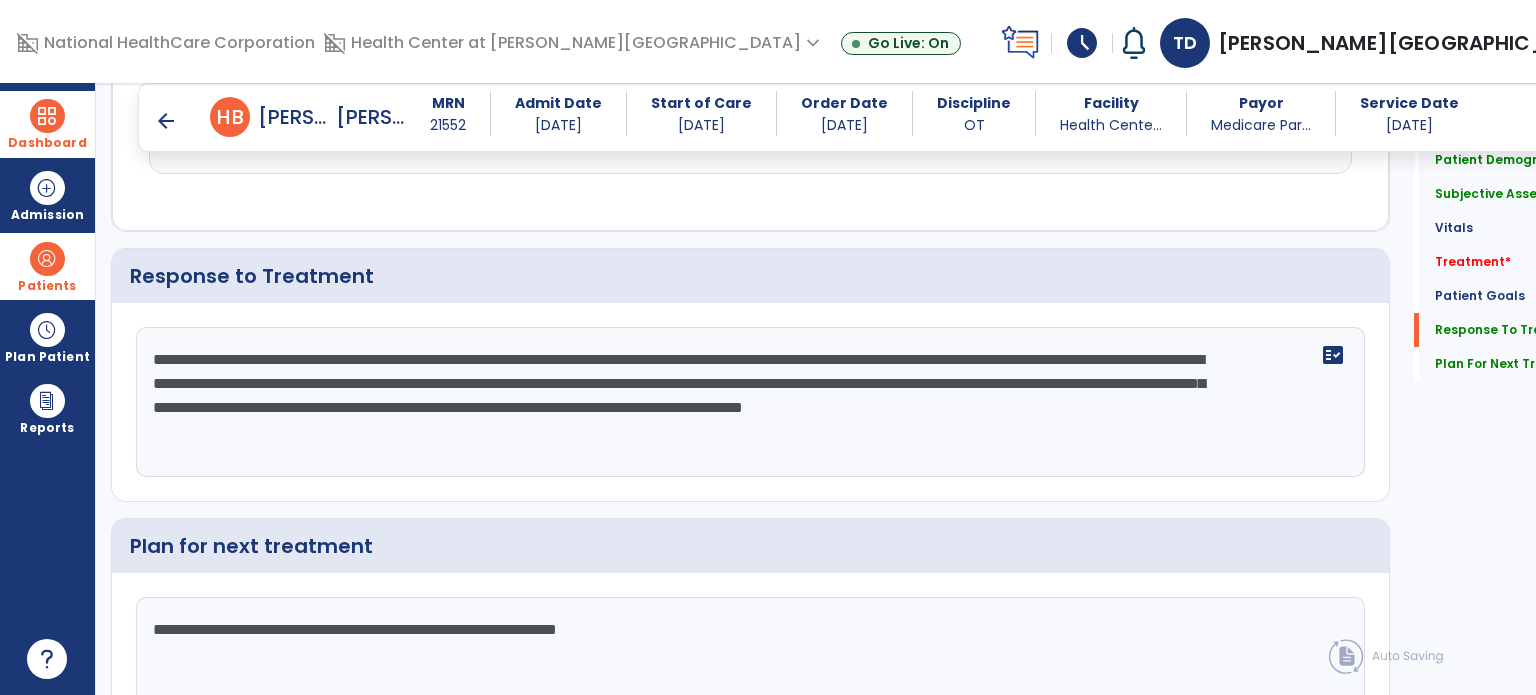 click on "**********" 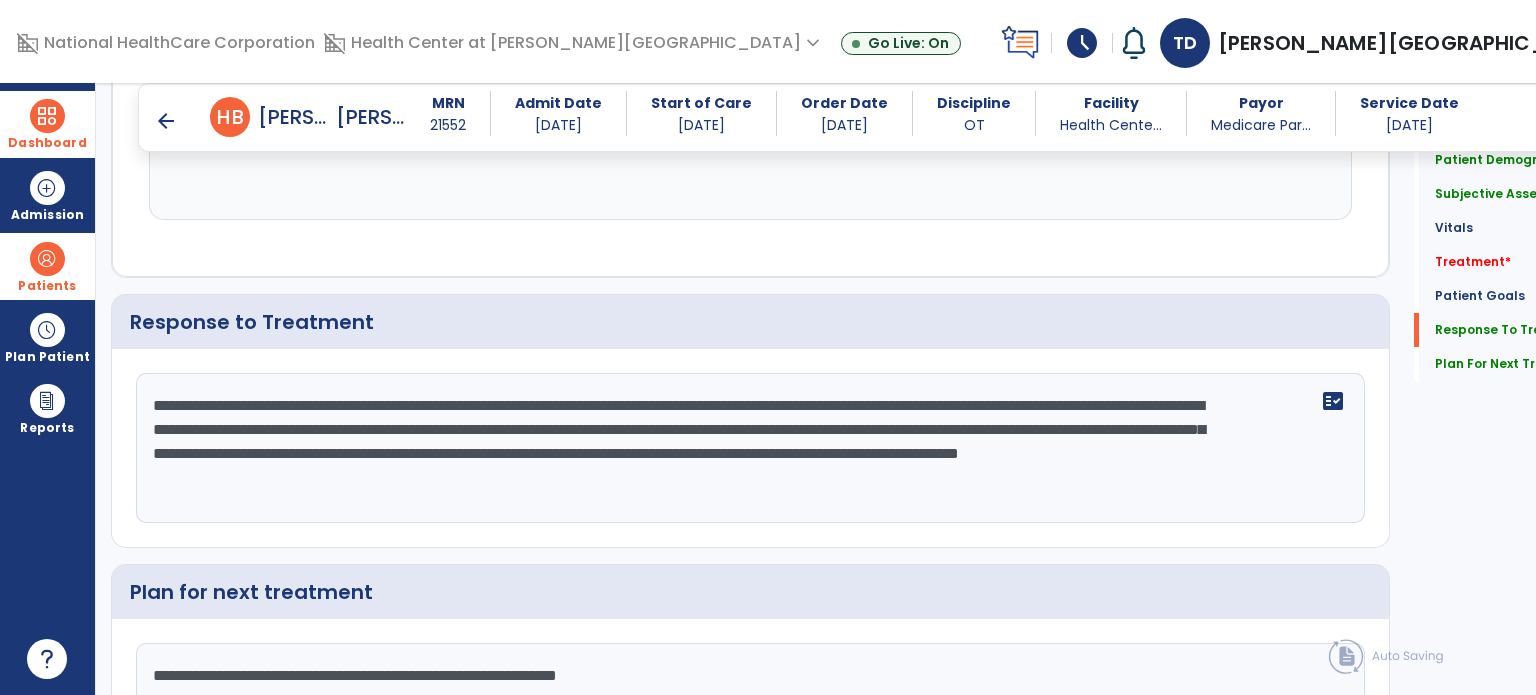 scroll, scrollTop: 2726, scrollLeft: 0, axis: vertical 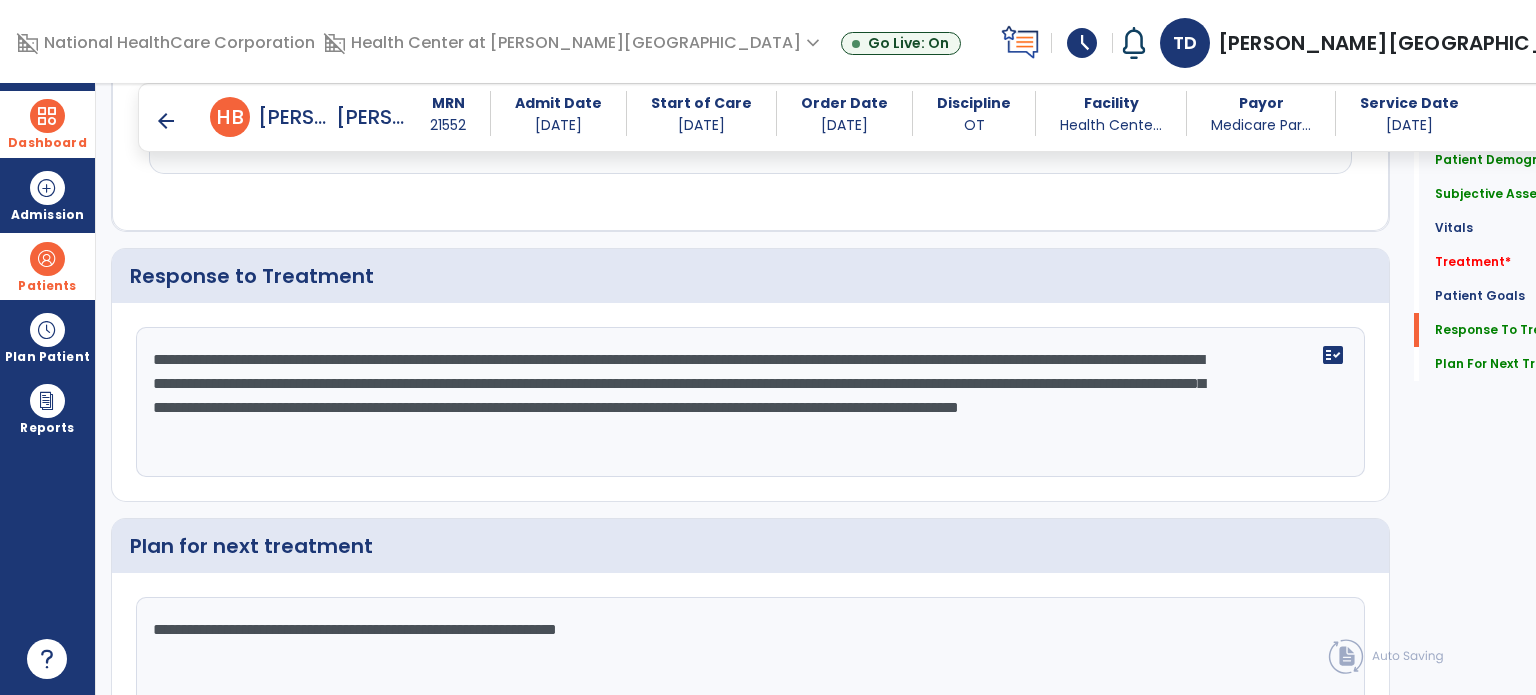click on "**********" 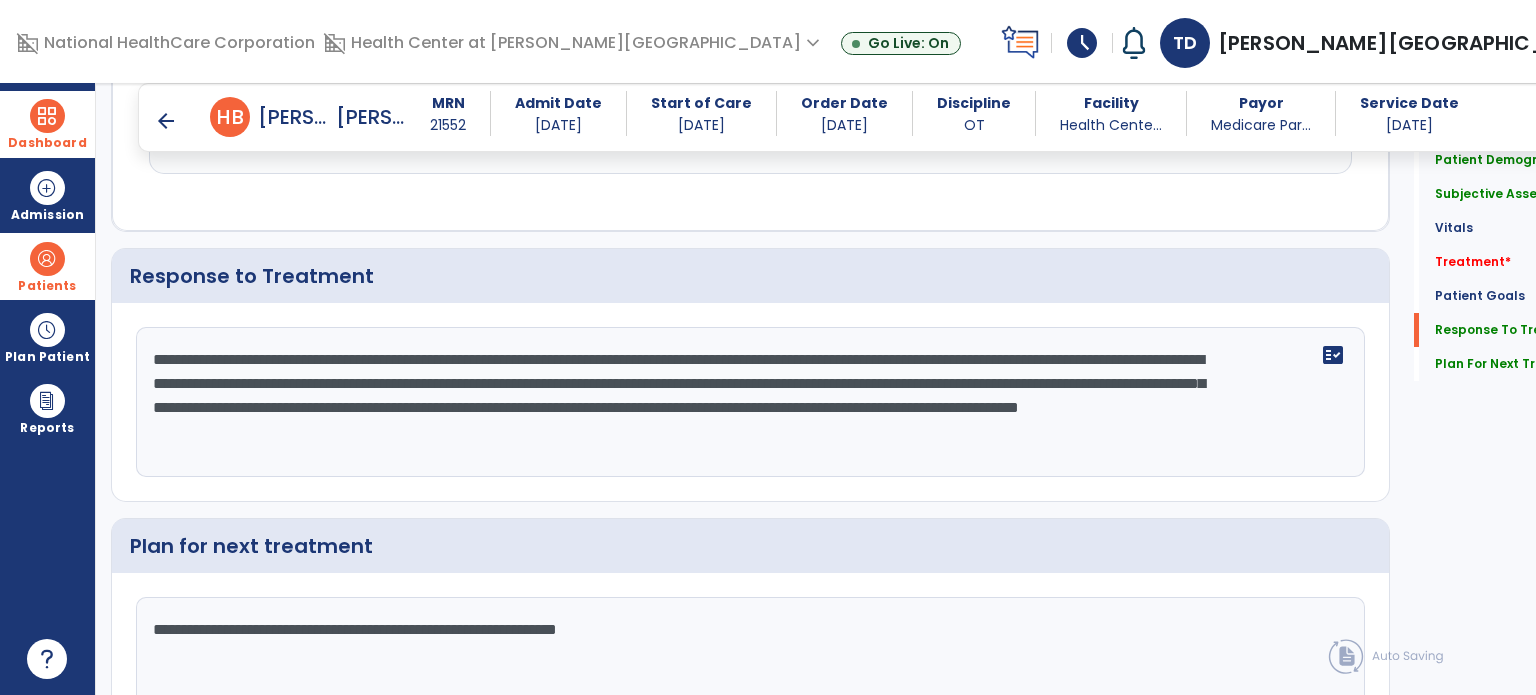 click on "**********" 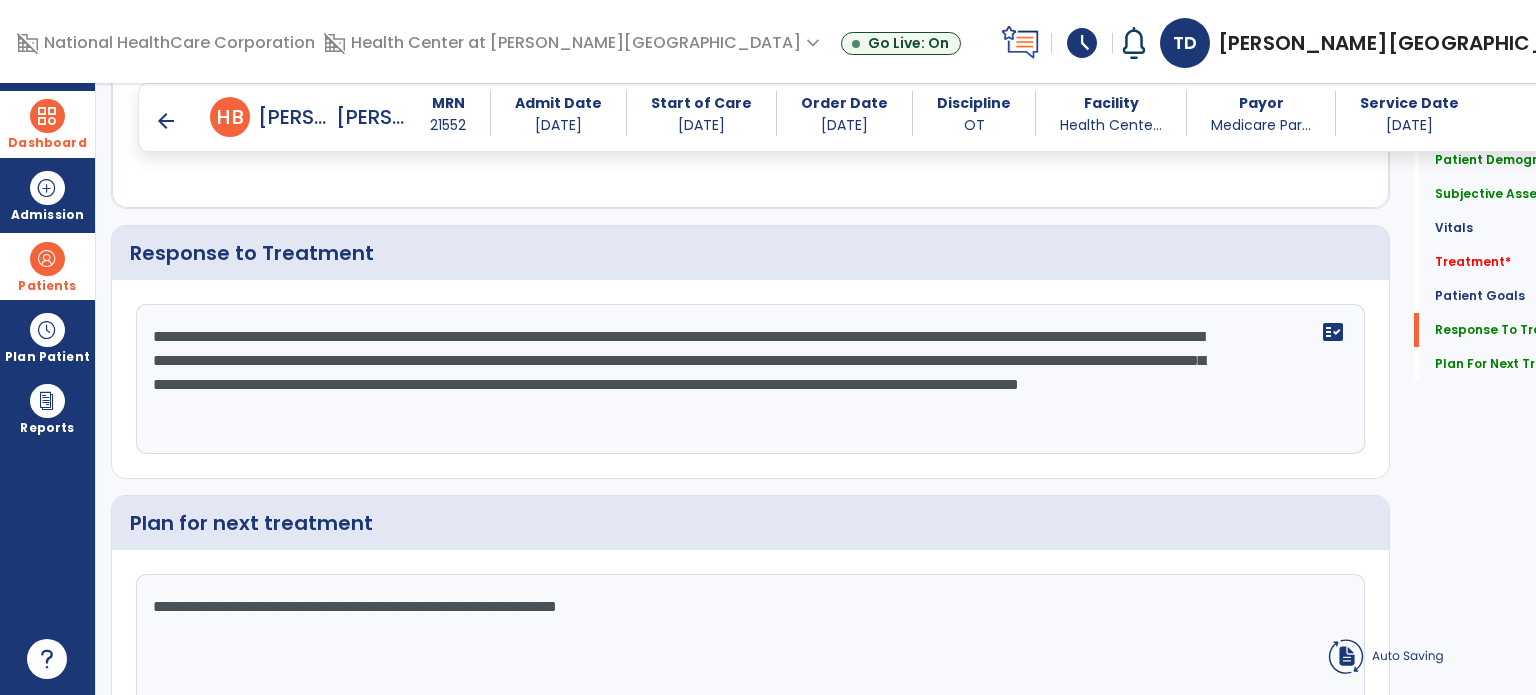 scroll, scrollTop: 2726, scrollLeft: 0, axis: vertical 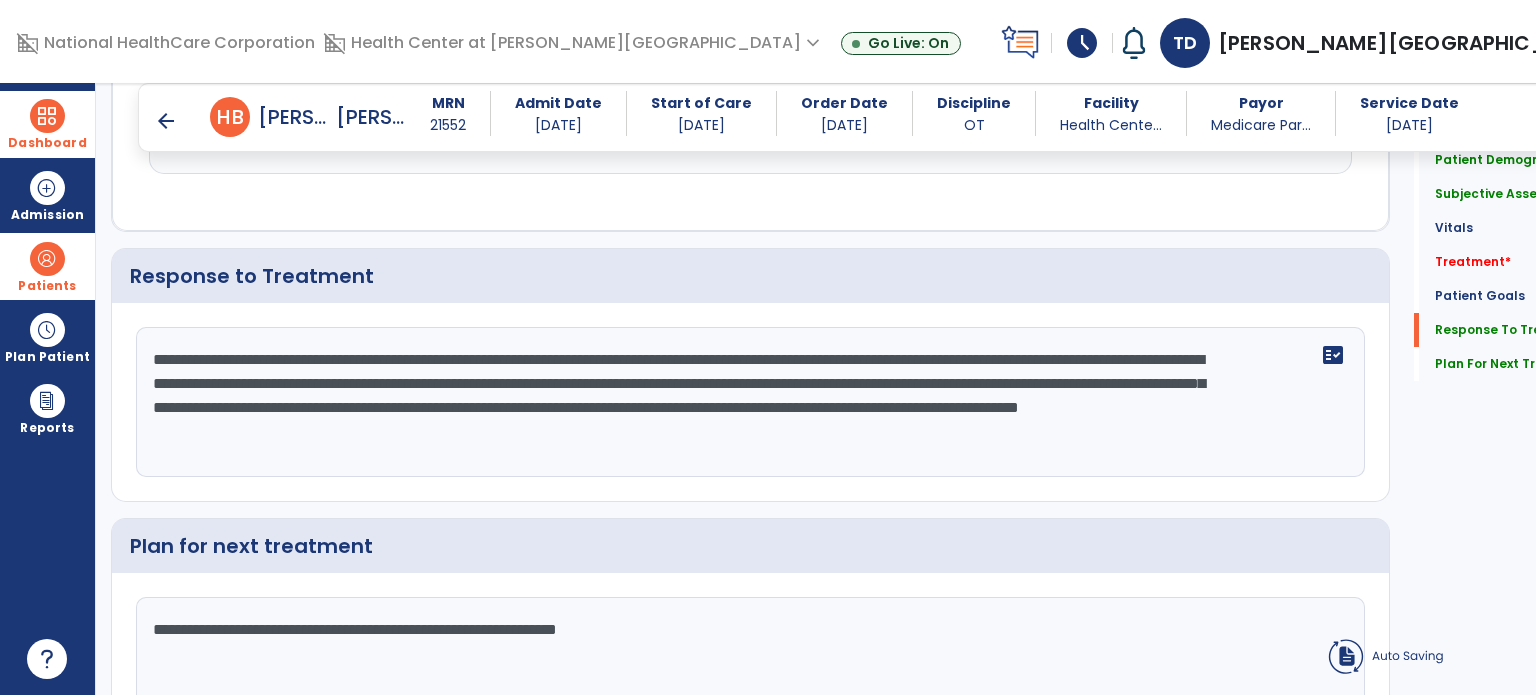type on "**********" 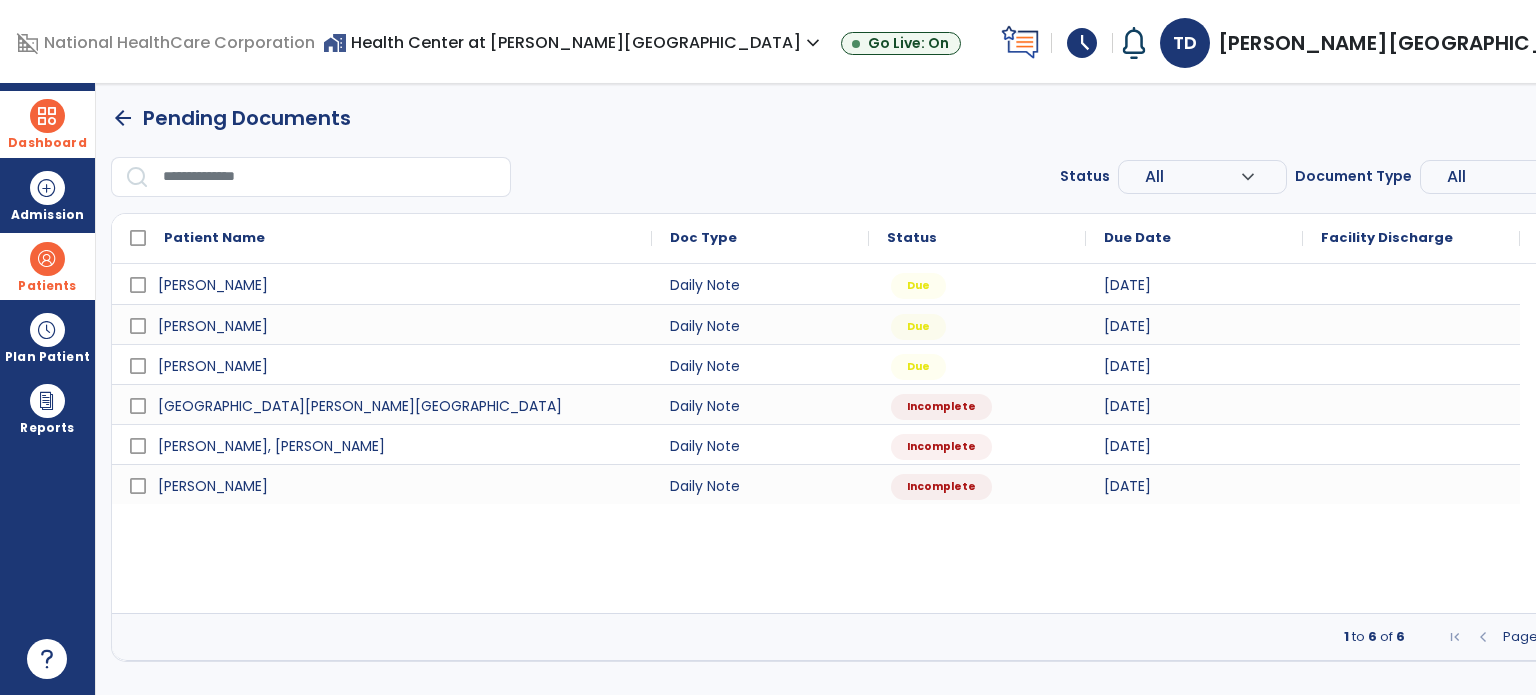 scroll, scrollTop: 0, scrollLeft: 0, axis: both 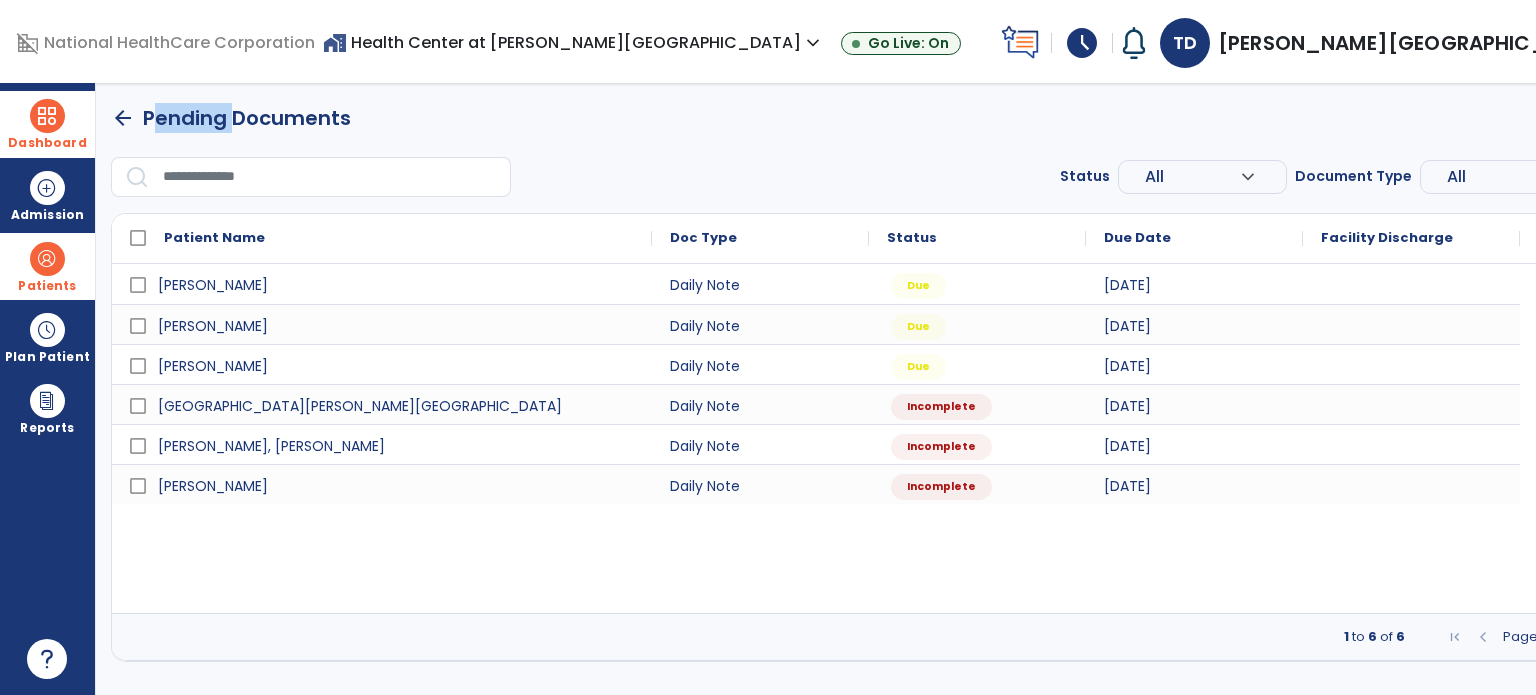click on "Pending Documents" at bounding box center [247, 118] 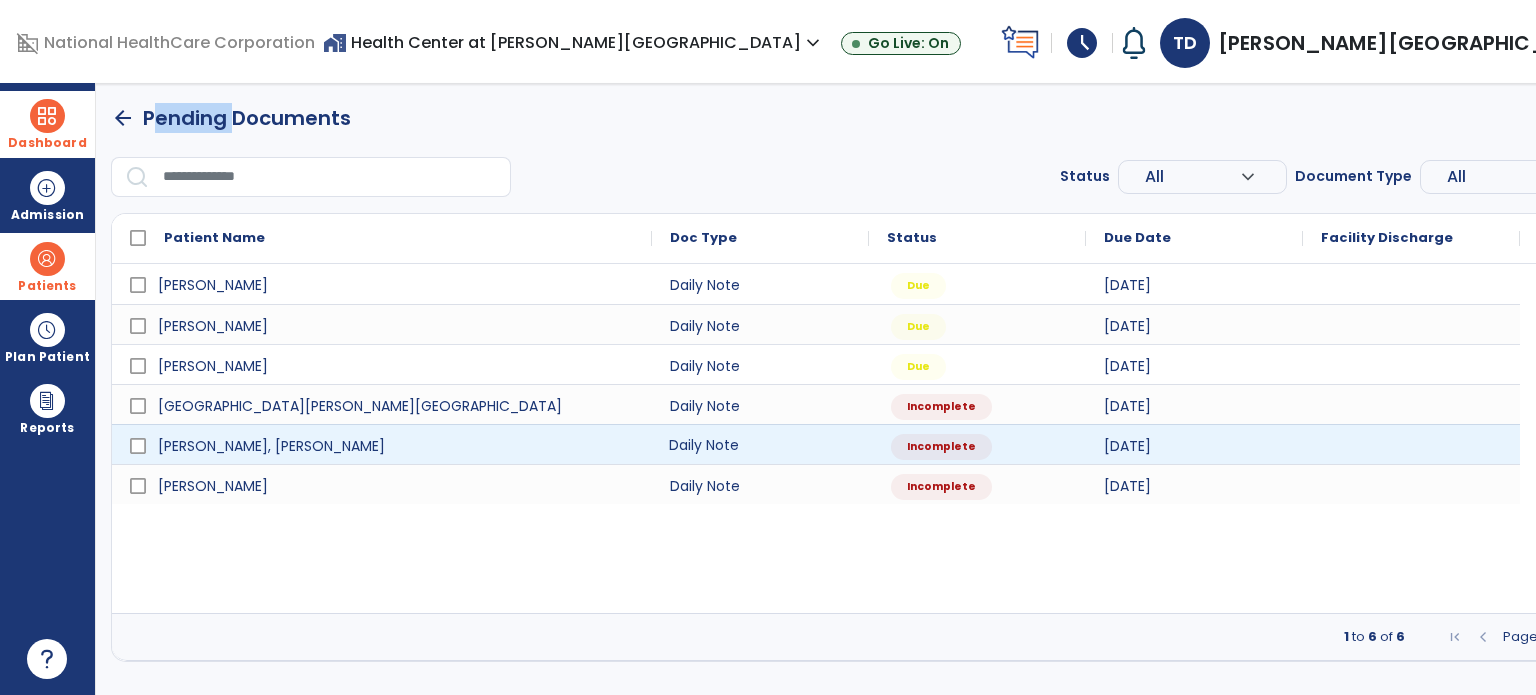 click on "Daily Note" at bounding box center [760, 444] 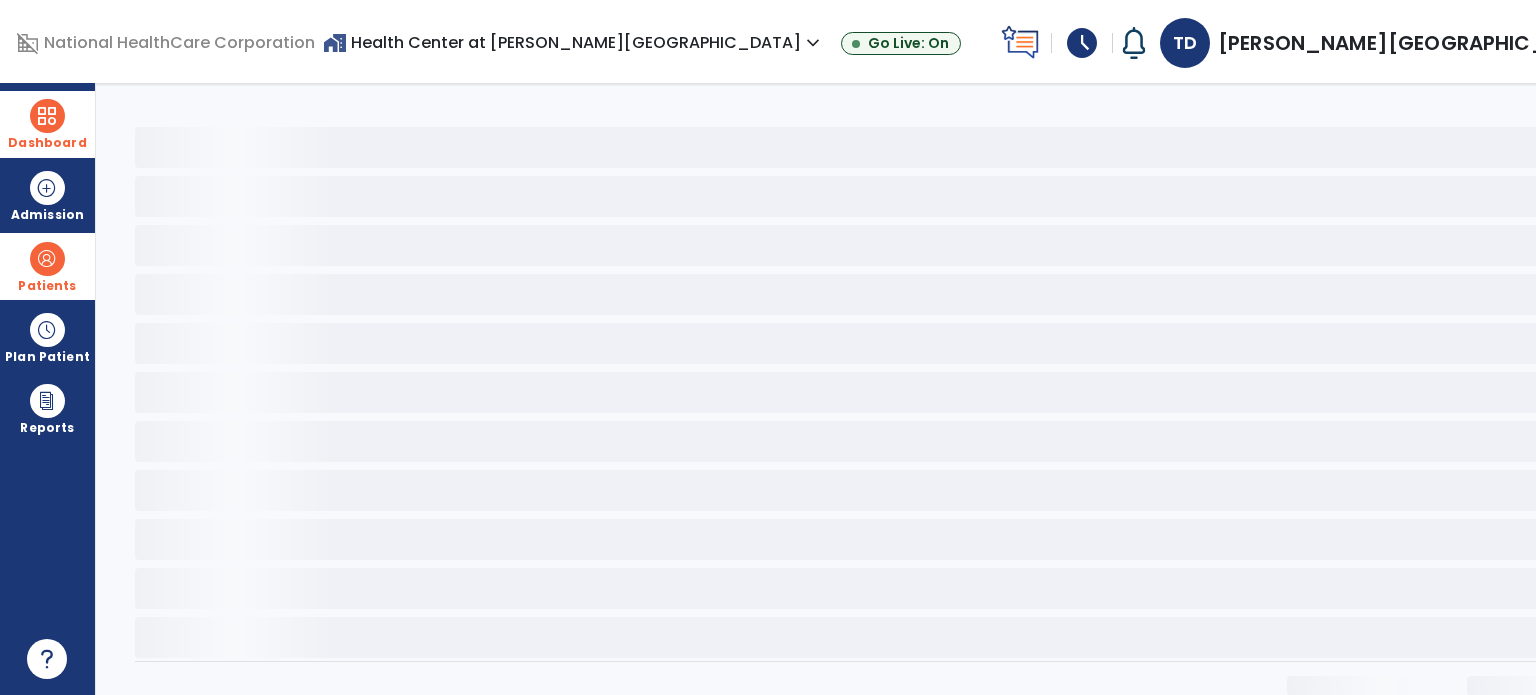 select on "*" 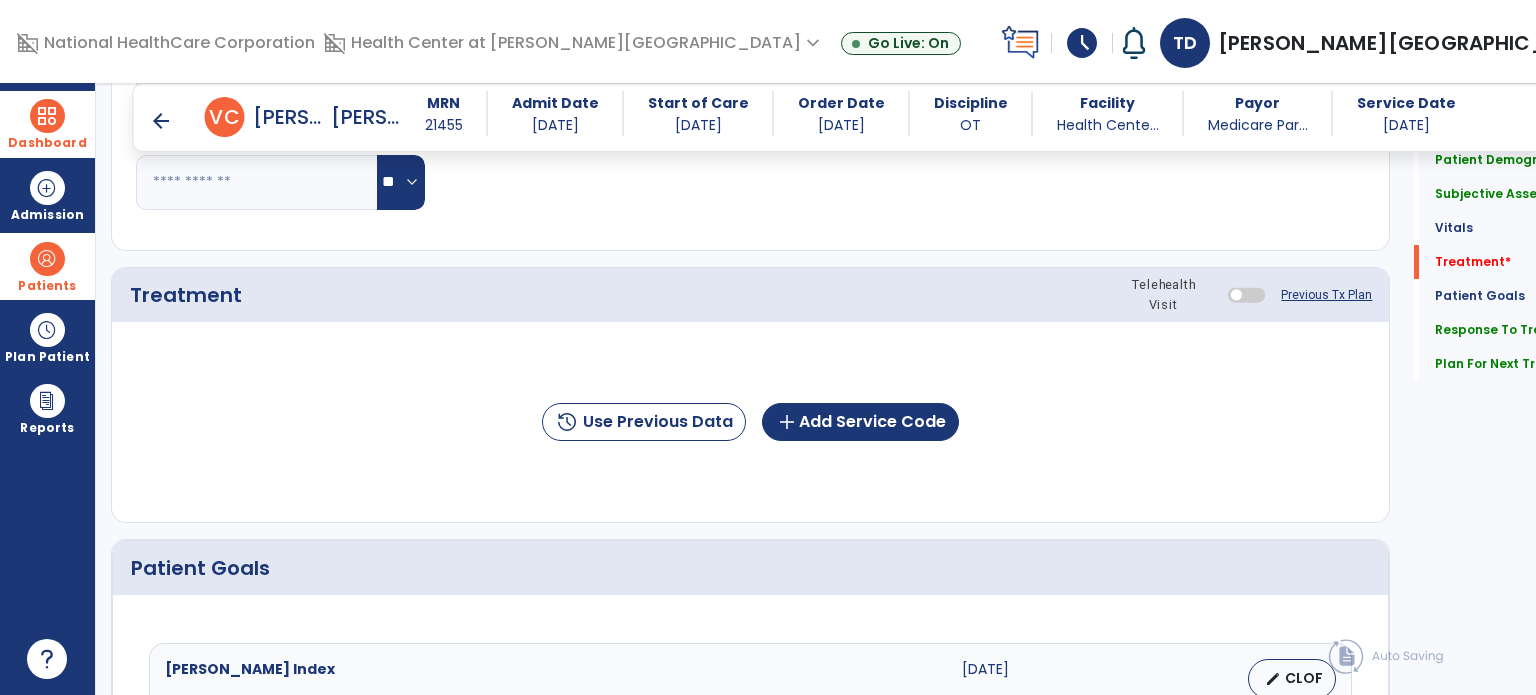 scroll, scrollTop: 1063, scrollLeft: 0, axis: vertical 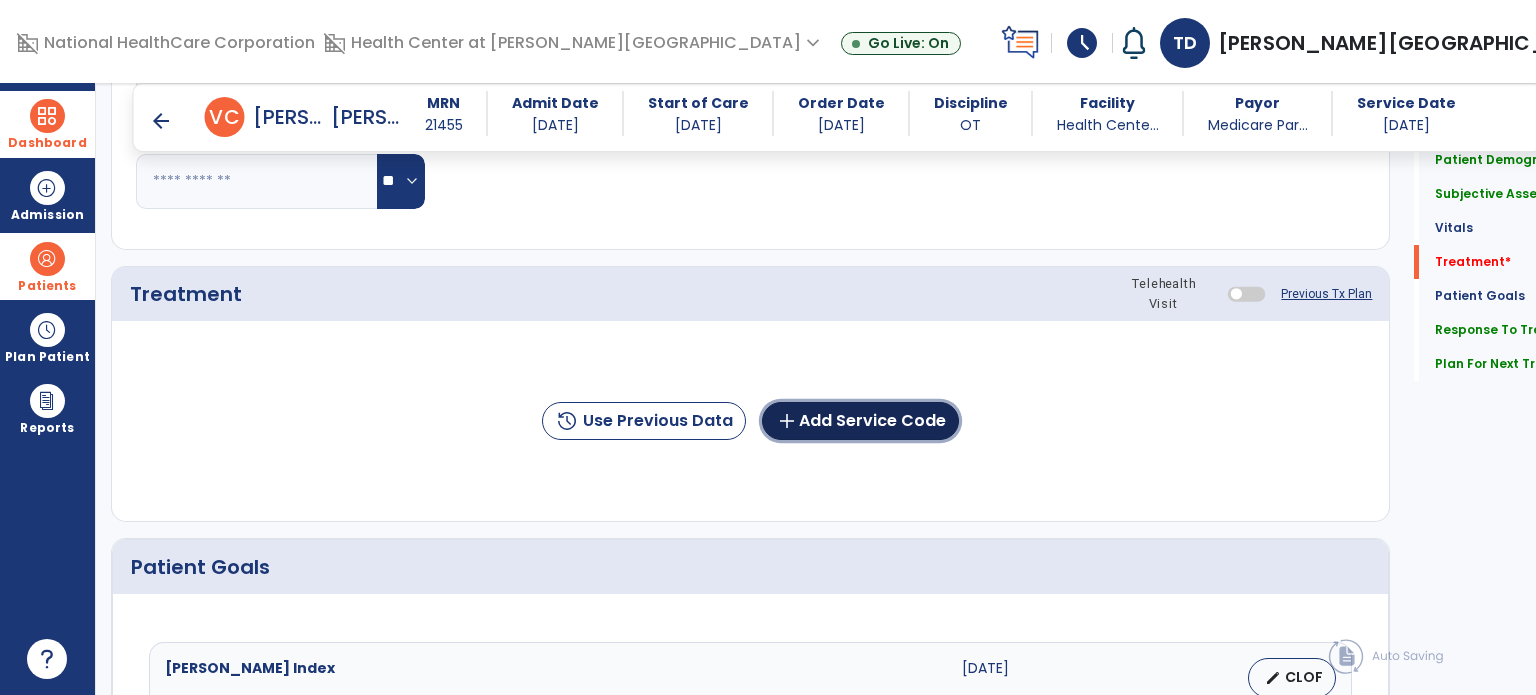 click on "add  Add Service Code" 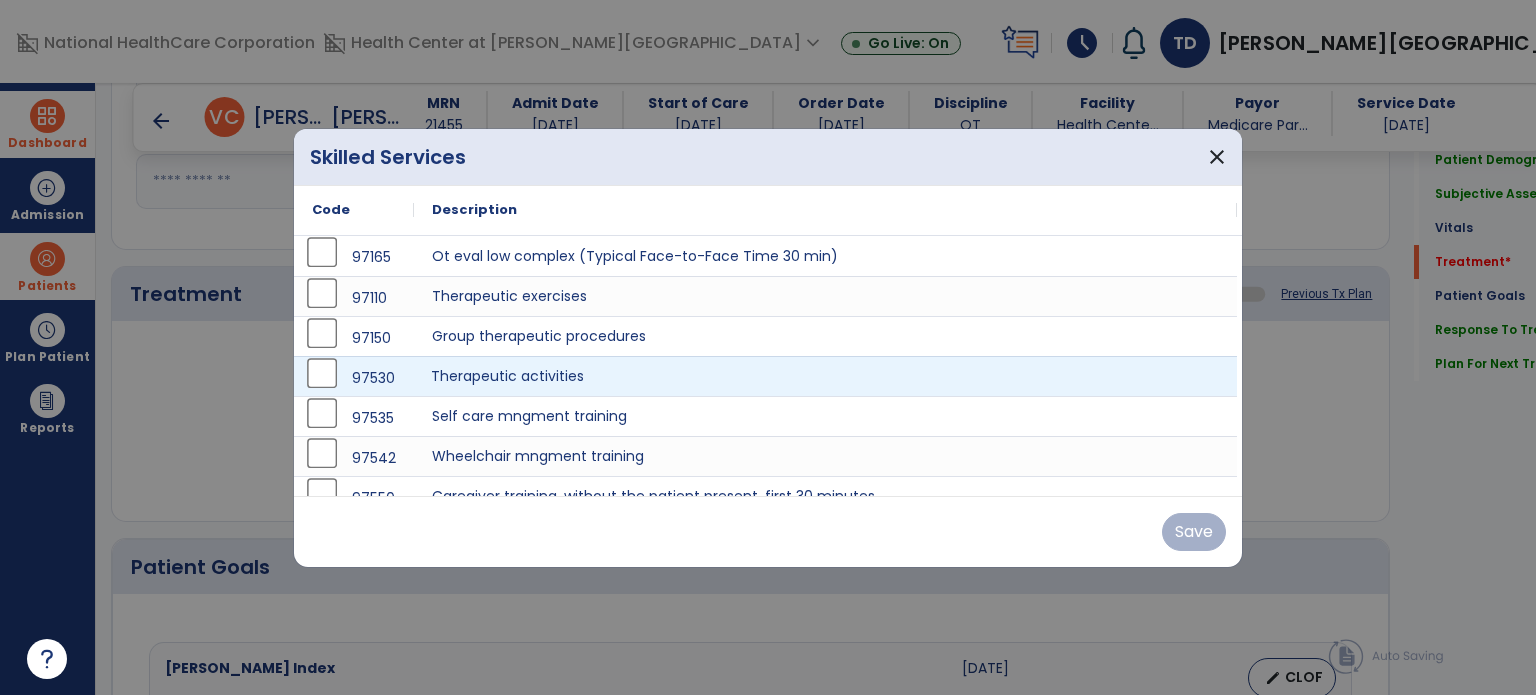 click on "Therapeutic activities" at bounding box center [825, 376] 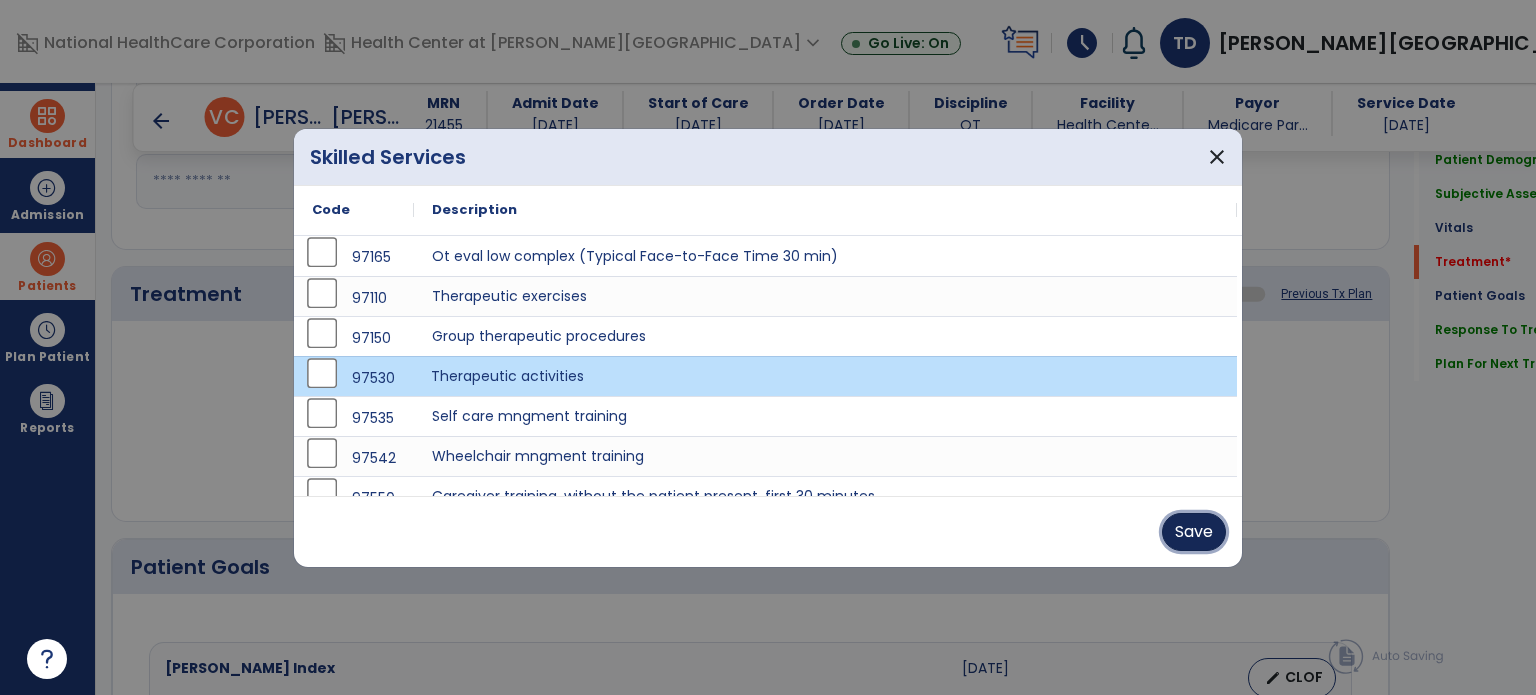 click on "Save" at bounding box center [1194, 532] 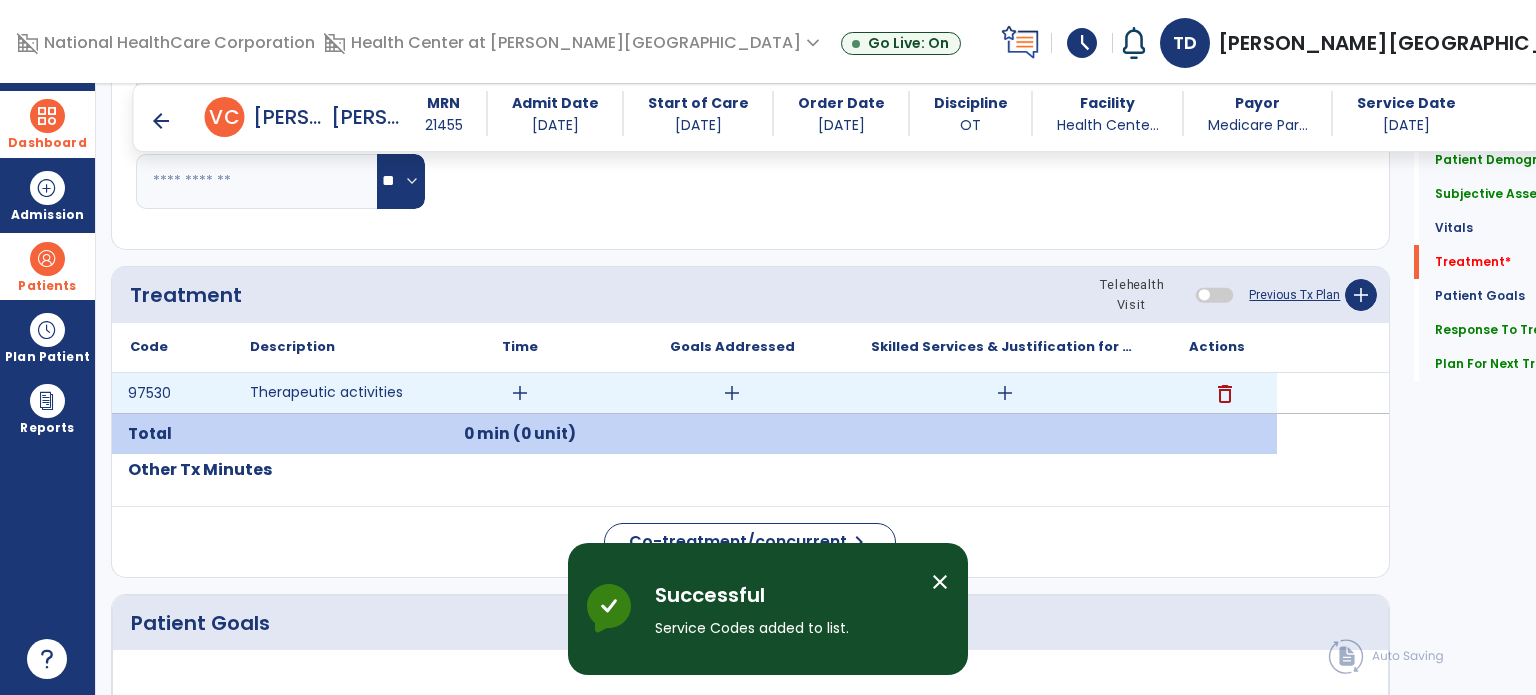 click on "add" at bounding box center [520, 393] 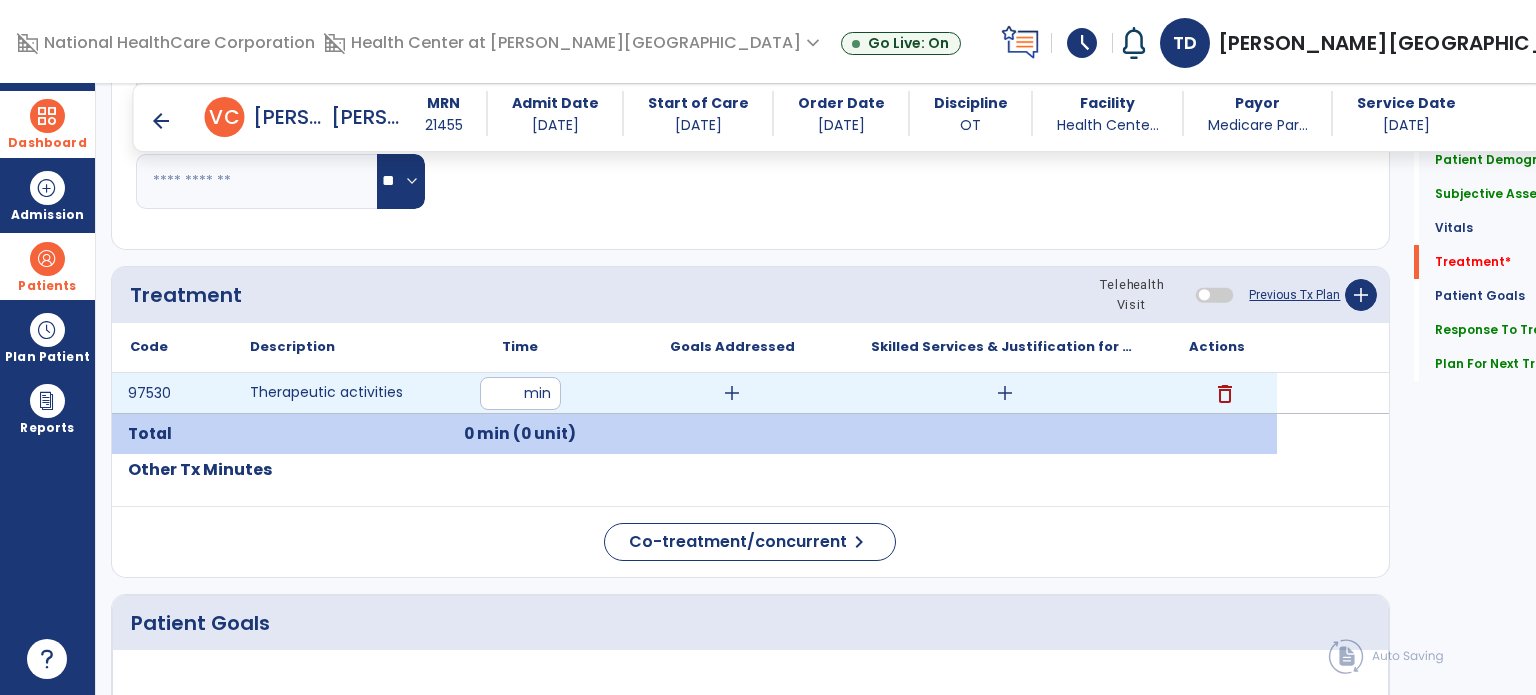 type on "**" 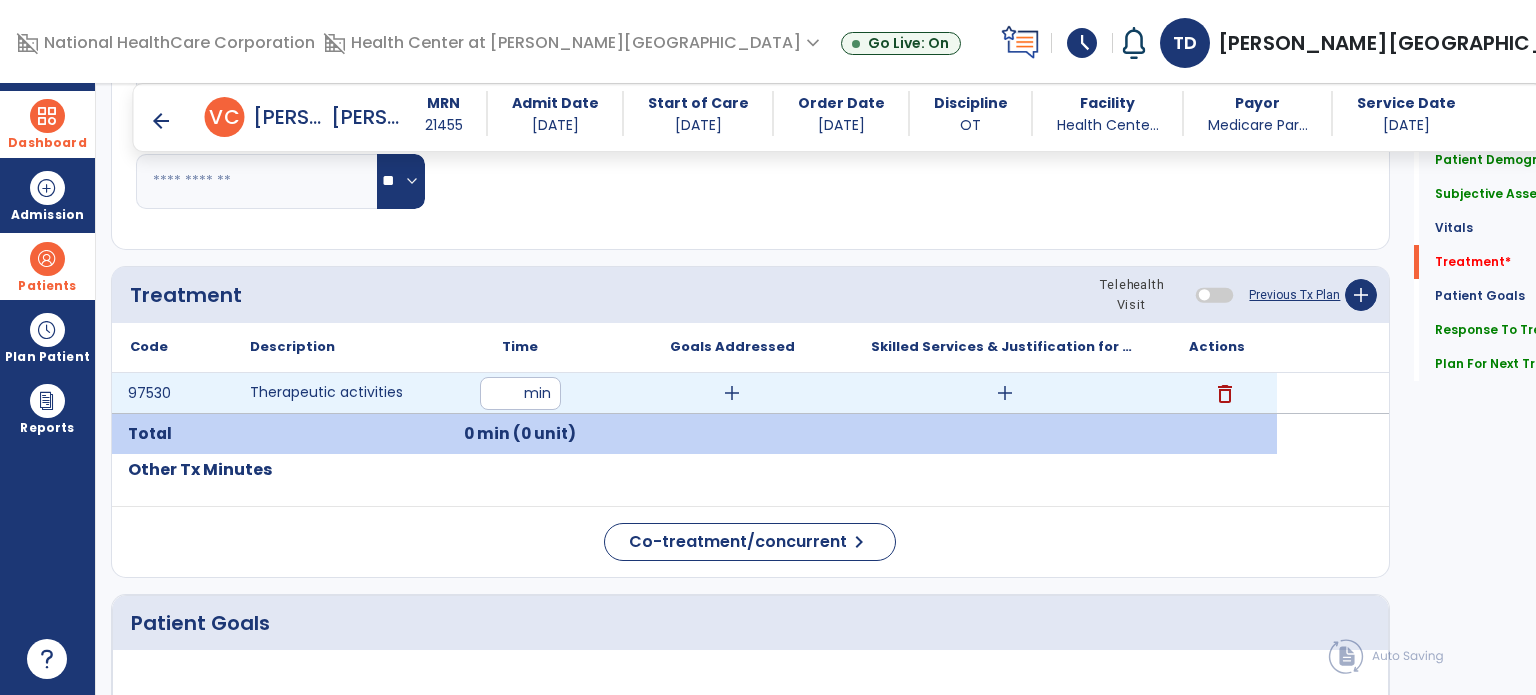 click on "**" at bounding box center [520, 393] 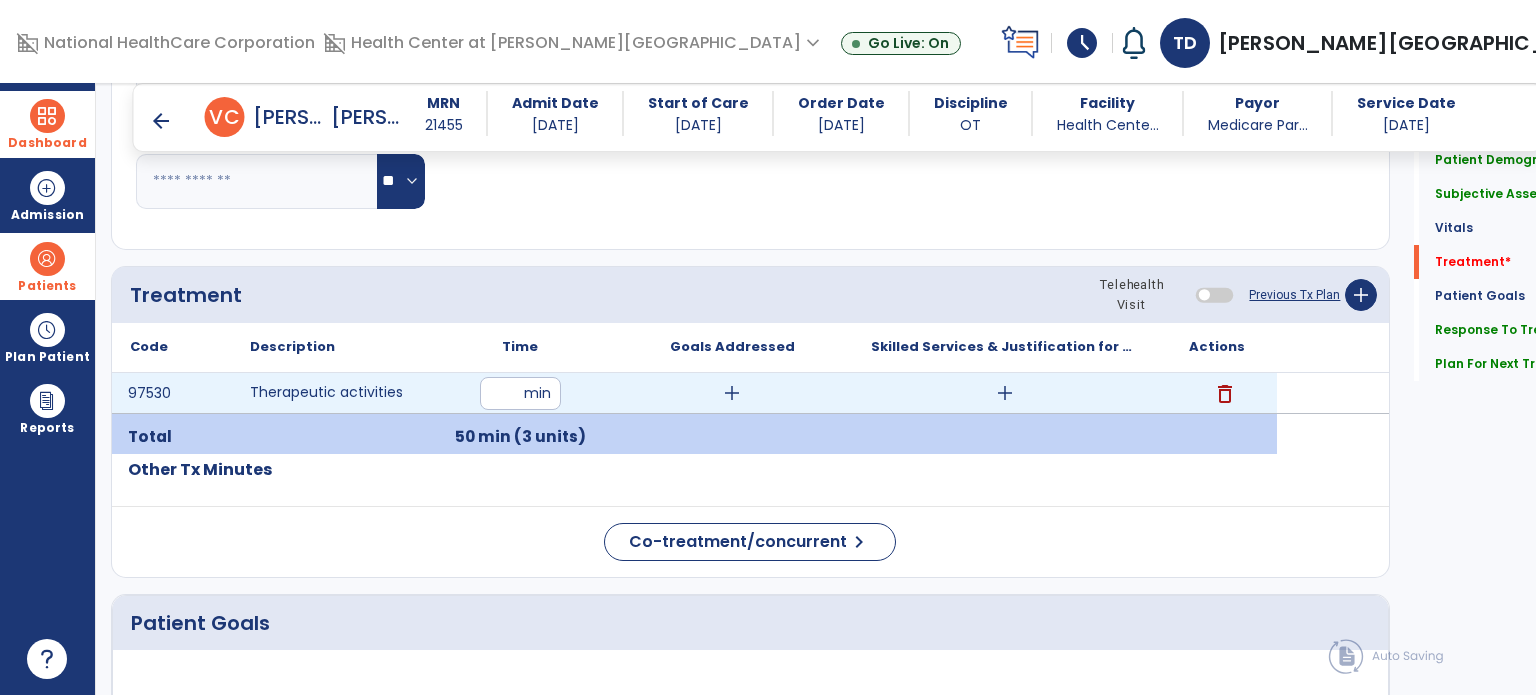 click on "add" at bounding box center [1005, 393] 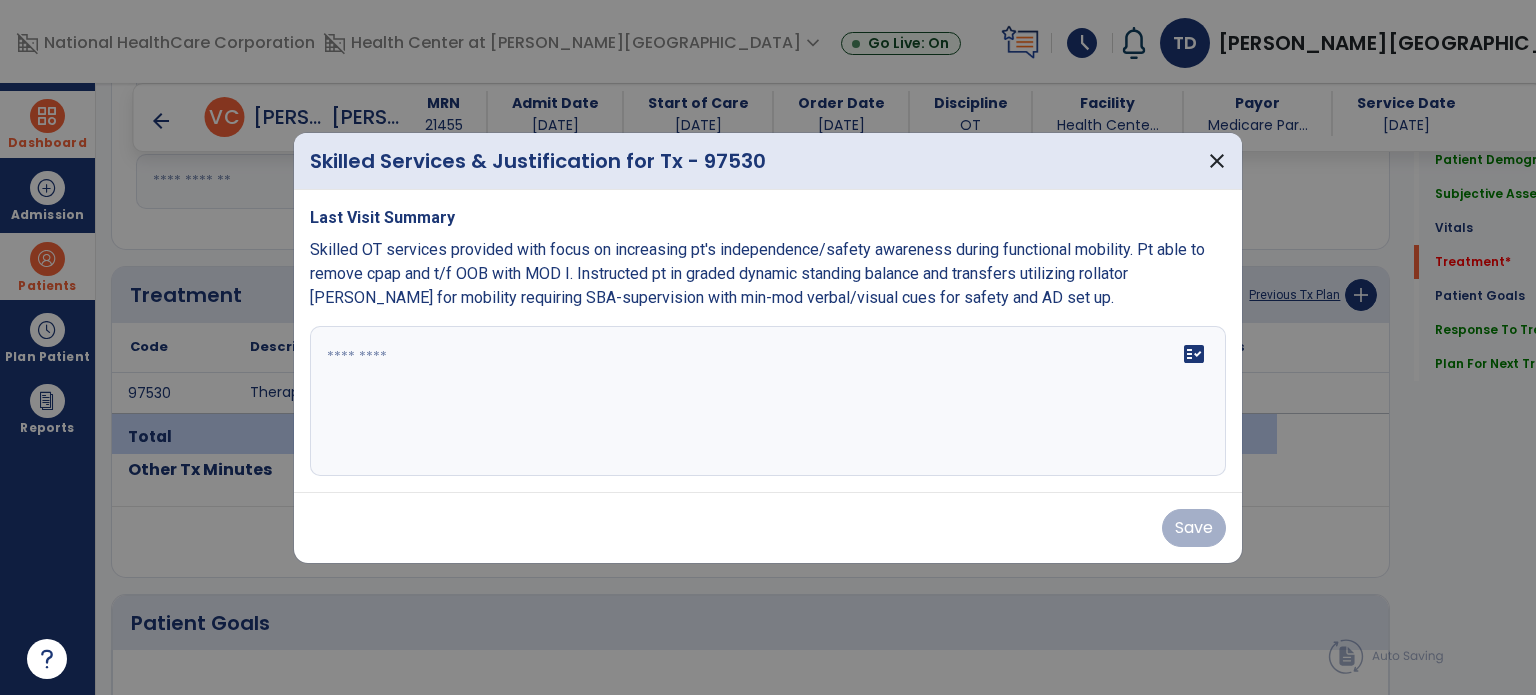 click at bounding box center (768, 401) 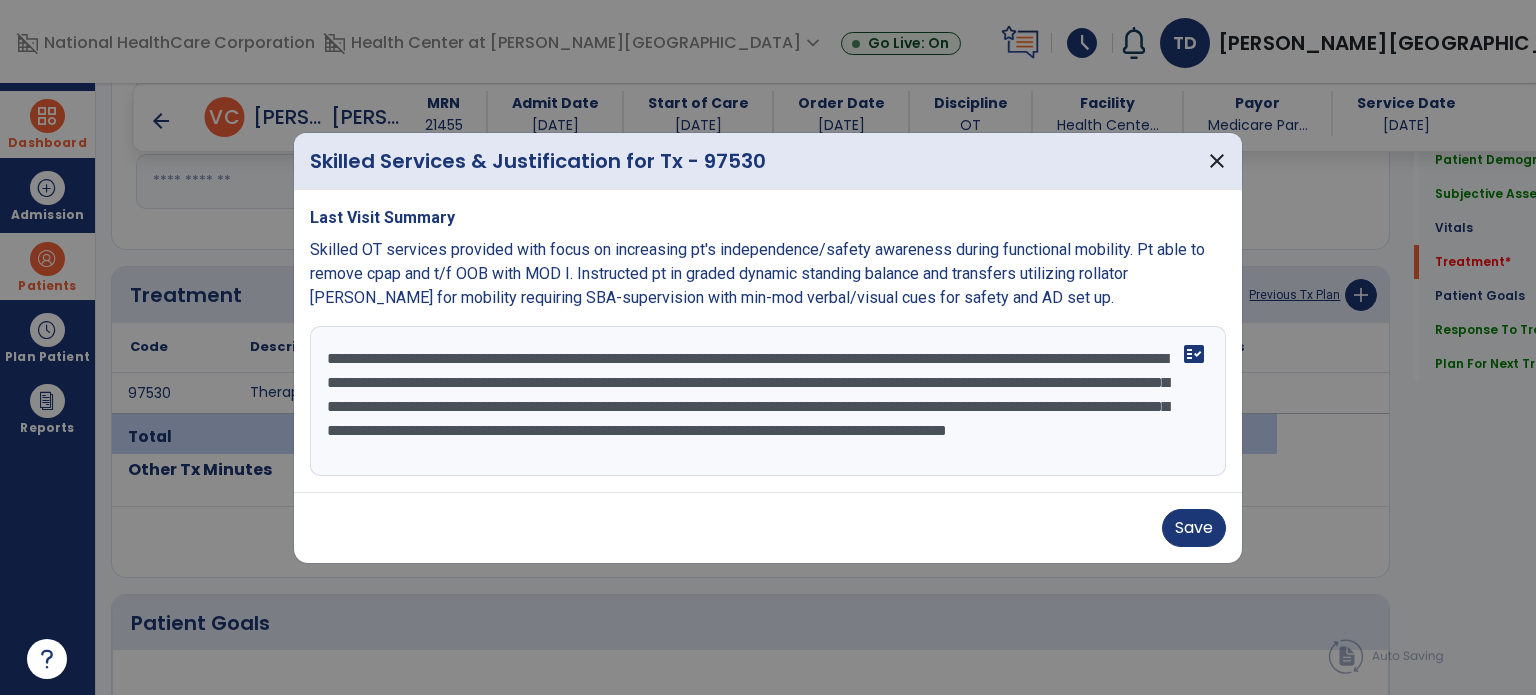scroll, scrollTop: 15, scrollLeft: 0, axis: vertical 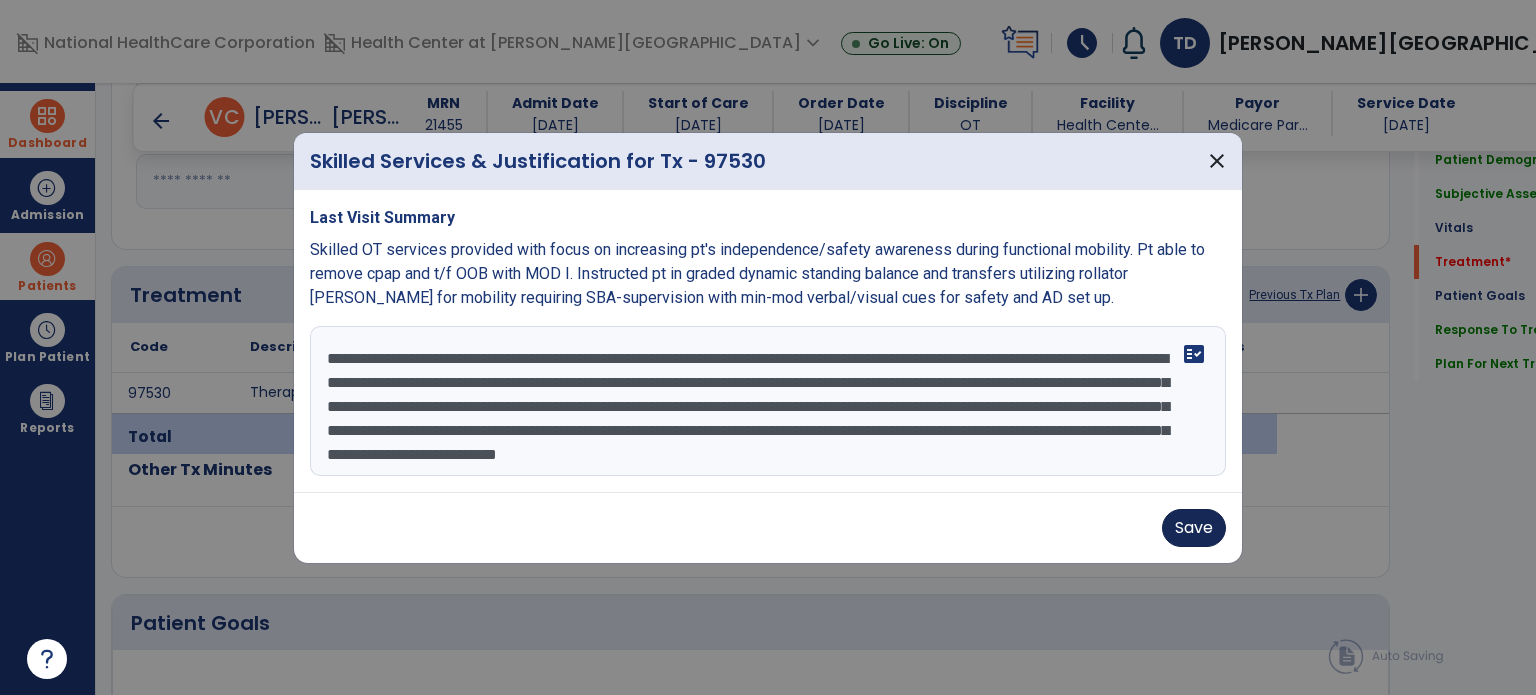 type on "**********" 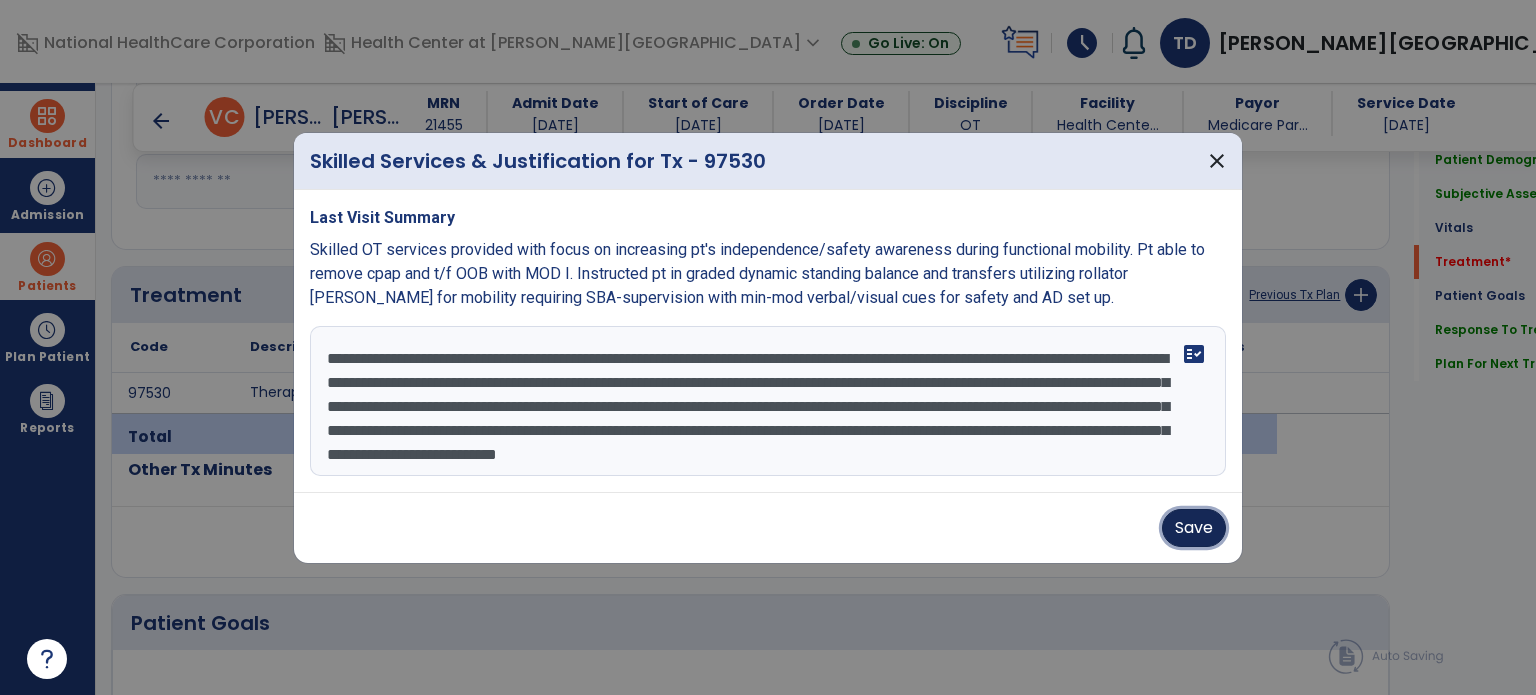 click on "Save" at bounding box center (1194, 528) 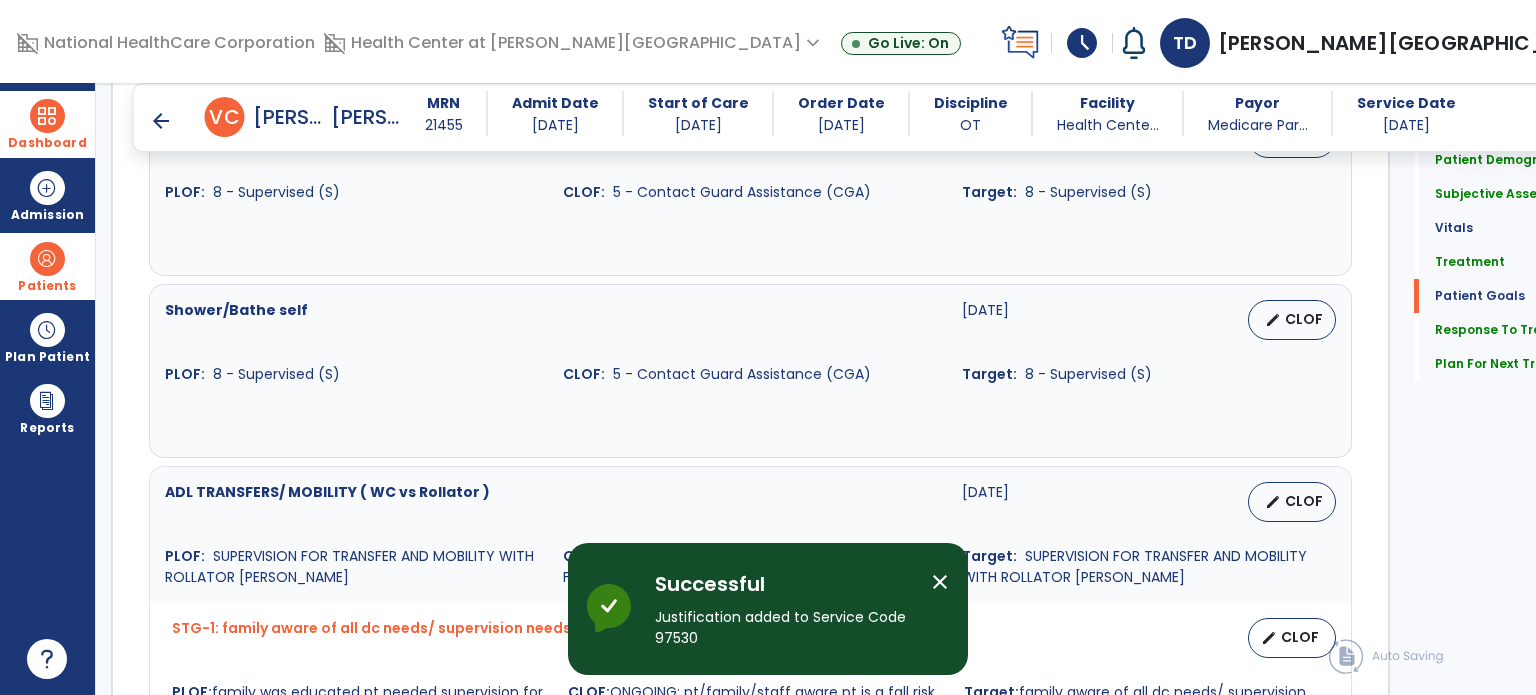 scroll, scrollTop: 2660, scrollLeft: 0, axis: vertical 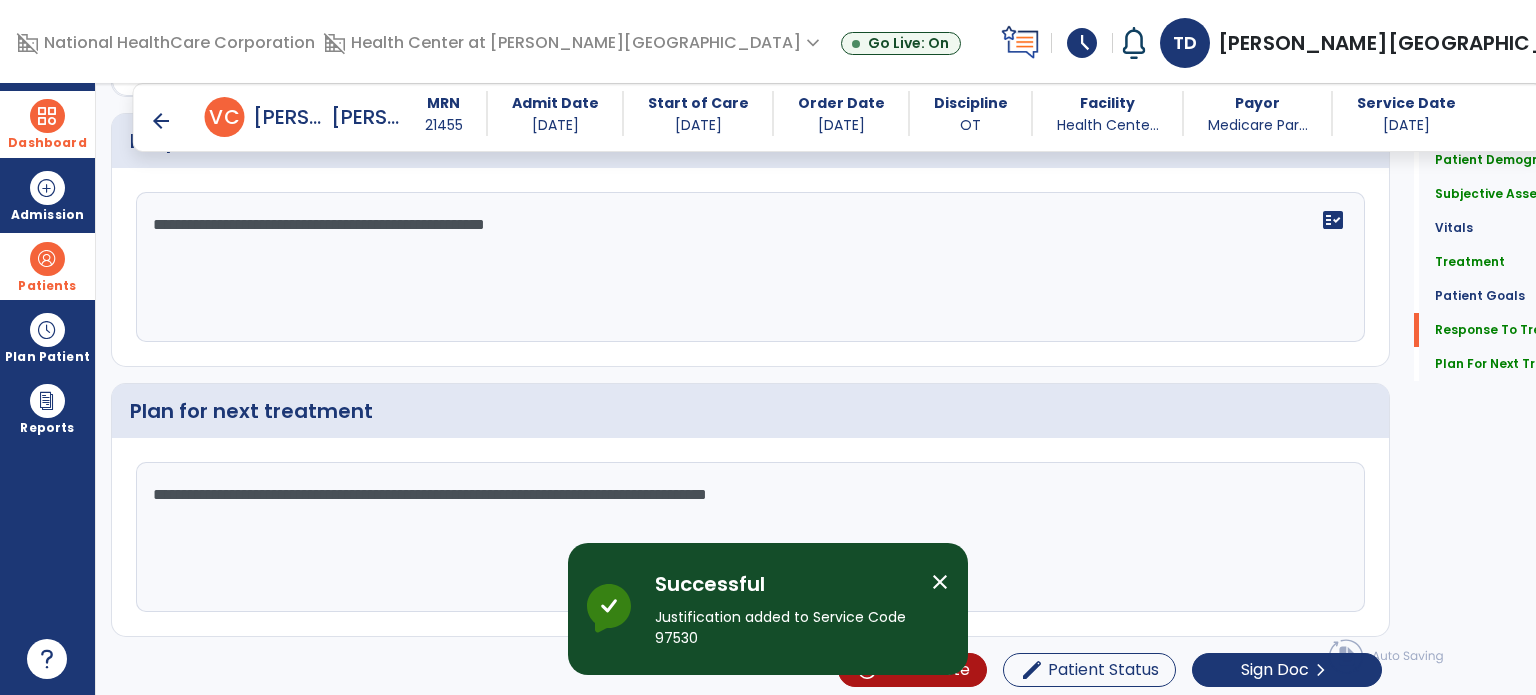 click on "**********" 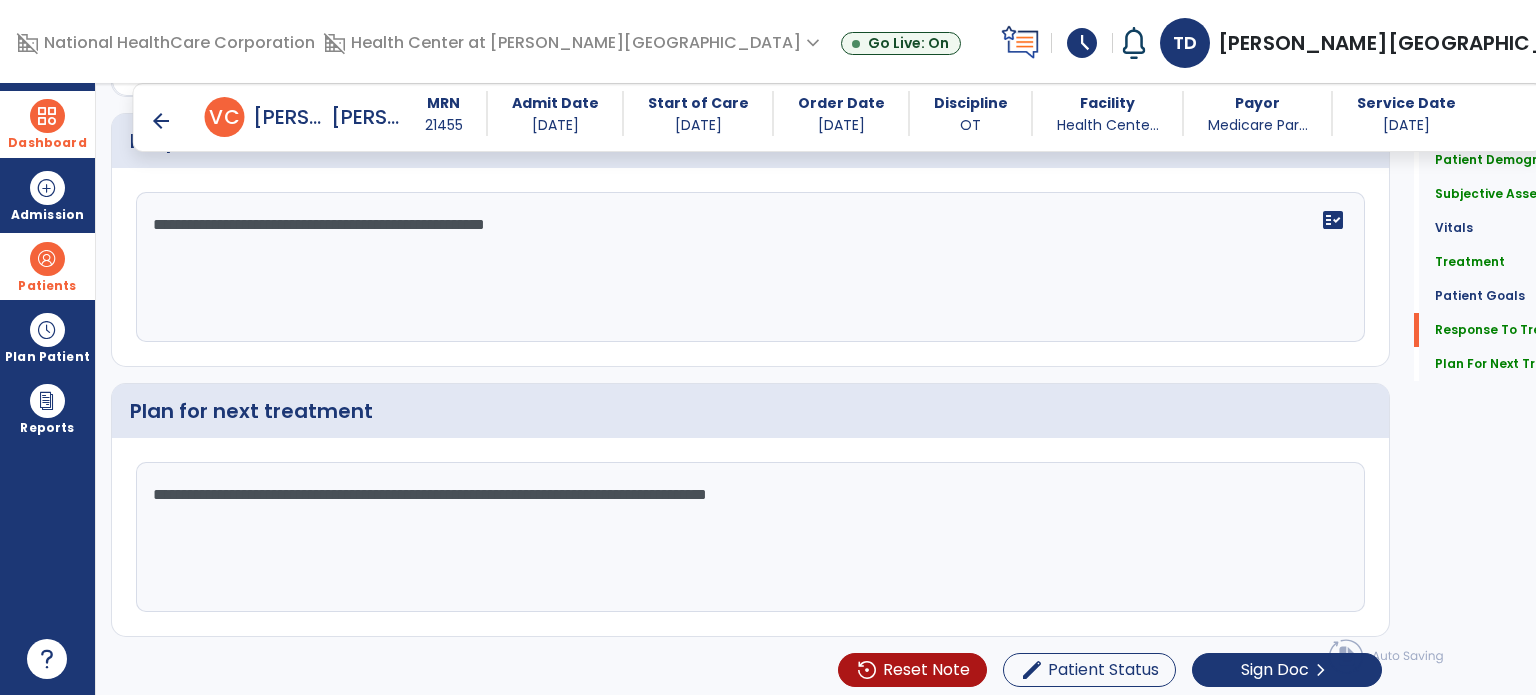 click on "**********" 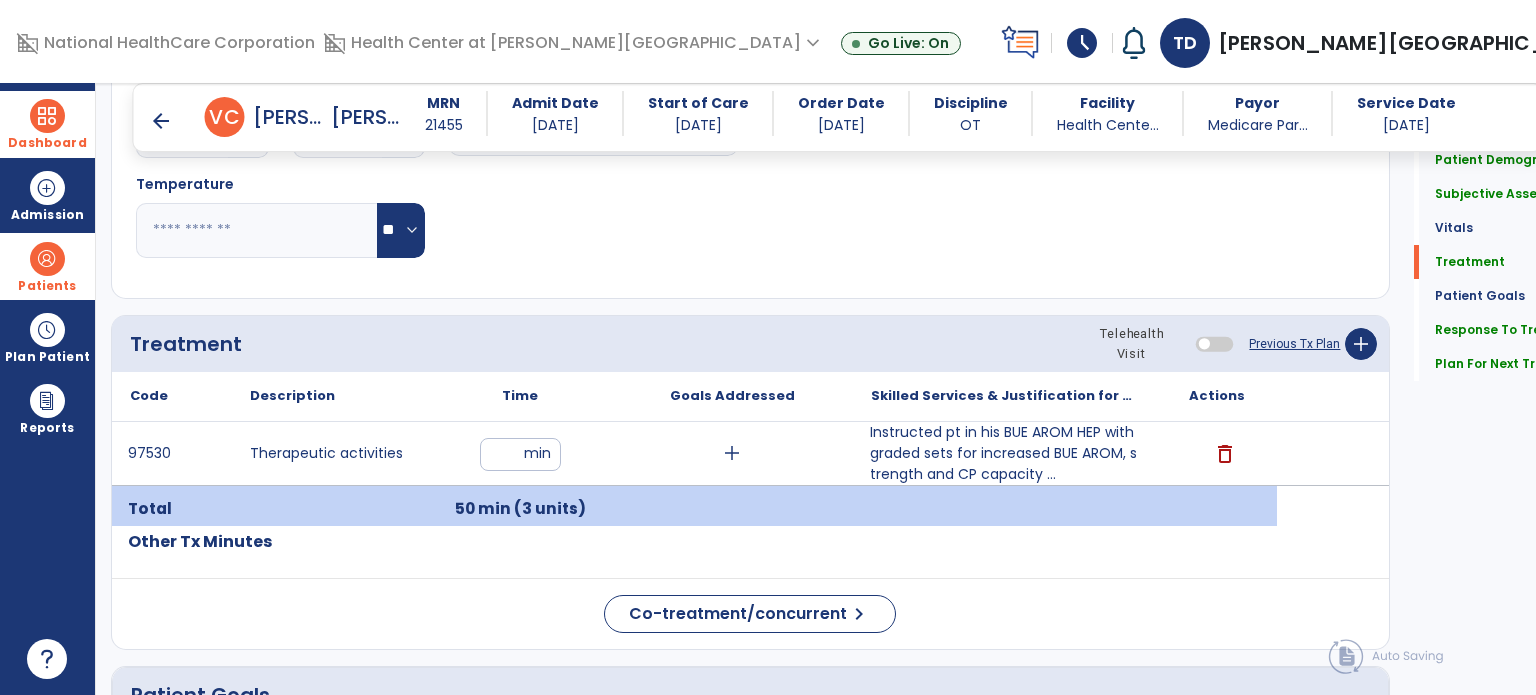 scroll, scrollTop: 1052, scrollLeft: 0, axis: vertical 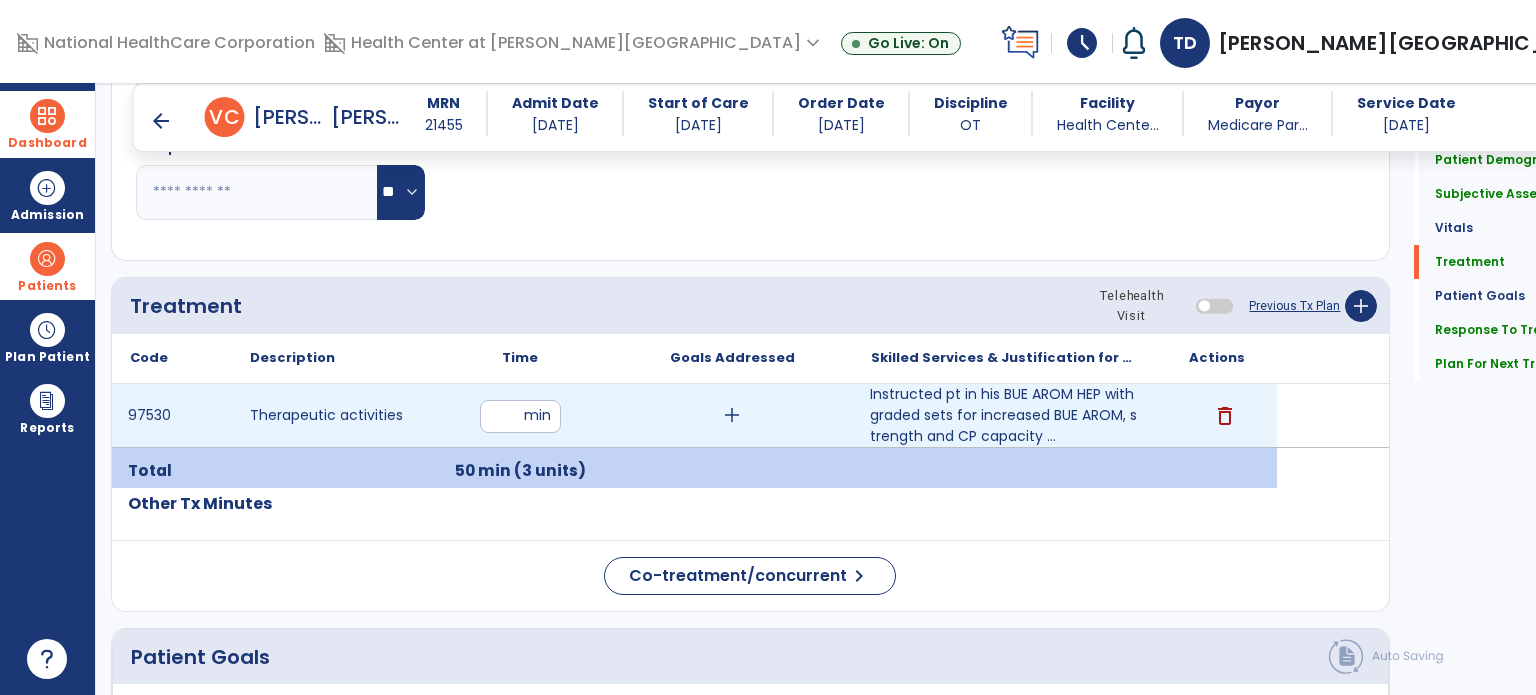 type on "**********" 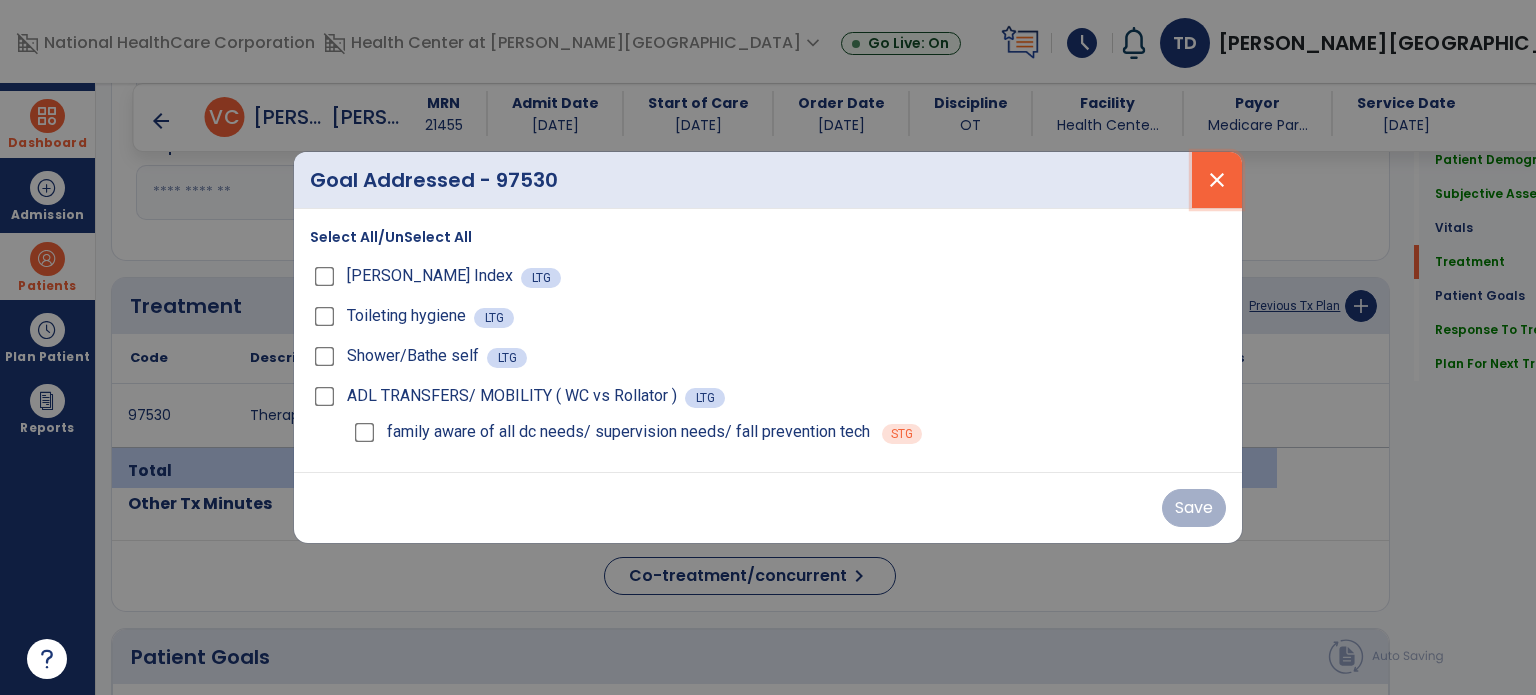 click on "close" at bounding box center [1217, 180] 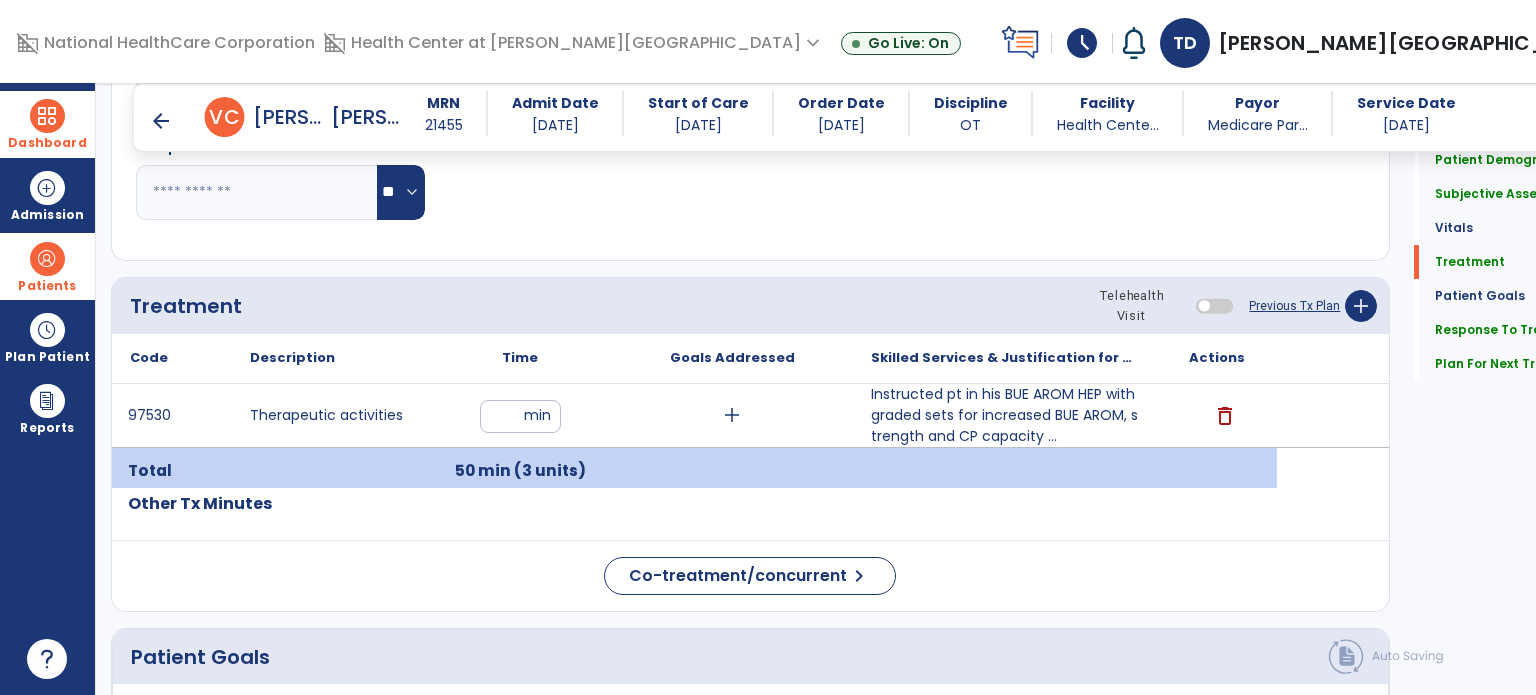 scroll, scrollTop: 1096, scrollLeft: 0, axis: vertical 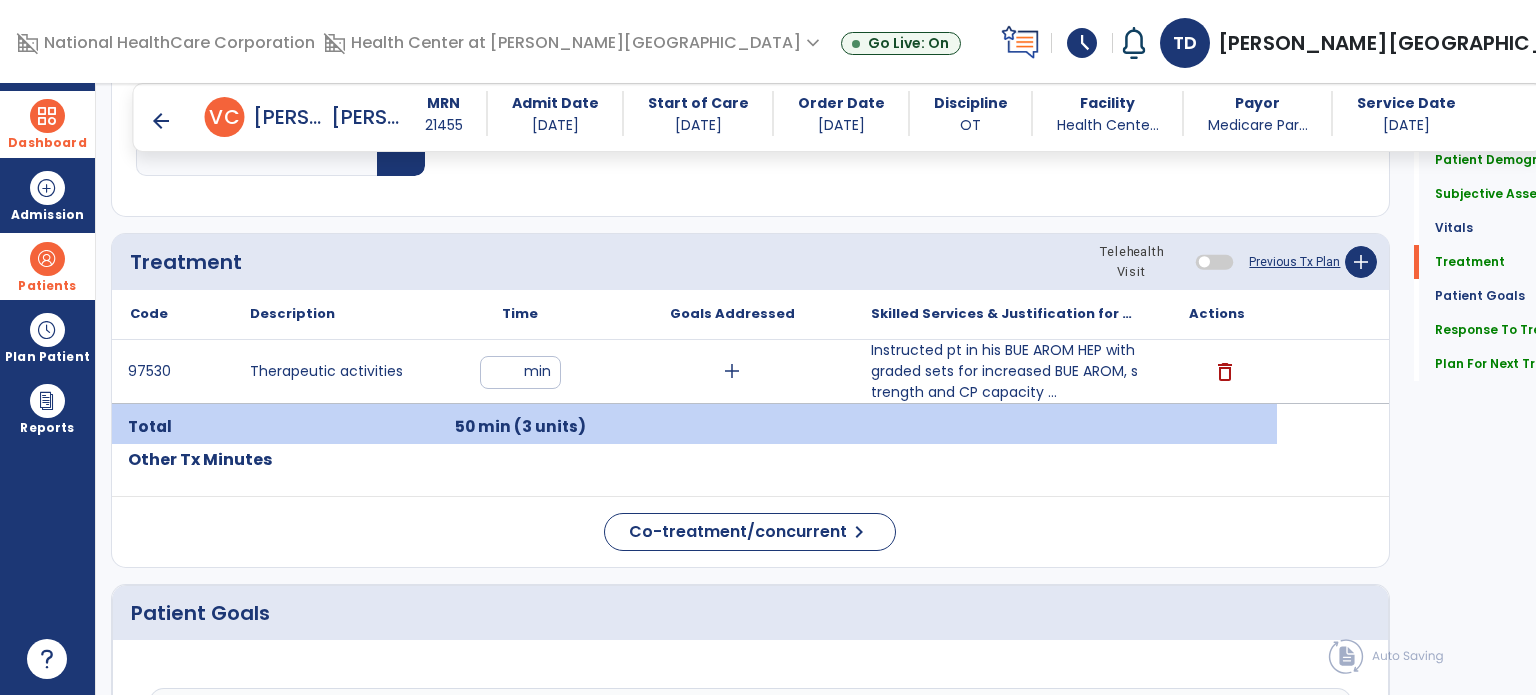 click on "arrow_back" at bounding box center [161, 121] 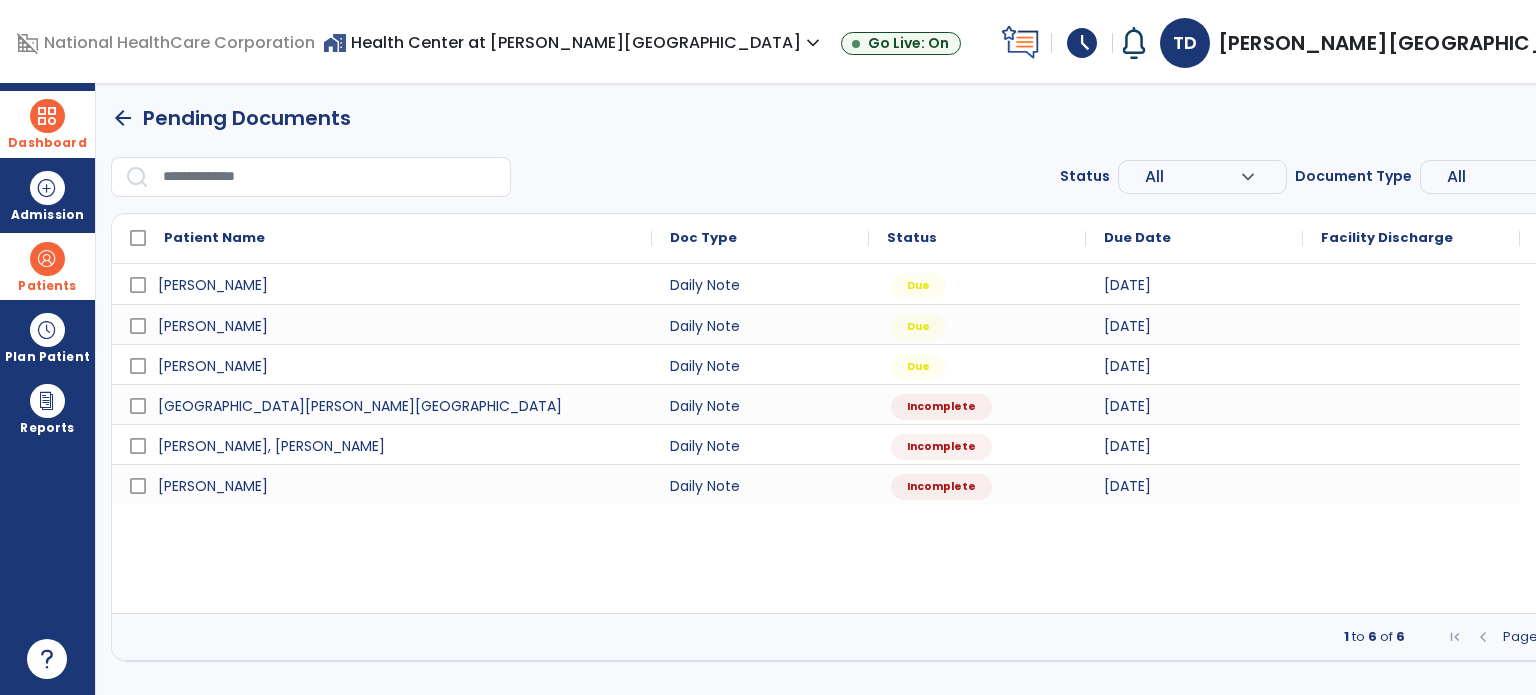 scroll, scrollTop: 0, scrollLeft: 0, axis: both 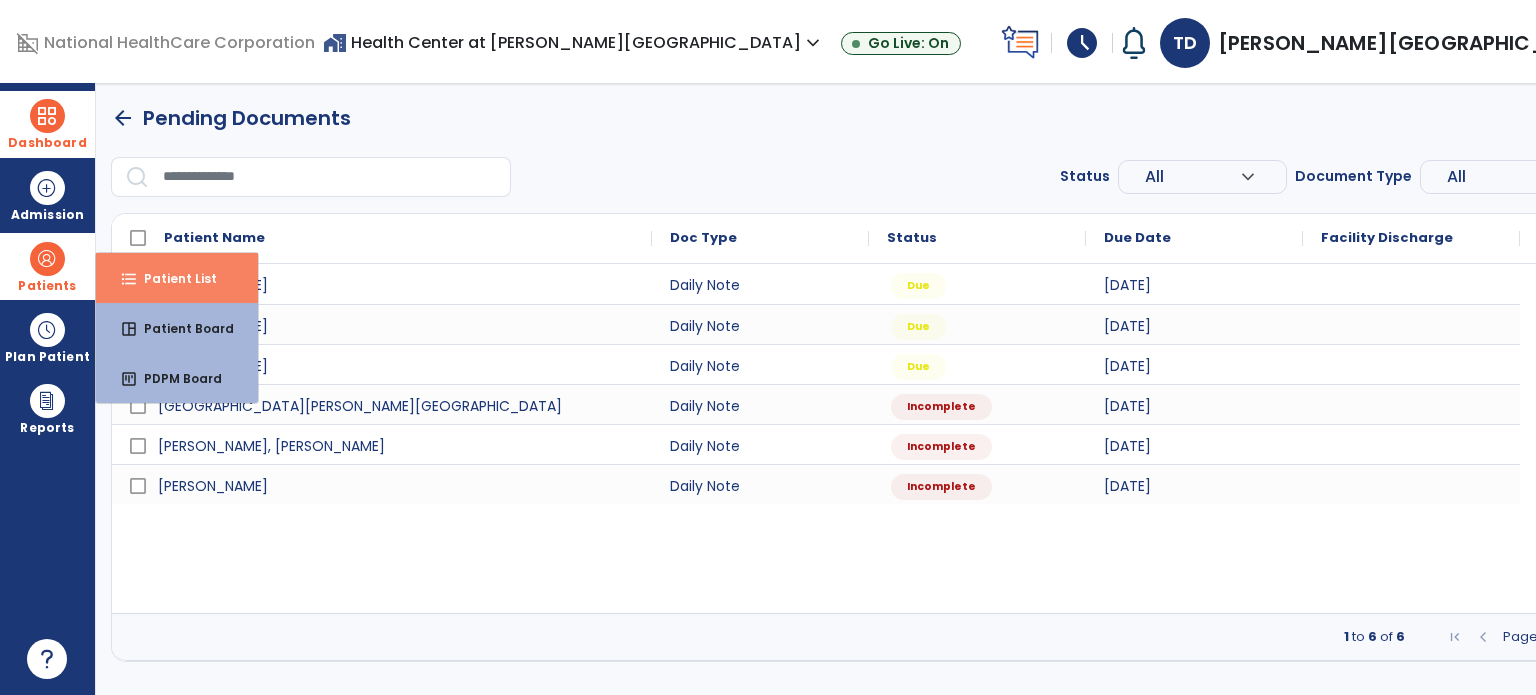 click on "Patient List" at bounding box center (172, 278) 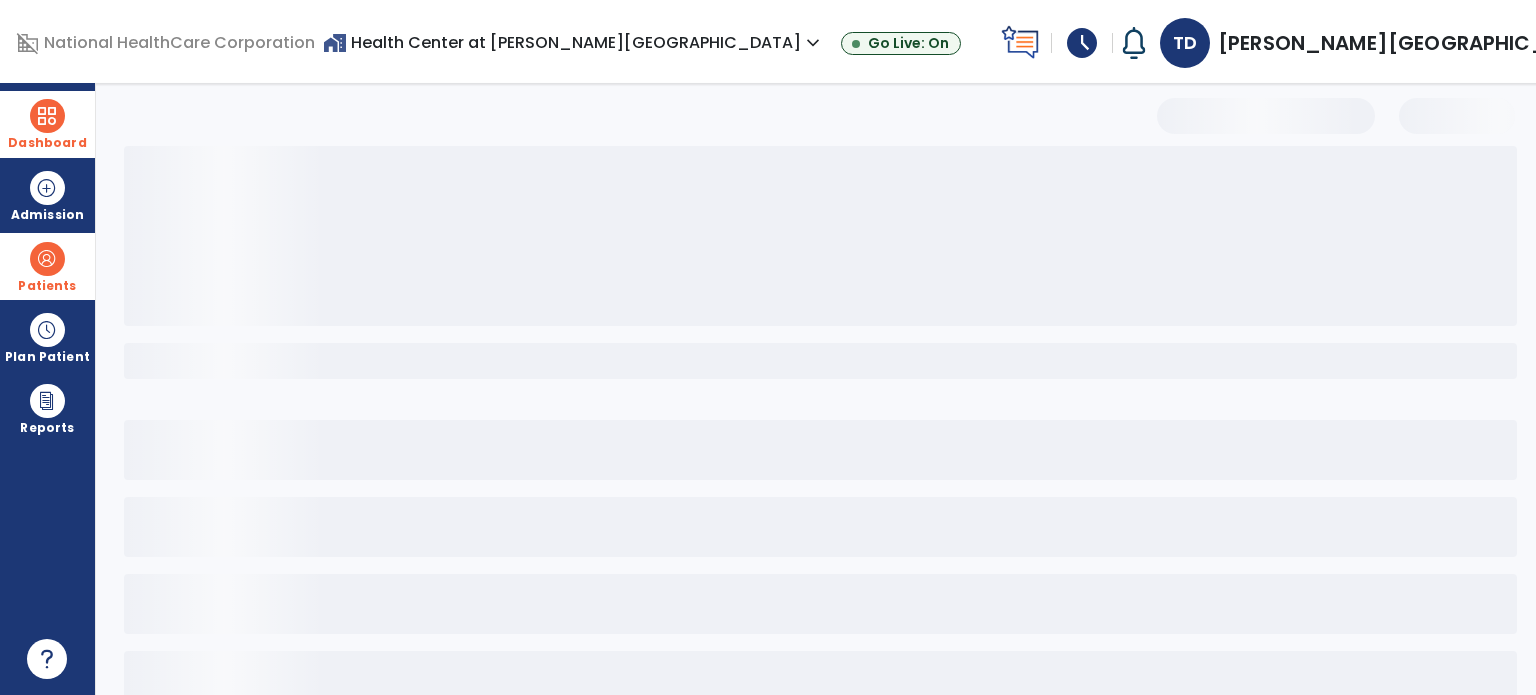 select on "***" 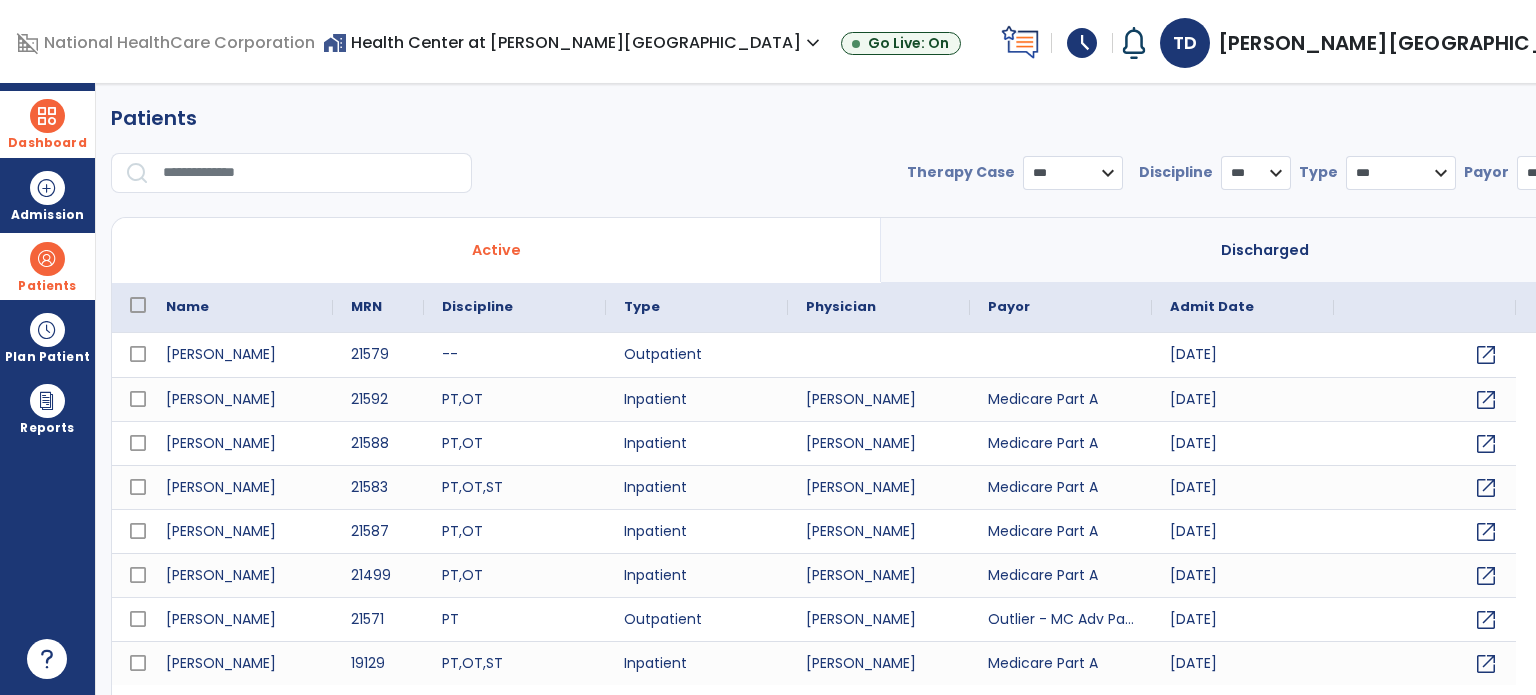 click at bounding box center [310, 173] 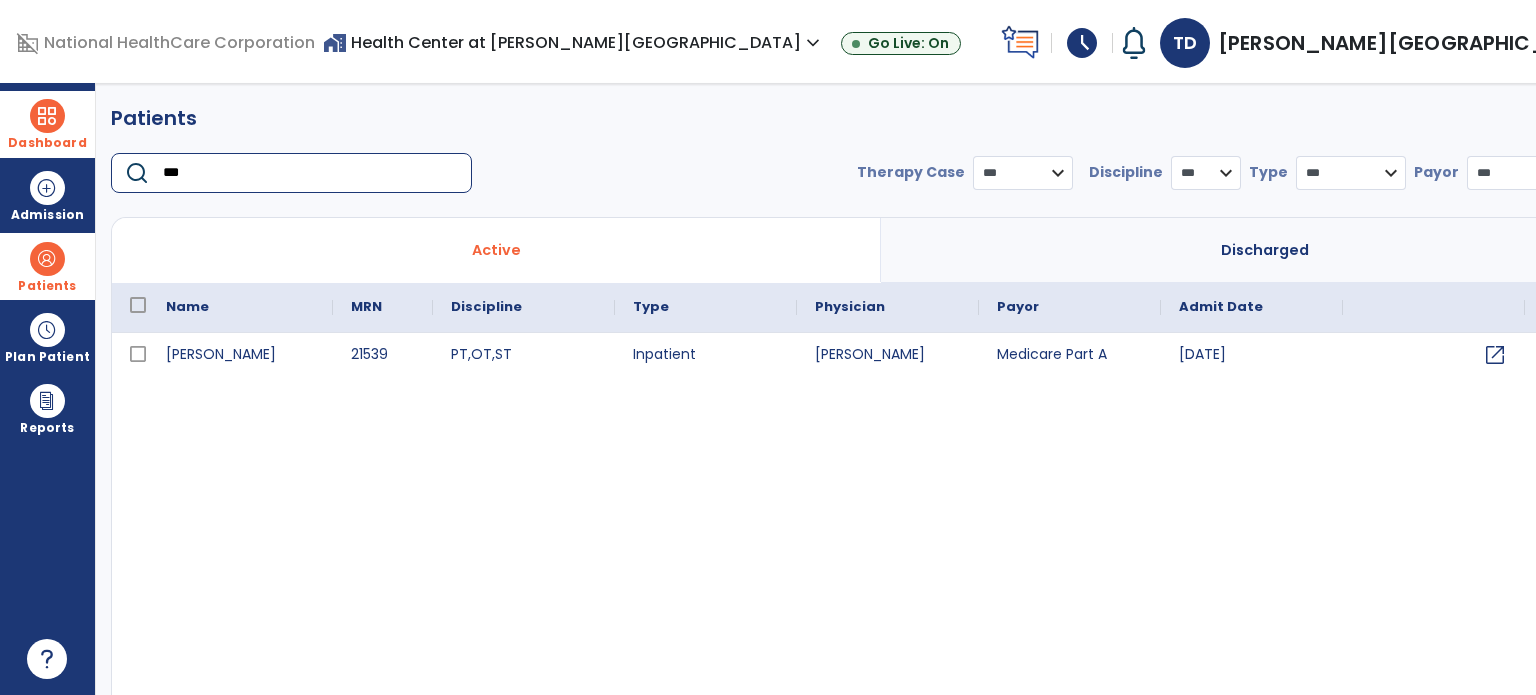 click on "***" at bounding box center [310, 173] 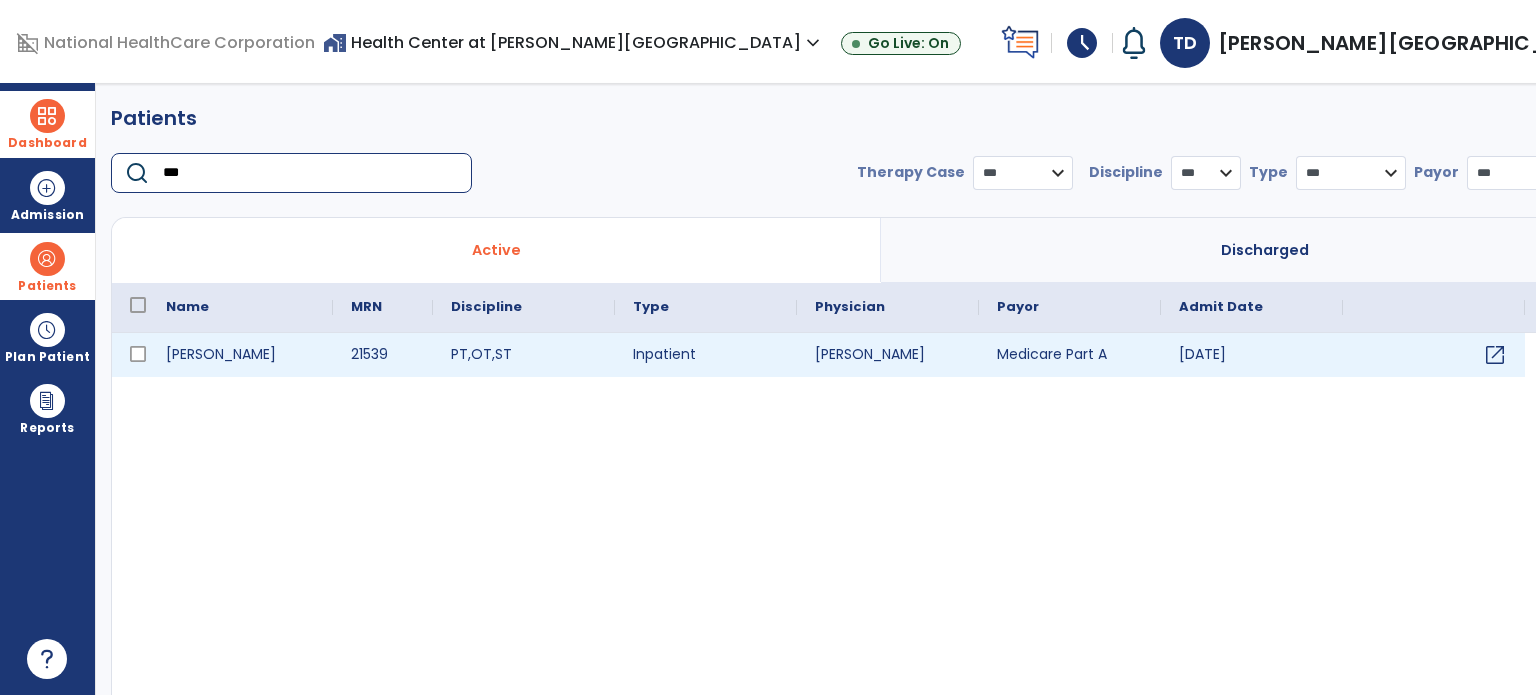 type on "***" 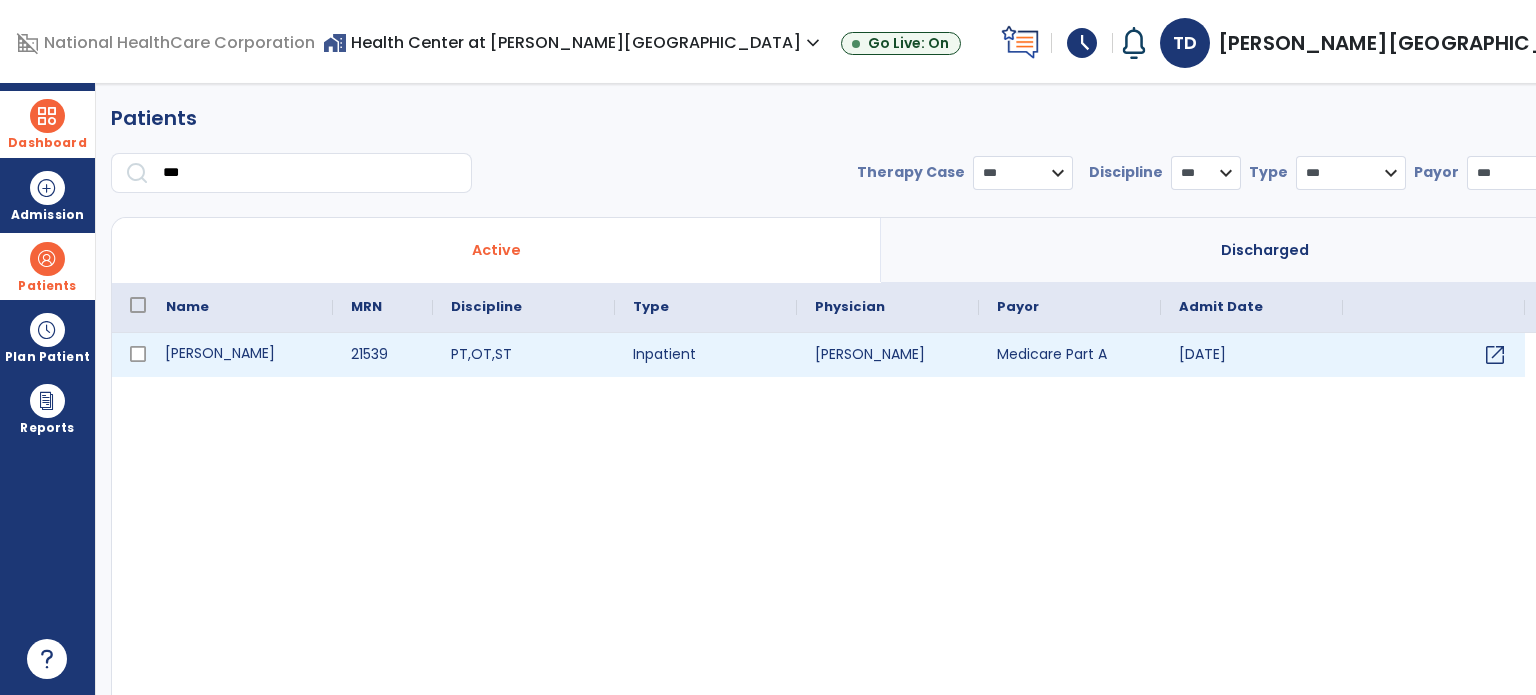 click on "[PERSON_NAME]" at bounding box center [240, 355] 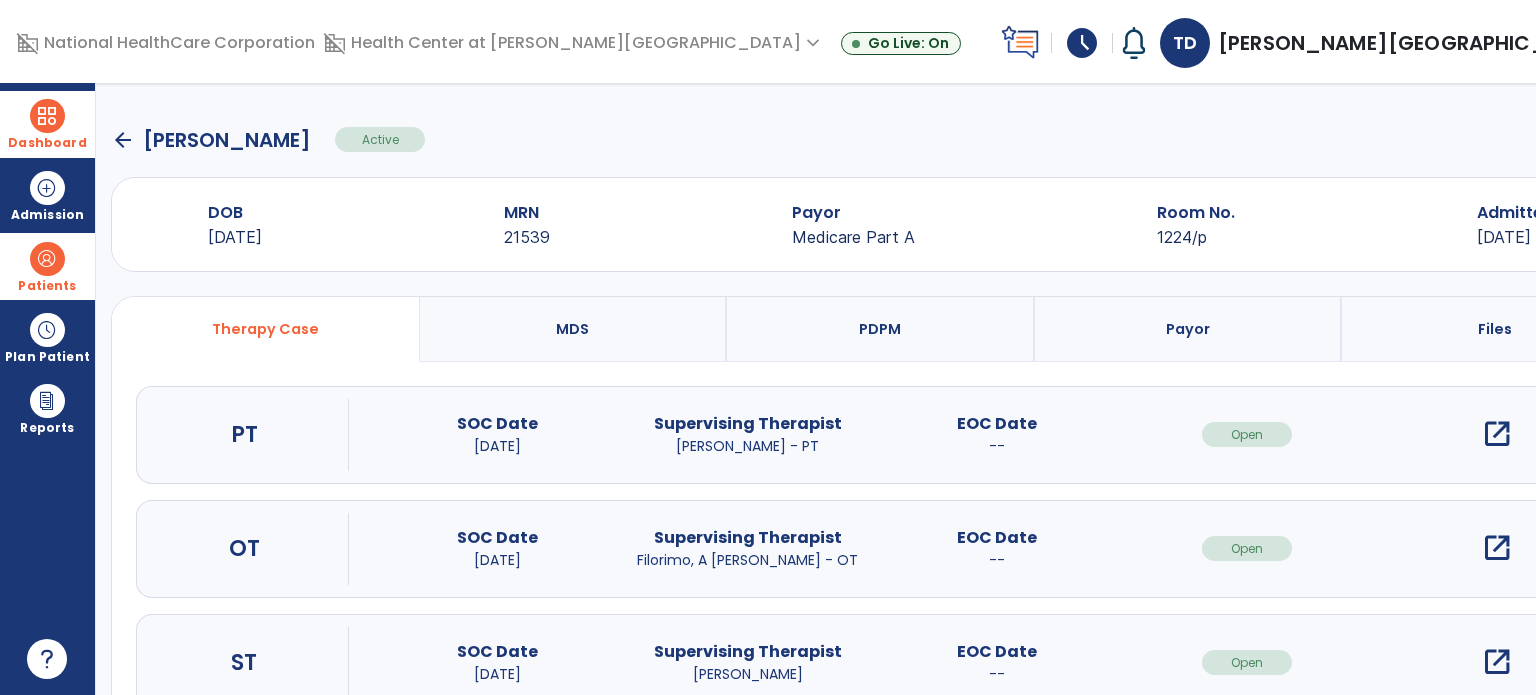 click on "PDPM" at bounding box center [881, 329] 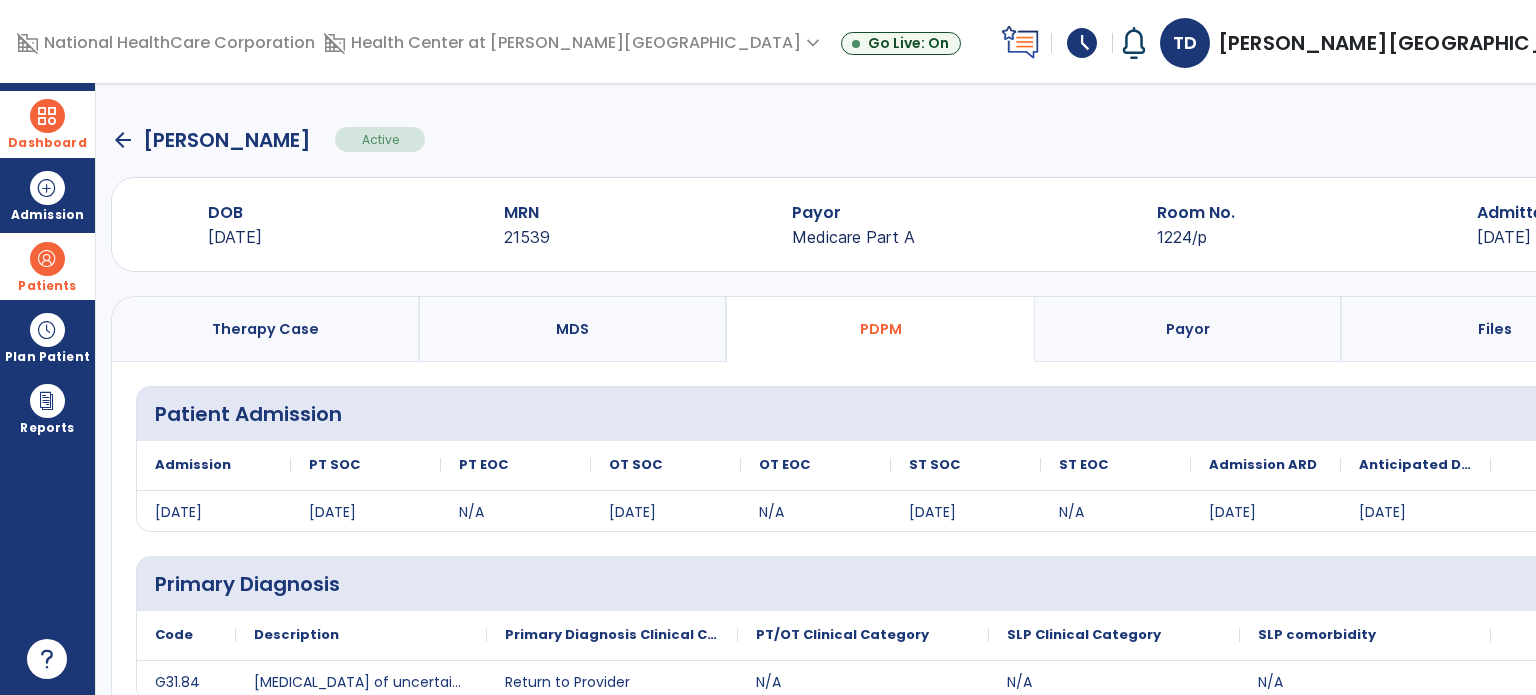 click on "arrow_back" 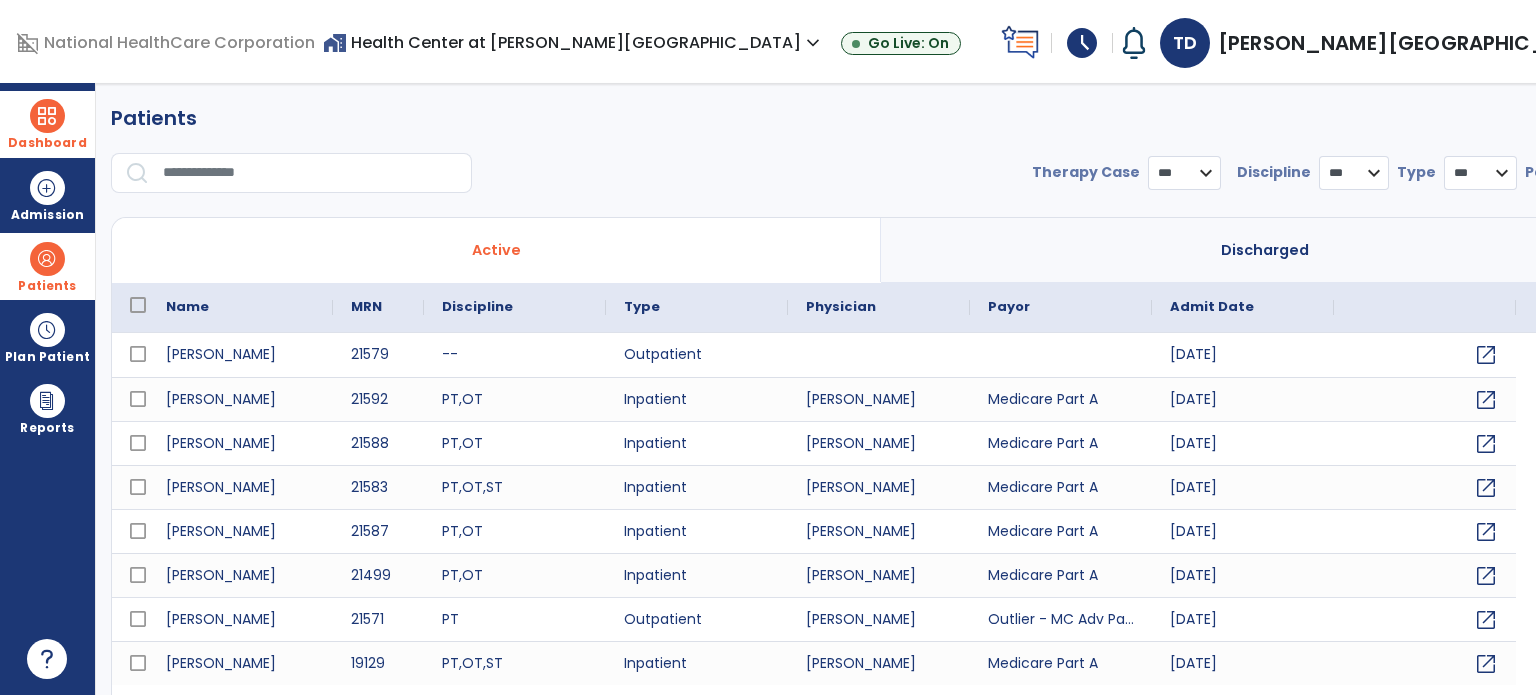 select on "***" 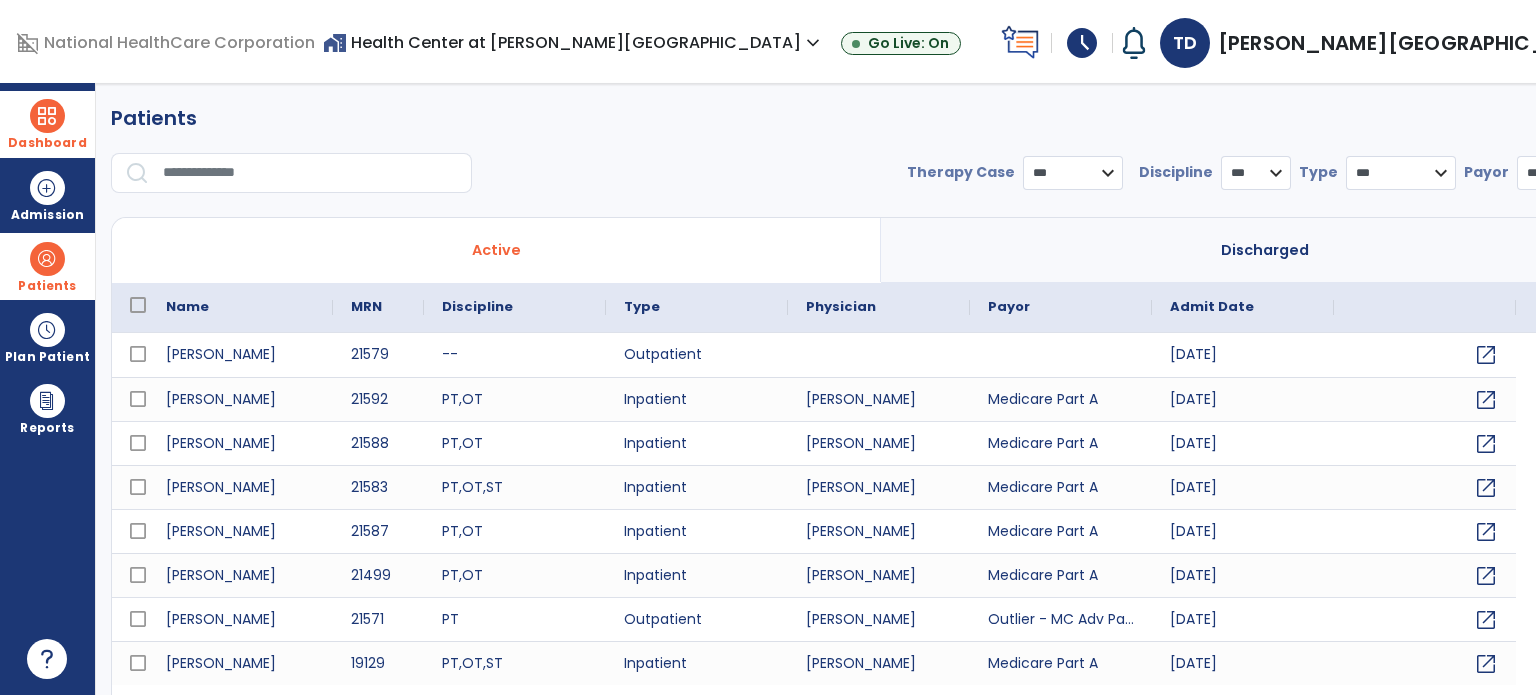 click at bounding box center (310, 173) 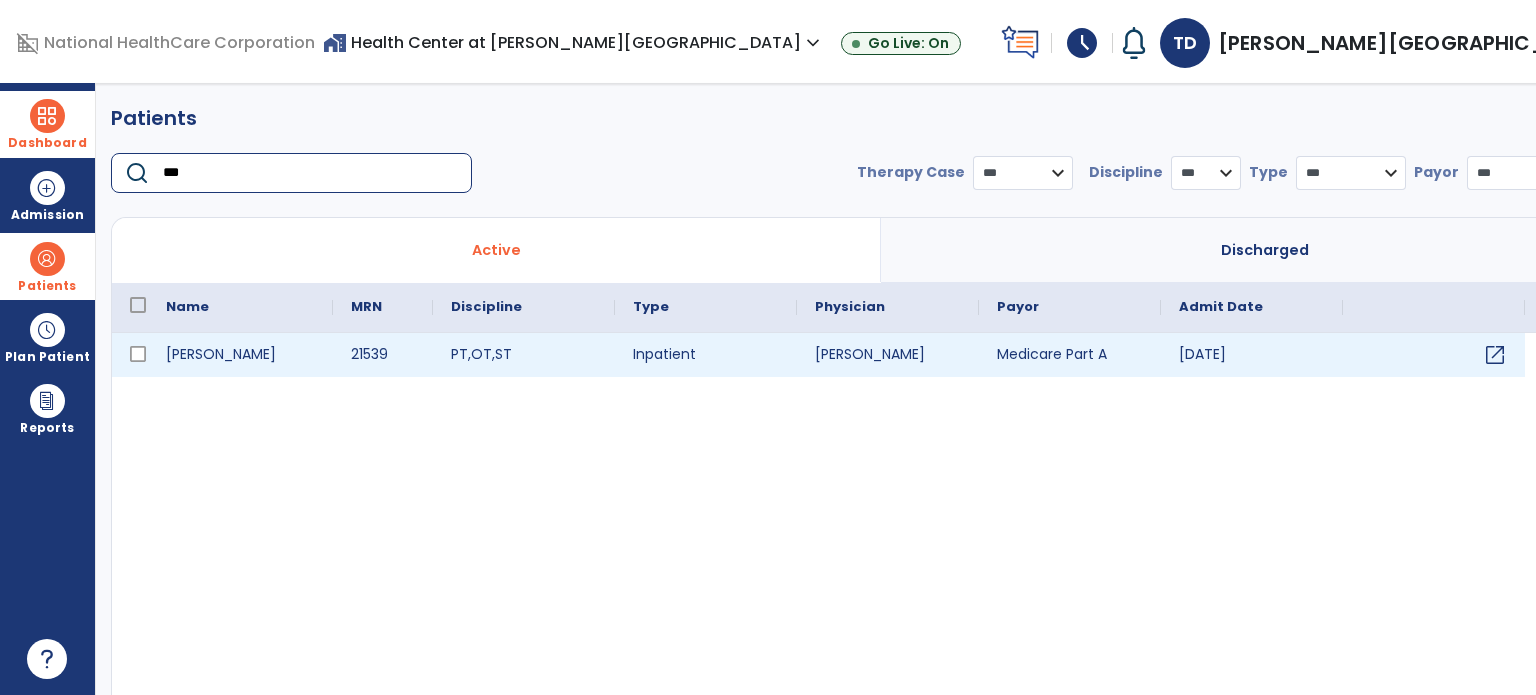 type on "***" 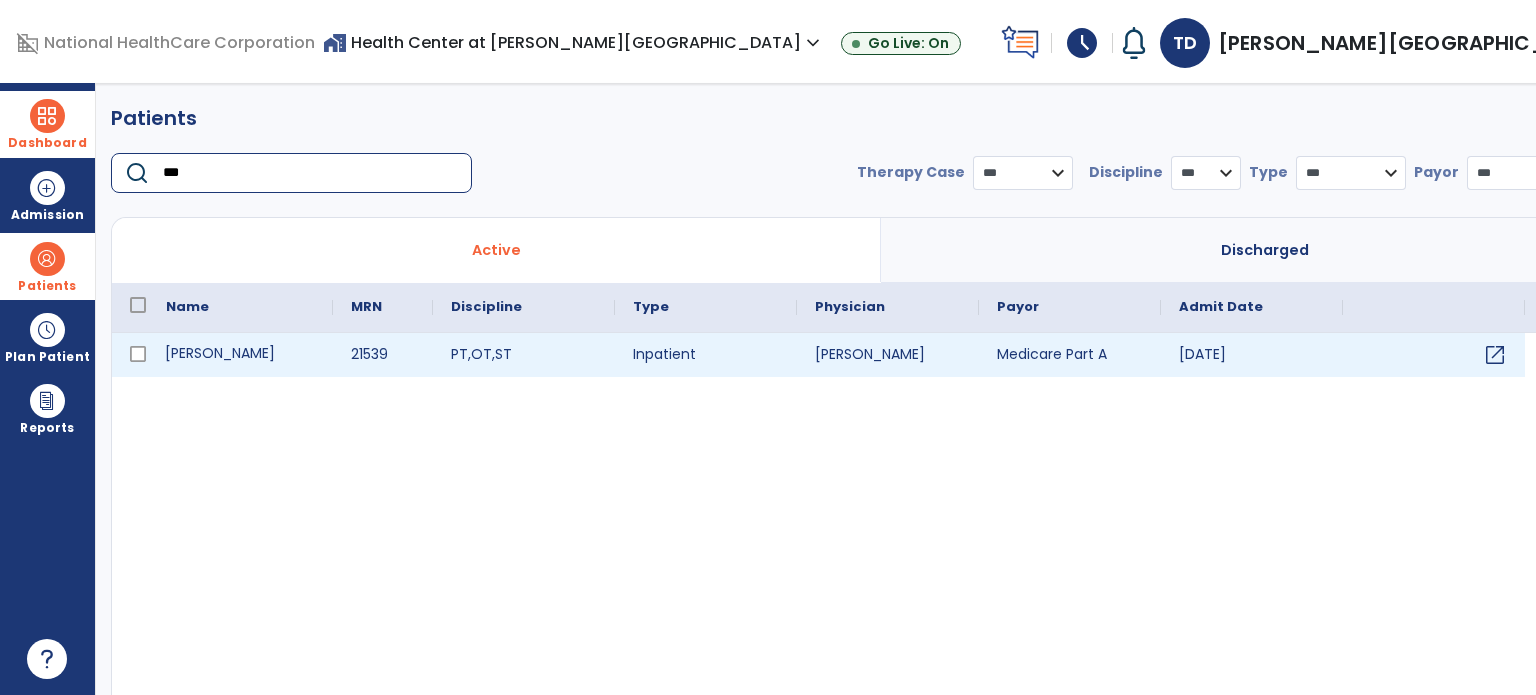 click on "[PERSON_NAME]" at bounding box center (240, 355) 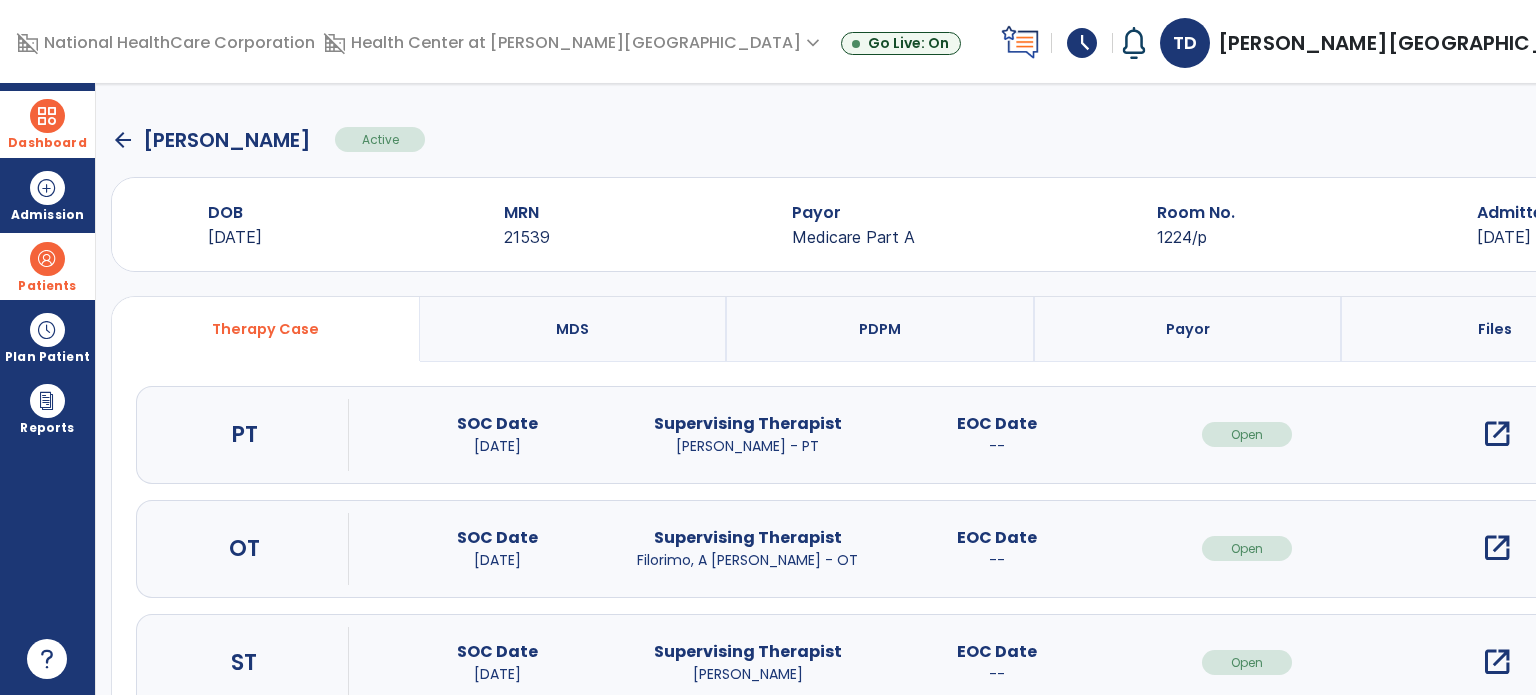 click on "open_in_new" at bounding box center [1497, 548] 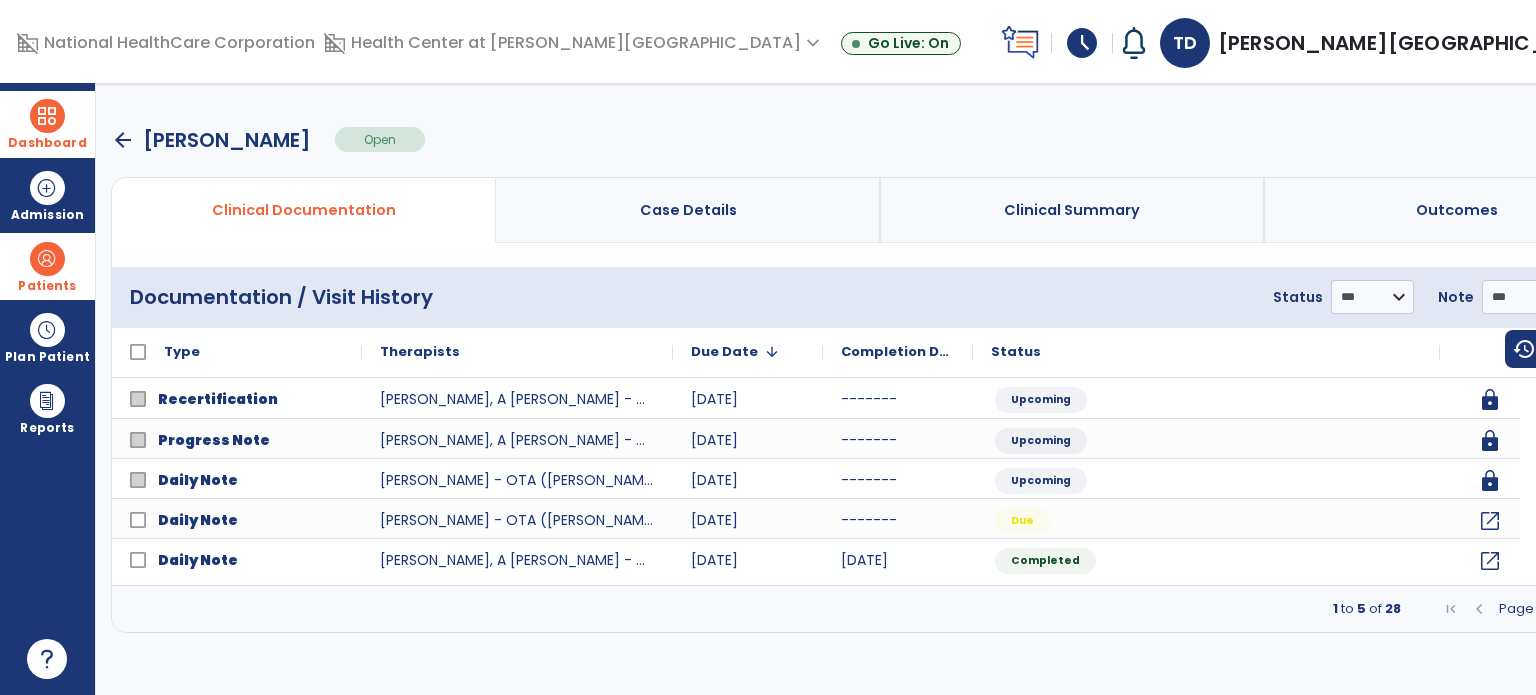 click at bounding box center (1590, 609) 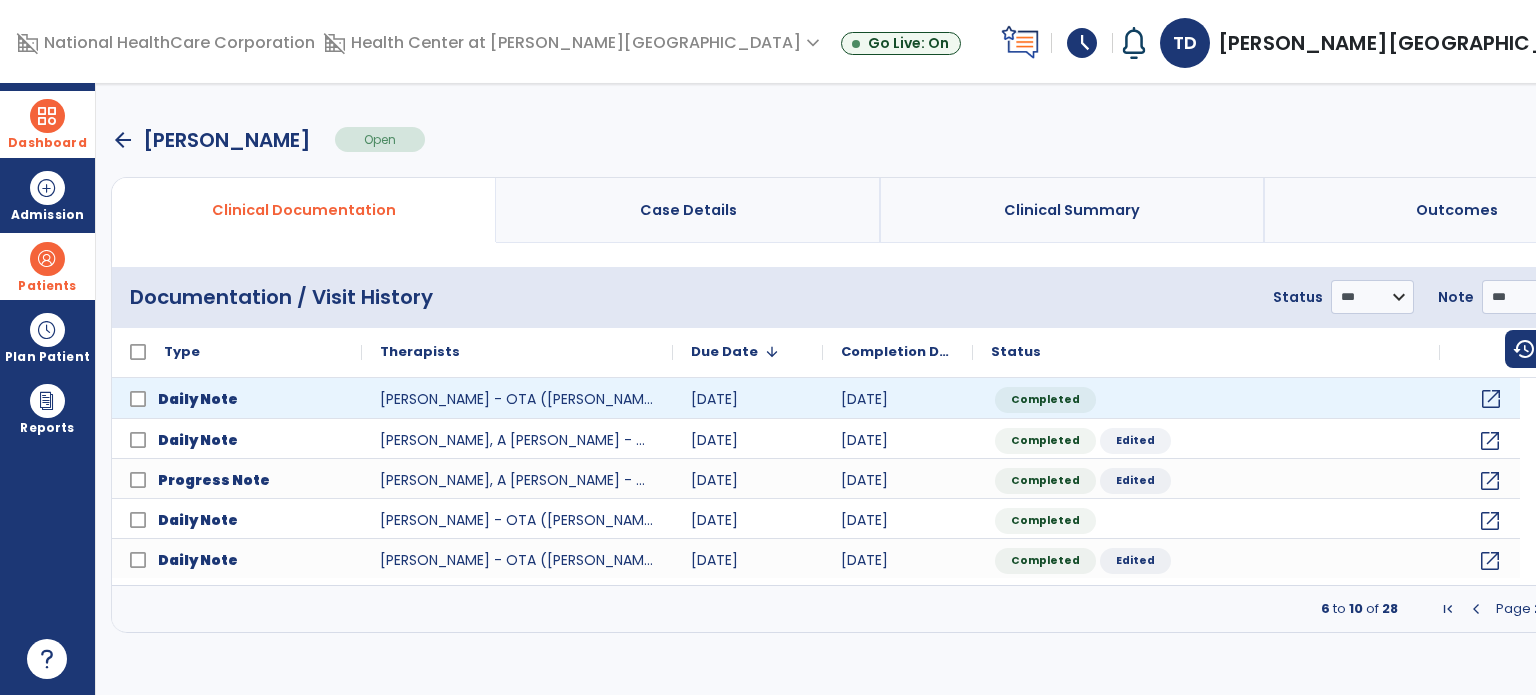 click on "open_in_new" 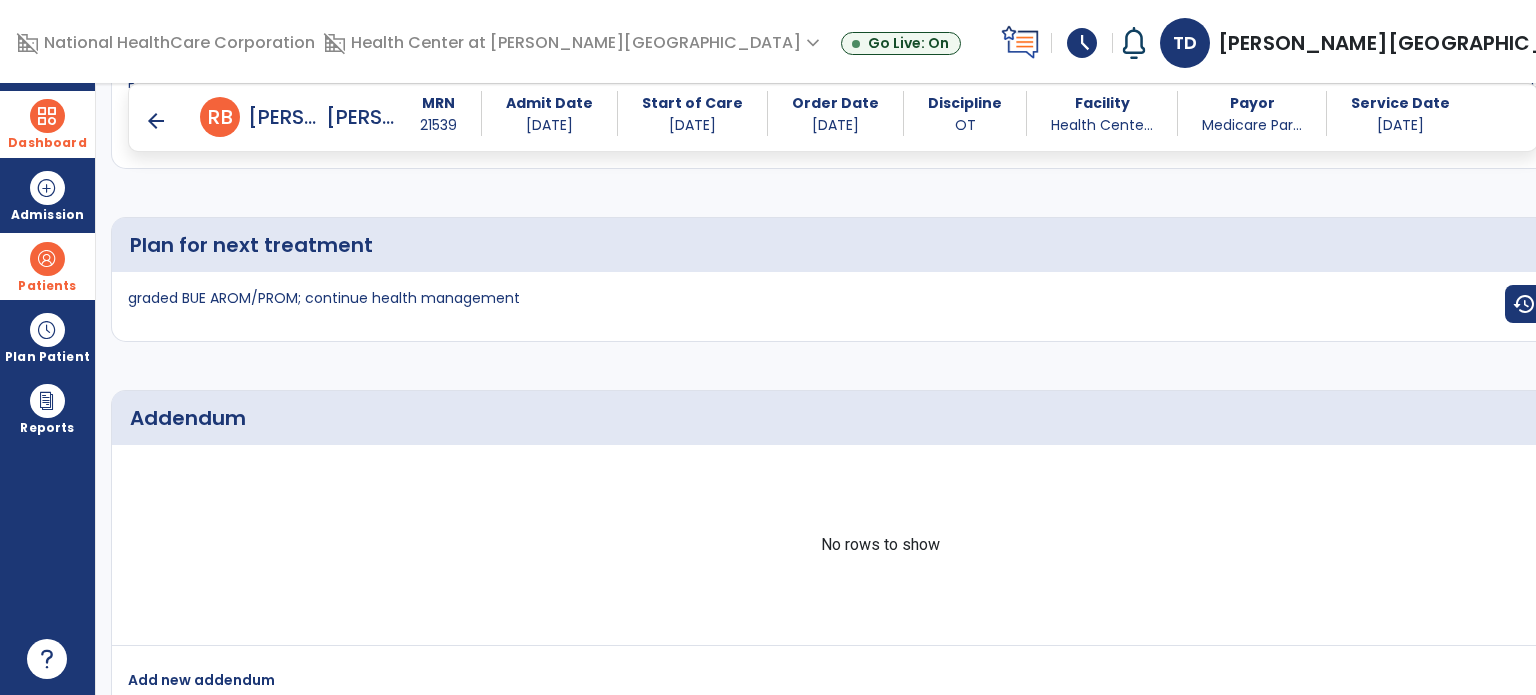 scroll, scrollTop: 5084, scrollLeft: 0, axis: vertical 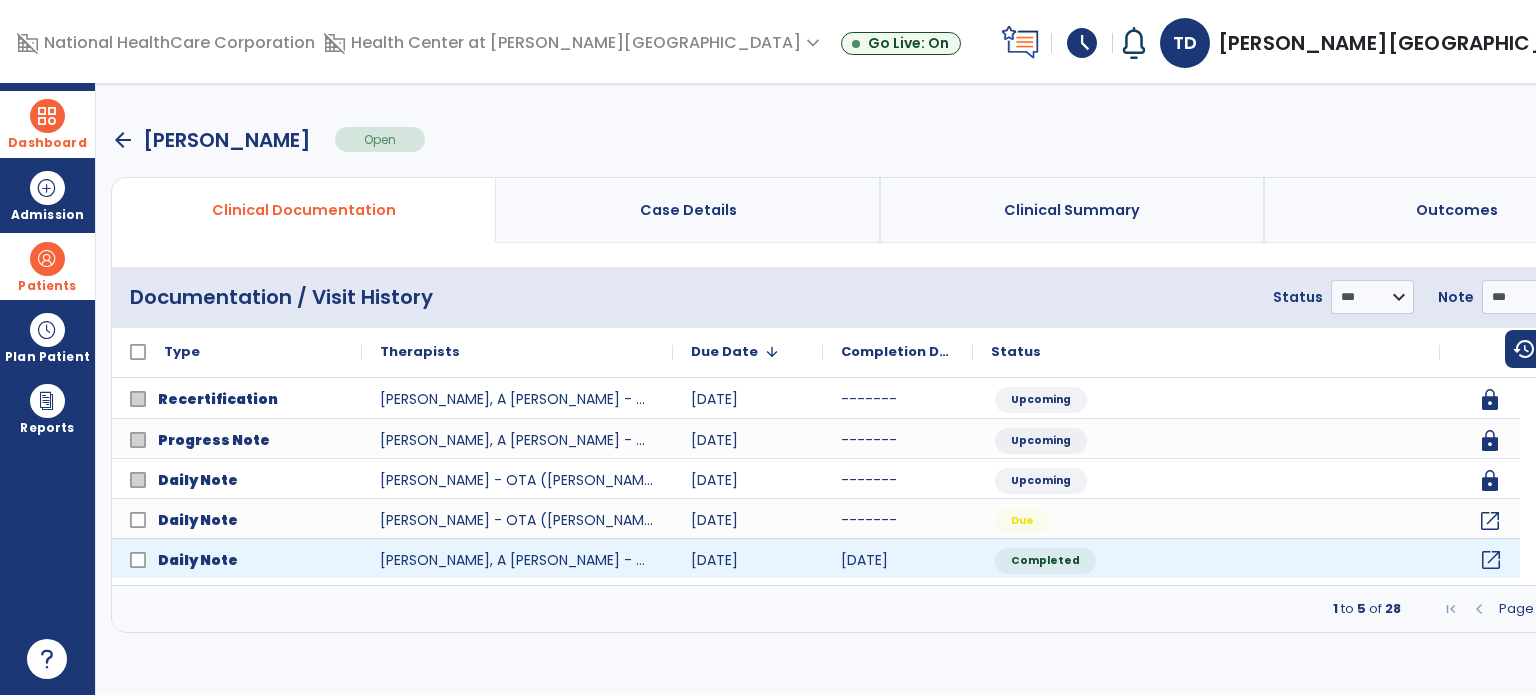 click on "open_in_new" 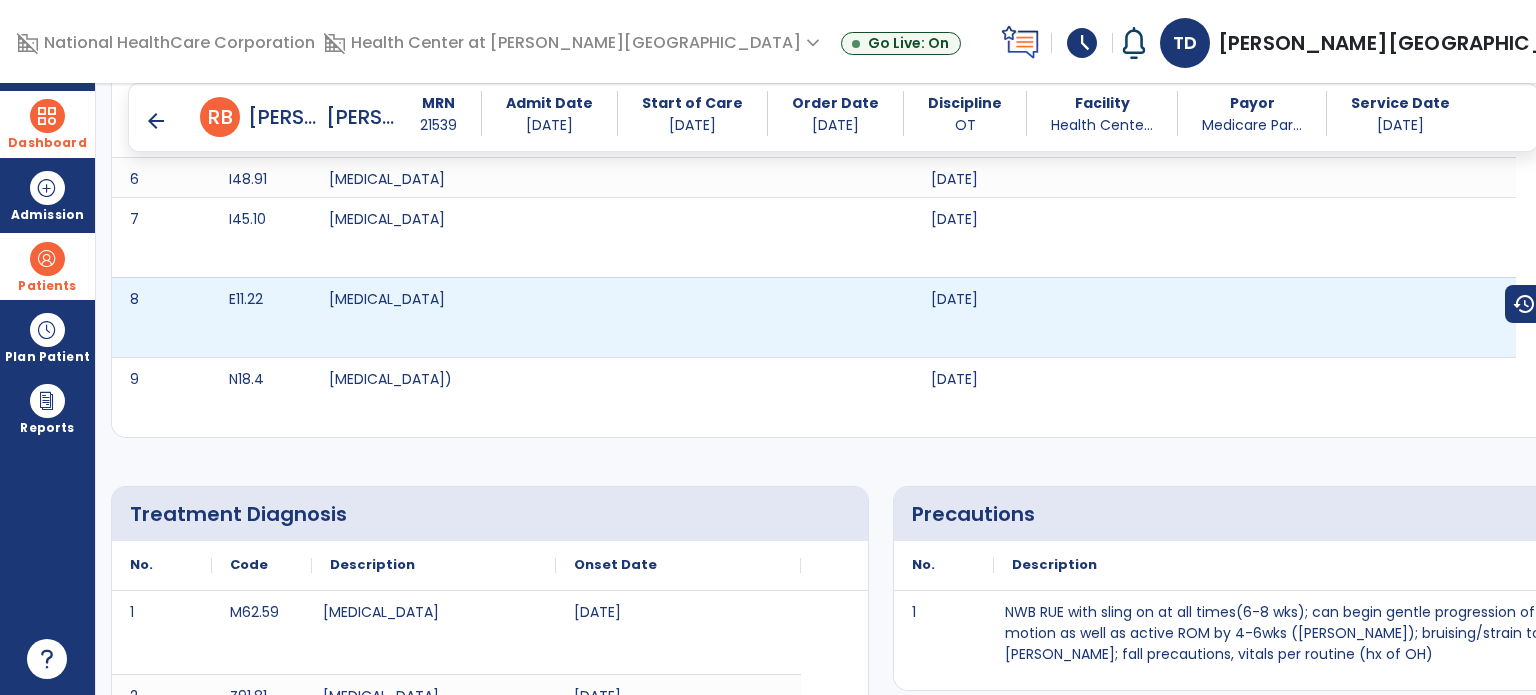 scroll, scrollTop: 572, scrollLeft: 0, axis: vertical 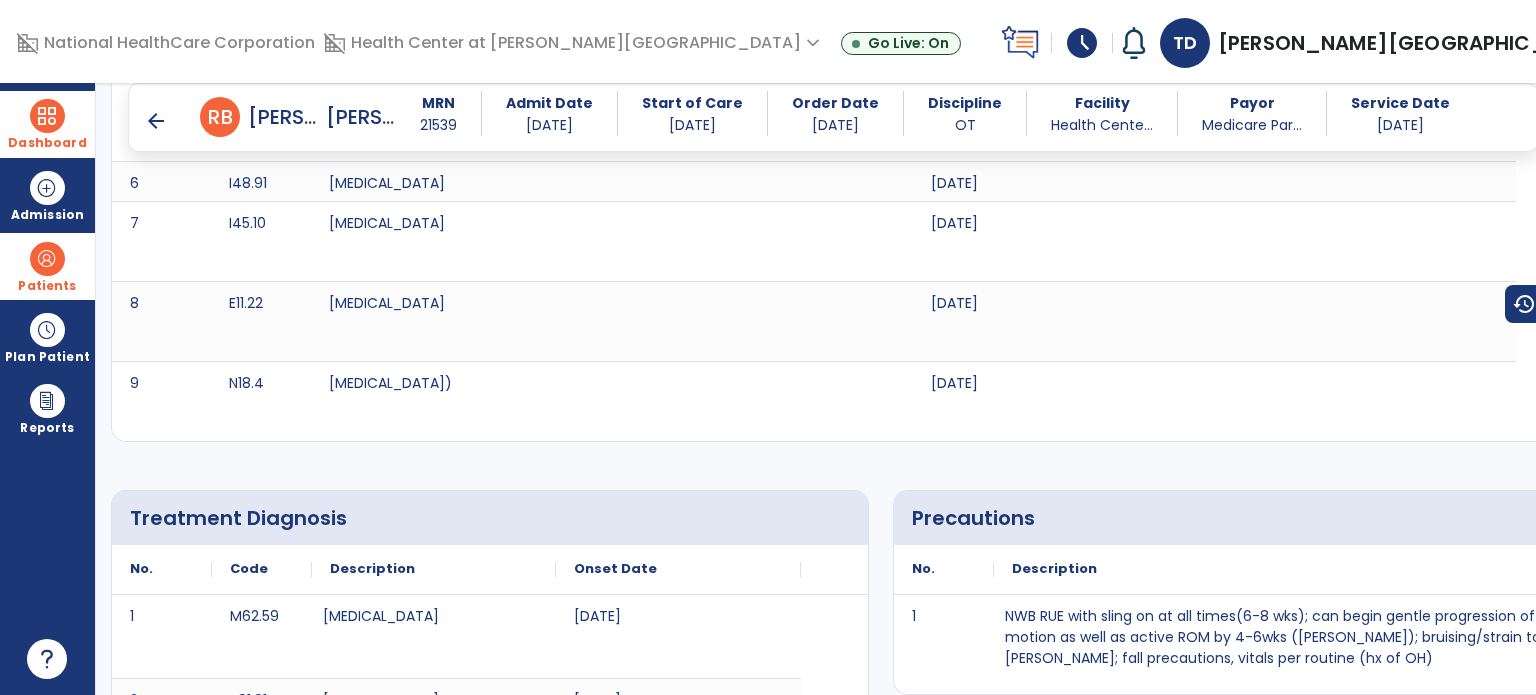 click on "arrow_back" at bounding box center (156, 121) 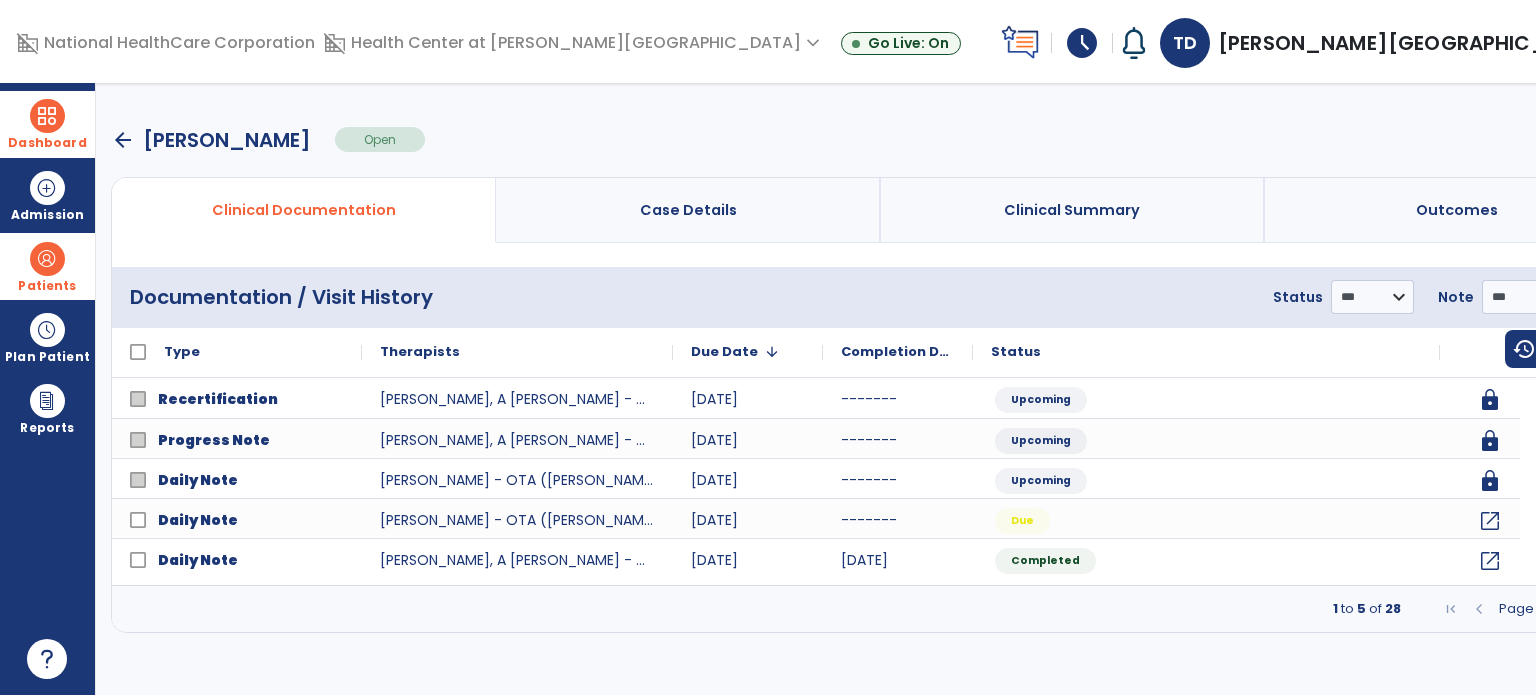 scroll, scrollTop: 0, scrollLeft: 0, axis: both 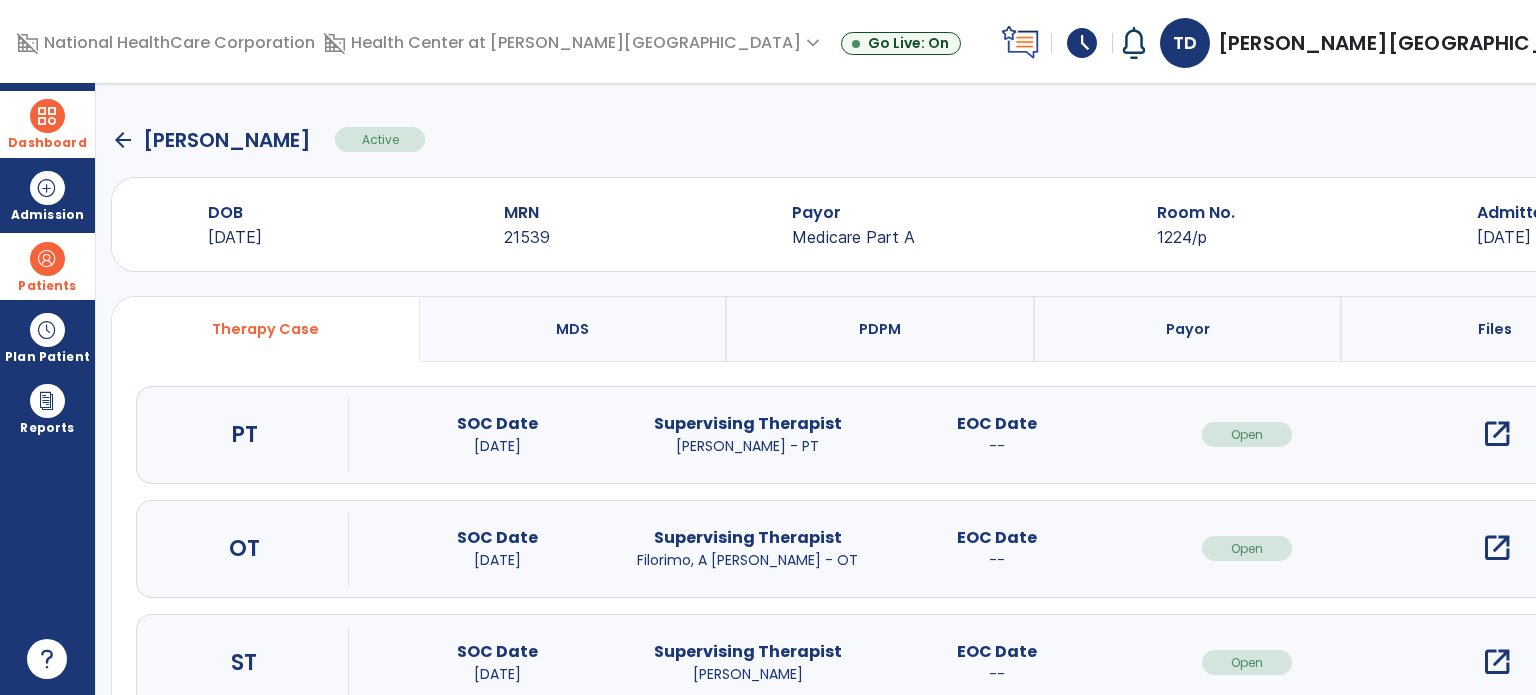 click on "open_in_new" at bounding box center (1497, 434) 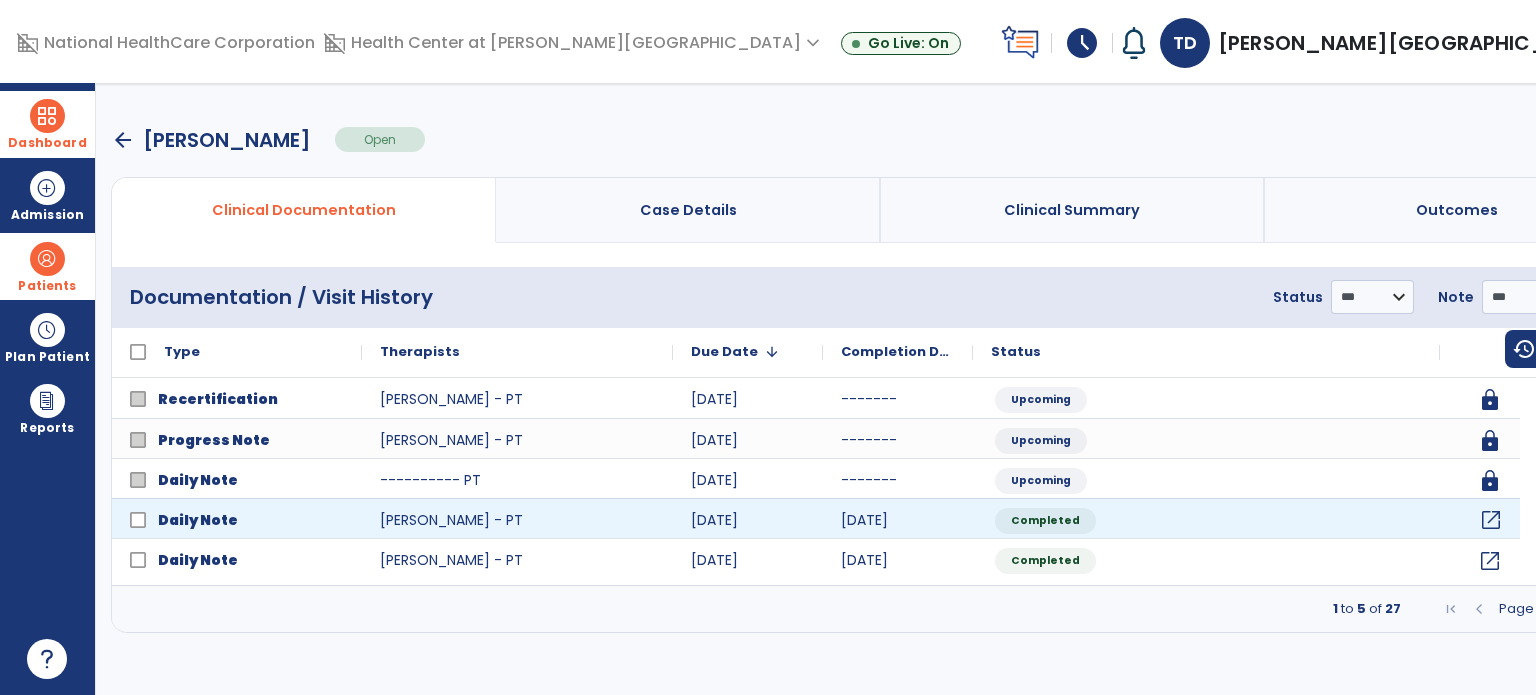 click on "open_in_new" 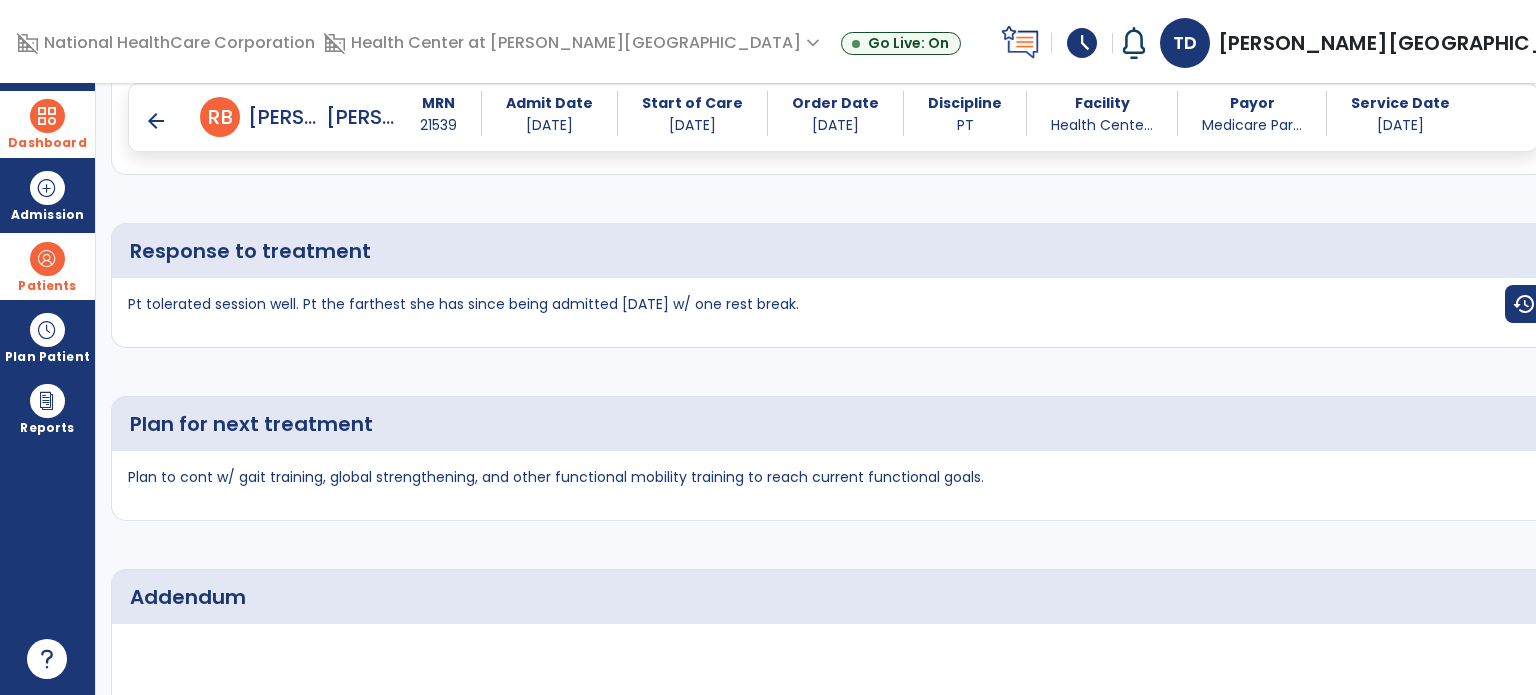 scroll, scrollTop: 4092, scrollLeft: 0, axis: vertical 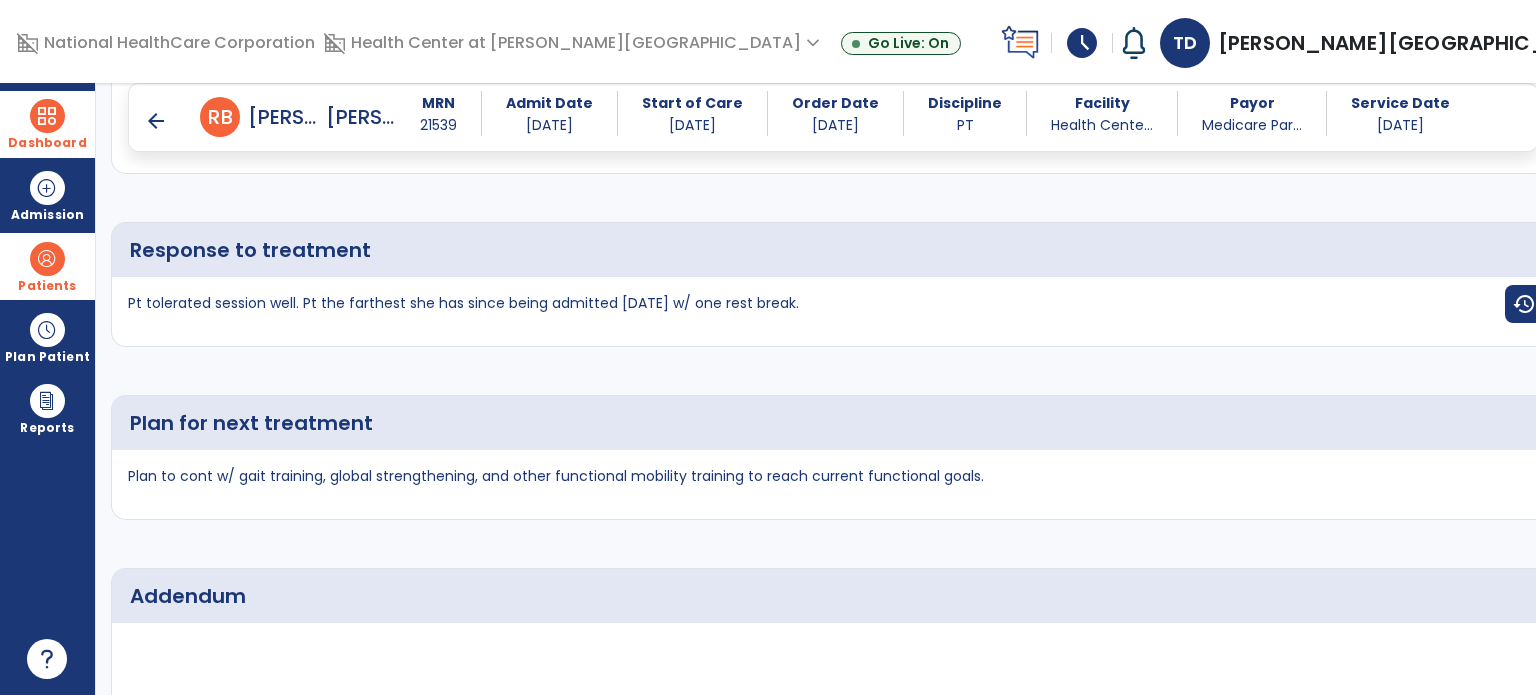 click on "arrow_back      [PERSON_NAME] [PERSON_NAME]  MRN [MEDICAL_RECORD_NUMBER] Admit Date [DATE] Start of Care [DATE] Order Date [DATE] Discipline PT Facility Health Cente... Payor Medicare Par... Service Date [DATE]" at bounding box center [833, 117] 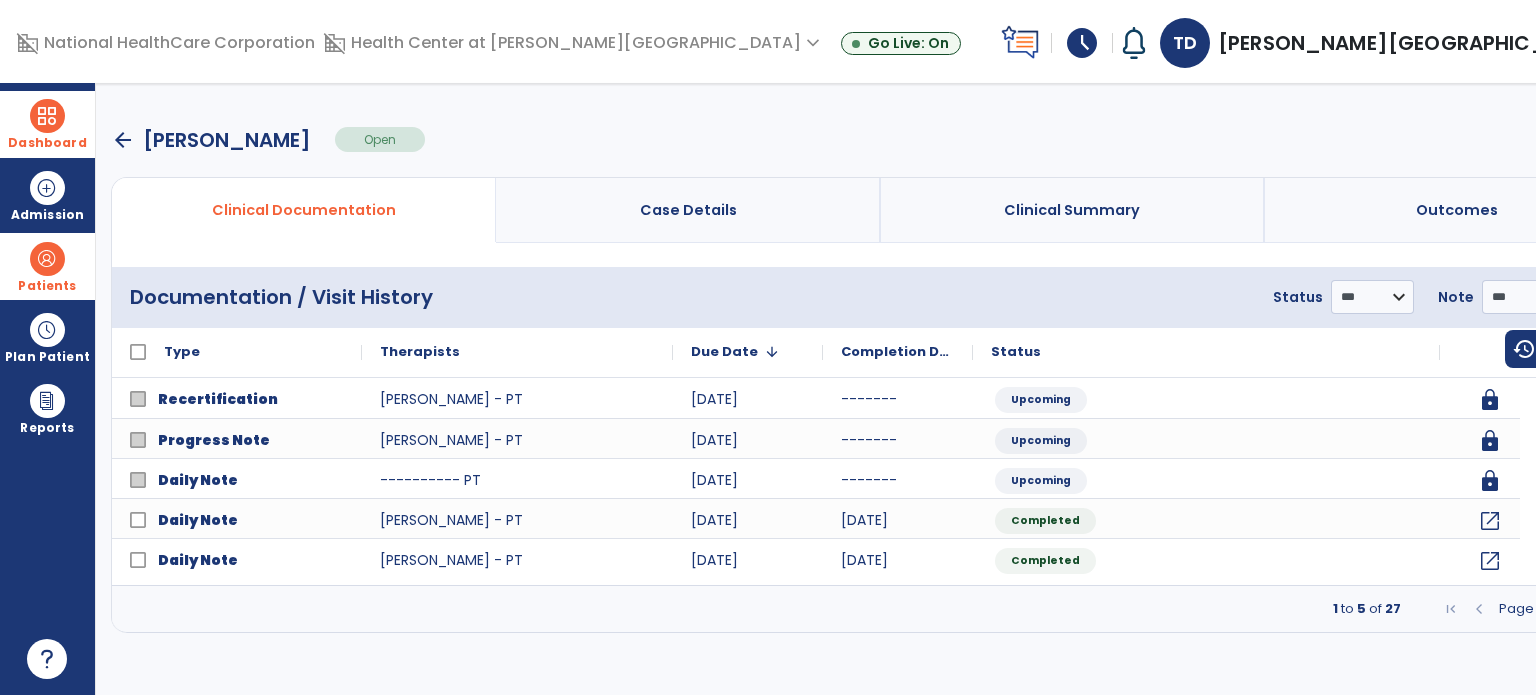 scroll, scrollTop: 0, scrollLeft: 0, axis: both 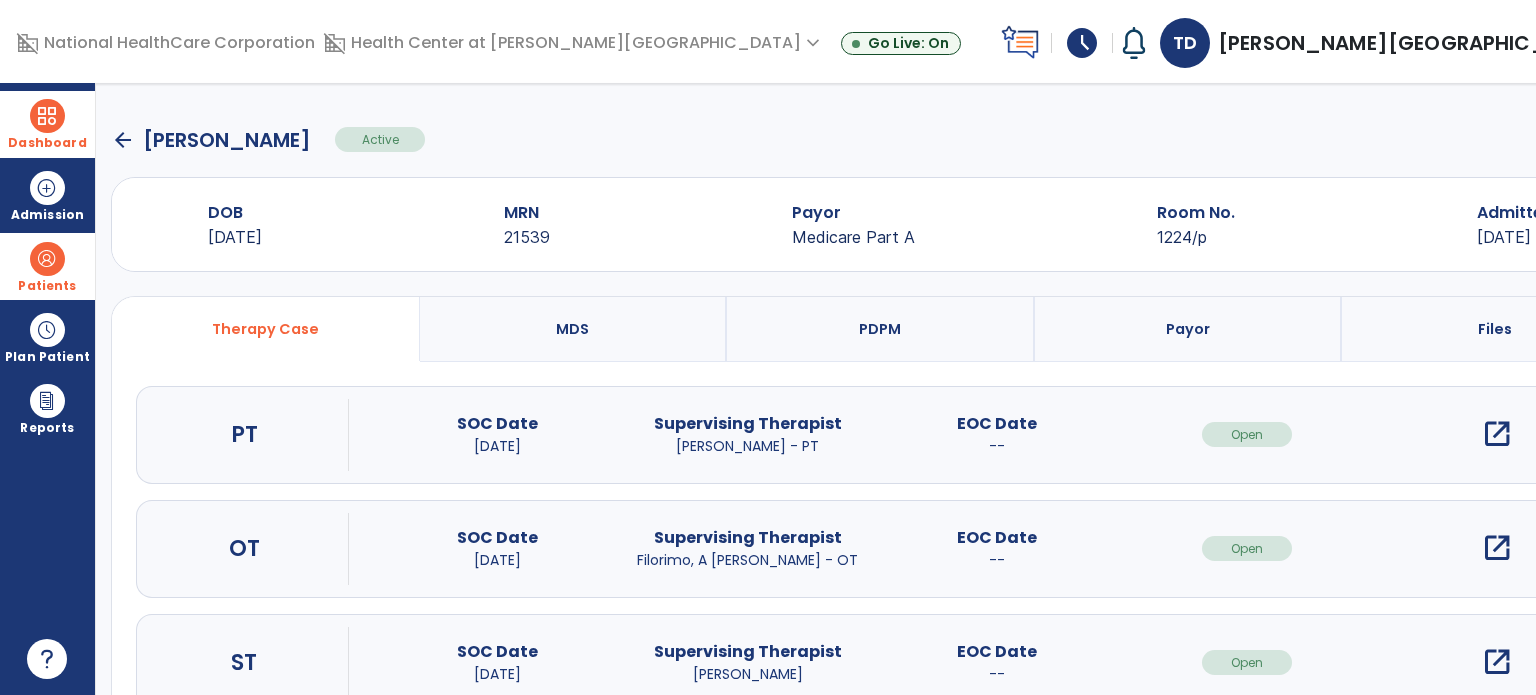 click on "open_in_new" at bounding box center (1497, 548) 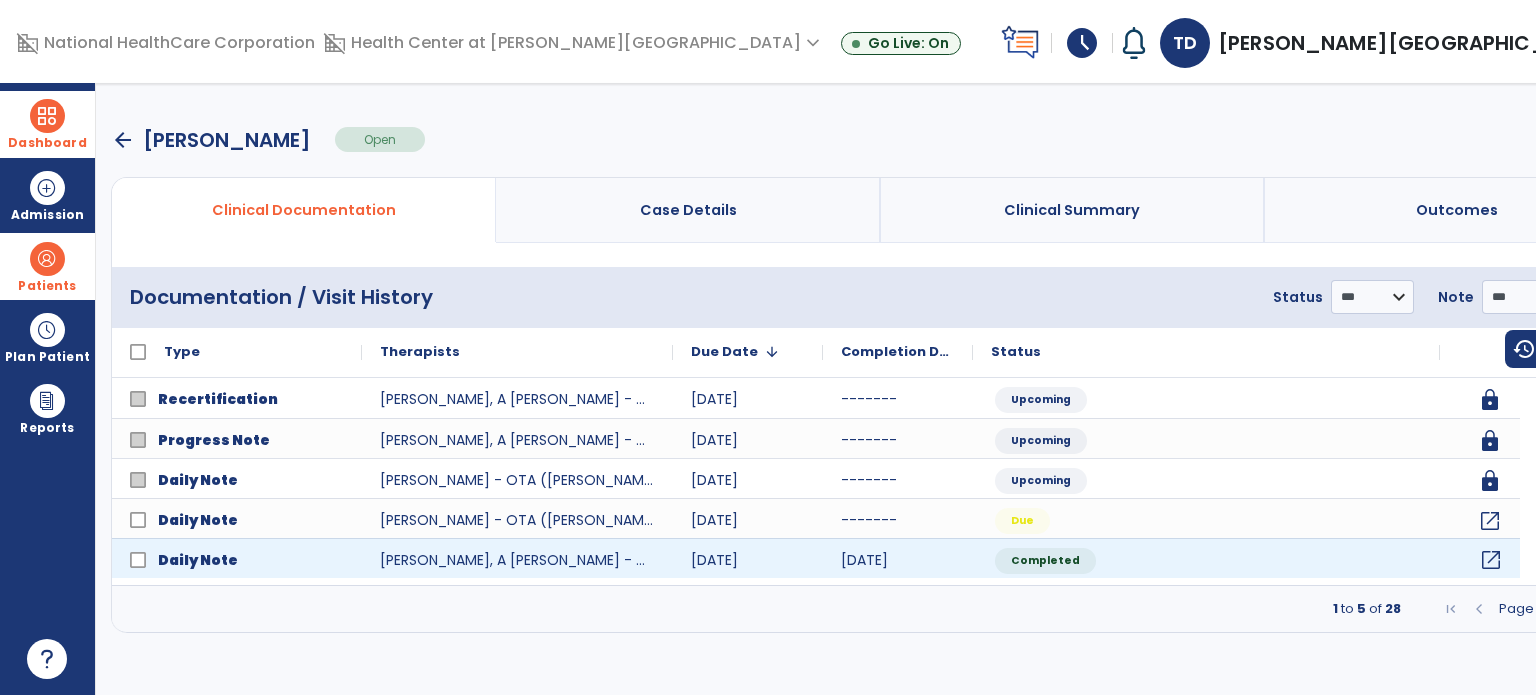 click on "open_in_new" 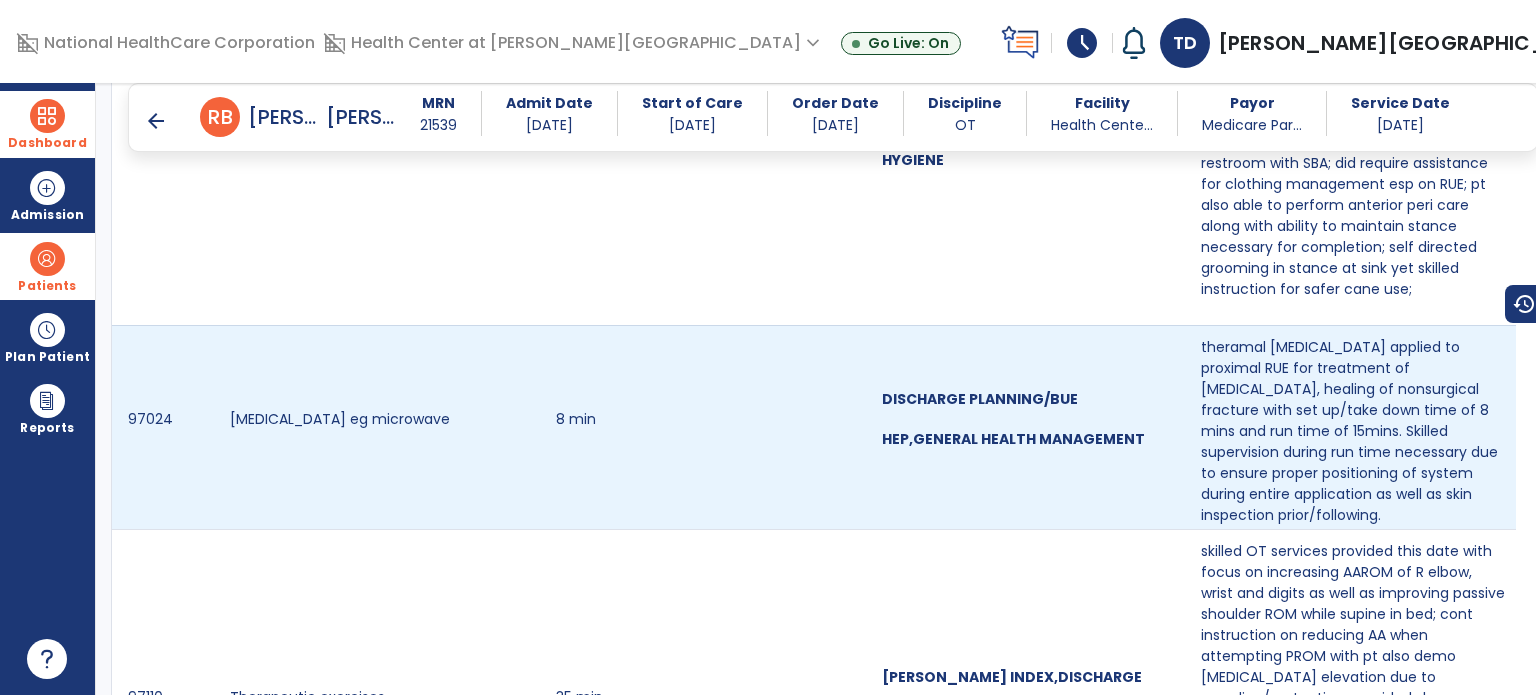 scroll, scrollTop: 2206, scrollLeft: 0, axis: vertical 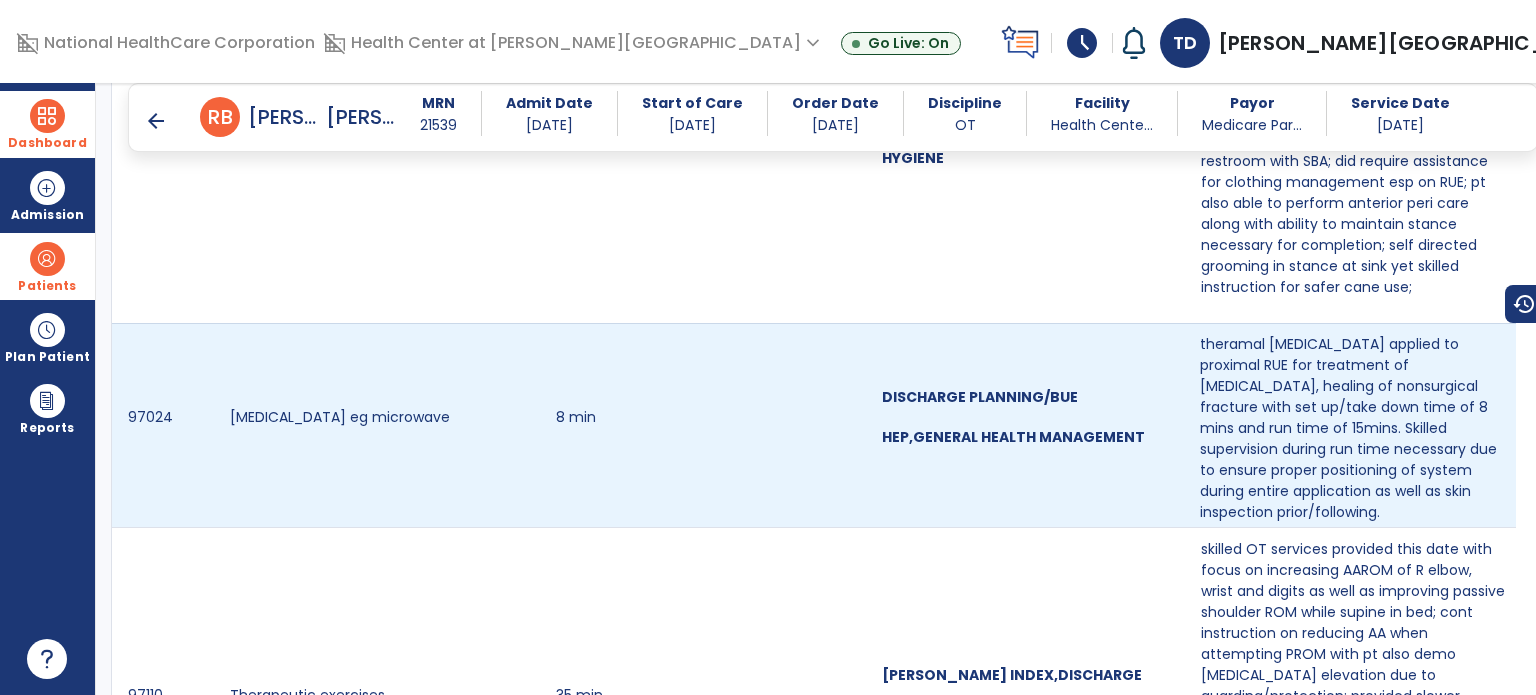 drag, startPoint x: 1219, startPoint y: 347, endPoint x: 1311, endPoint y: 399, distance: 105.67876 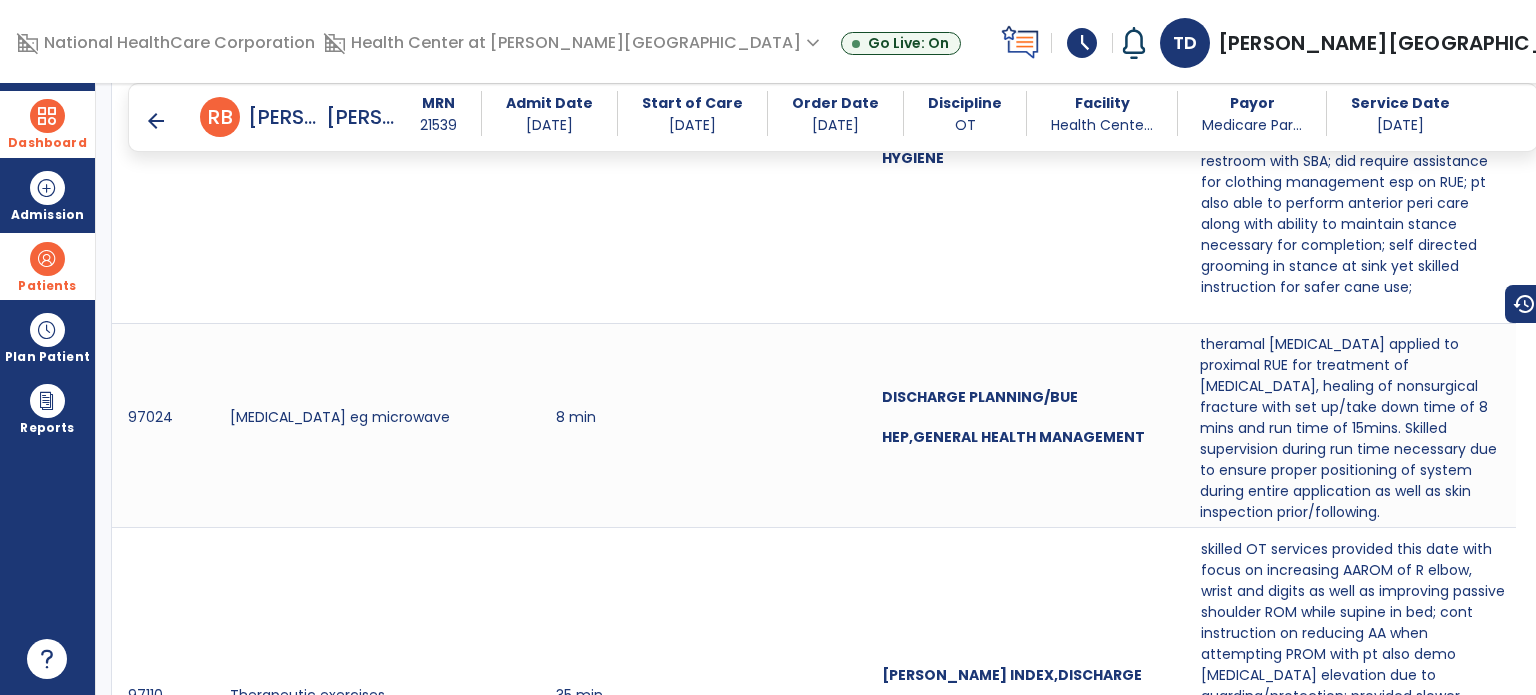 click on "arrow_back      [PERSON_NAME] [PERSON_NAME]" at bounding box center (270, 117) 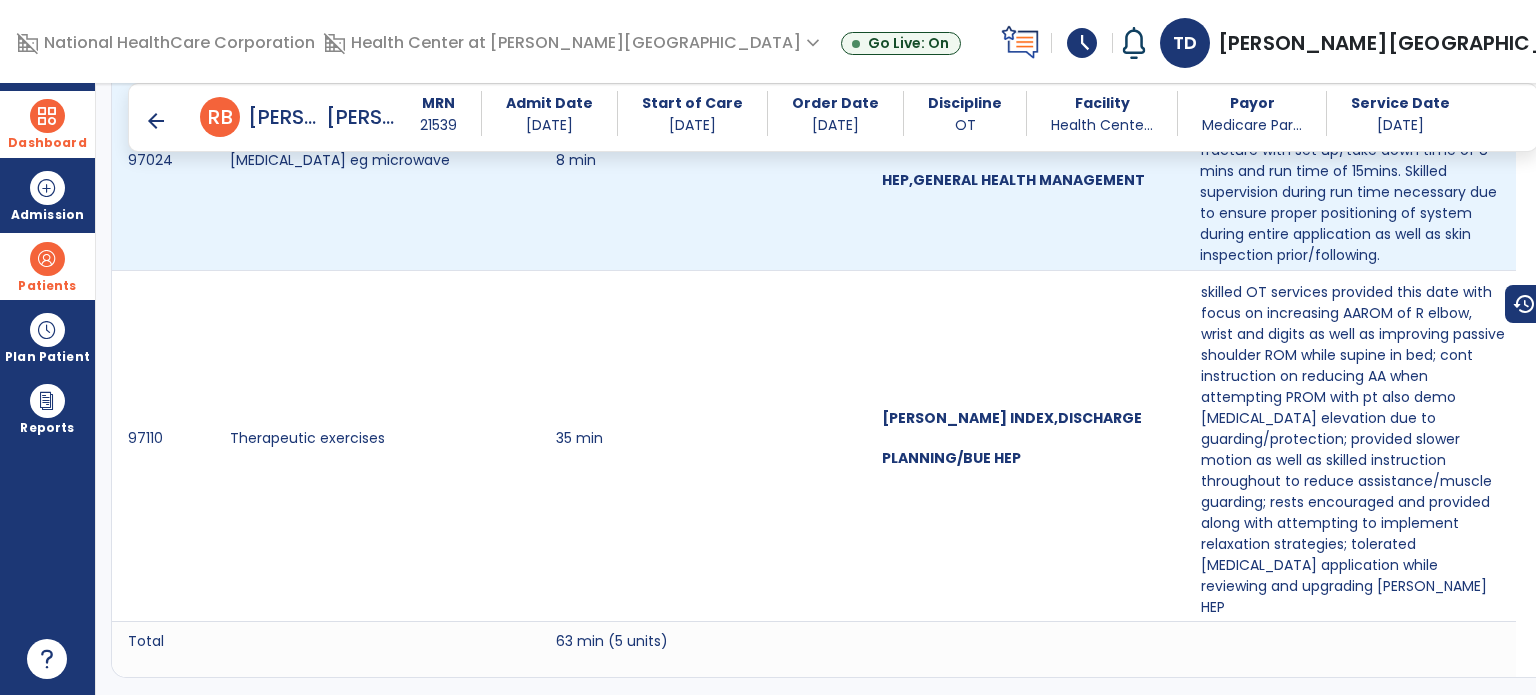 scroll, scrollTop: 2467, scrollLeft: 0, axis: vertical 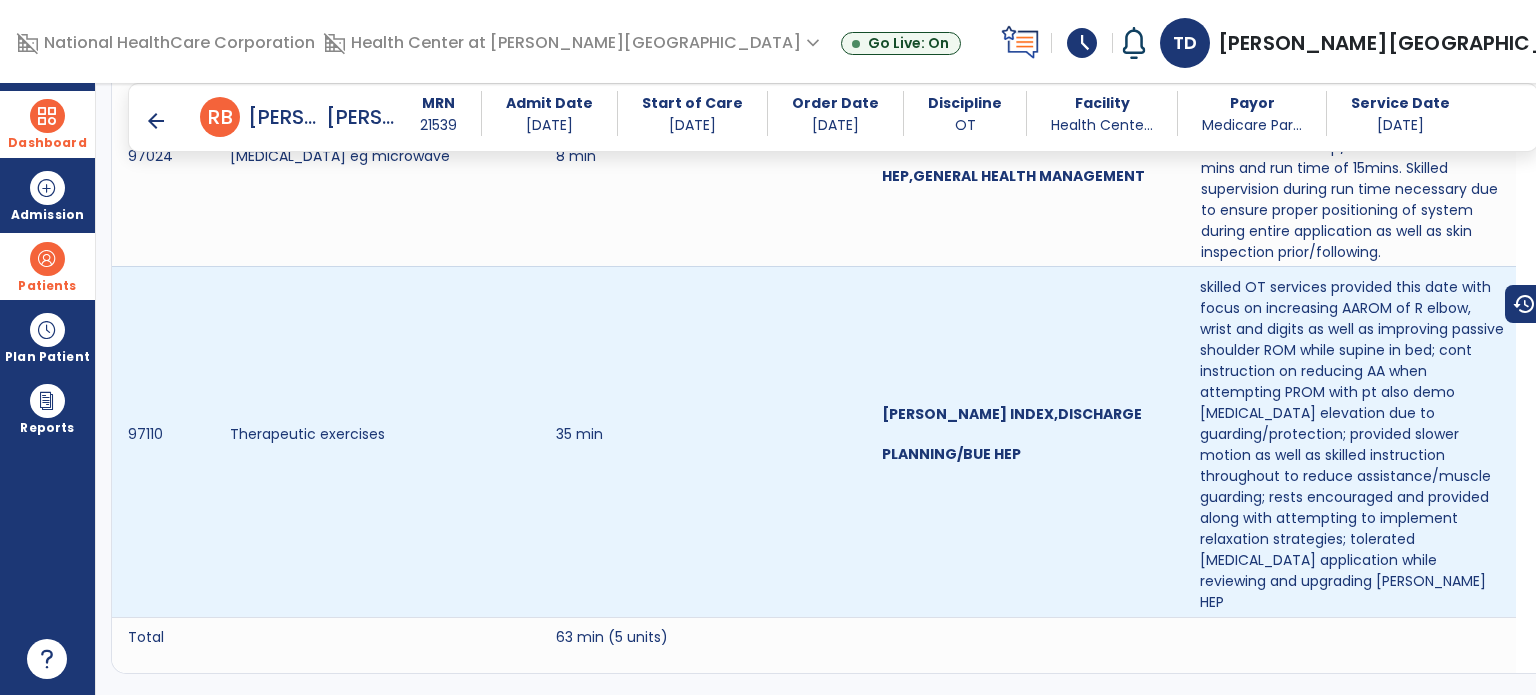 click on "skilled OT services provided this date with focus on increasing AAROM of R elbow, wrist and digits as well as improving passive shoulder ROM while supine in bed; cont instruction on reducing AA when attempting PROM with pt also demo [MEDICAL_DATA] elevation due to guarding/protection; provided slower motion as well as skilled instruction throughout to reduce assistance/muscle guarding; rests encouraged and provided along with attempting to implement relaxation strategies; tolerated [MEDICAL_DATA] application while reviewing and upgrading [PERSON_NAME] HEP" at bounding box center [1353, 445] 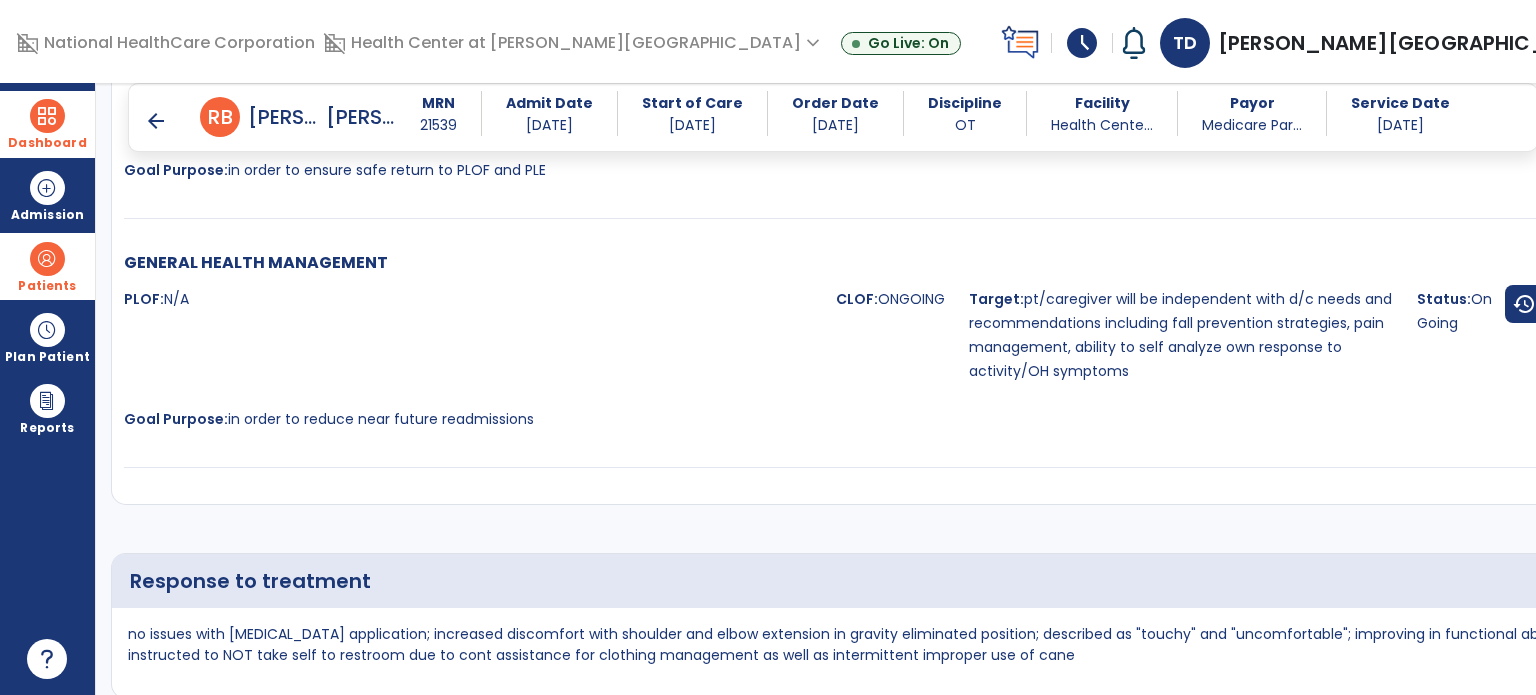 scroll, scrollTop: 5004, scrollLeft: 0, axis: vertical 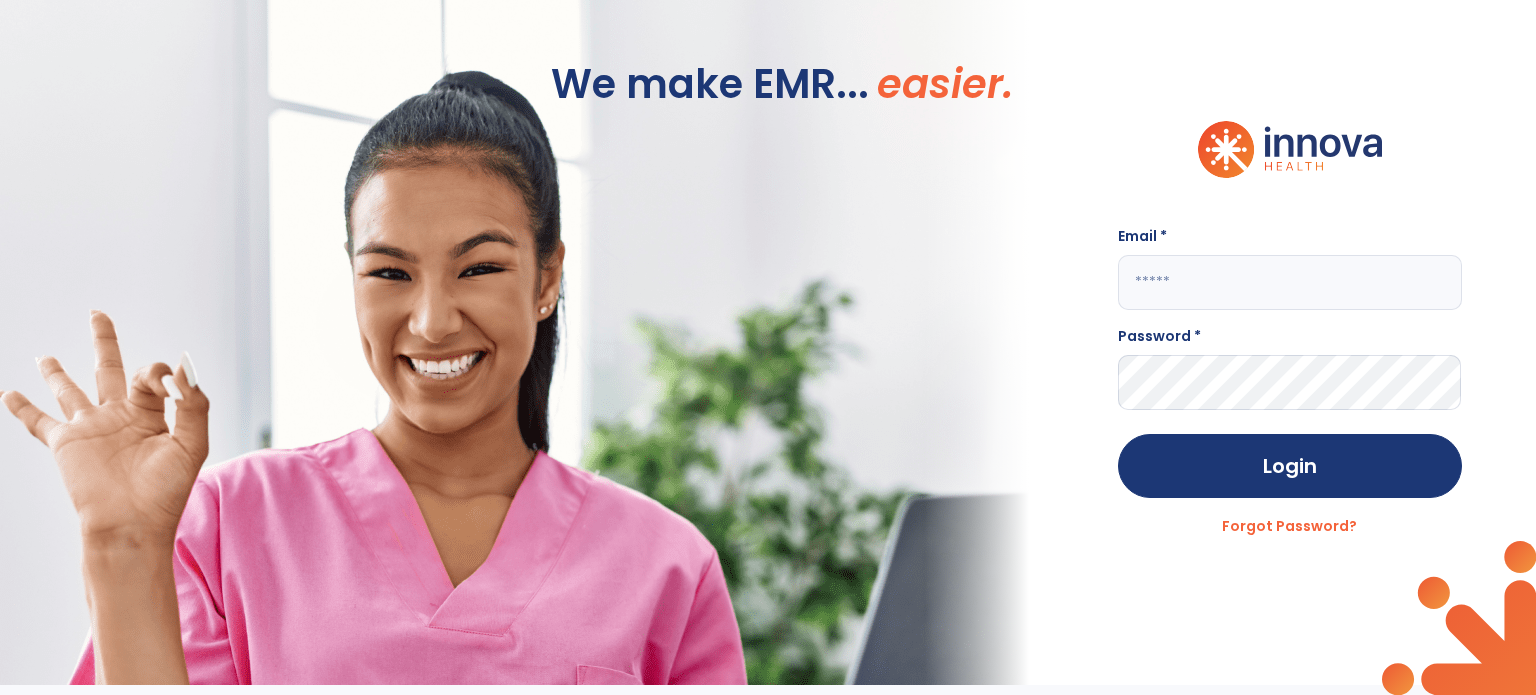 type on "**********" 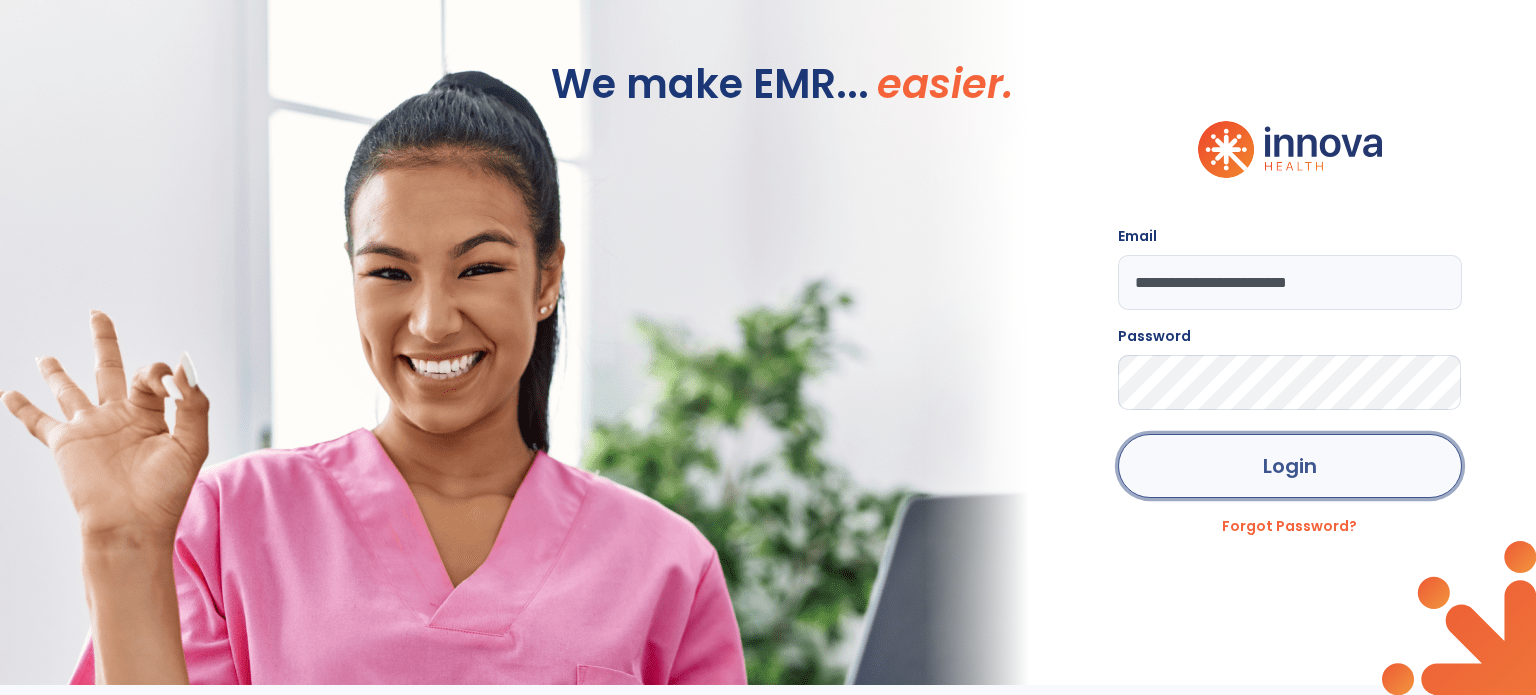 click on "Login" 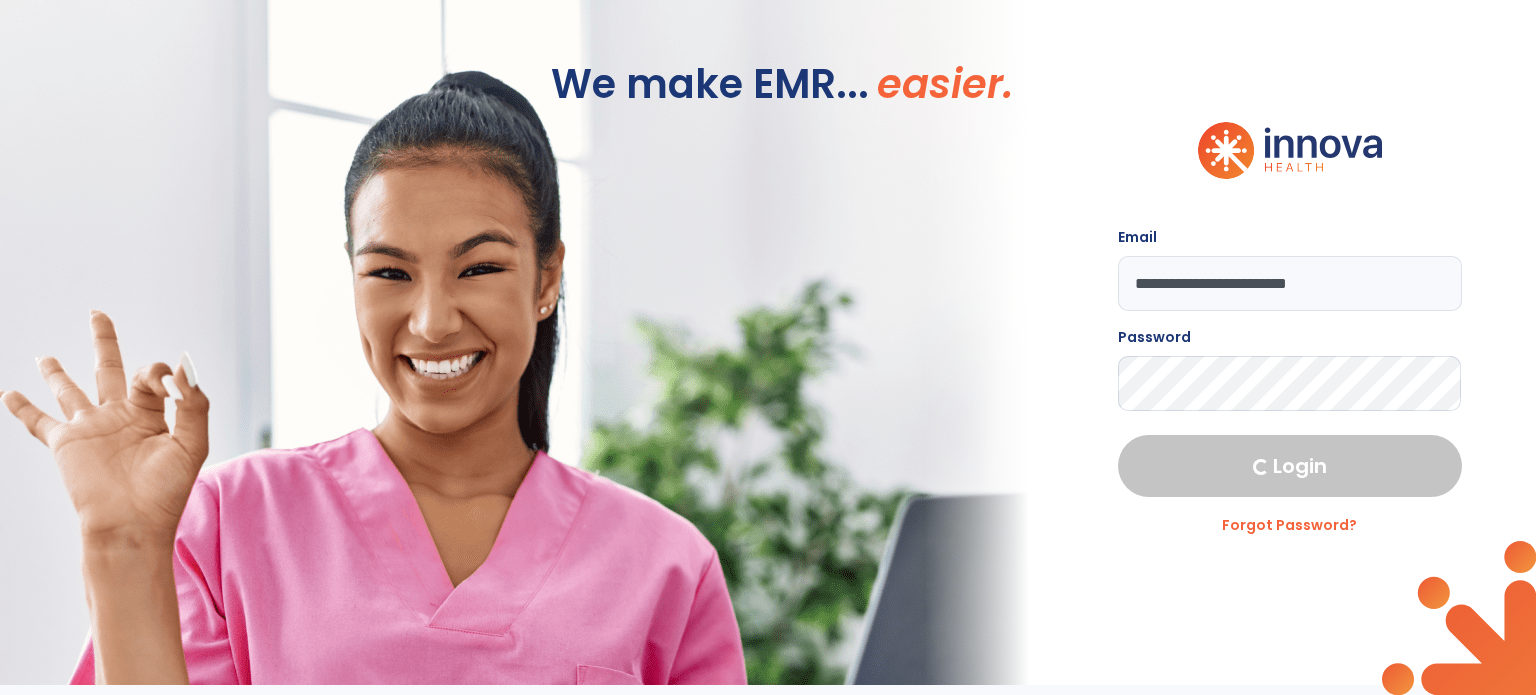 select on "****" 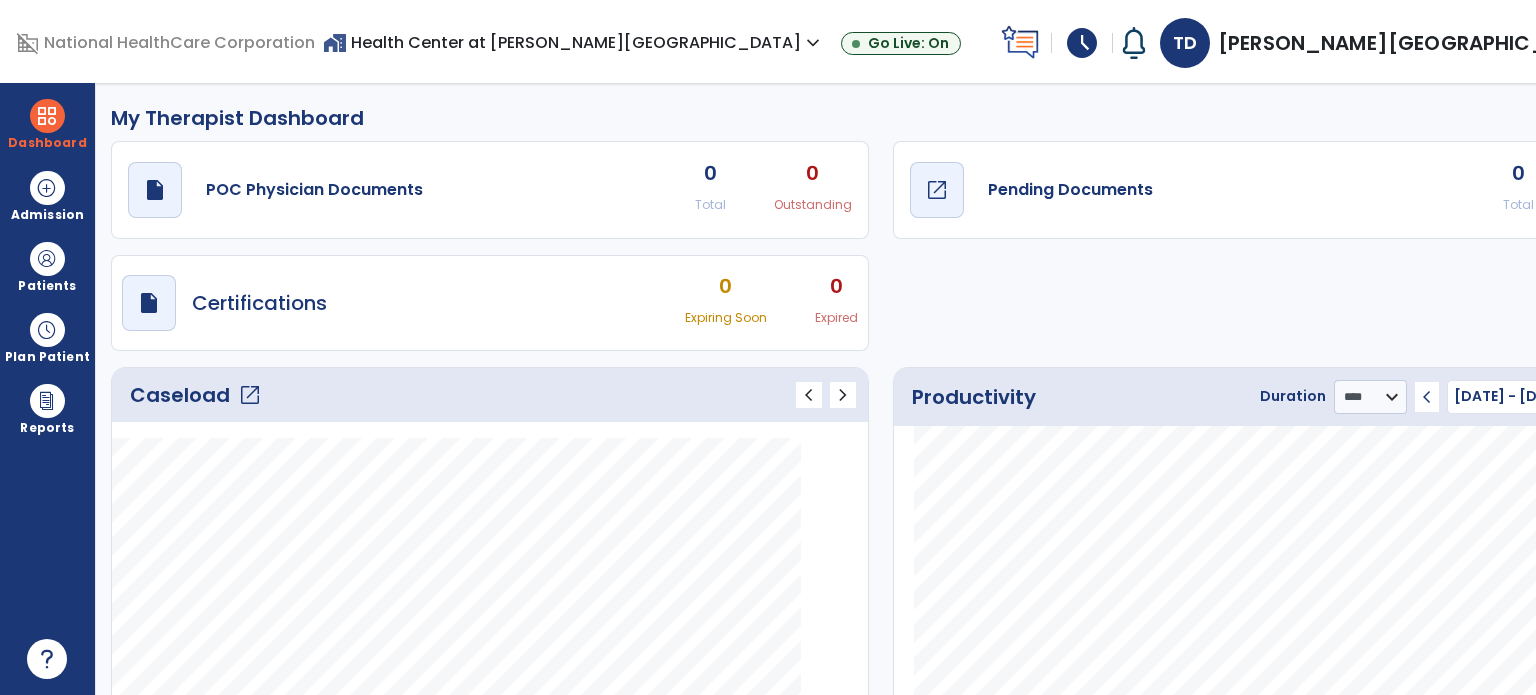 click on "Pending Documents" 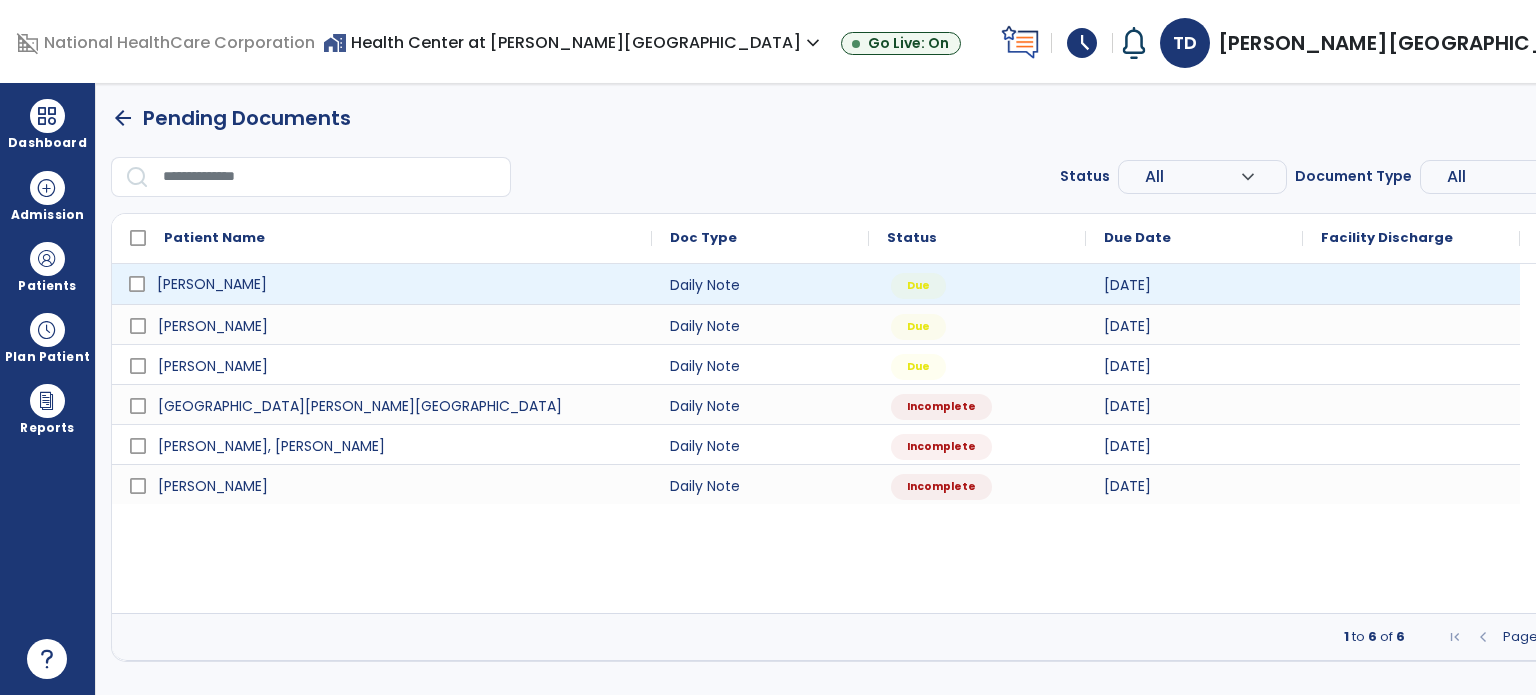 click on "[PERSON_NAME]" at bounding box center [396, 284] 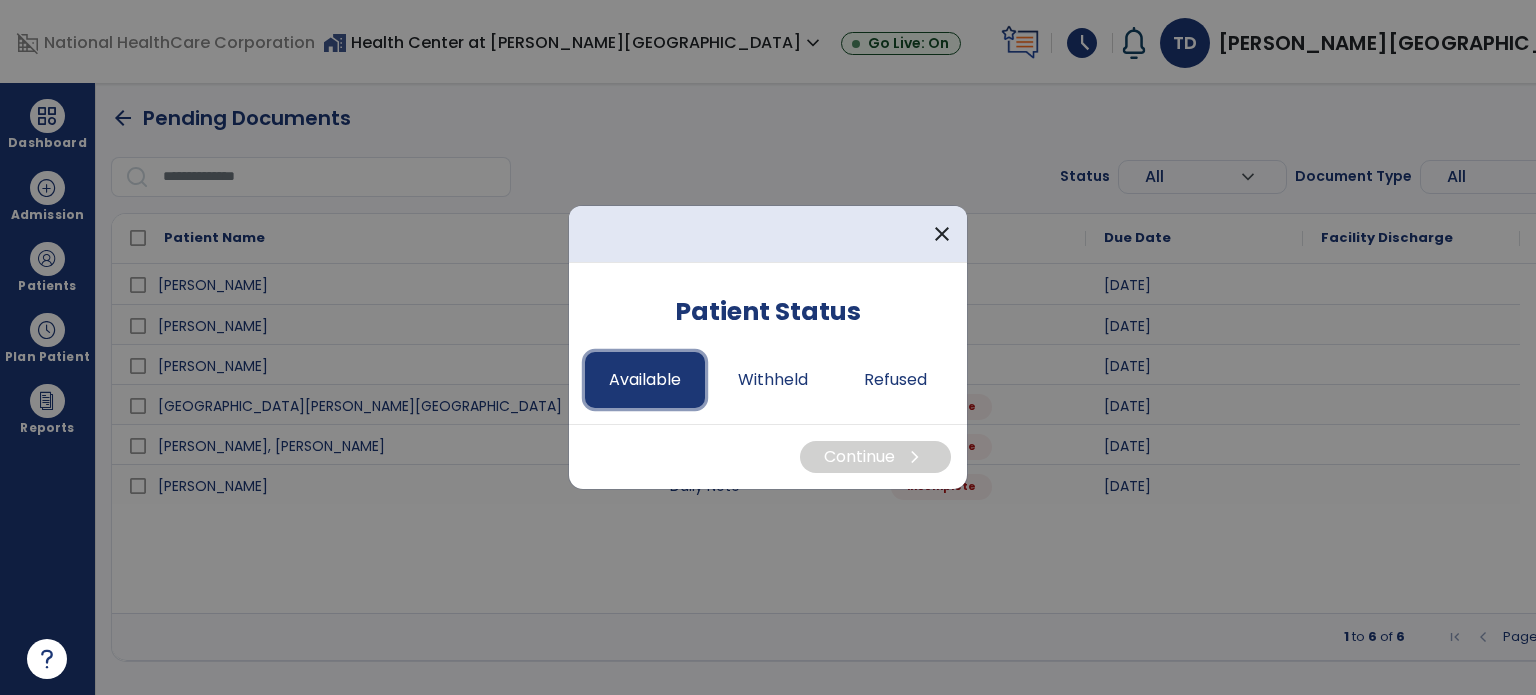 click on "Available" at bounding box center [645, 380] 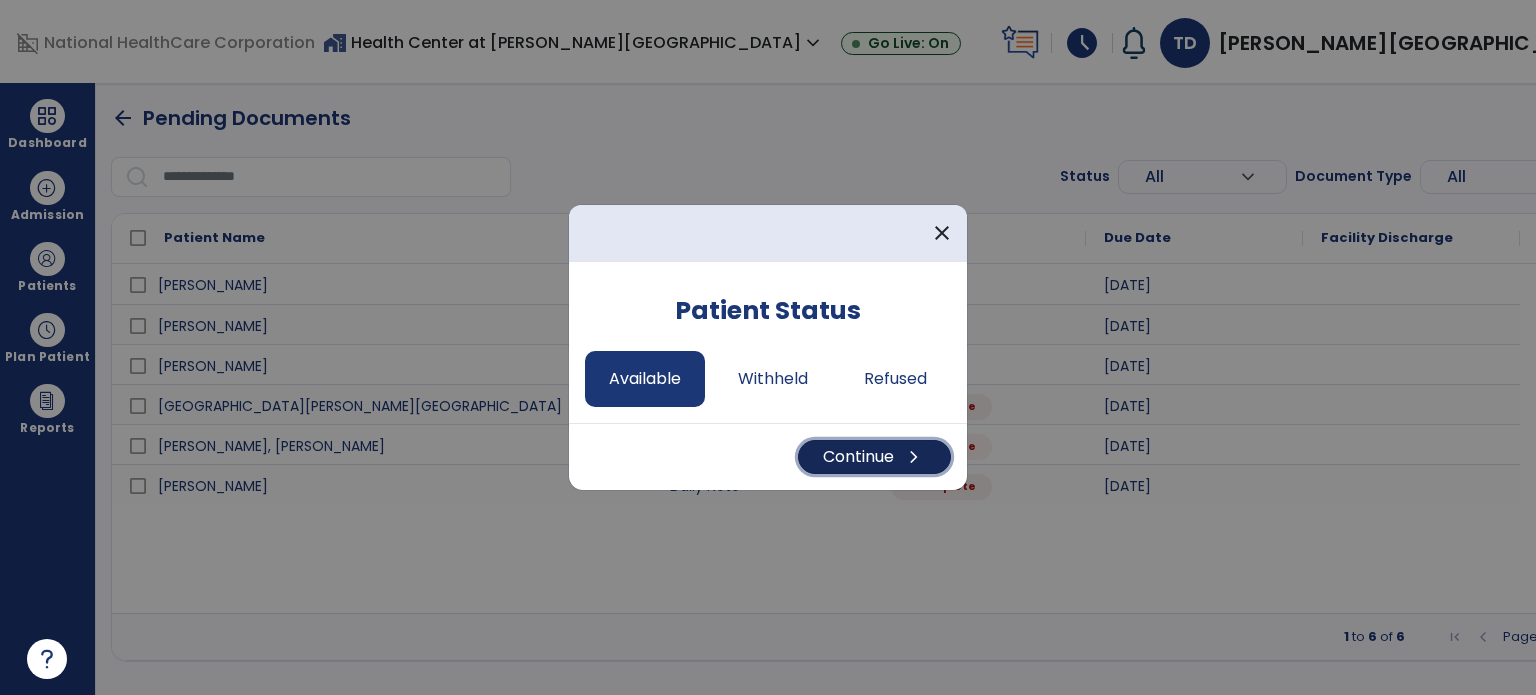 click on "Continue   chevron_right" at bounding box center [874, 457] 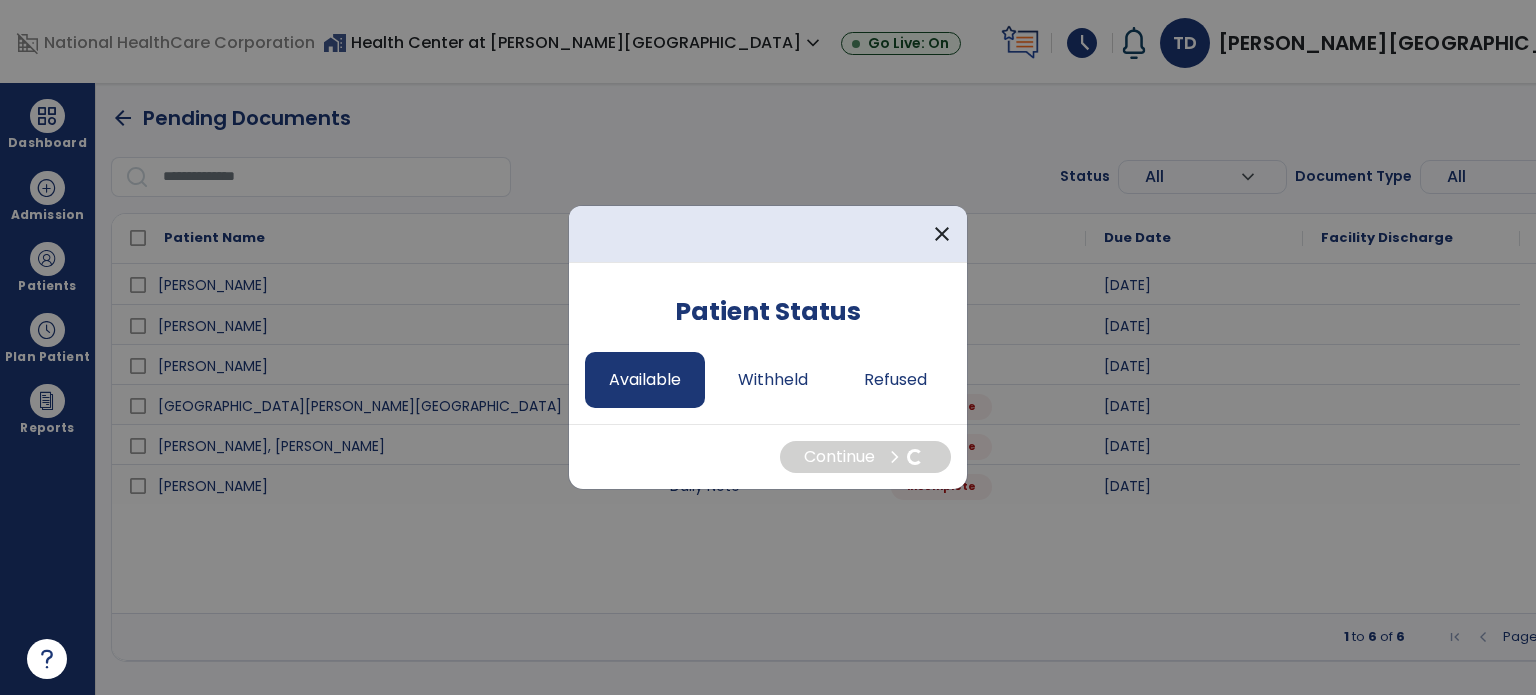 select on "*" 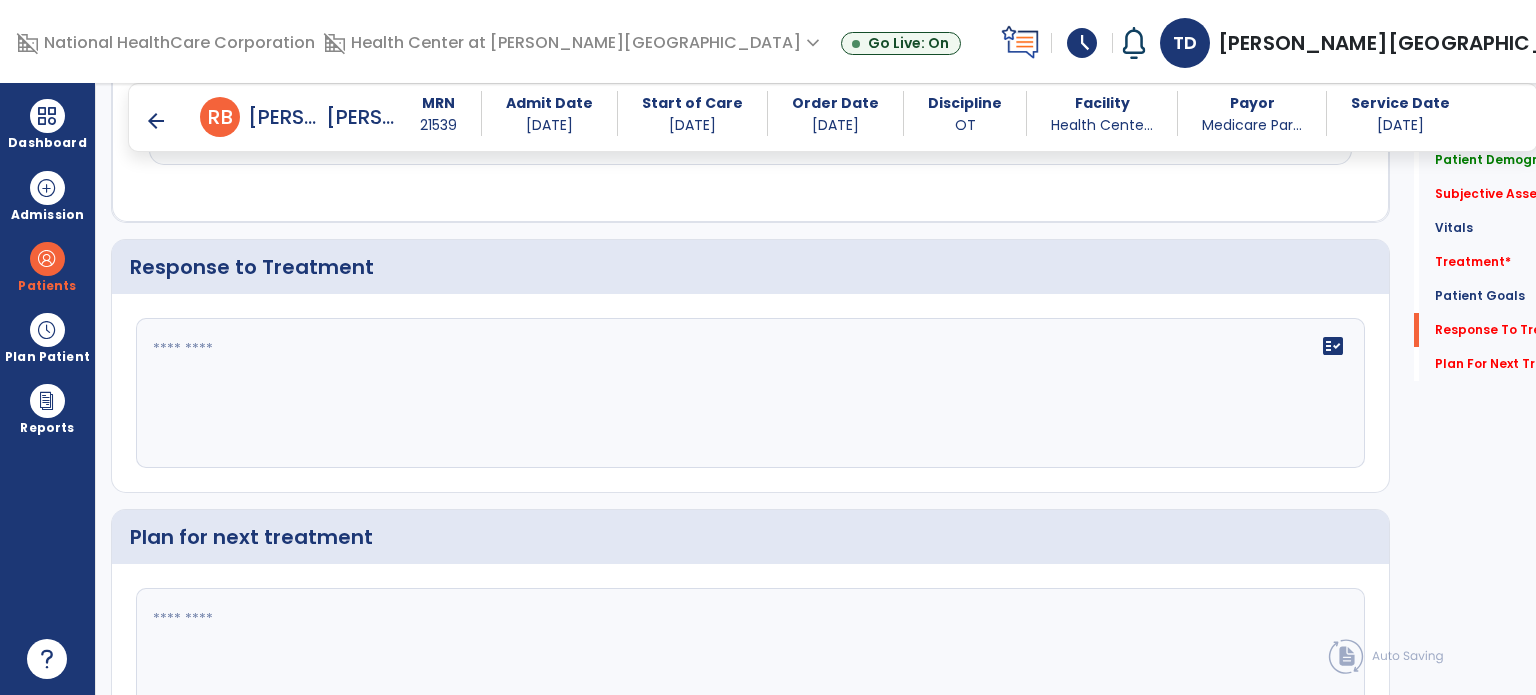 scroll, scrollTop: 3367, scrollLeft: 0, axis: vertical 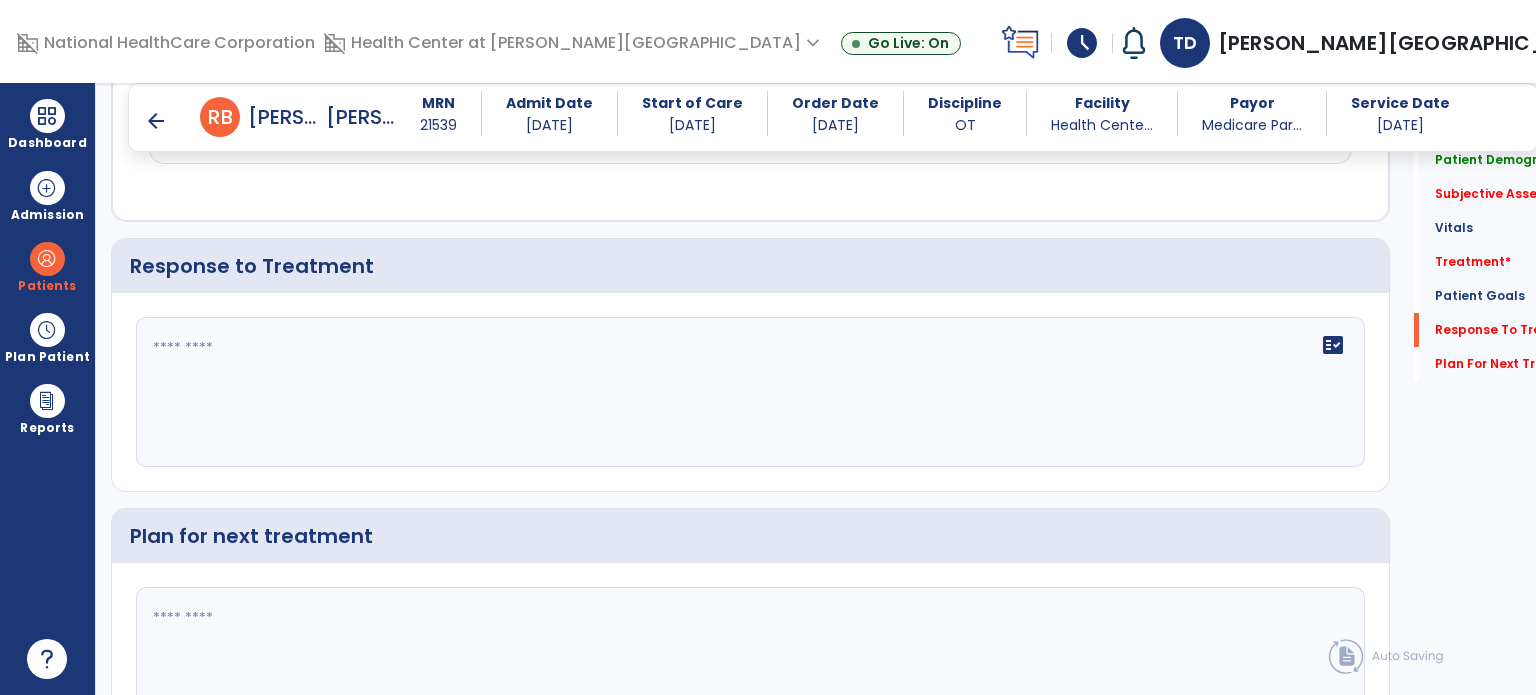 click on "fact_check" 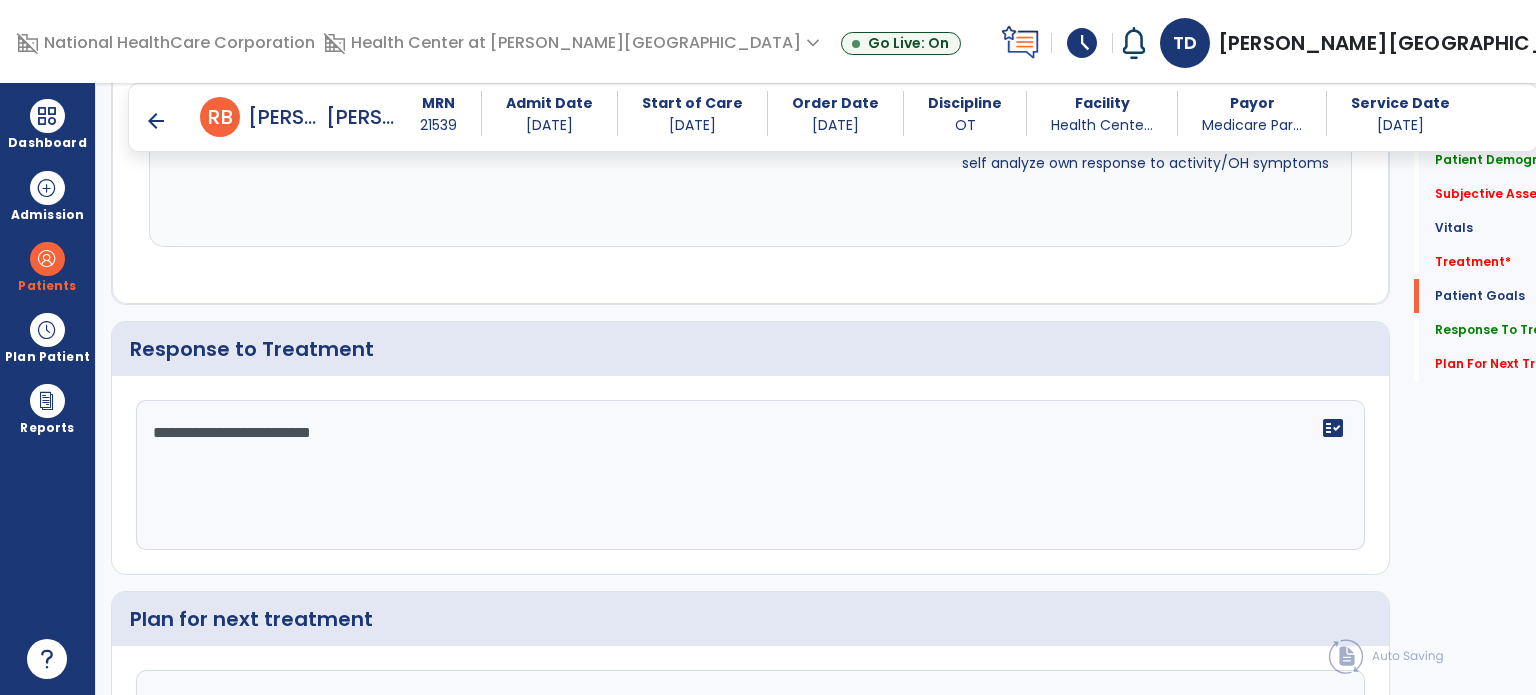 scroll, scrollTop: 3288, scrollLeft: 0, axis: vertical 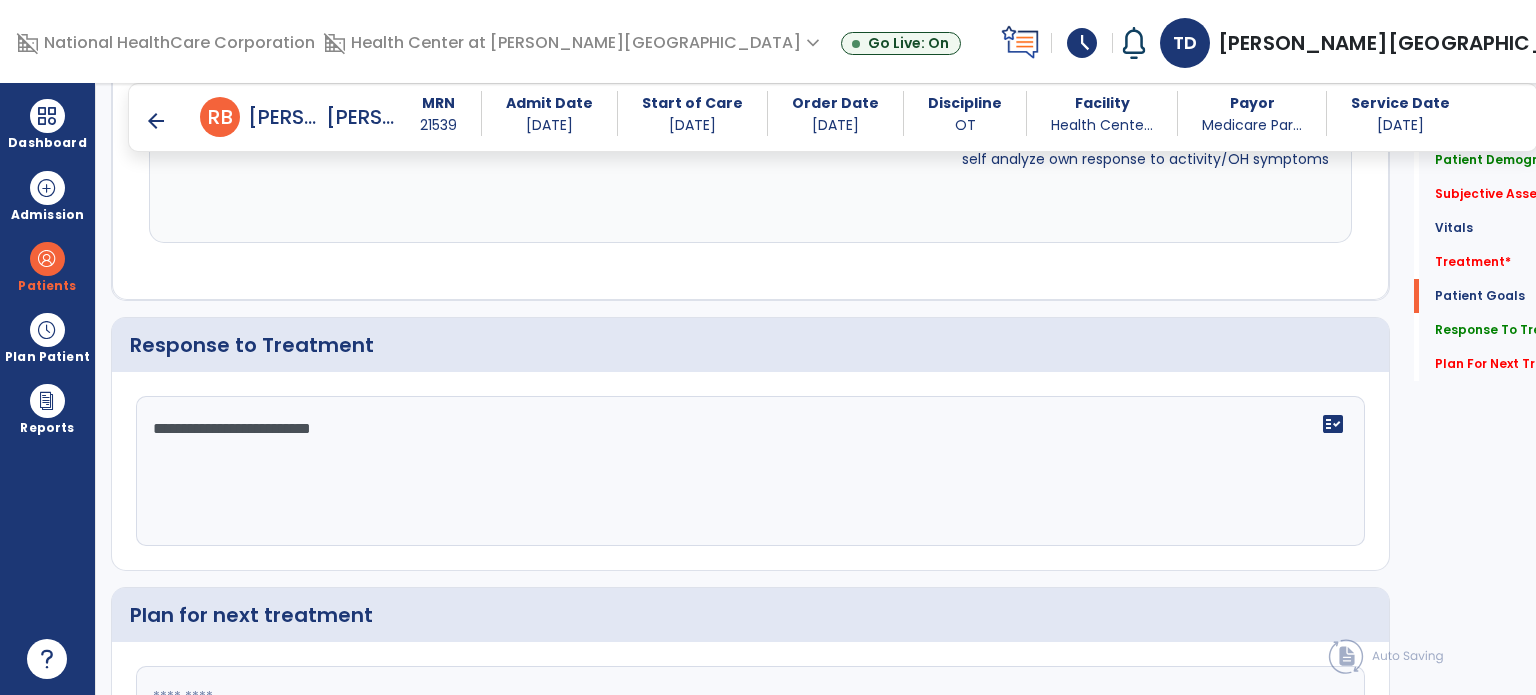 click on "**********" 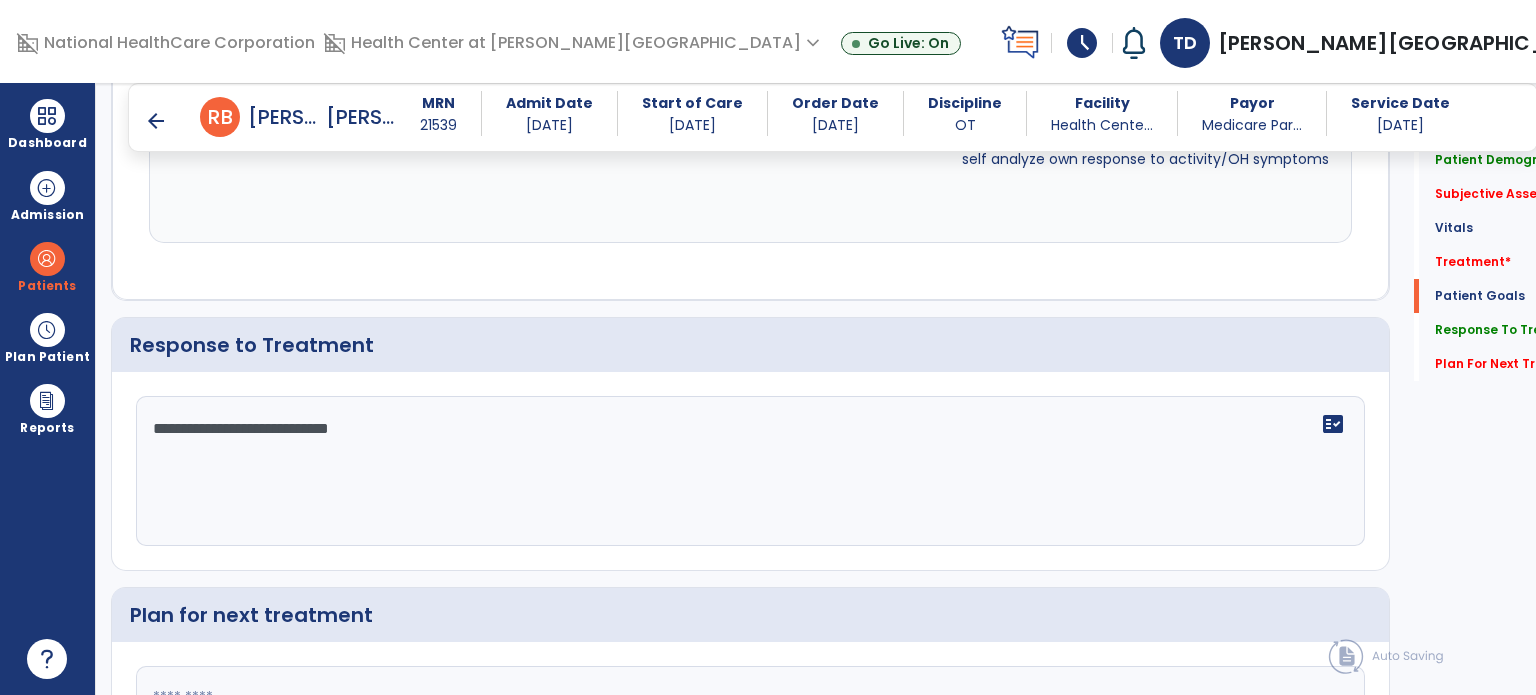 click on "**********" 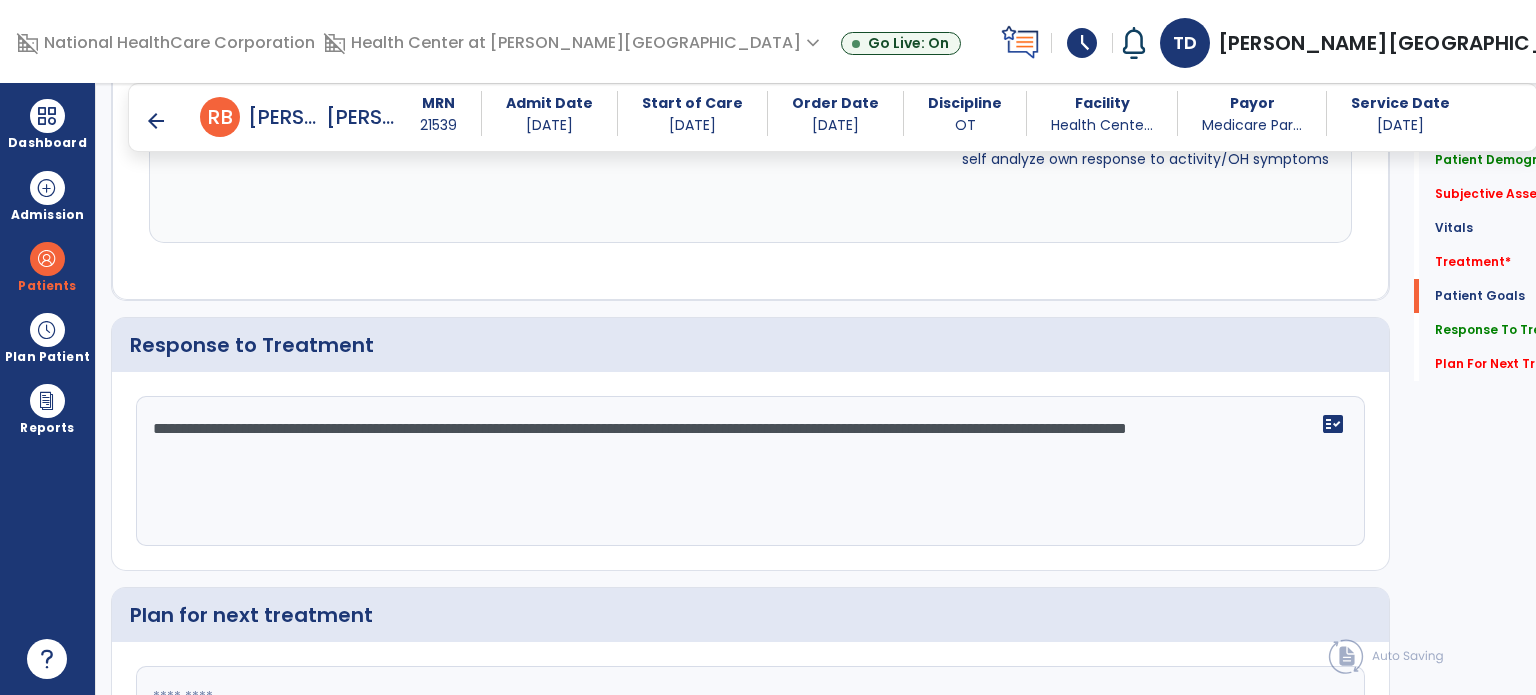 scroll, scrollTop: 3202, scrollLeft: 0, axis: vertical 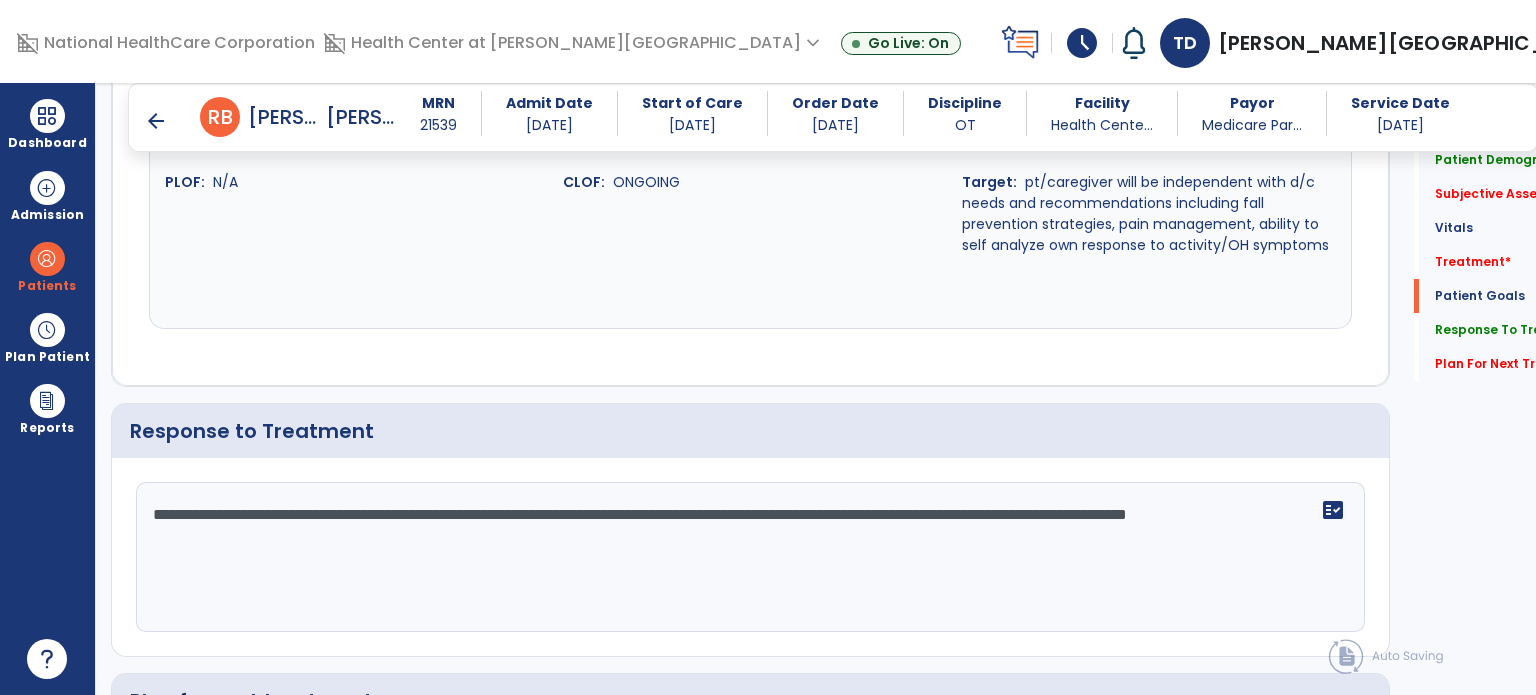 type on "**********" 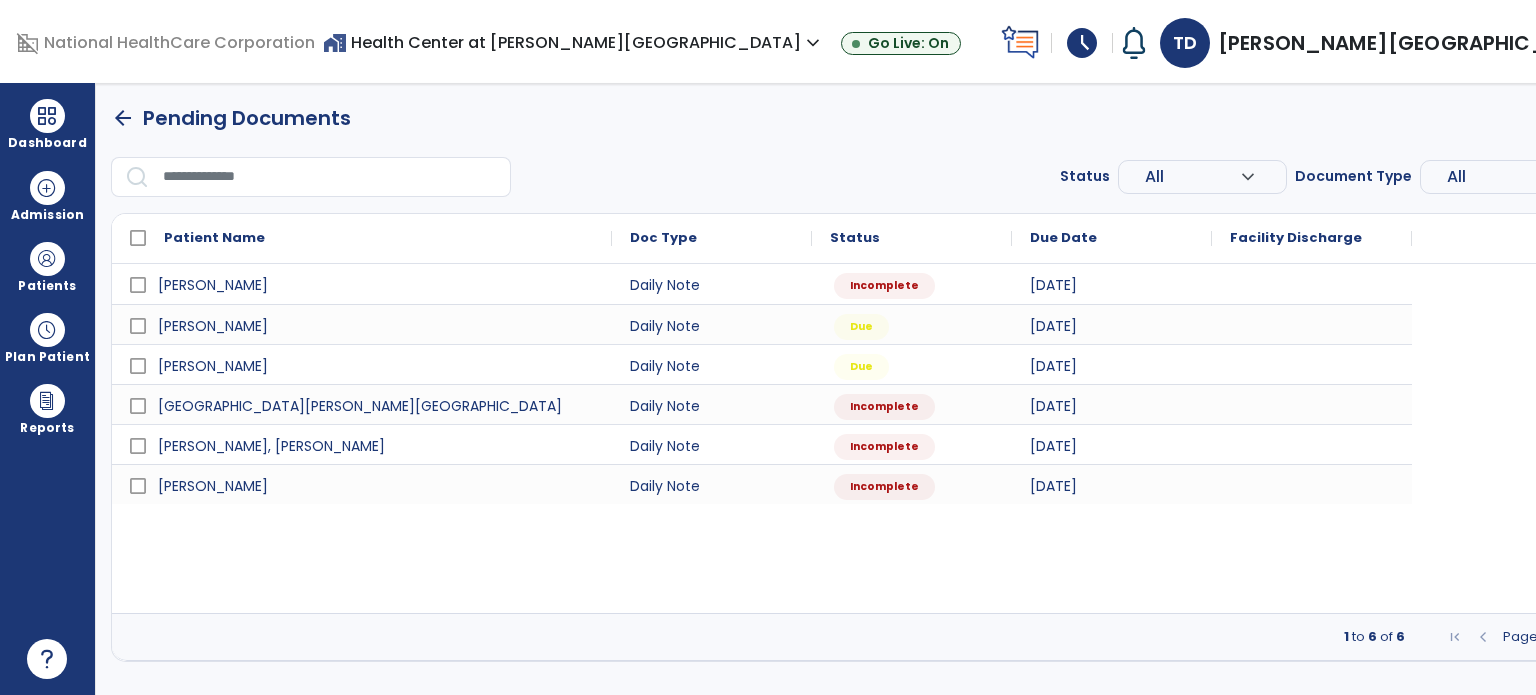 scroll, scrollTop: 0, scrollLeft: 0, axis: both 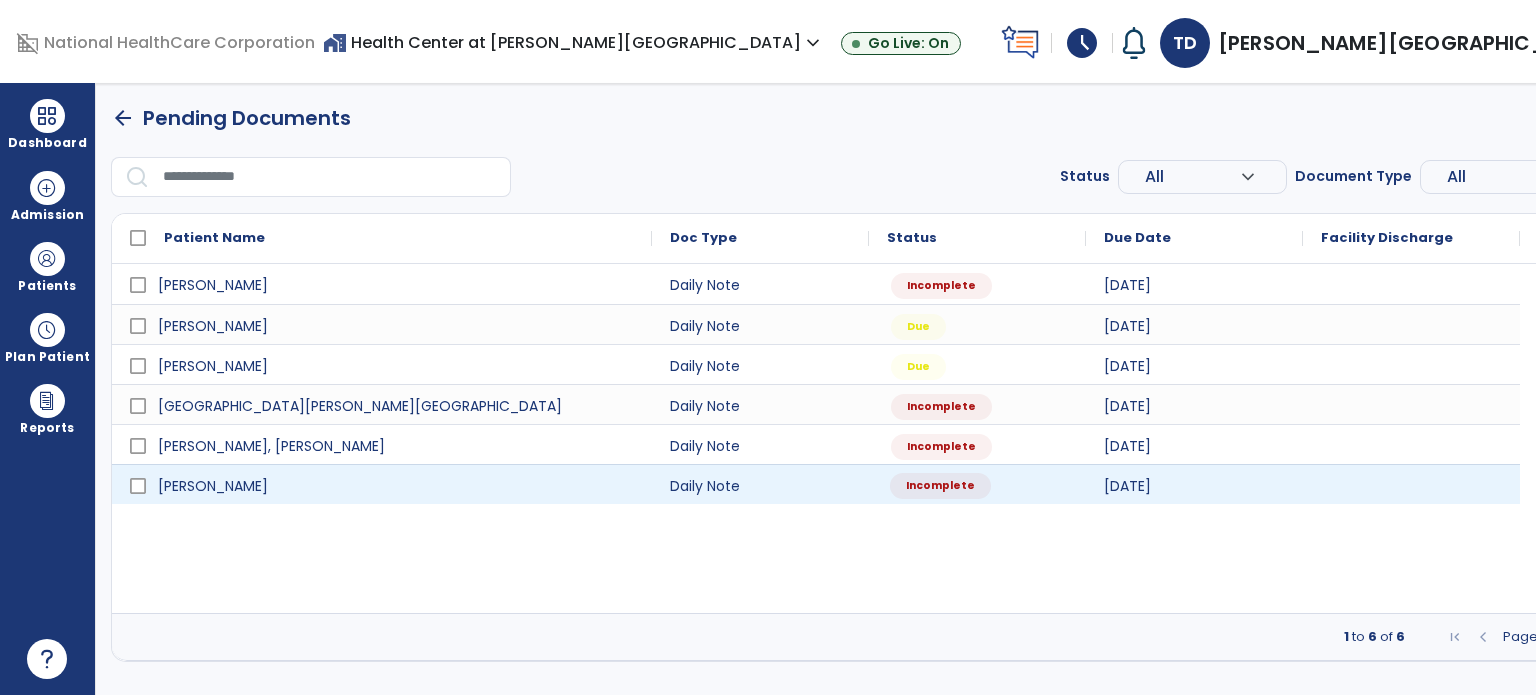 click on "Incomplete" at bounding box center (940, 486) 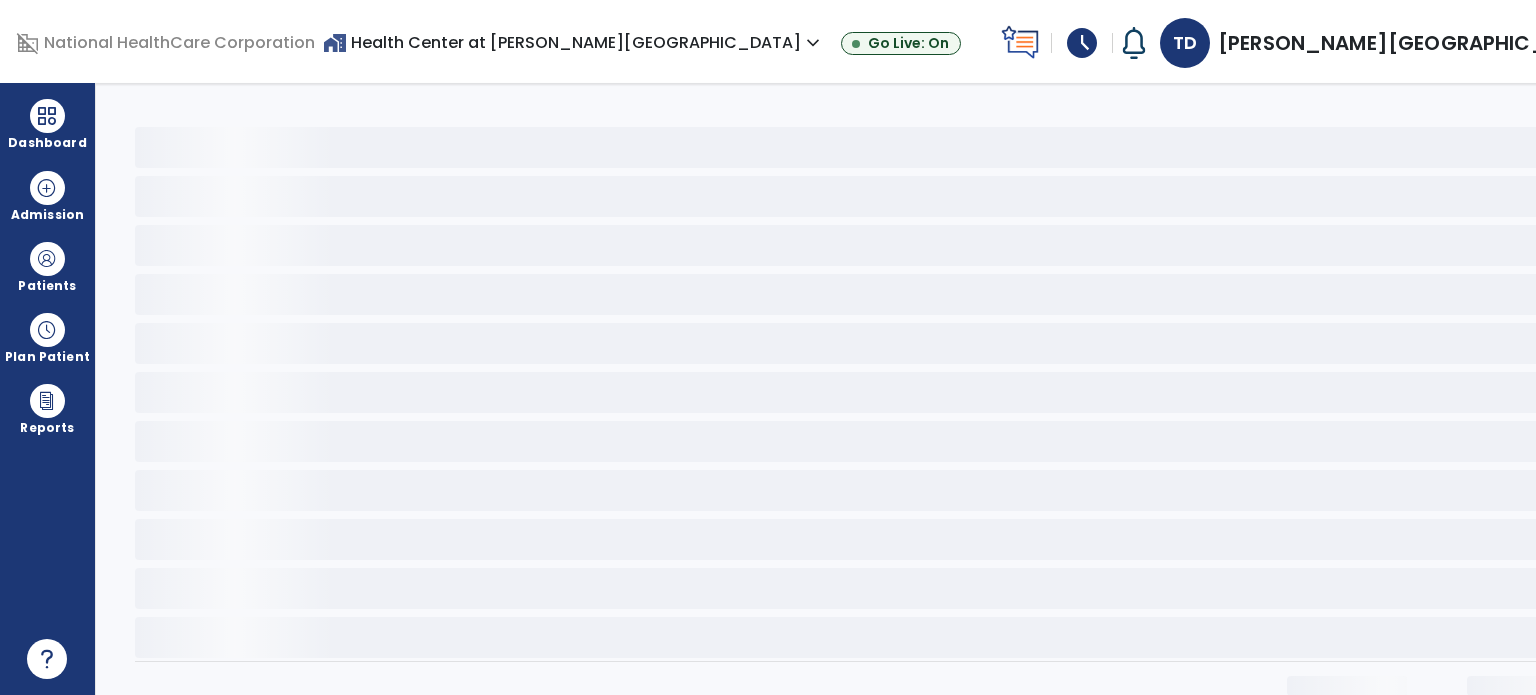 select on "*" 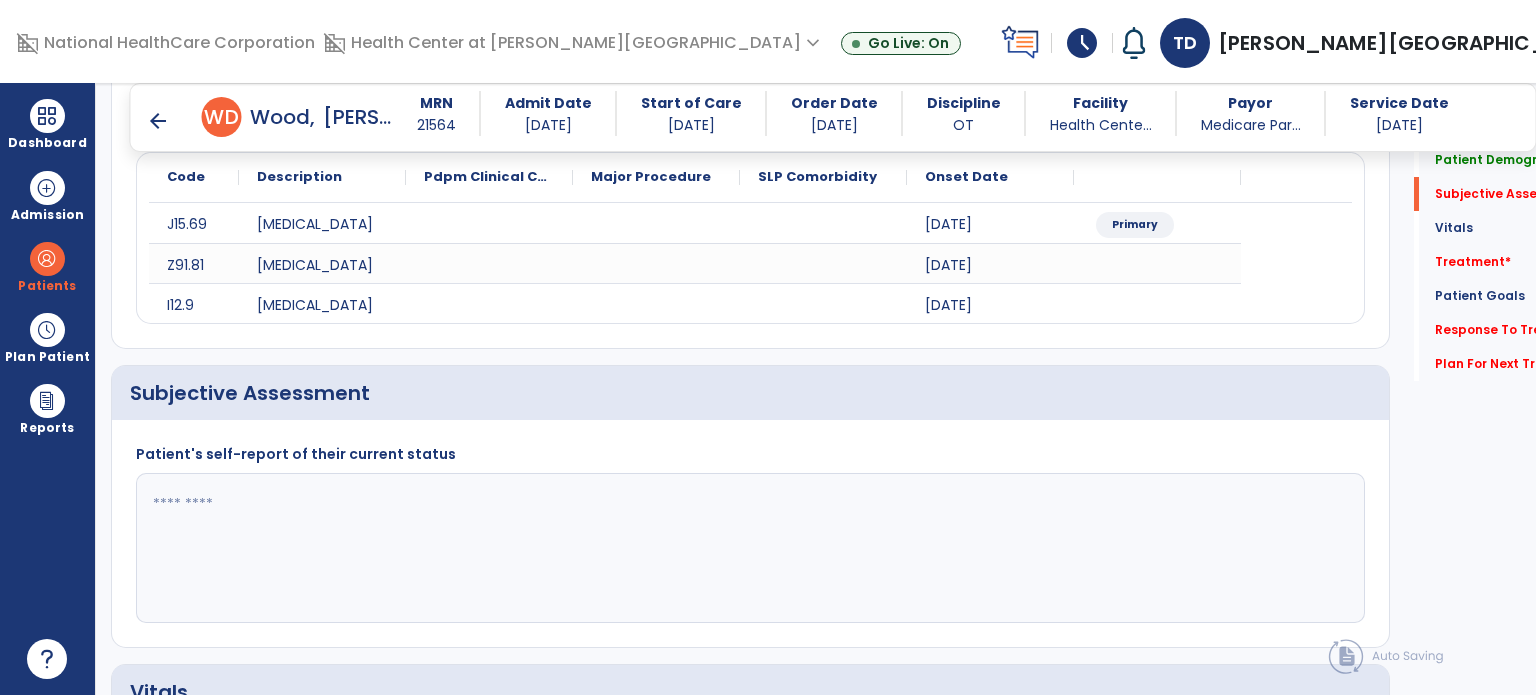 scroll, scrollTop: 276, scrollLeft: 0, axis: vertical 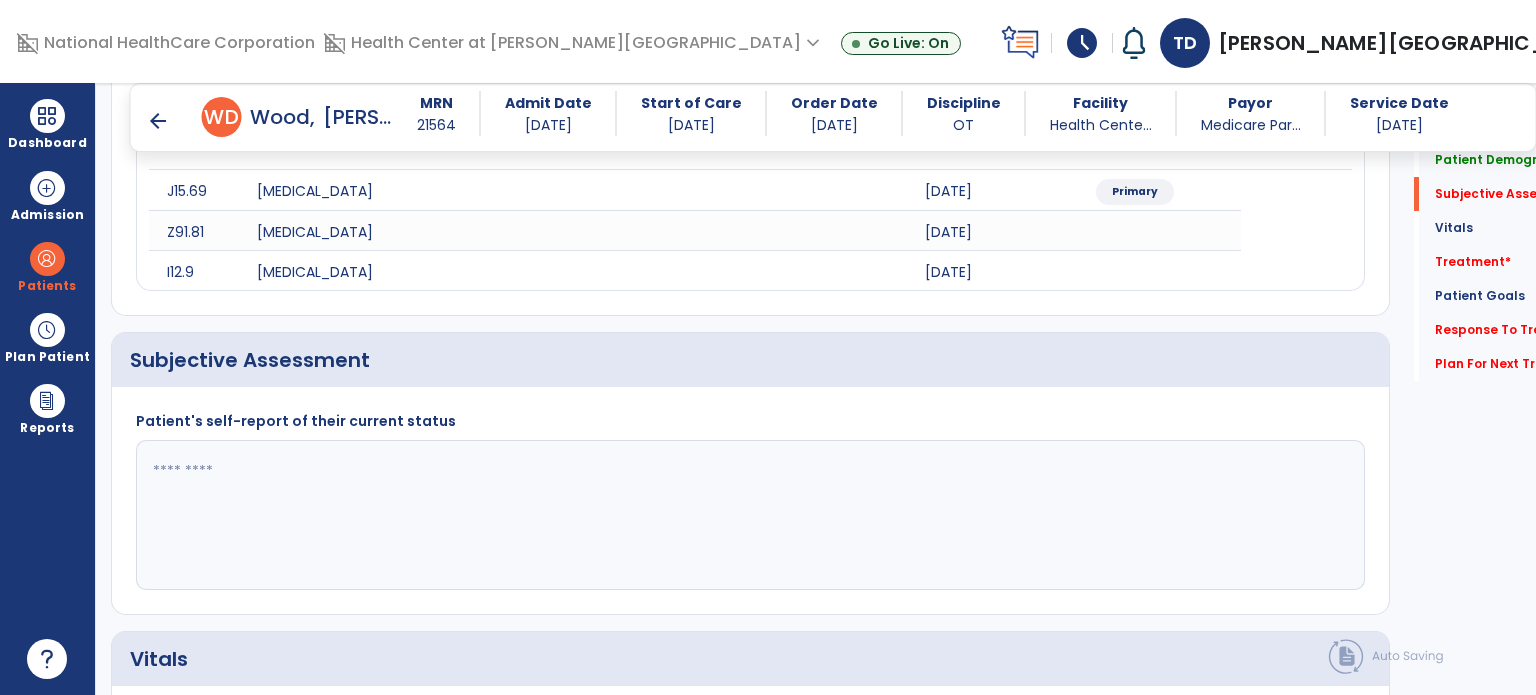click 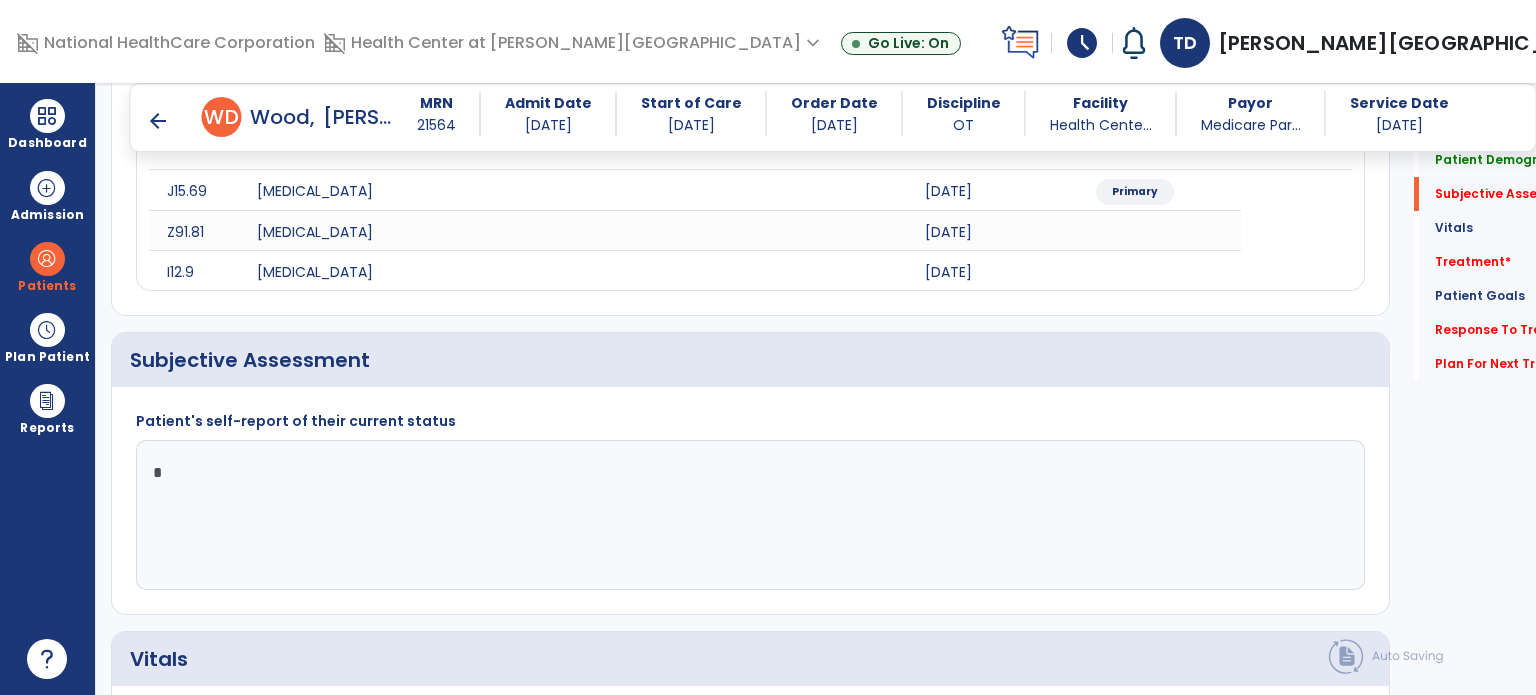 click on "*" 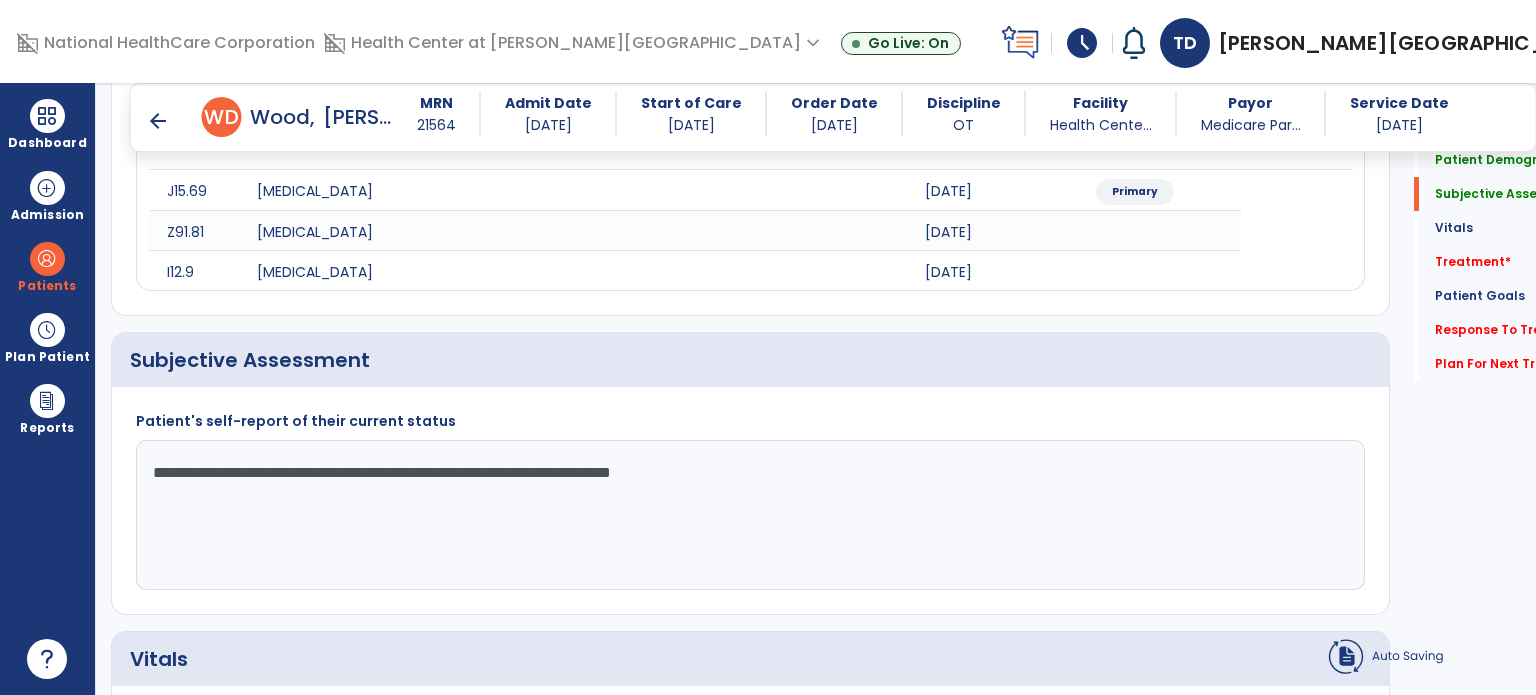 type on "**********" 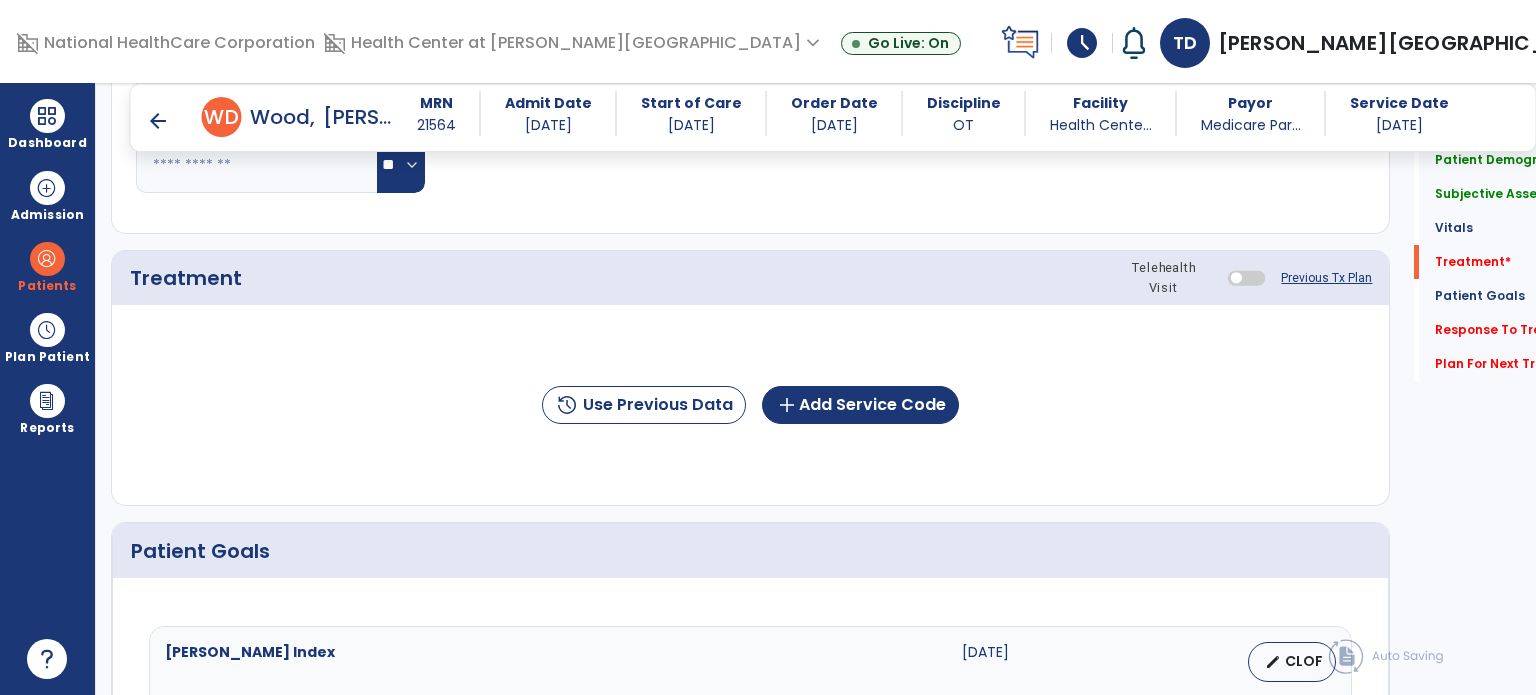 scroll, scrollTop: 1072, scrollLeft: 0, axis: vertical 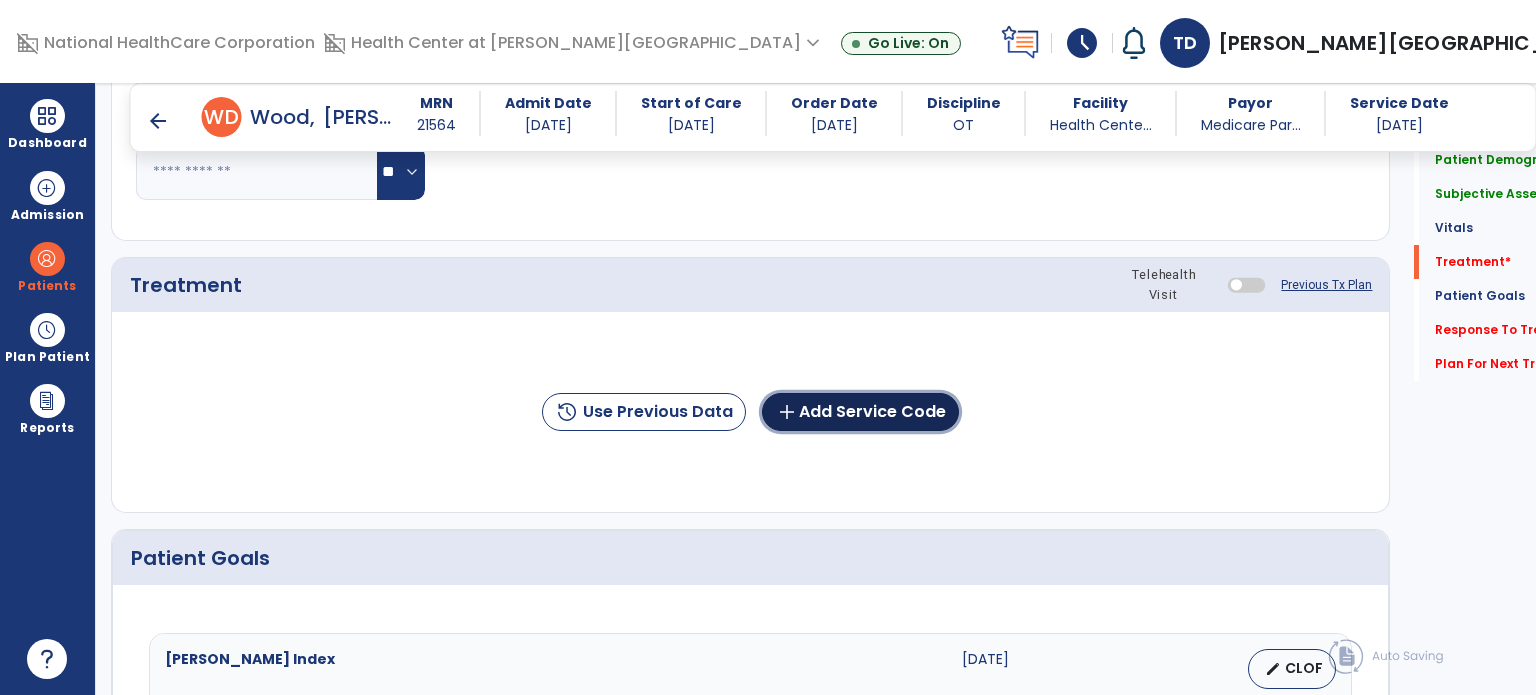 click on "add  Add Service Code" 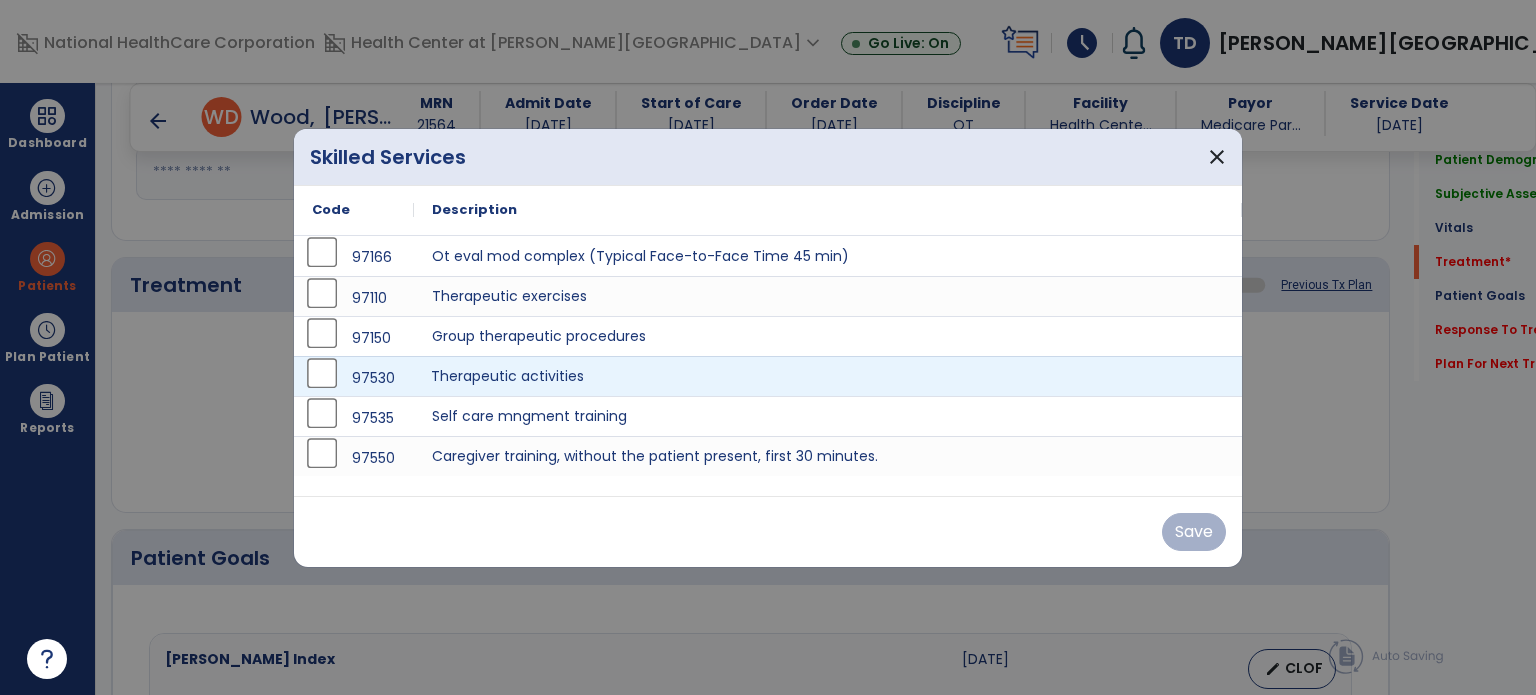 click on "Therapeutic activities" at bounding box center (828, 376) 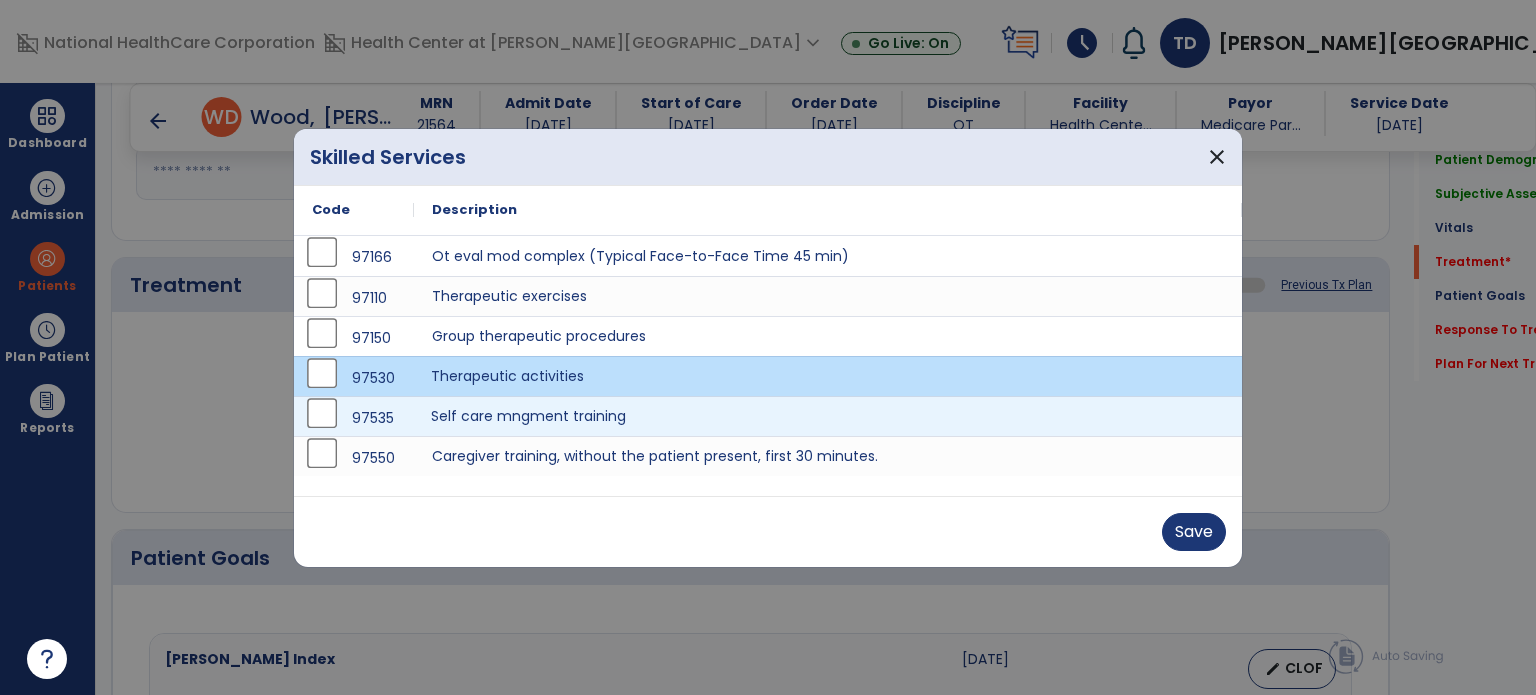 click on "Self care mngment training" at bounding box center (828, 416) 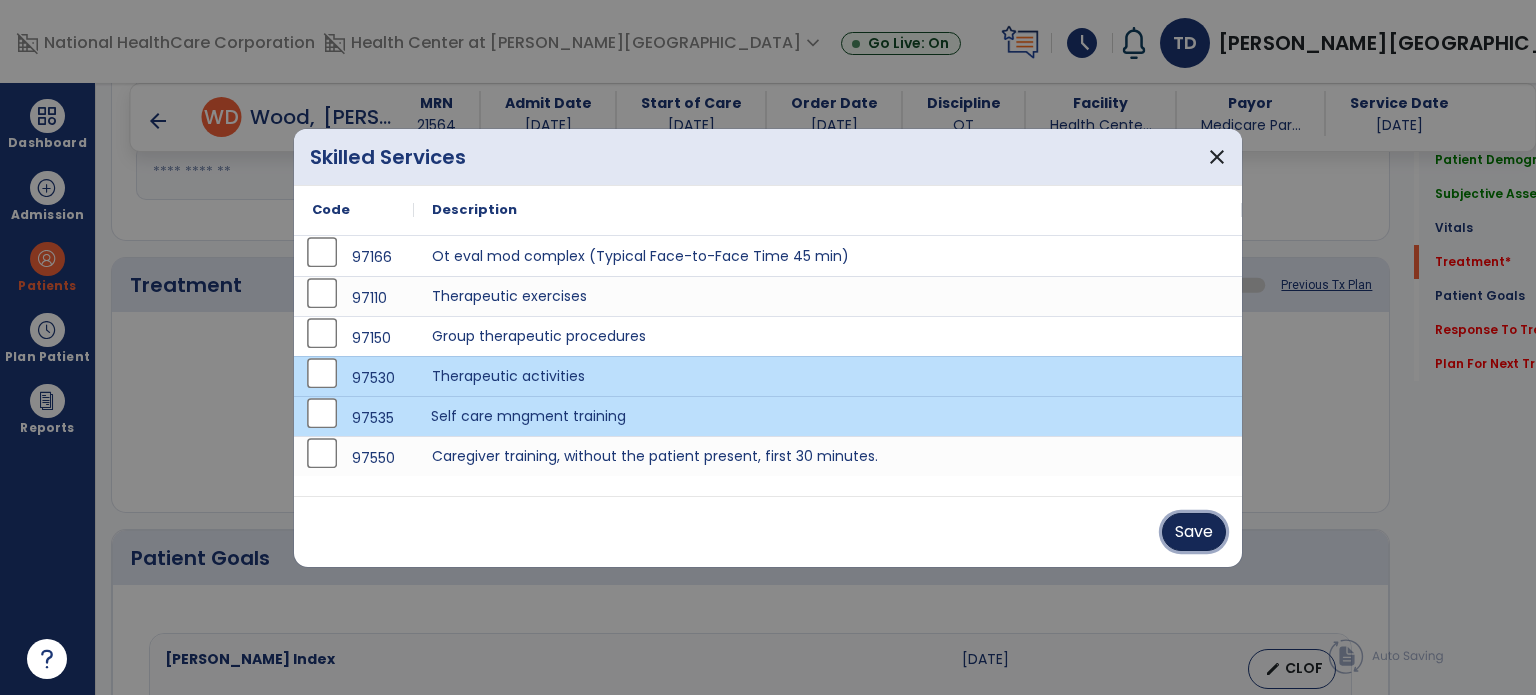 click on "Save" at bounding box center [1194, 532] 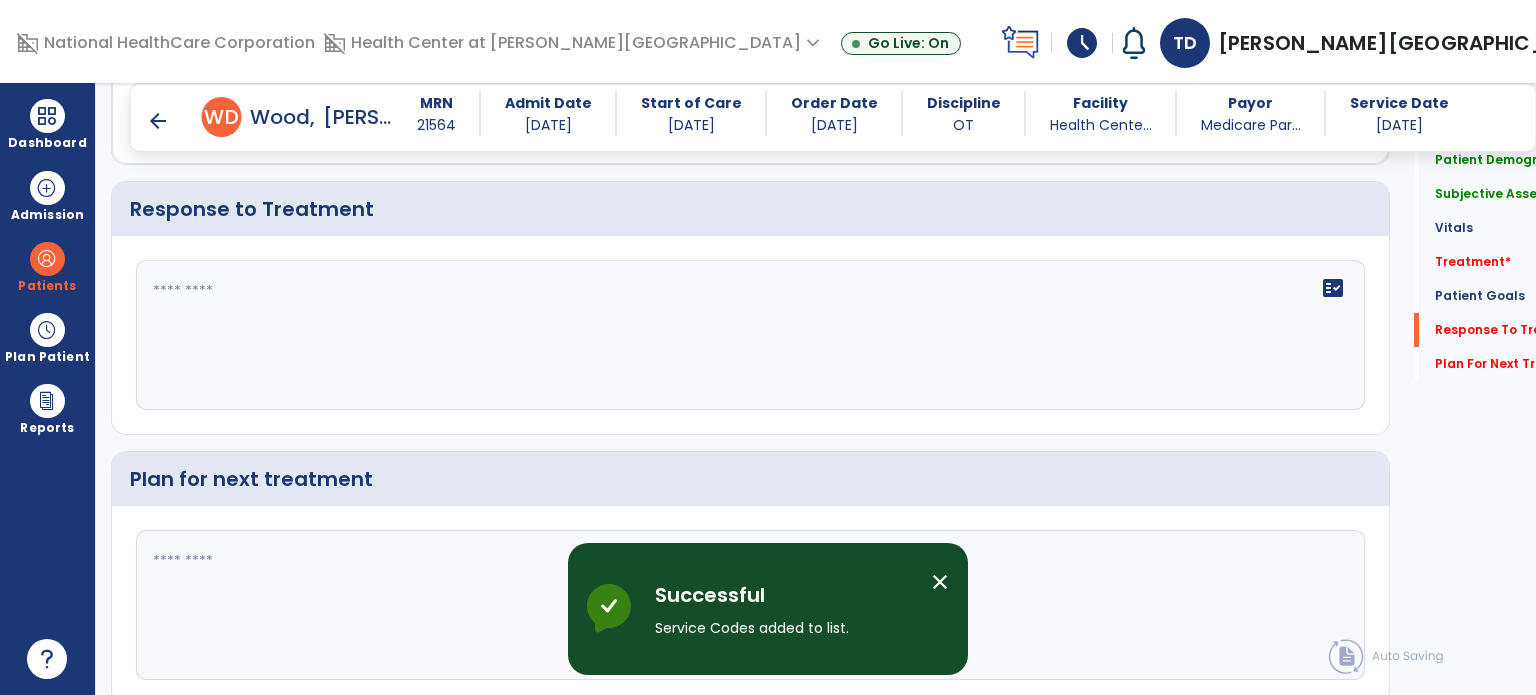 scroll, scrollTop: 2631, scrollLeft: 0, axis: vertical 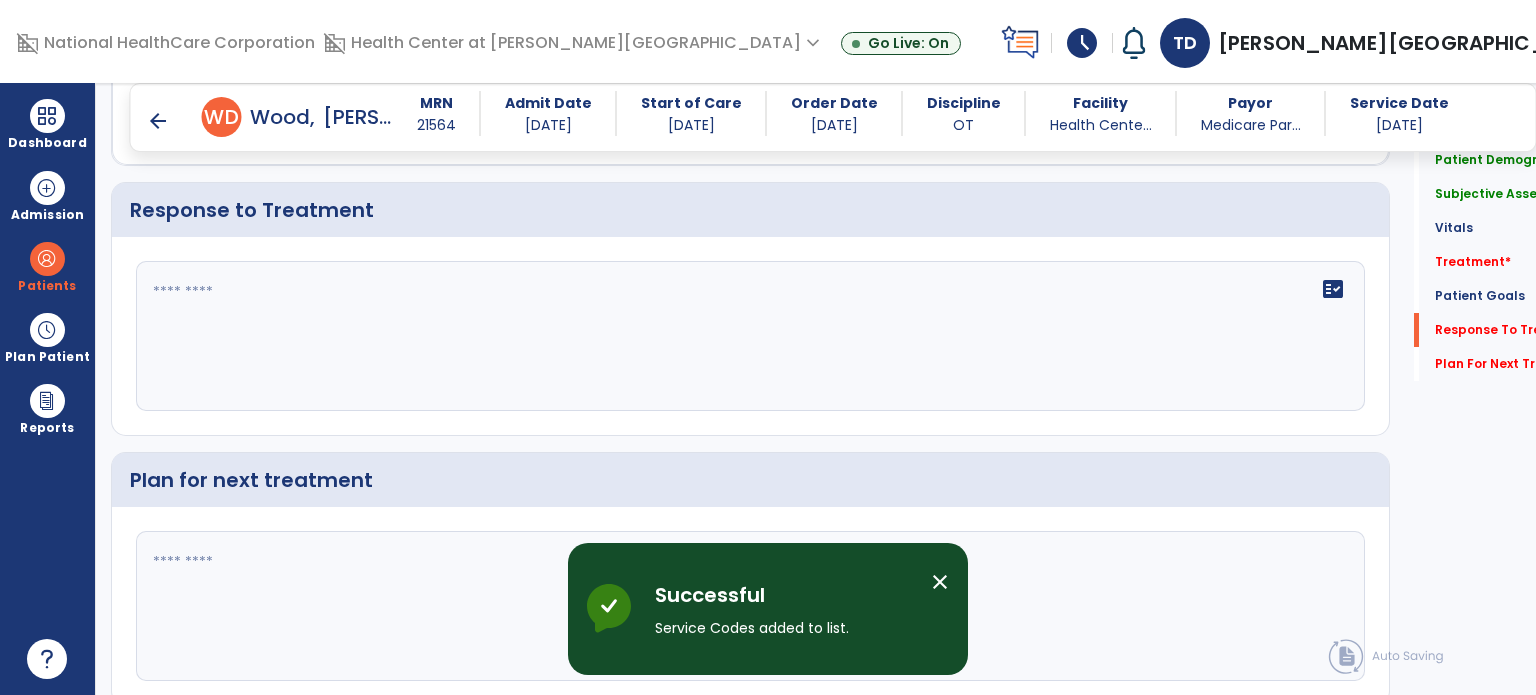 click on "fact_check" 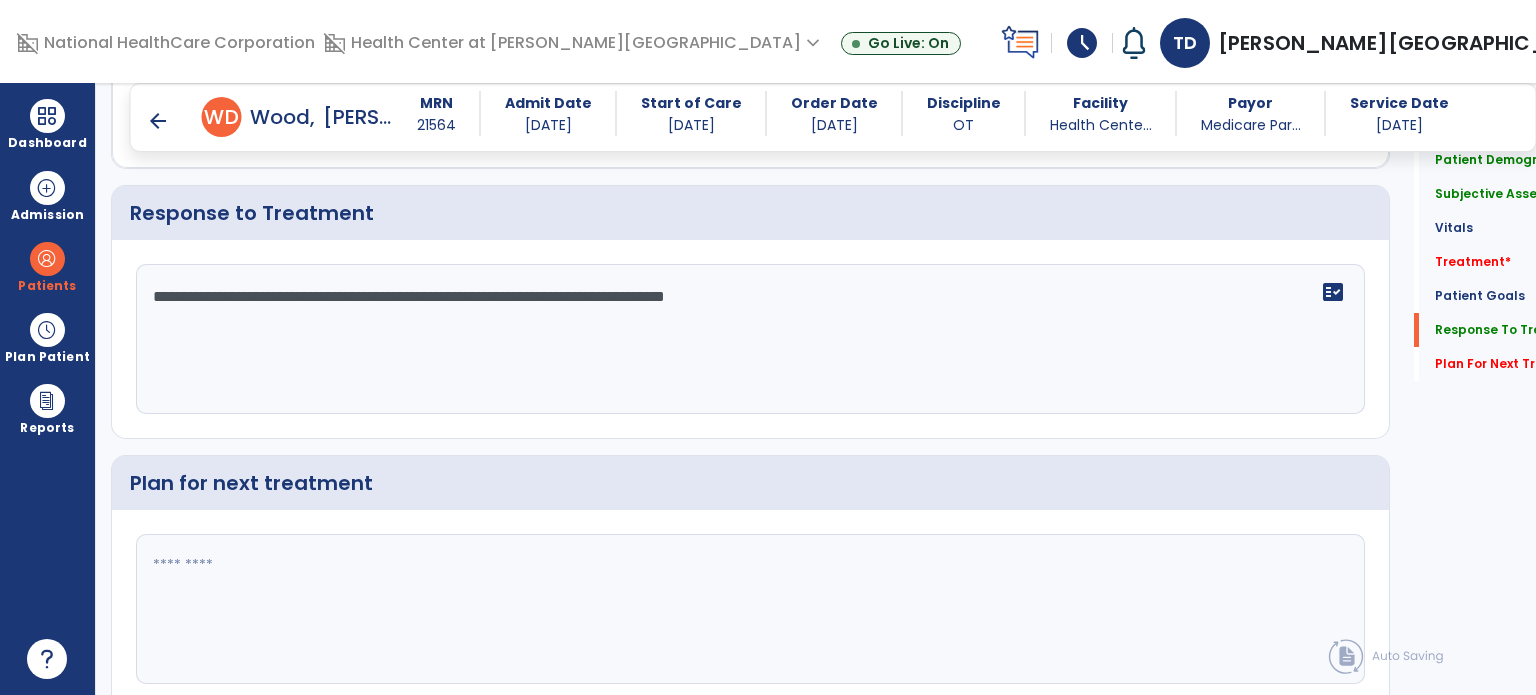 scroll, scrollTop: 2630, scrollLeft: 0, axis: vertical 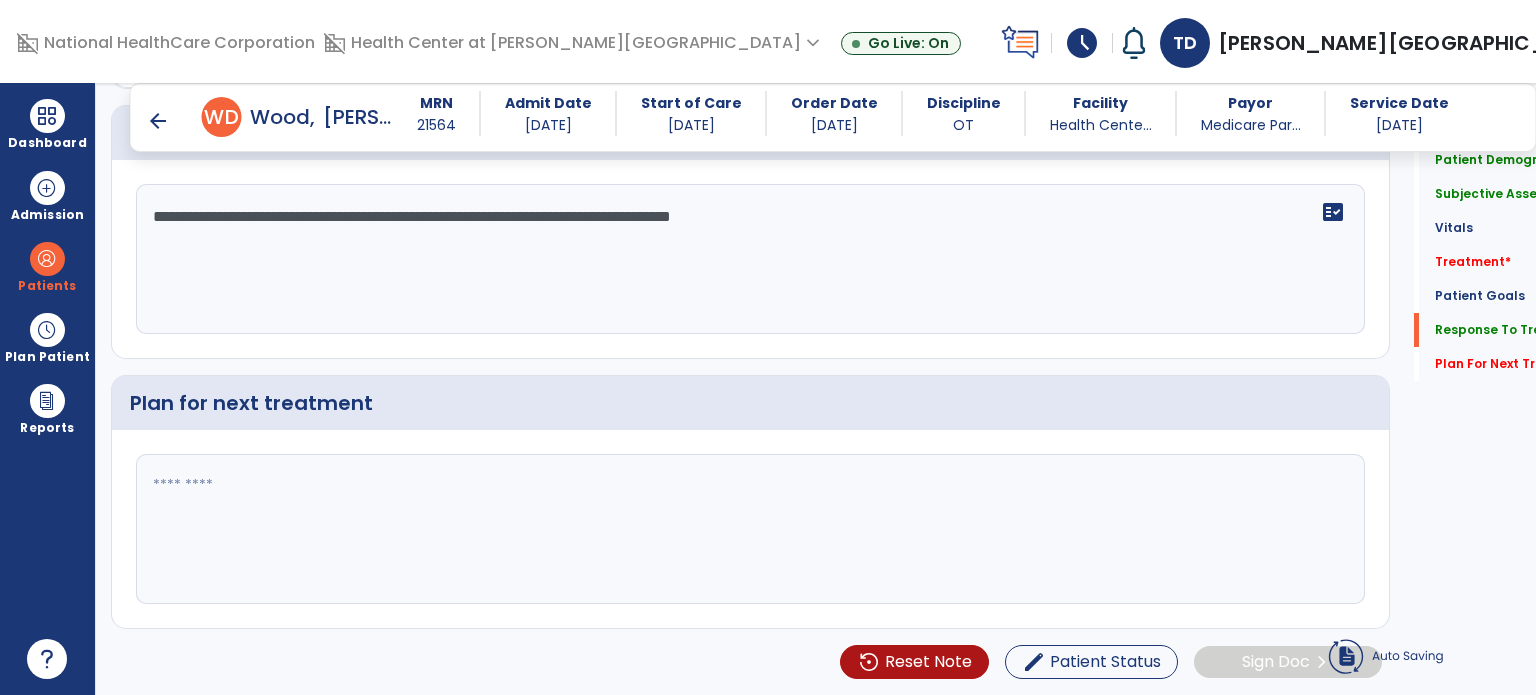 type on "**********" 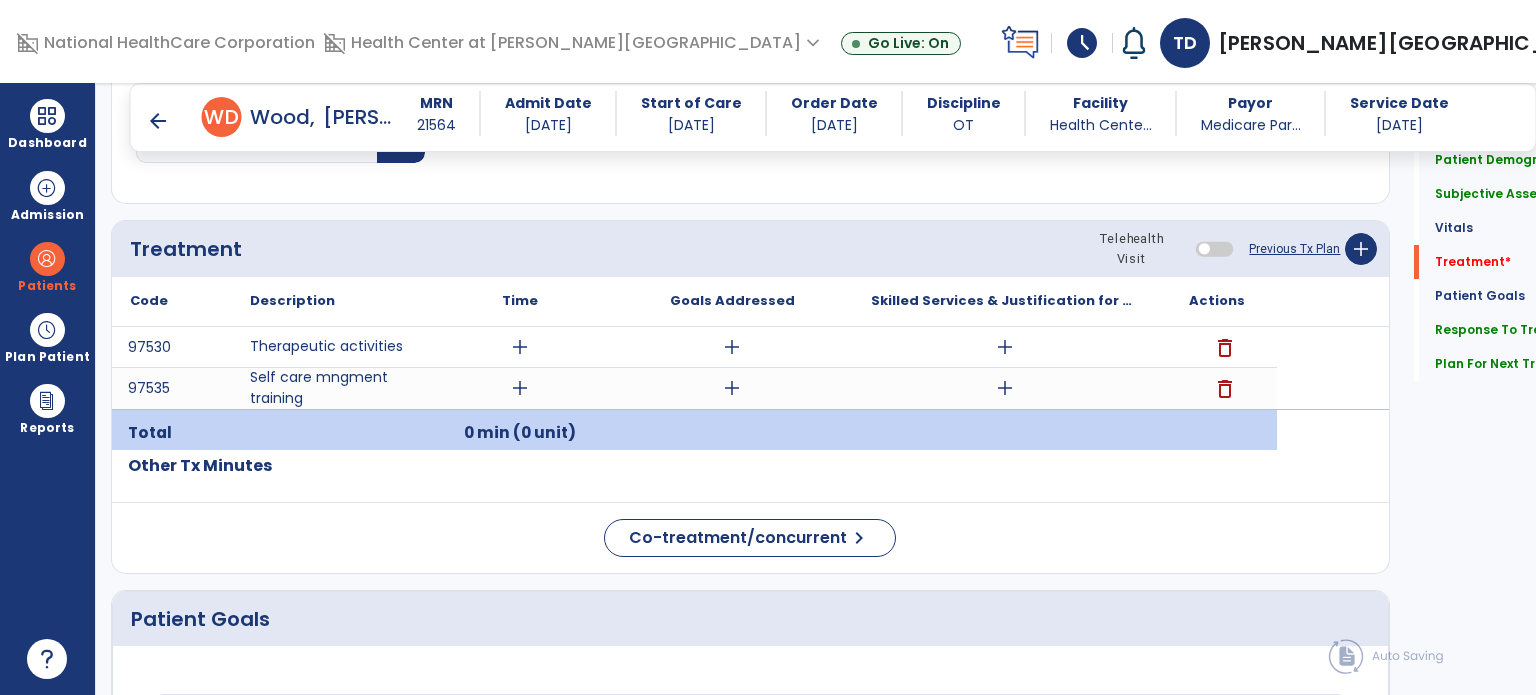 scroll, scrollTop: 1096, scrollLeft: 0, axis: vertical 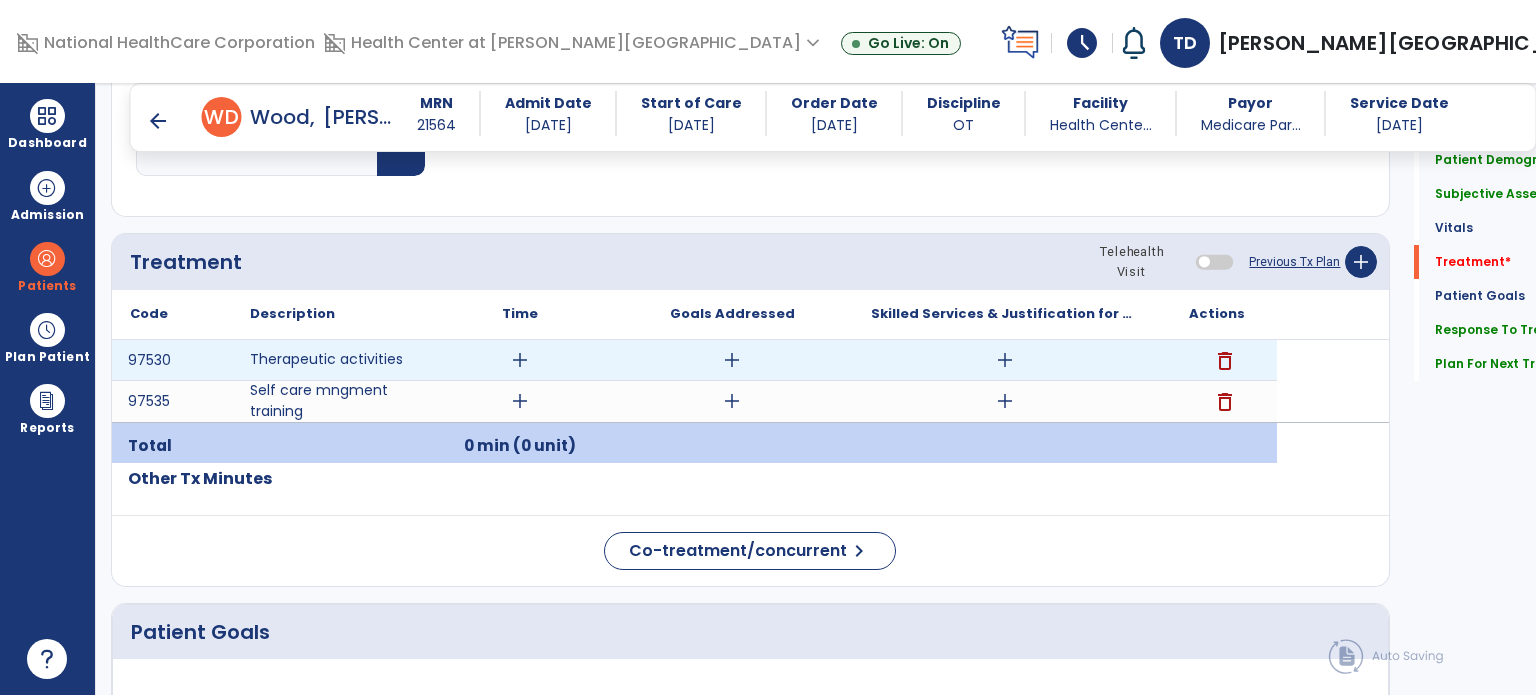 type on "**********" 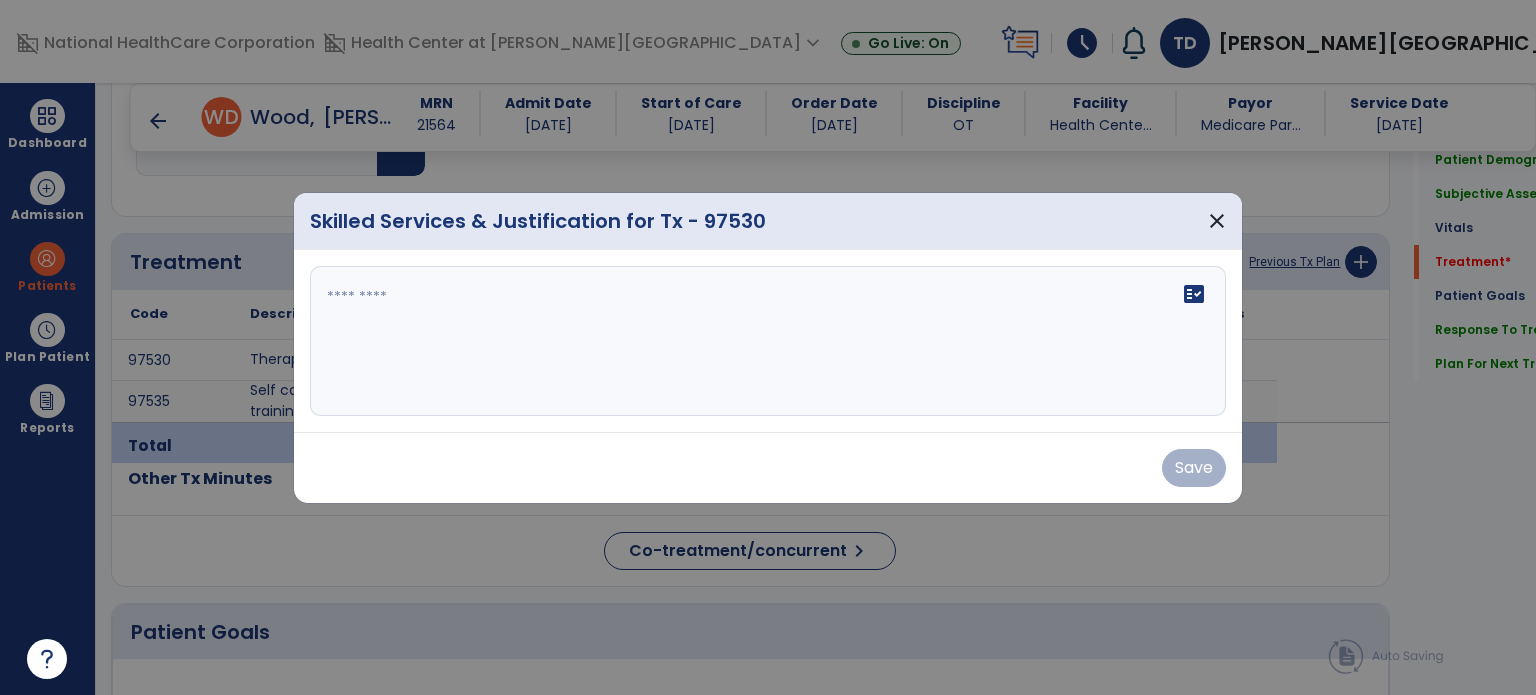 click on "fact_check" at bounding box center (768, 341) 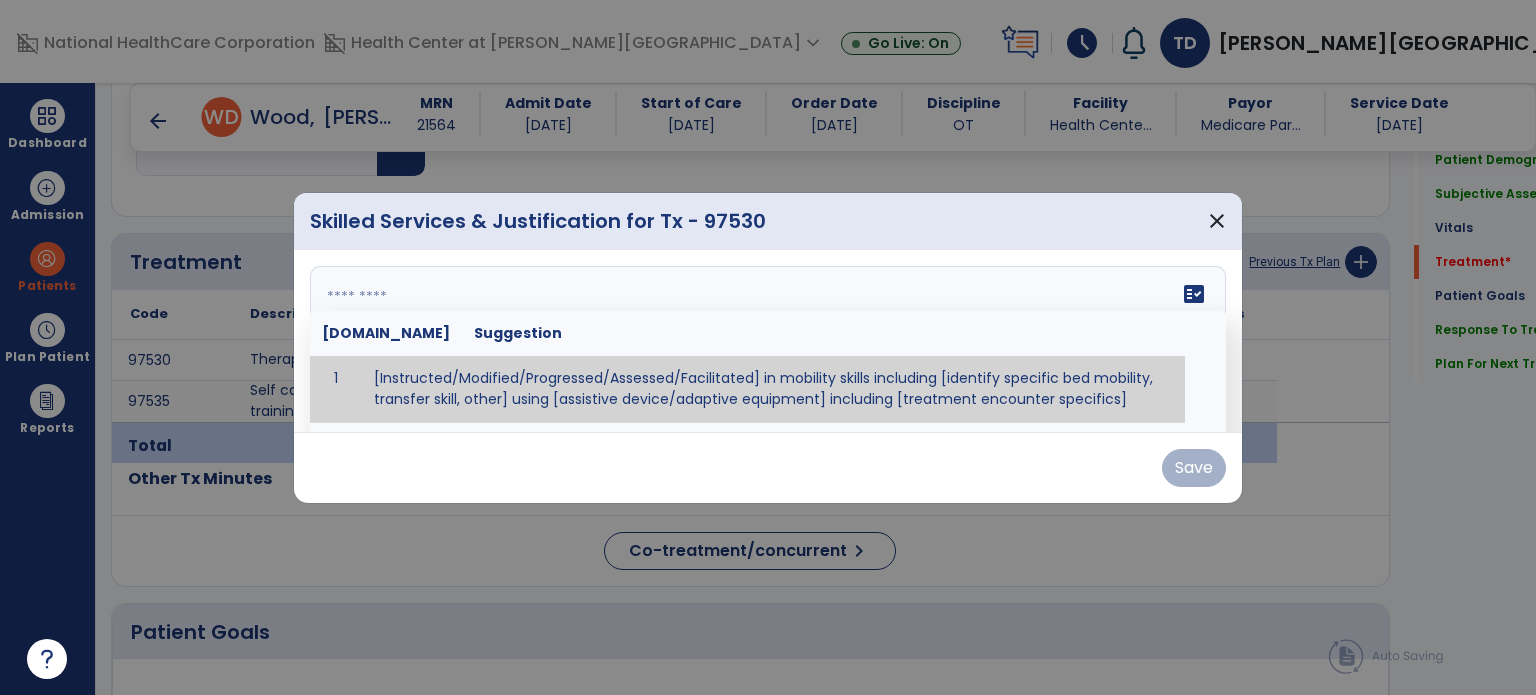paste on "**********" 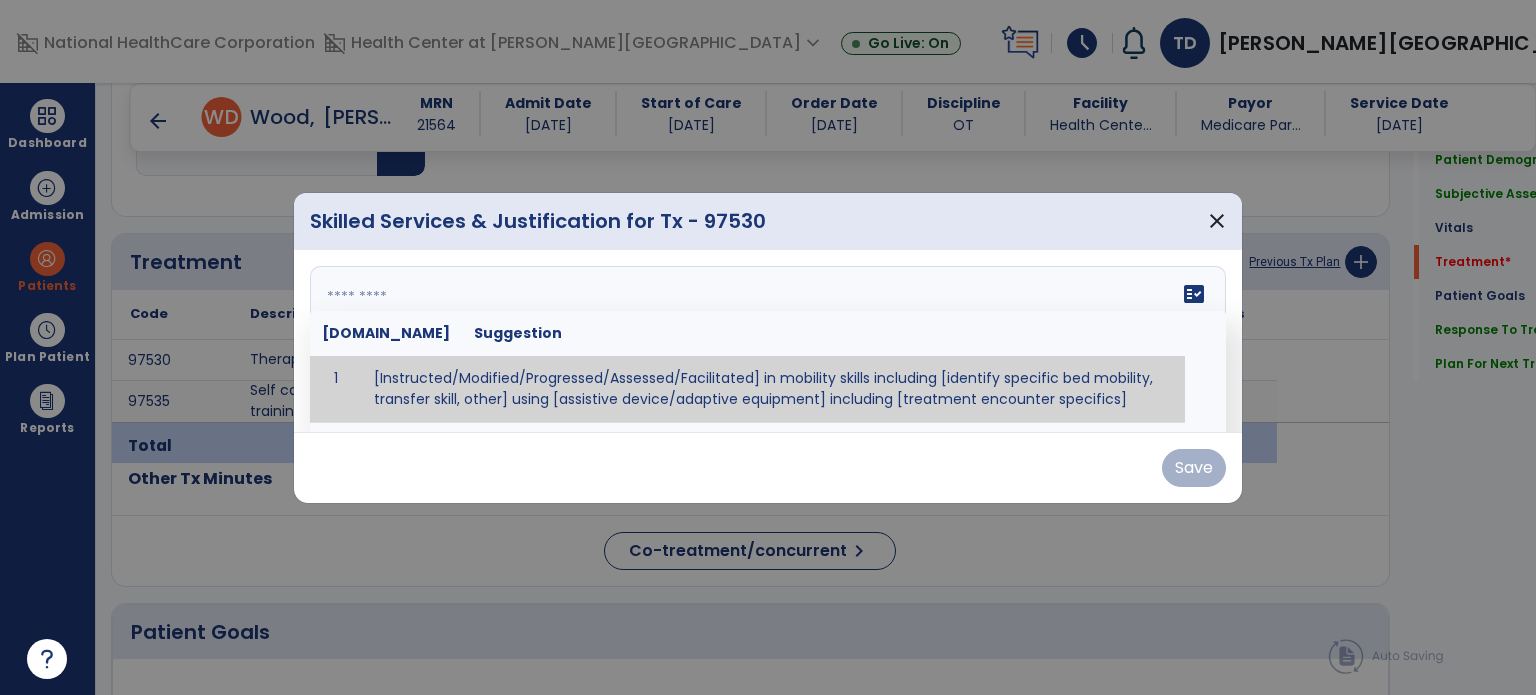 type on "**********" 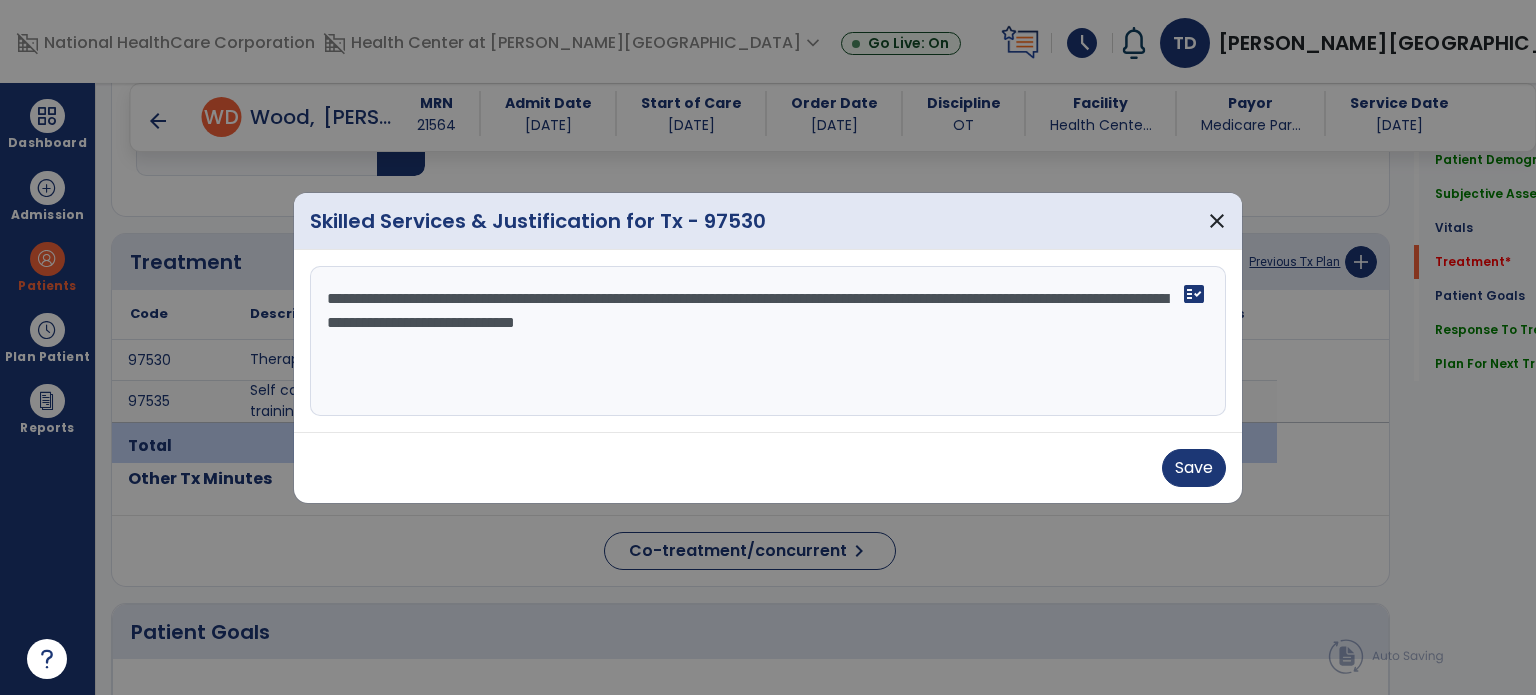 type 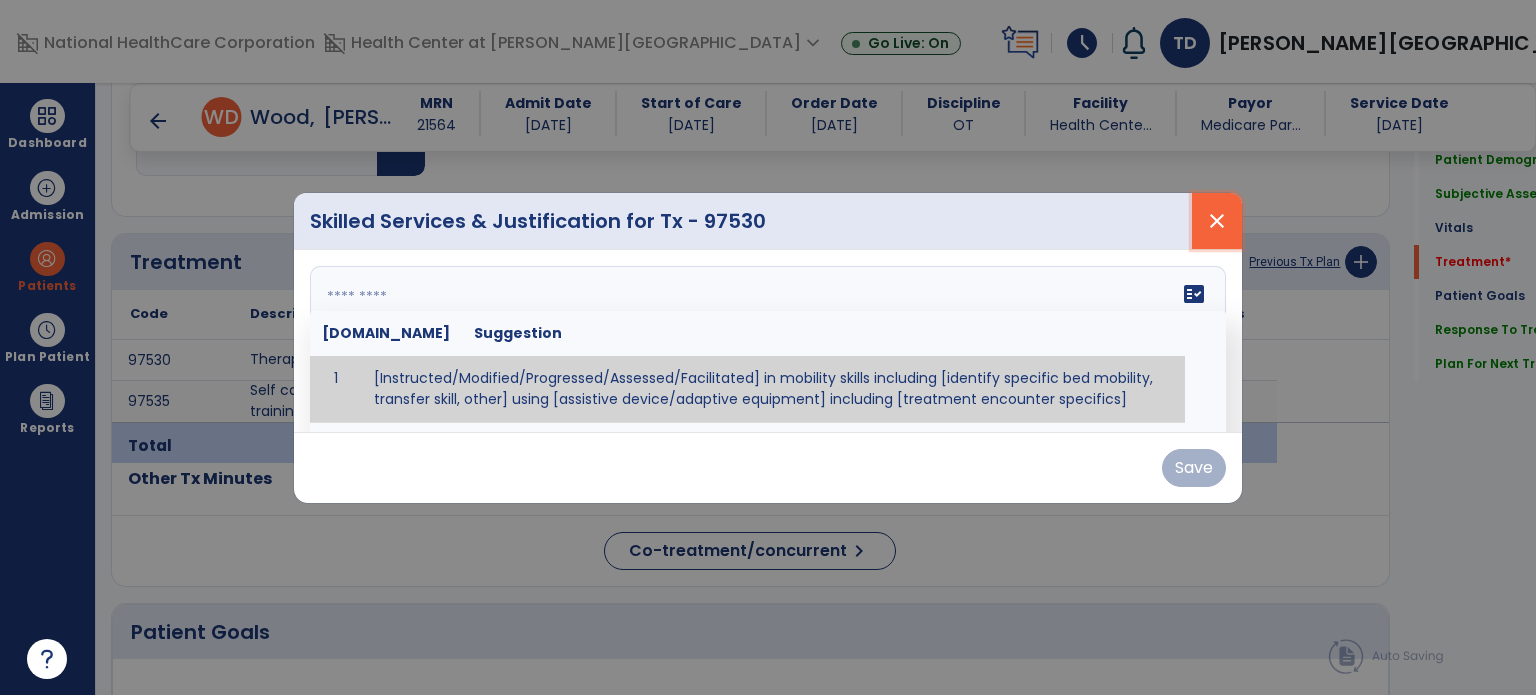 click on "close" at bounding box center [1217, 221] 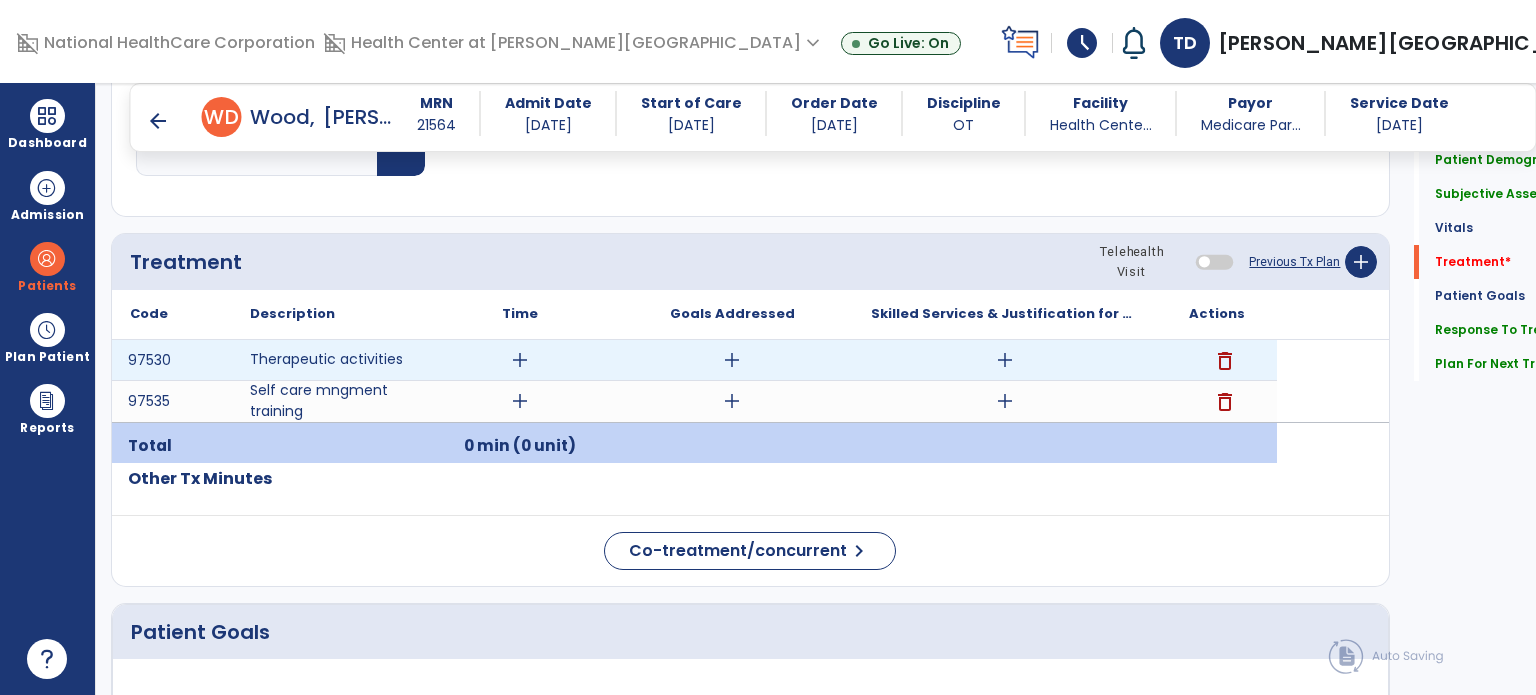 click on "add" at bounding box center (1005, 360) 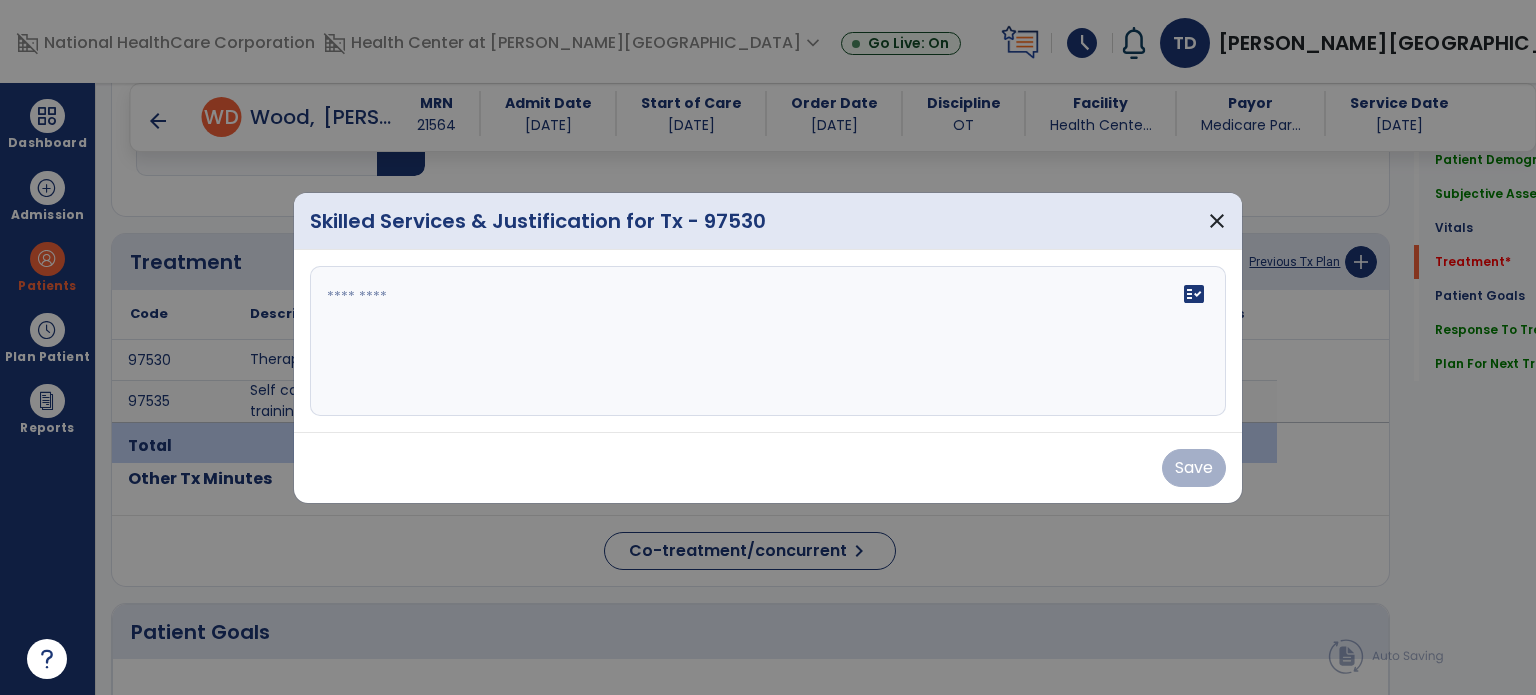click on "fact_check" at bounding box center [768, 341] 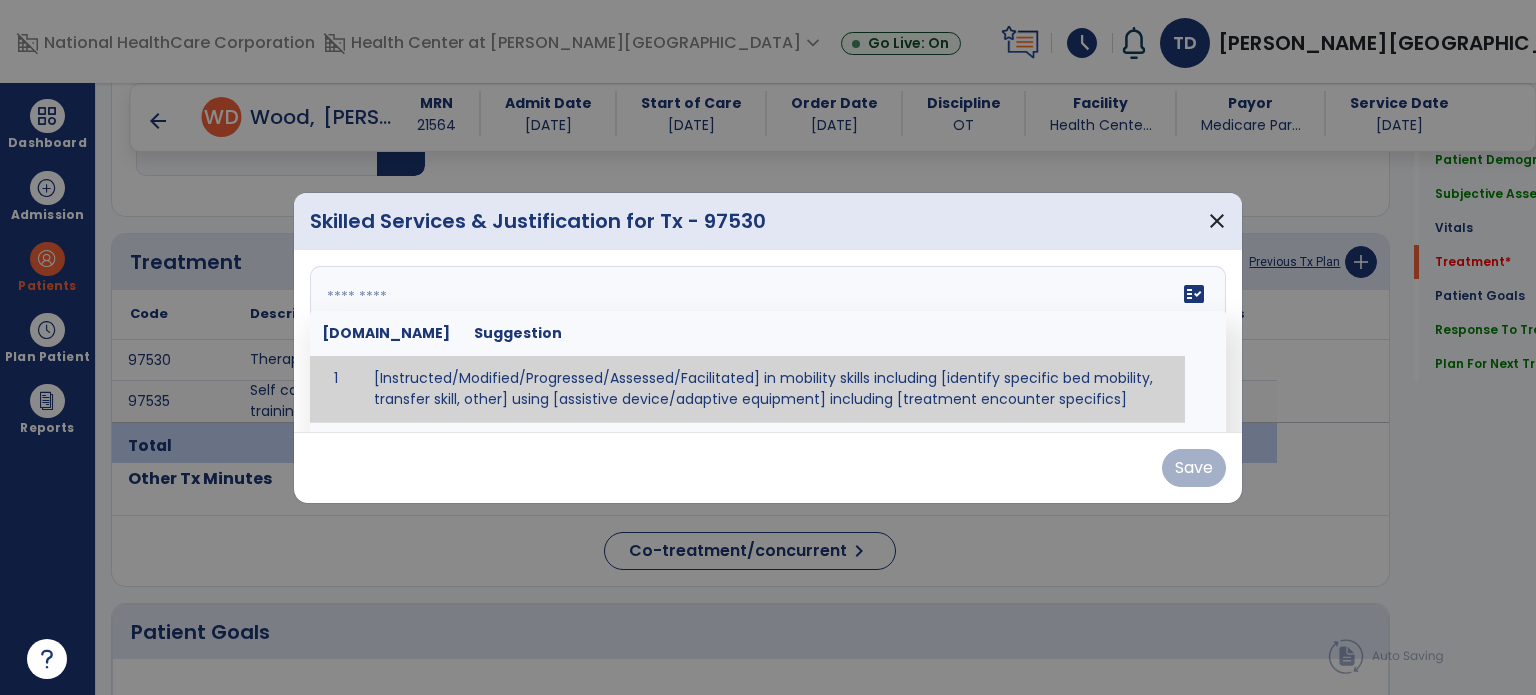 paste on "**********" 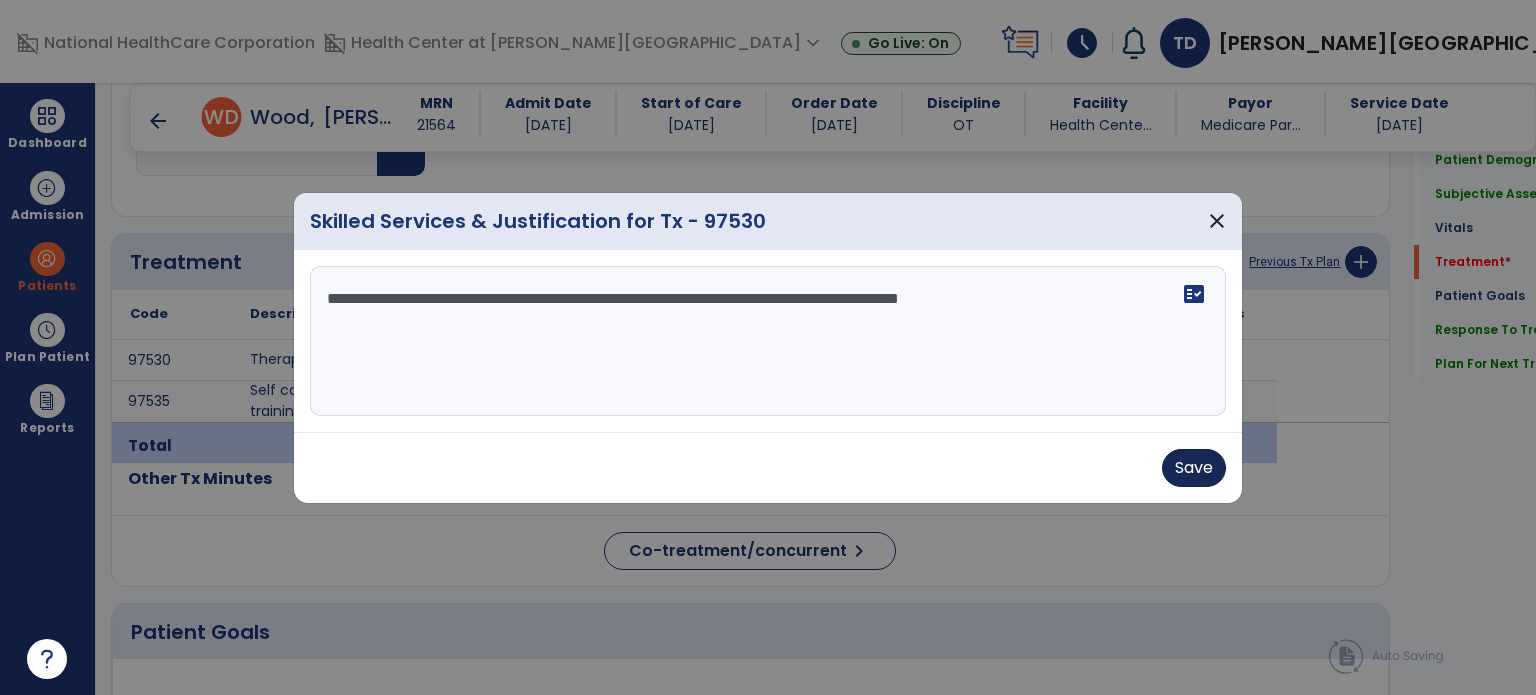 type on "**********" 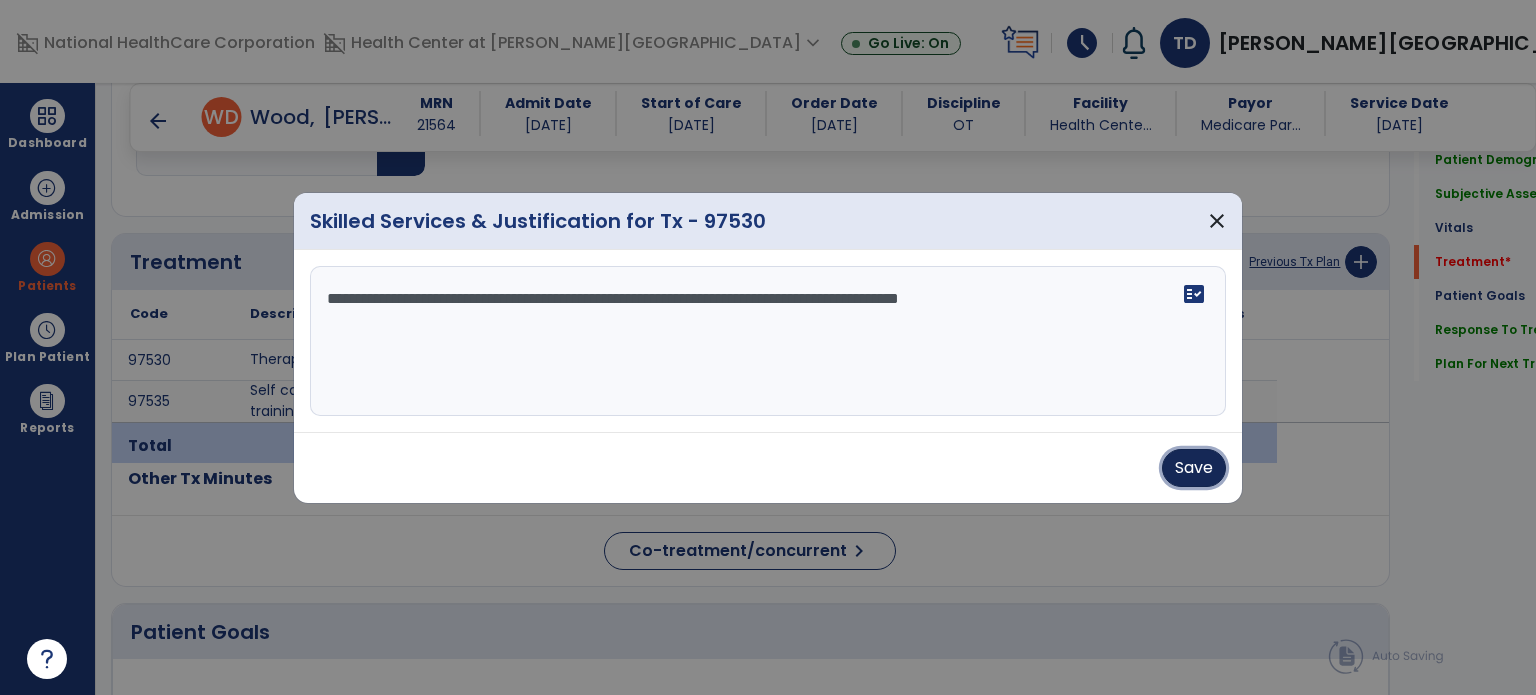 click on "Save" at bounding box center (1194, 468) 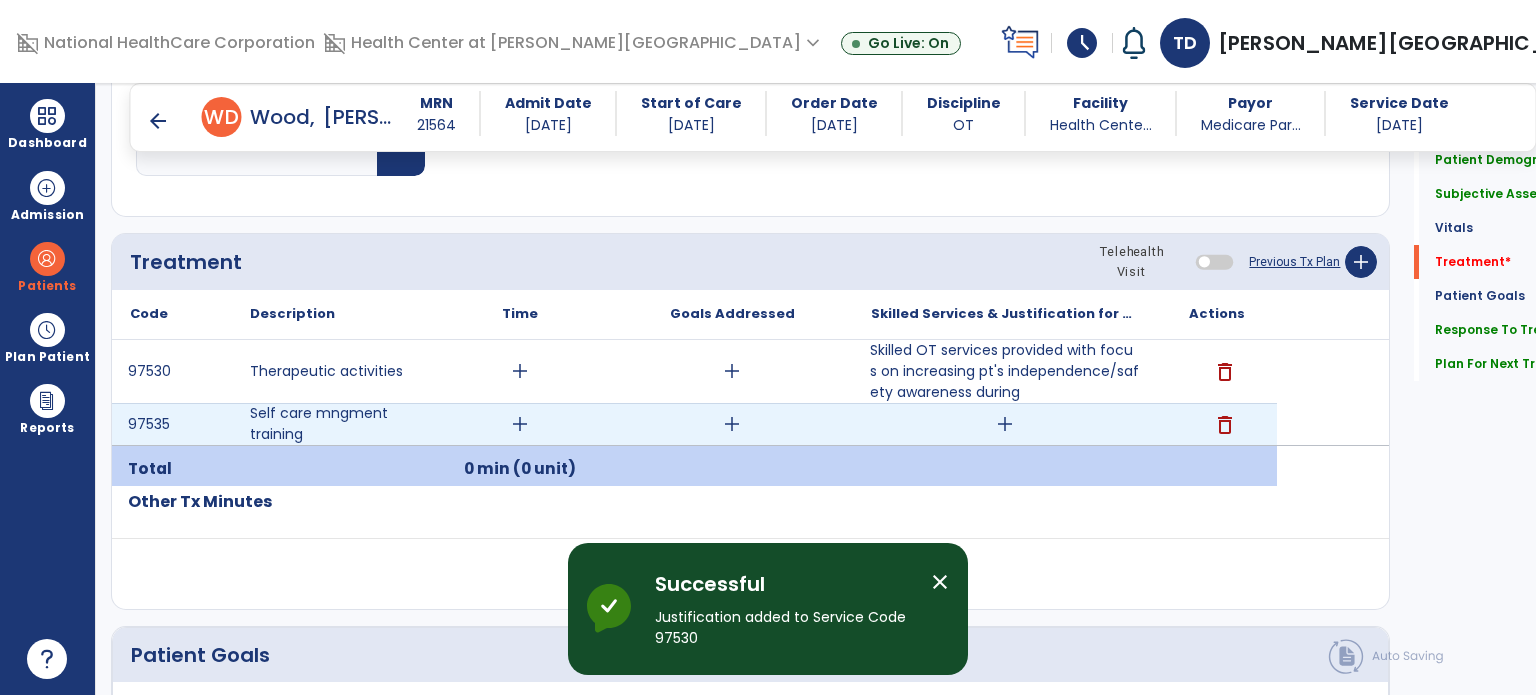 click on "add" at bounding box center (1005, 424) 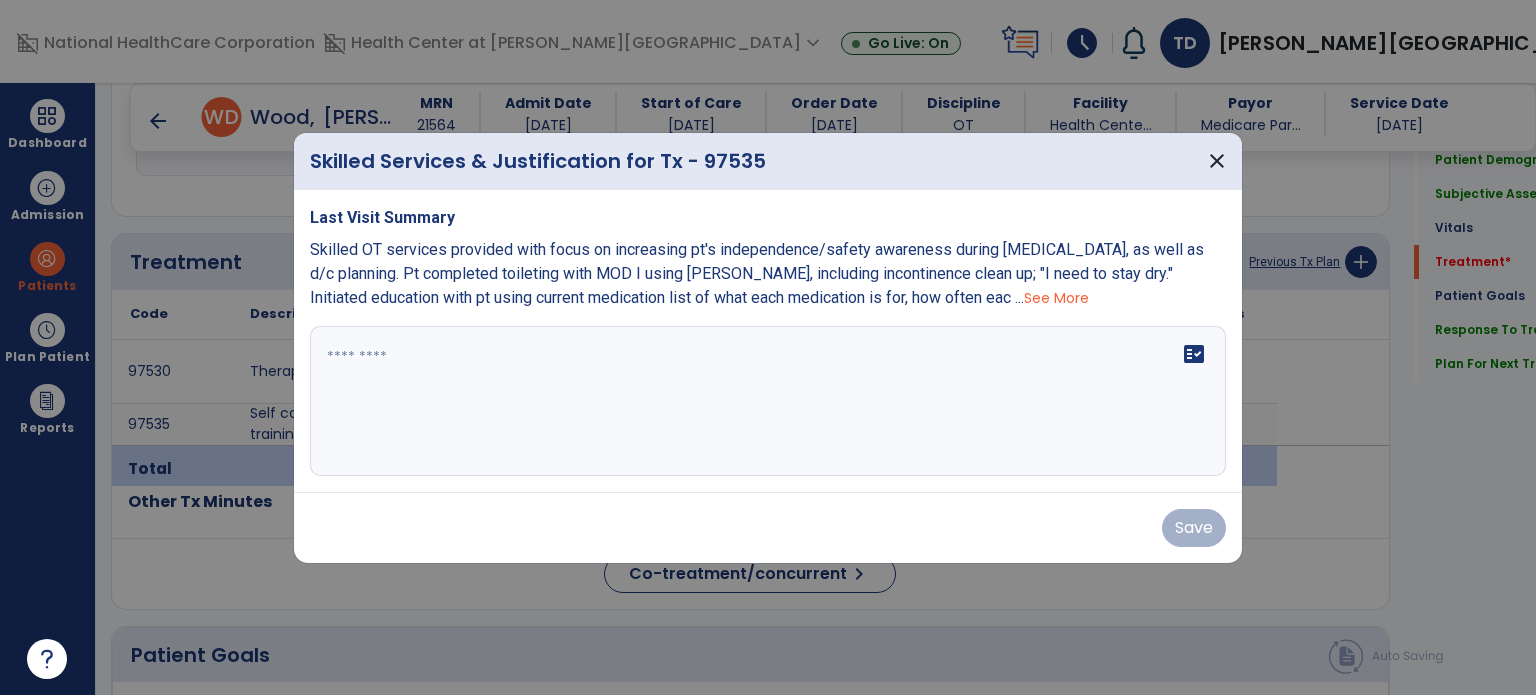 click on "fact_check" at bounding box center [768, 401] 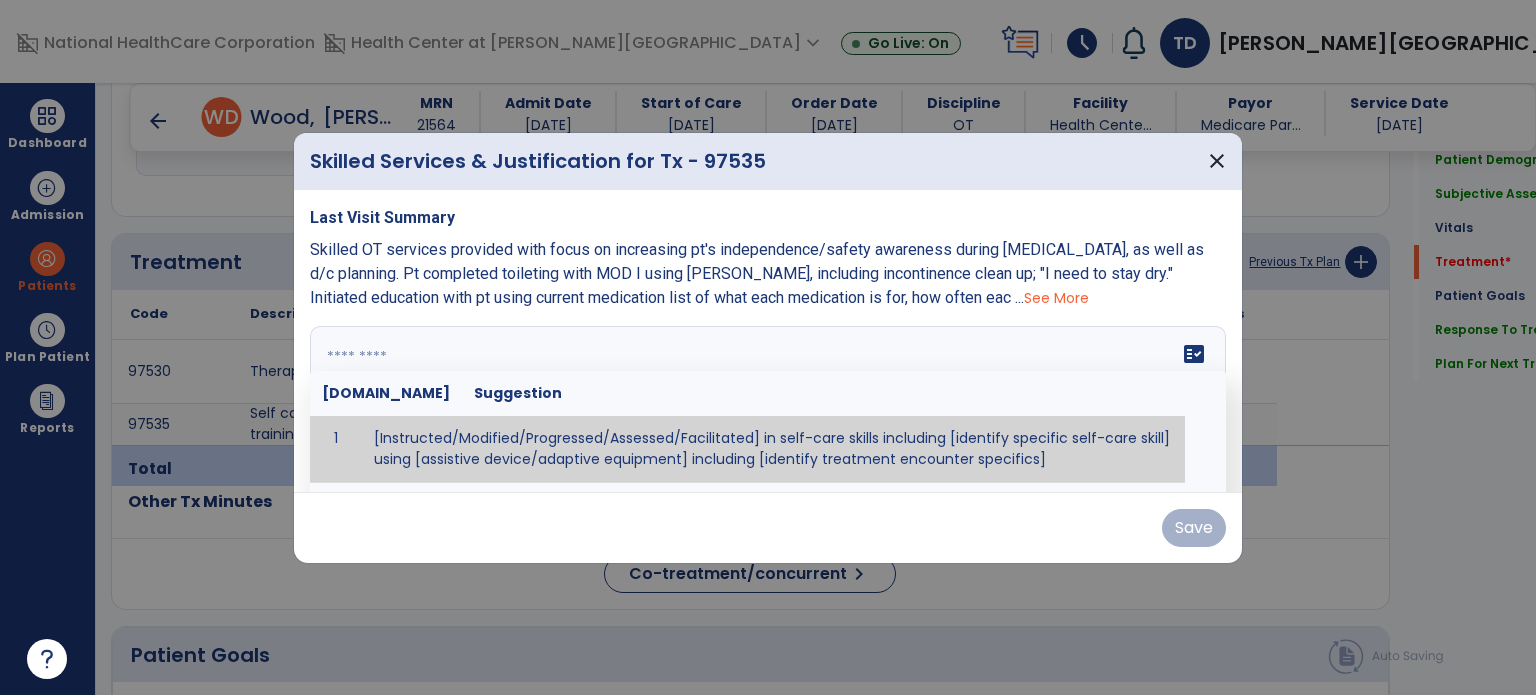 paste on "**********" 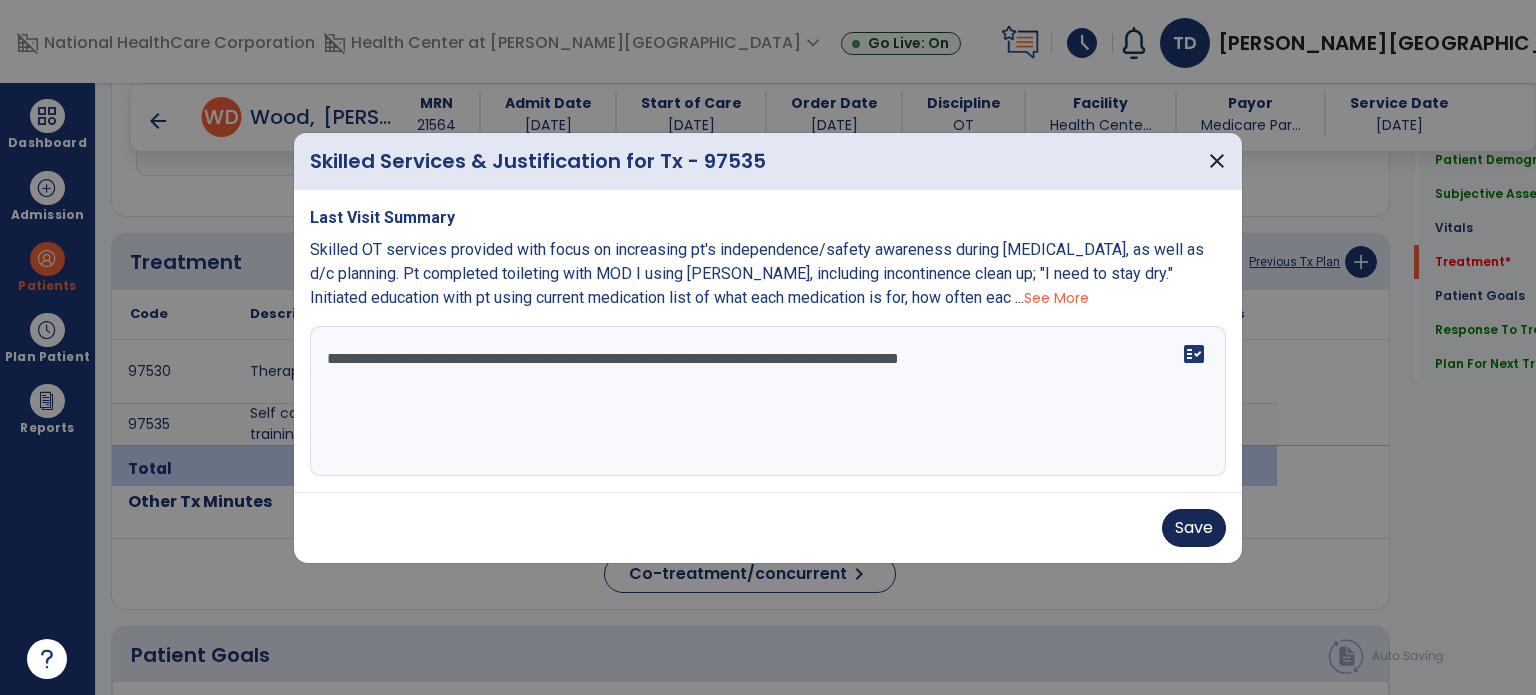 type on "**********" 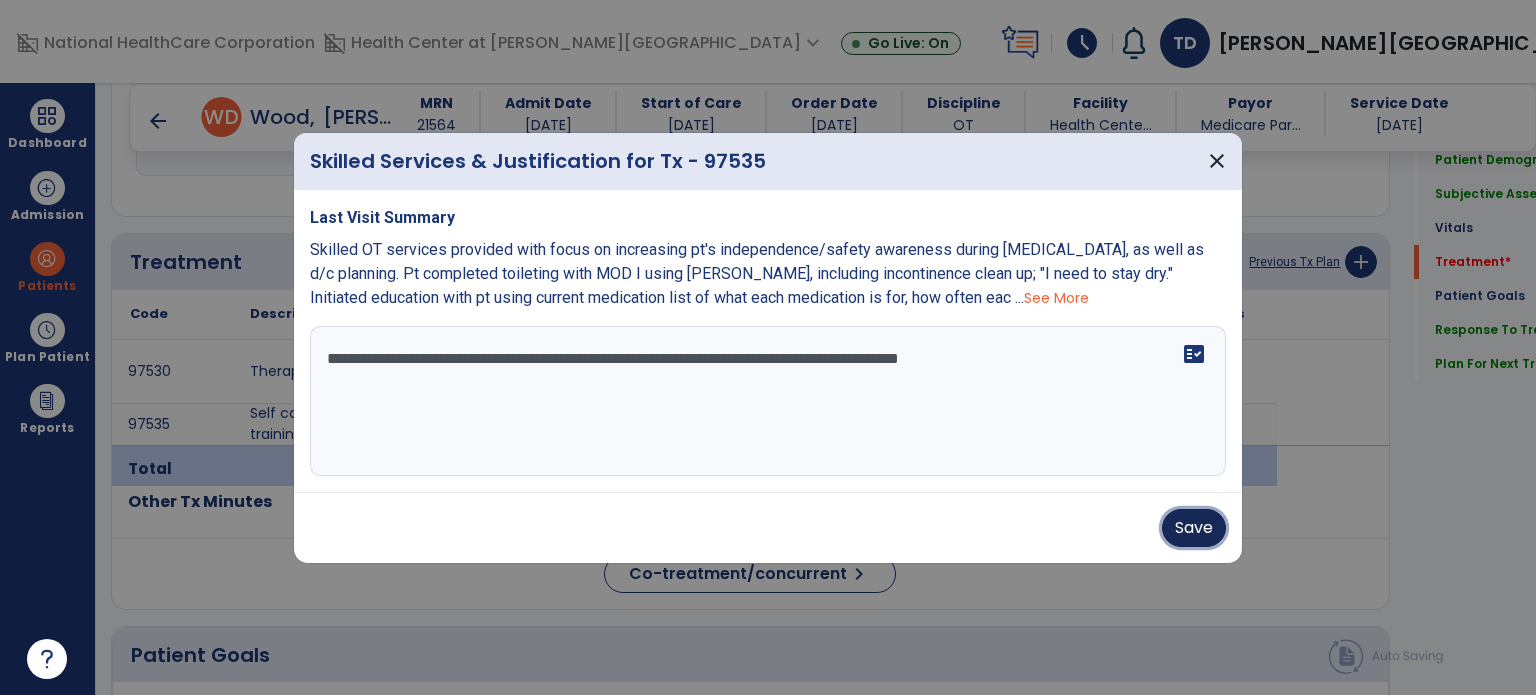 click on "Save" at bounding box center [1194, 528] 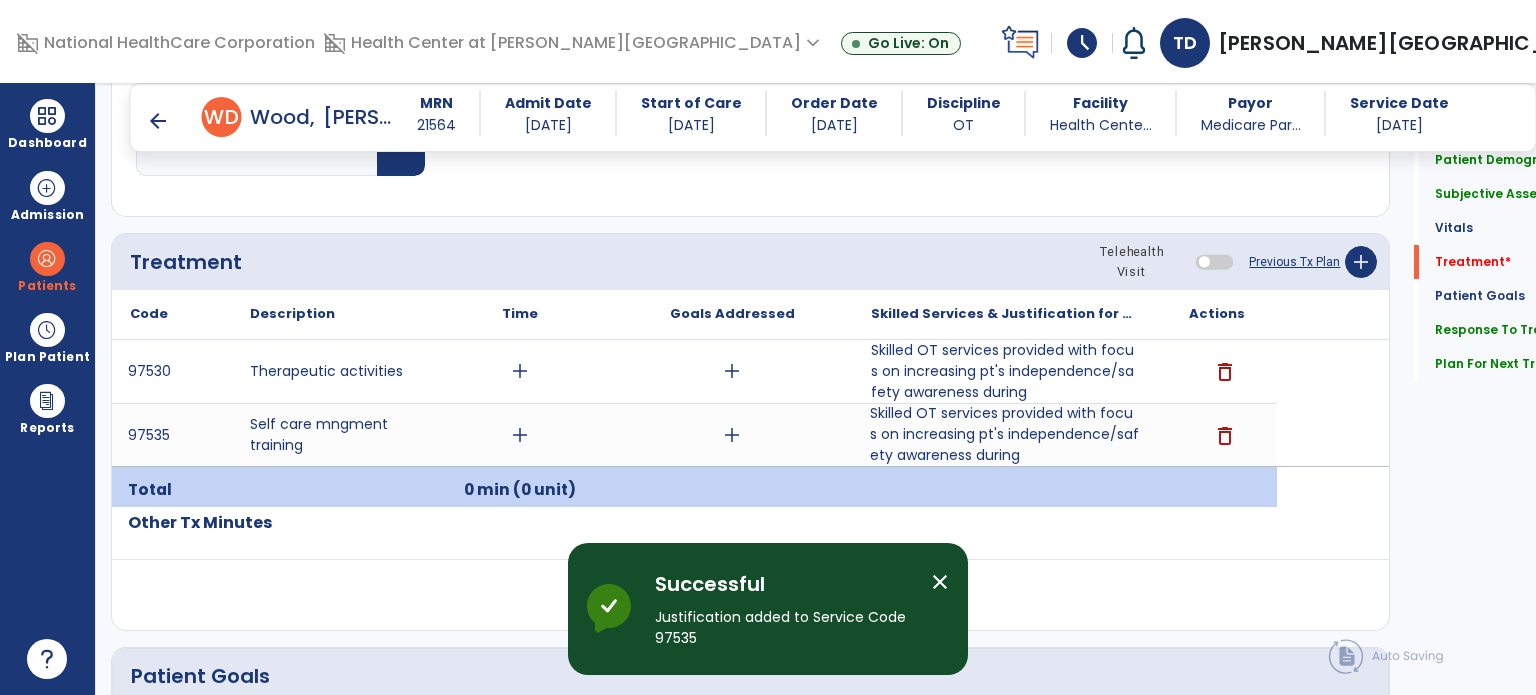 click on "arrow_back" at bounding box center (158, 121) 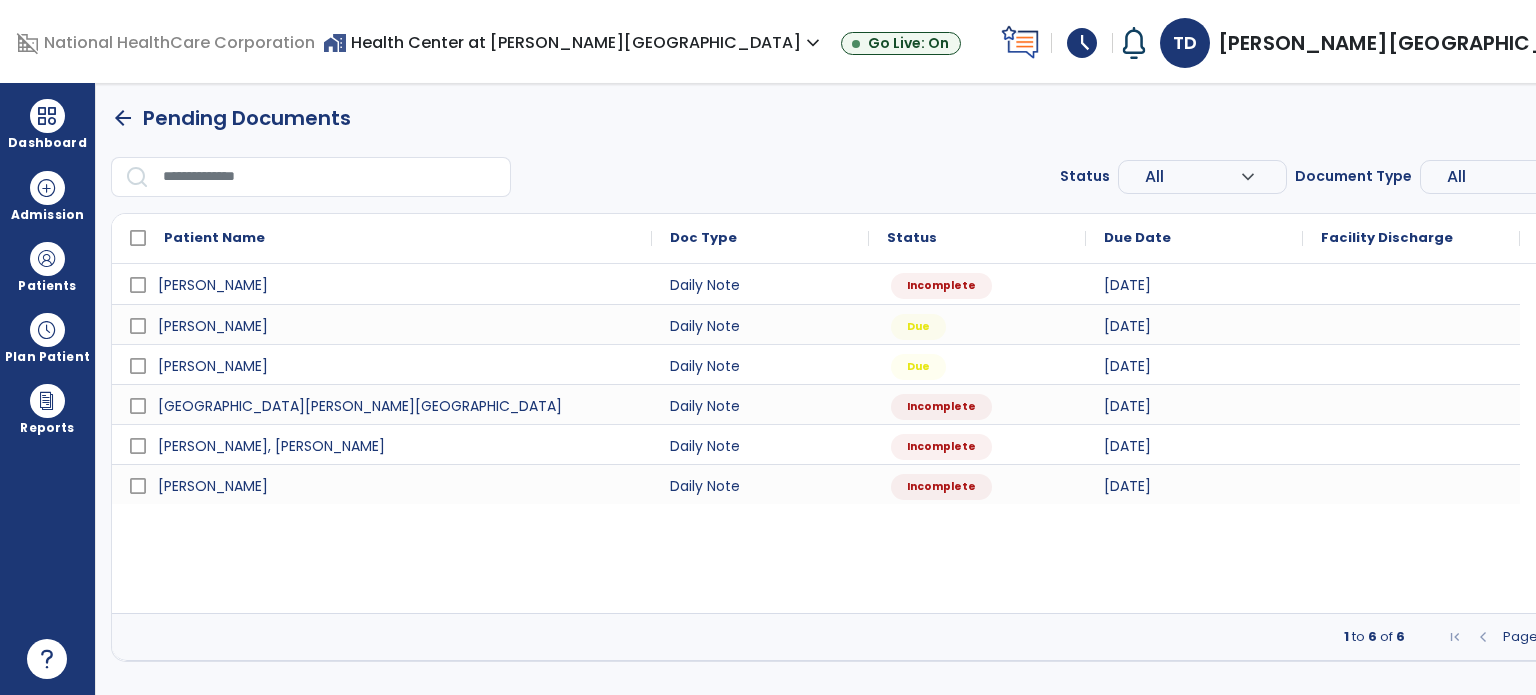 scroll, scrollTop: 0, scrollLeft: 0, axis: both 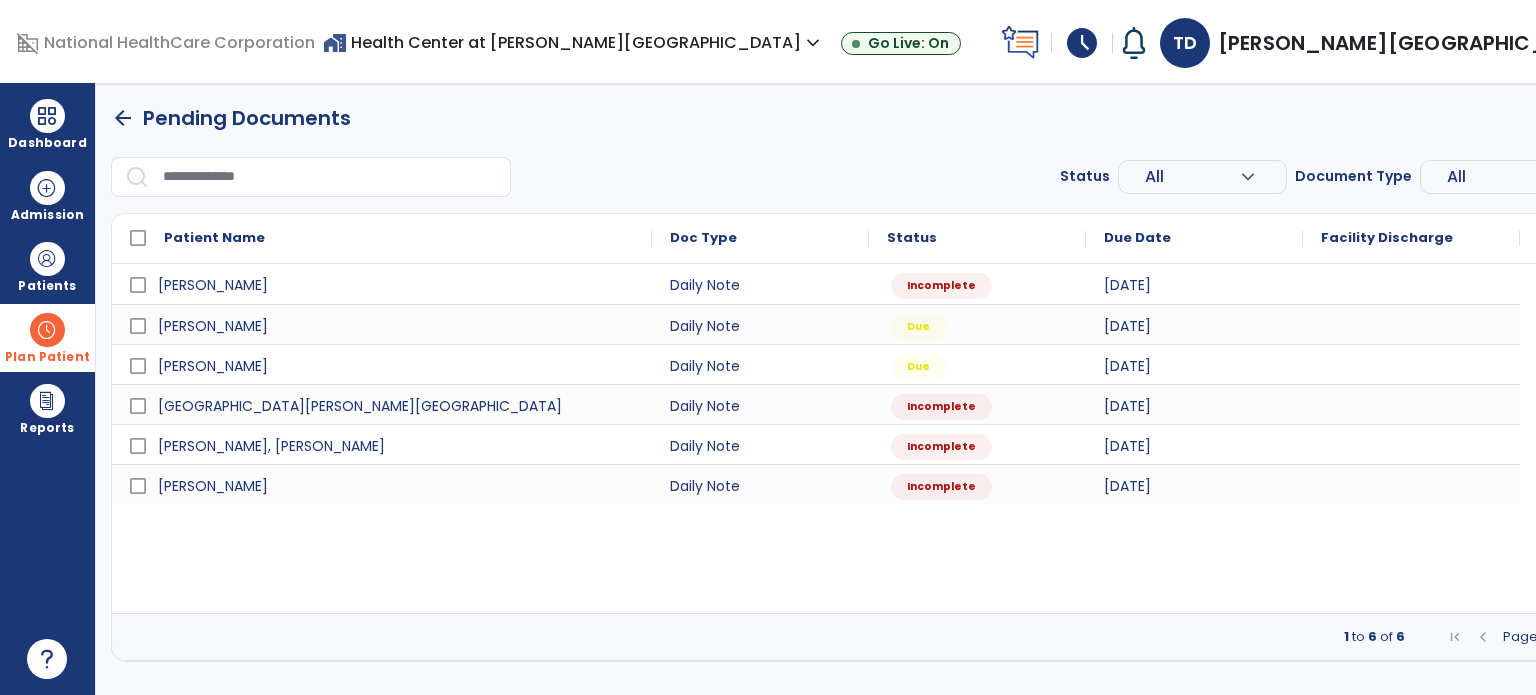 click at bounding box center (47, 330) 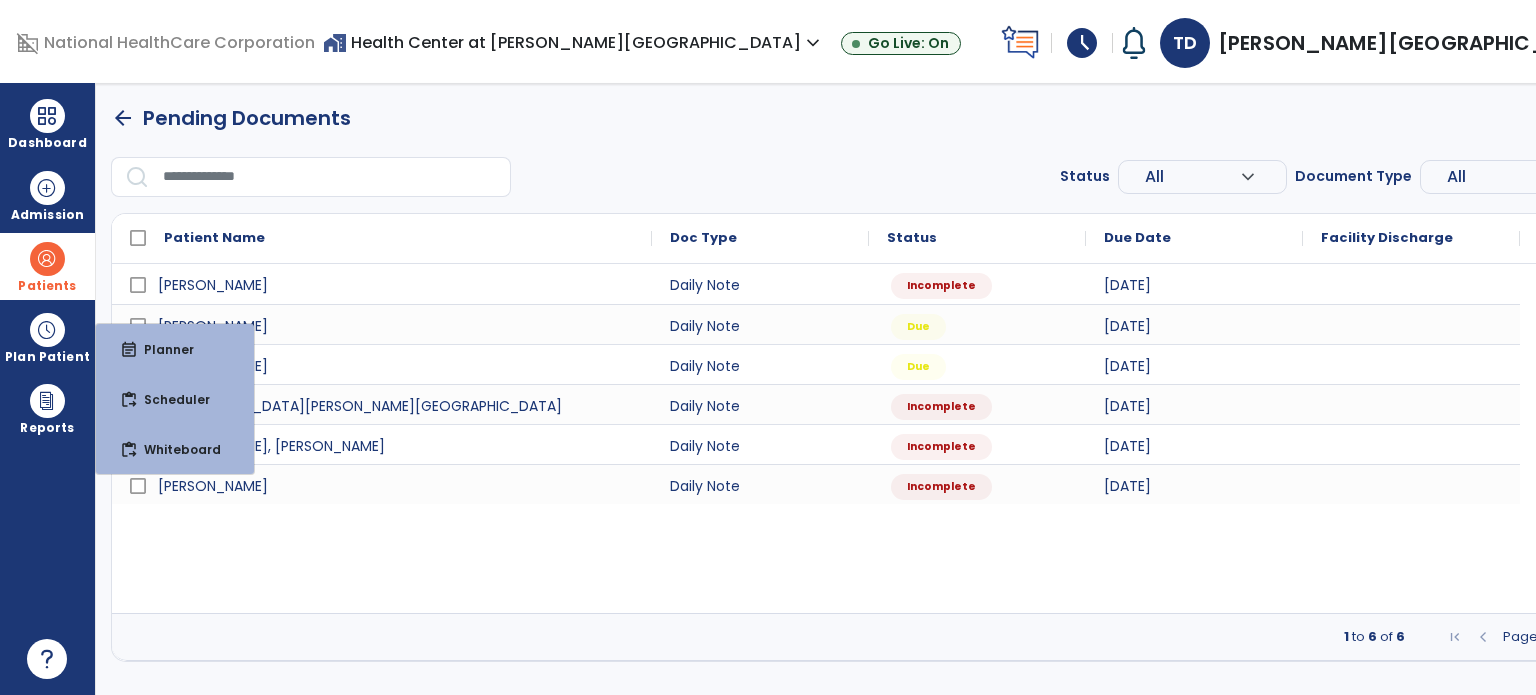 click at bounding box center (47, 259) 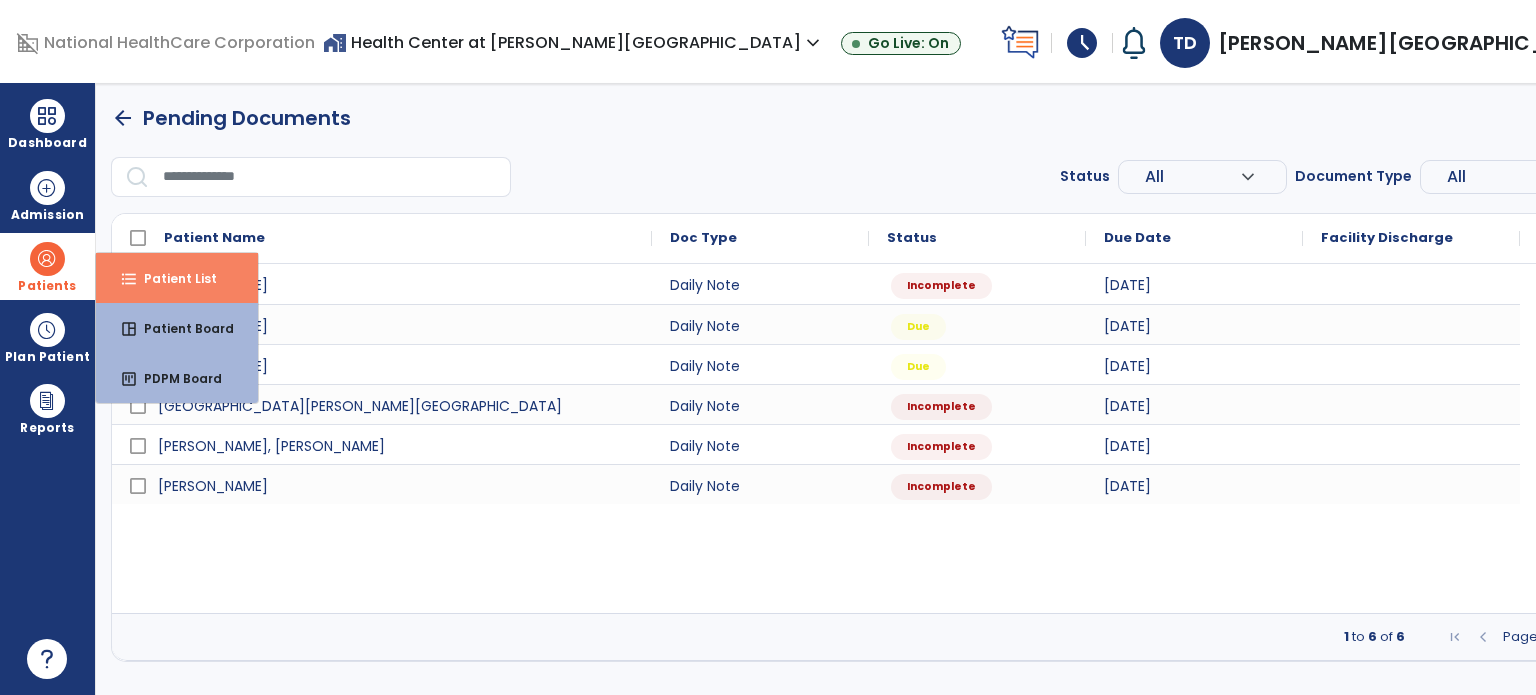 click on "format_list_bulleted" at bounding box center (129, 279) 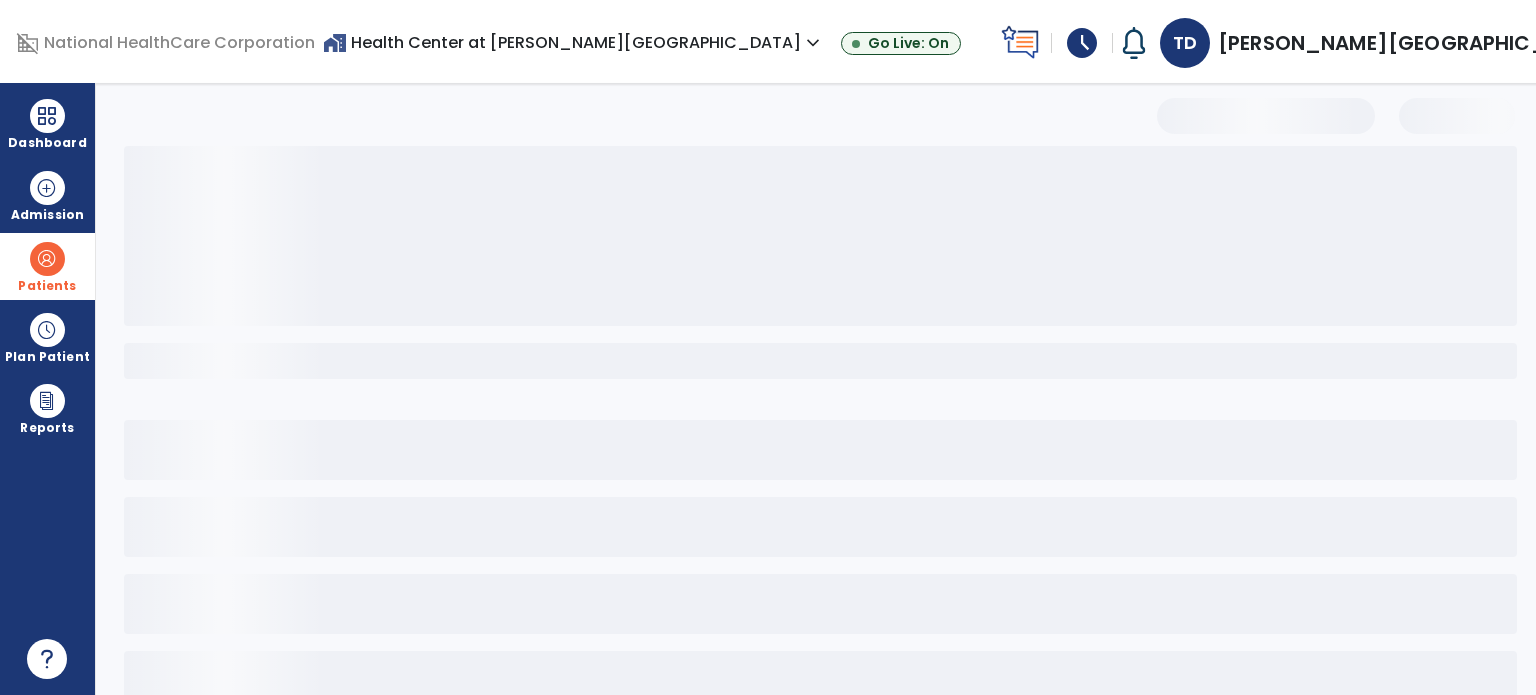 select on "***" 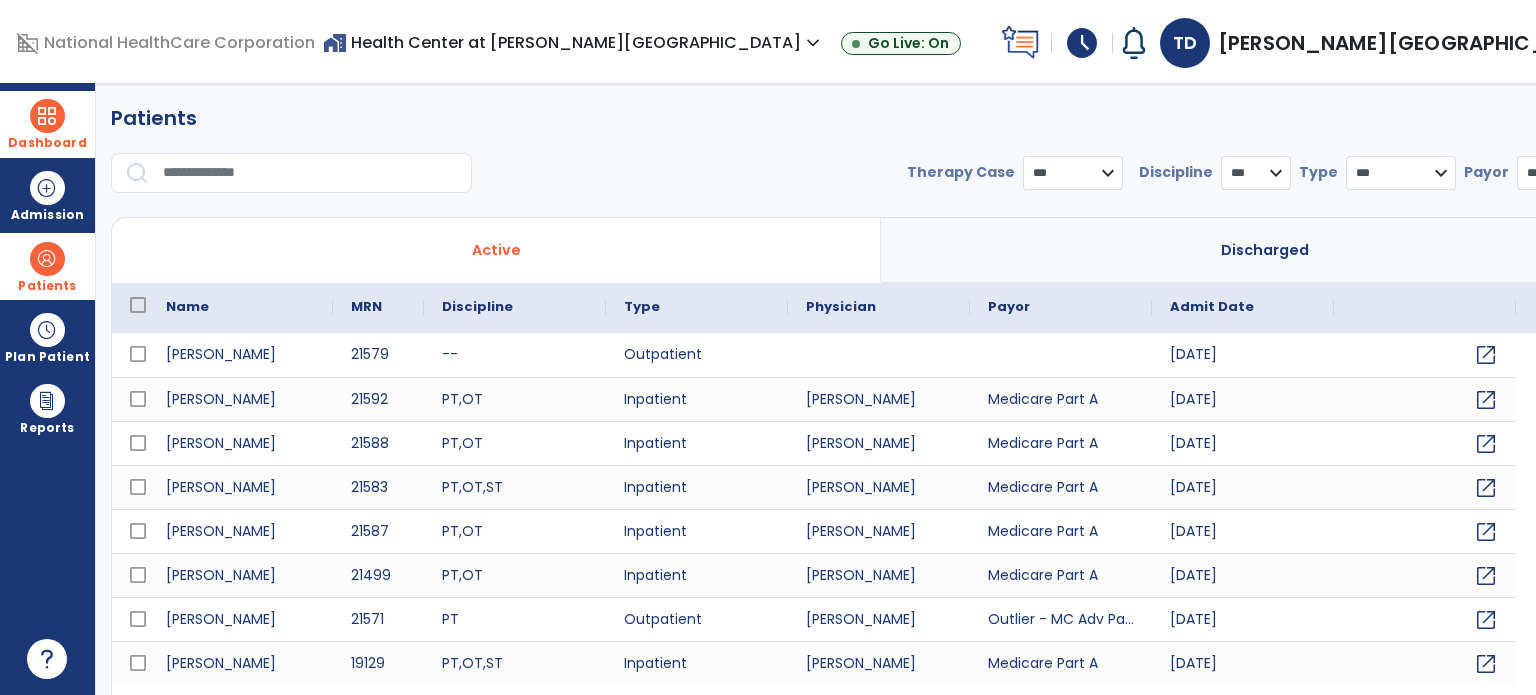 click on "Dashboard" at bounding box center (47, 124) 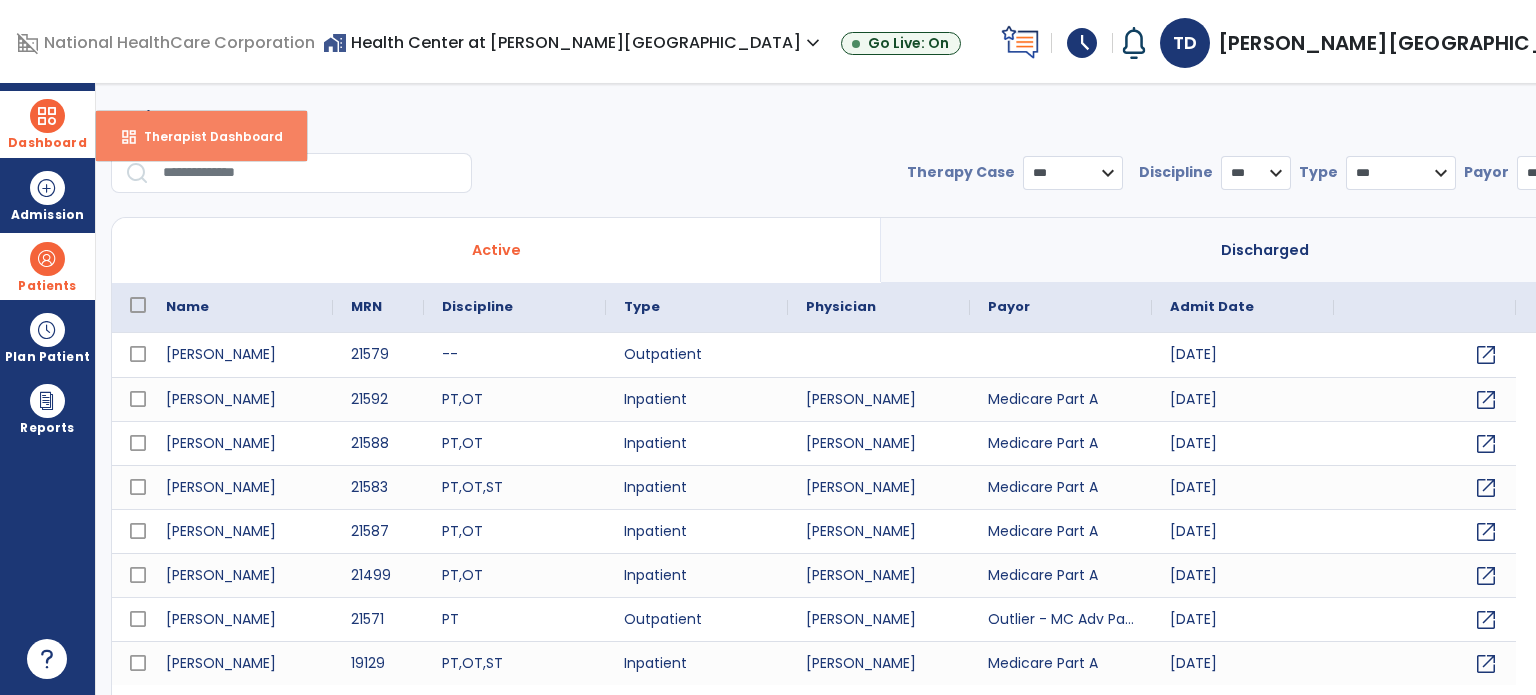 click on "Therapist Dashboard" at bounding box center (205, 136) 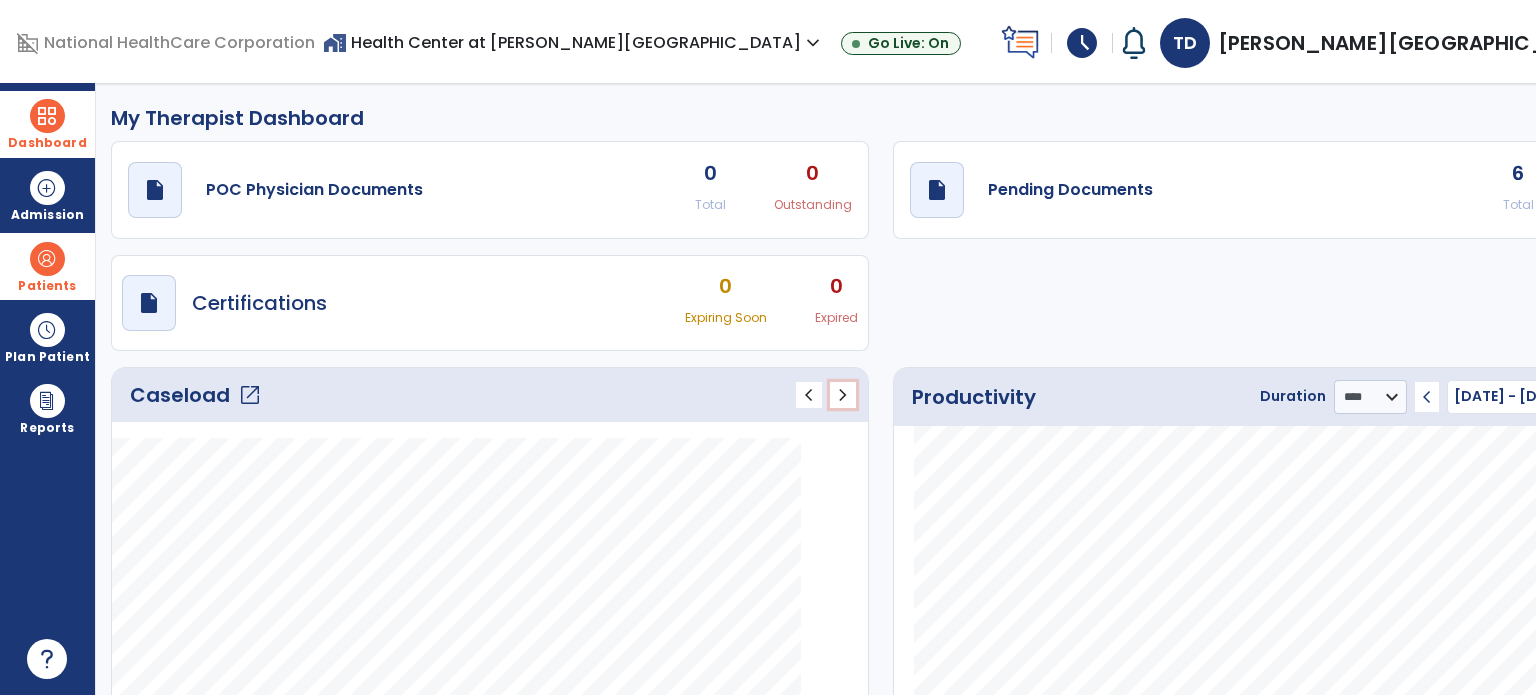 click on "chevron_right" 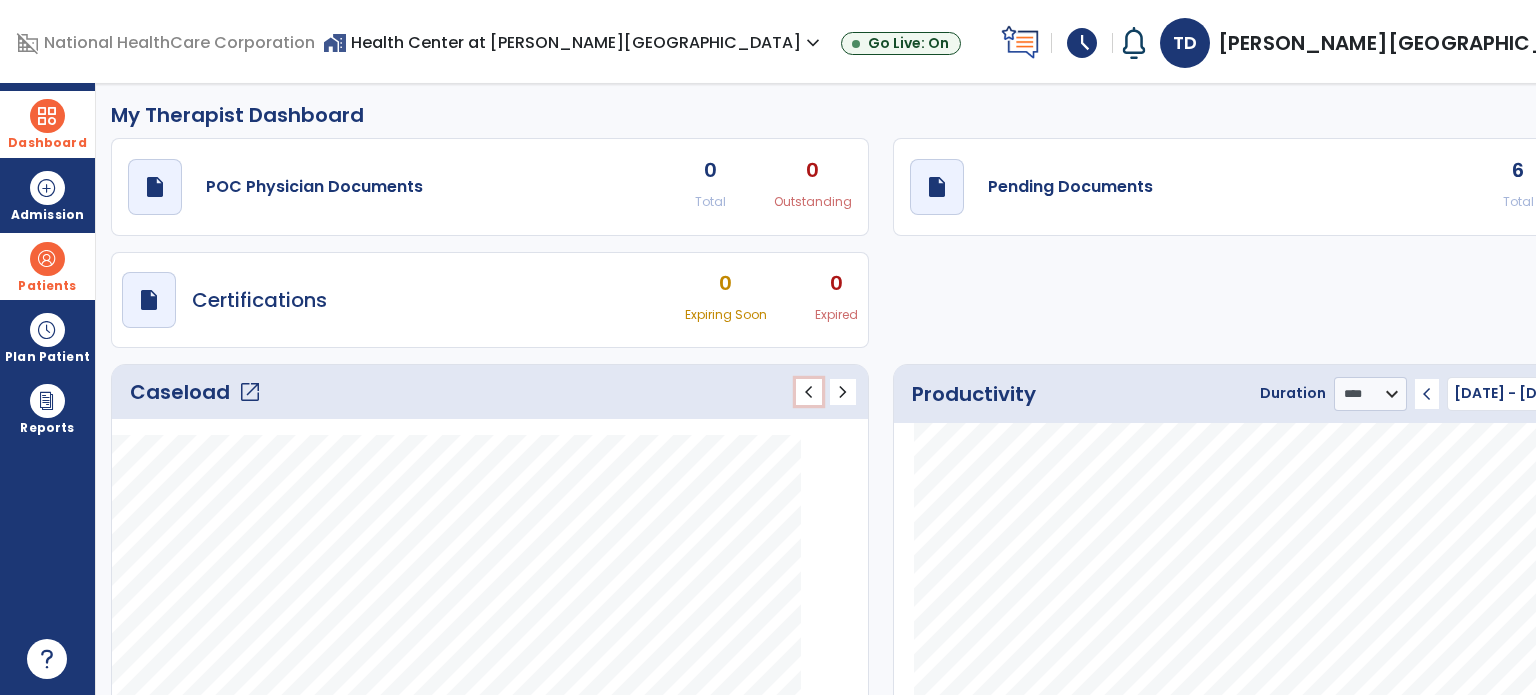 click on "chevron_left" 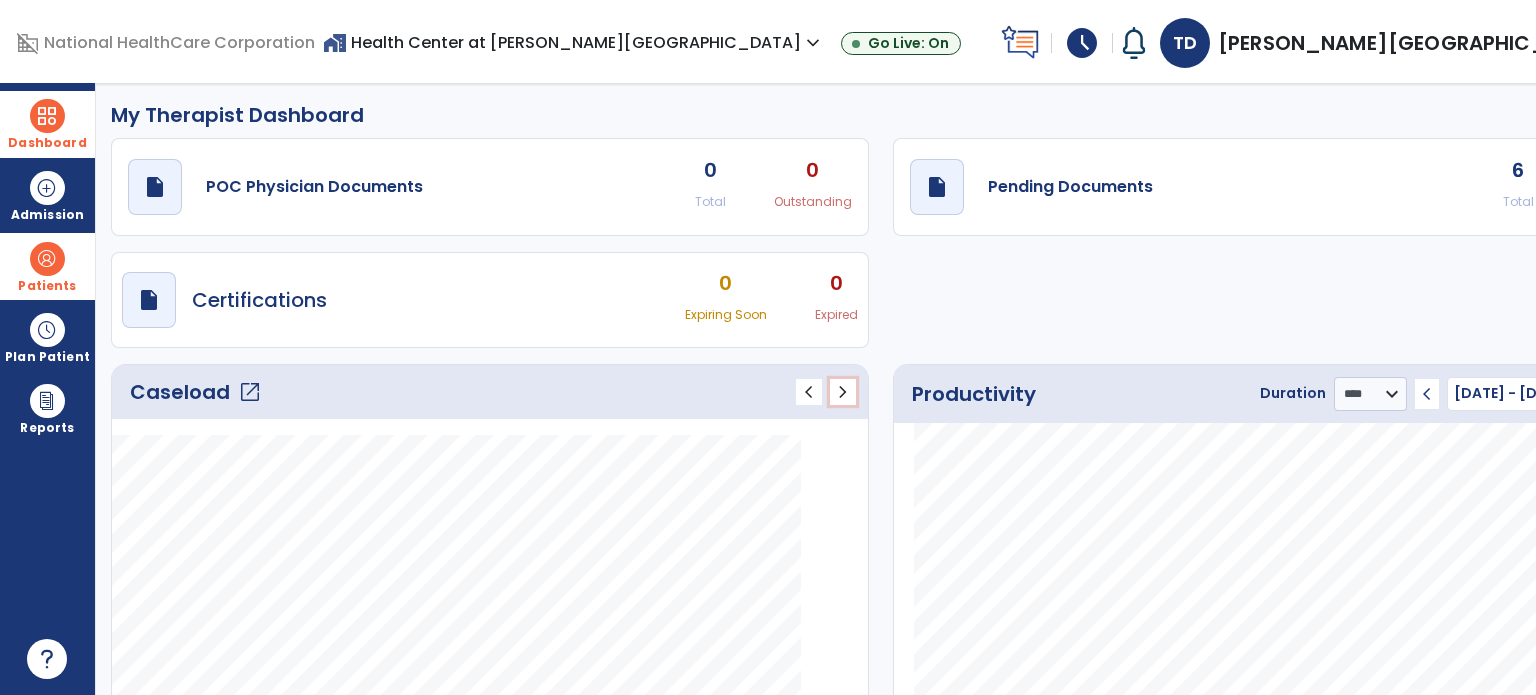 click on "chevron_right" 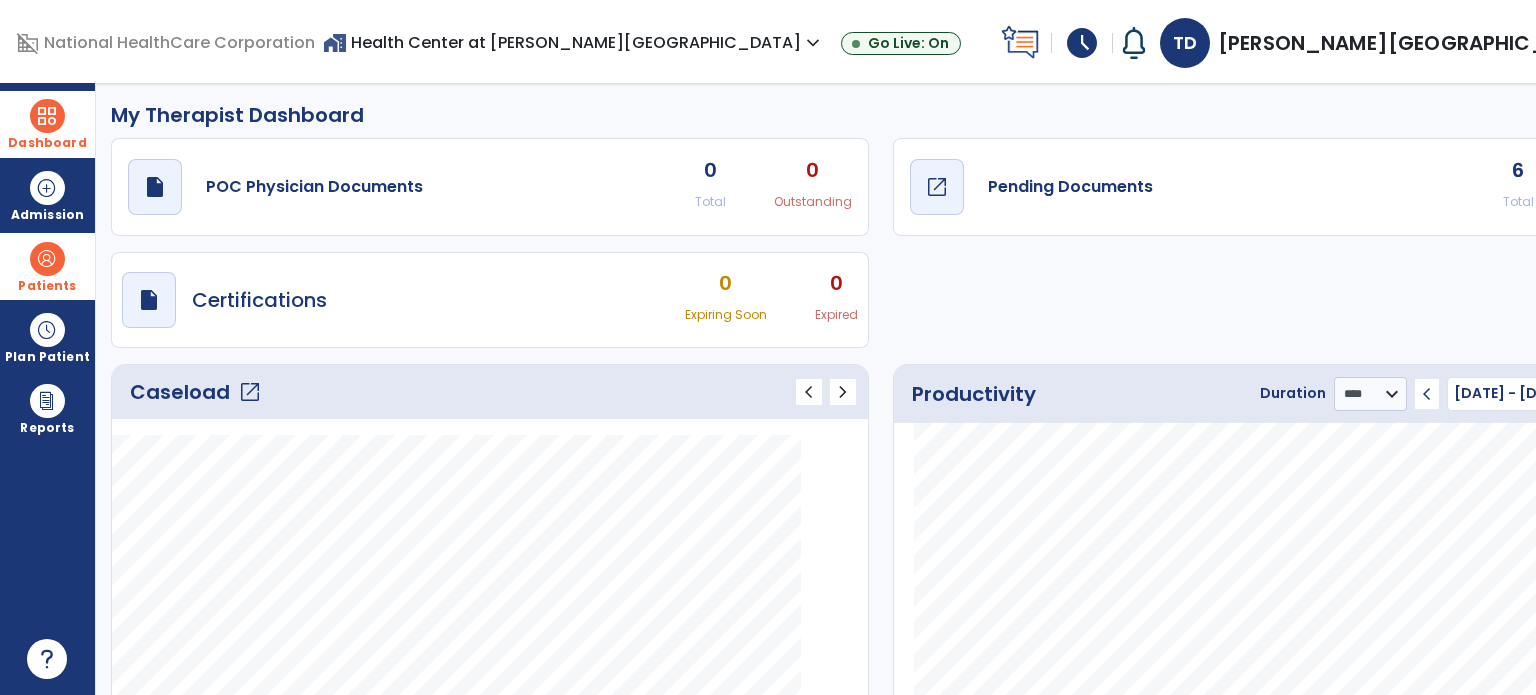 click on "Pending Documents" 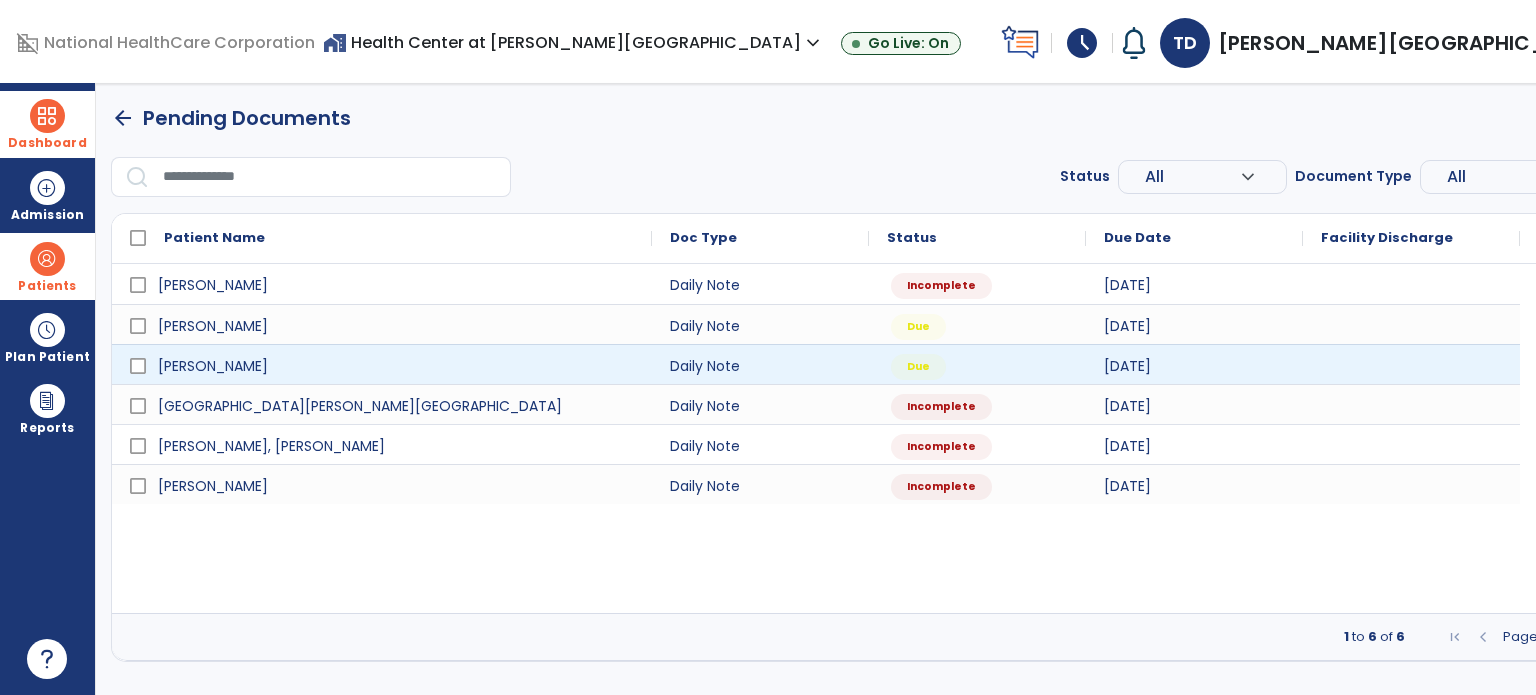 scroll, scrollTop: 0, scrollLeft: 0, axis: both 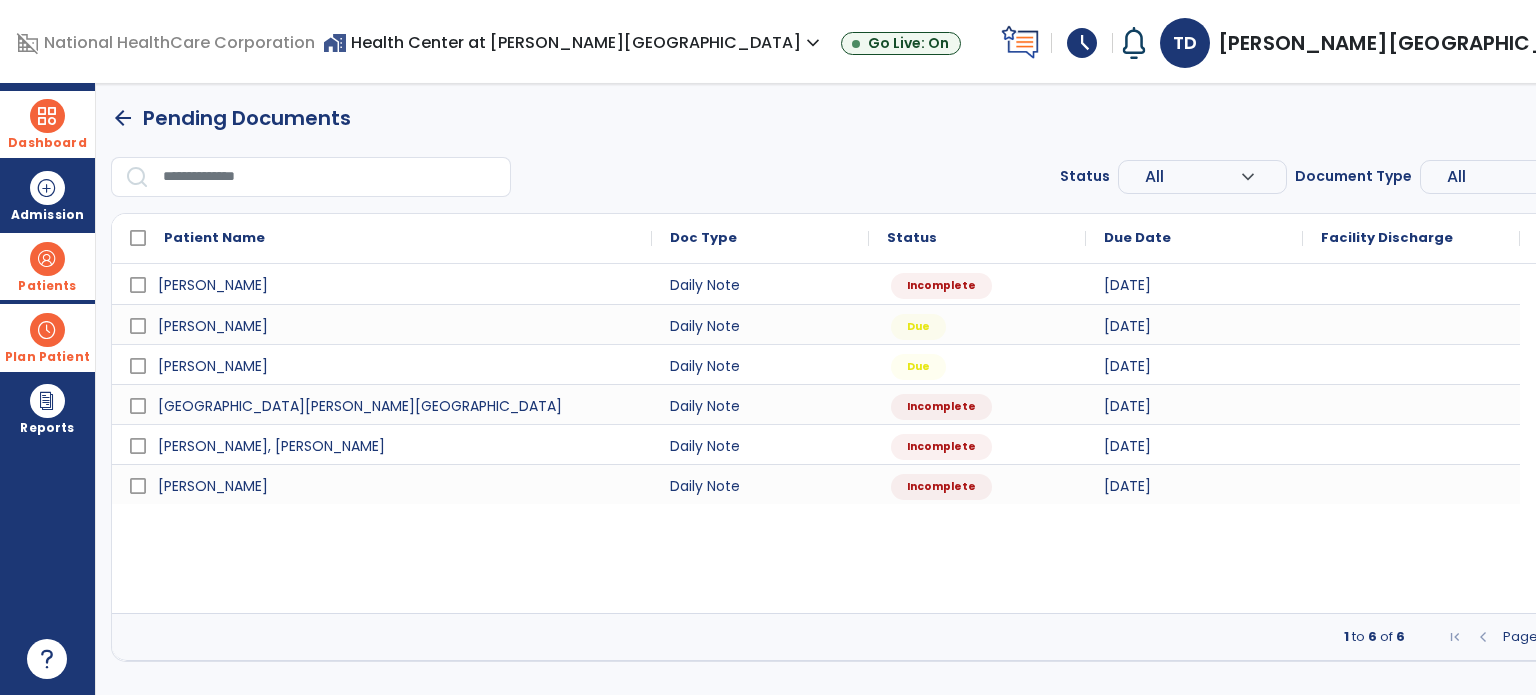 click on "Plan Patient" at bounding box center (47, 266) 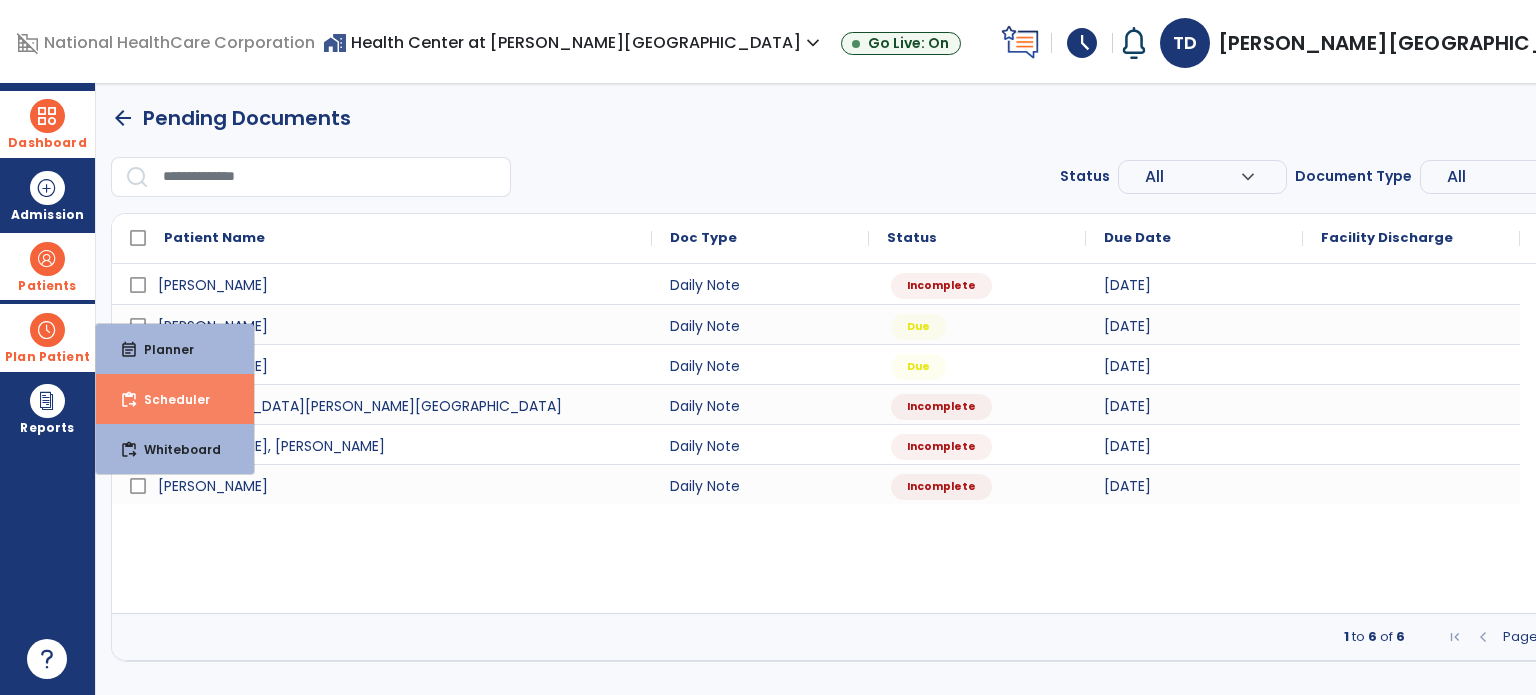 click on "Scheduler" at bounding box center [169, 399] 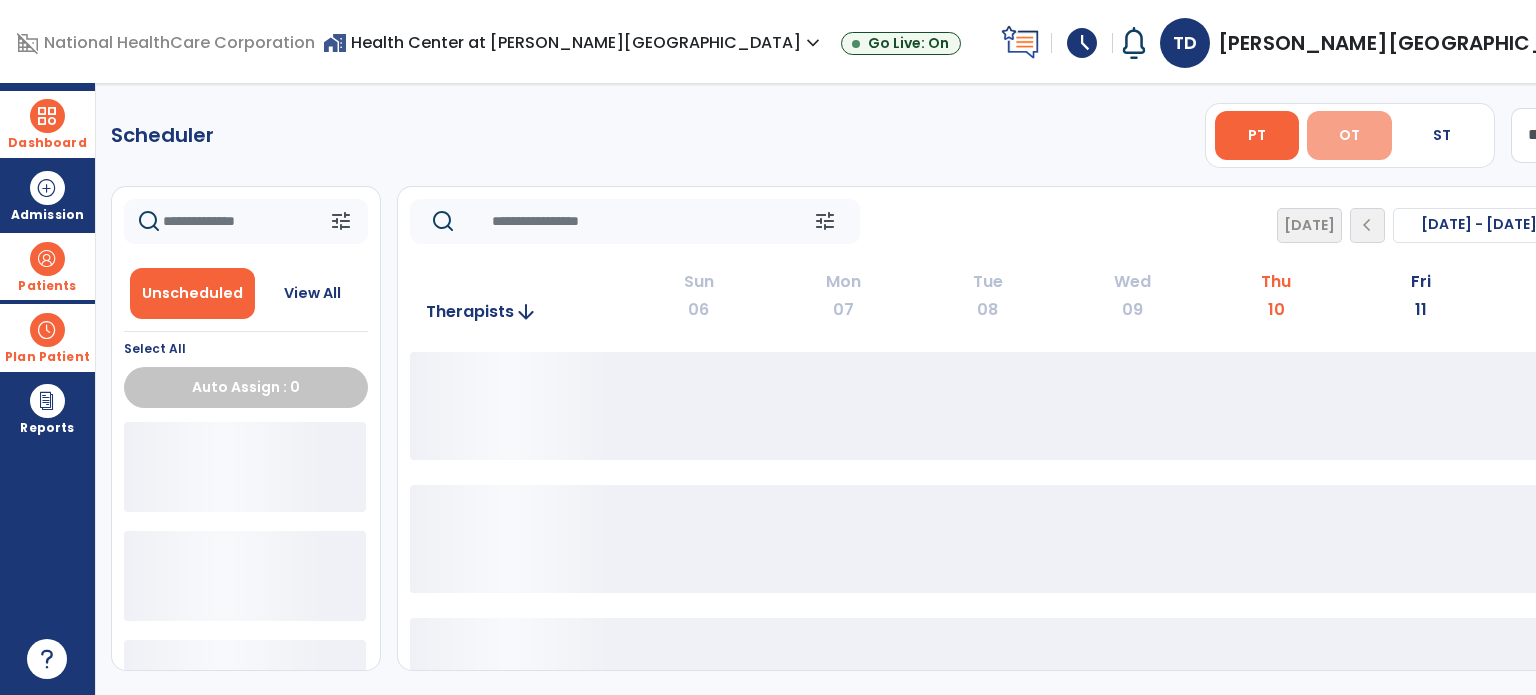 click on "OT" at bounding box center (1349, 135) 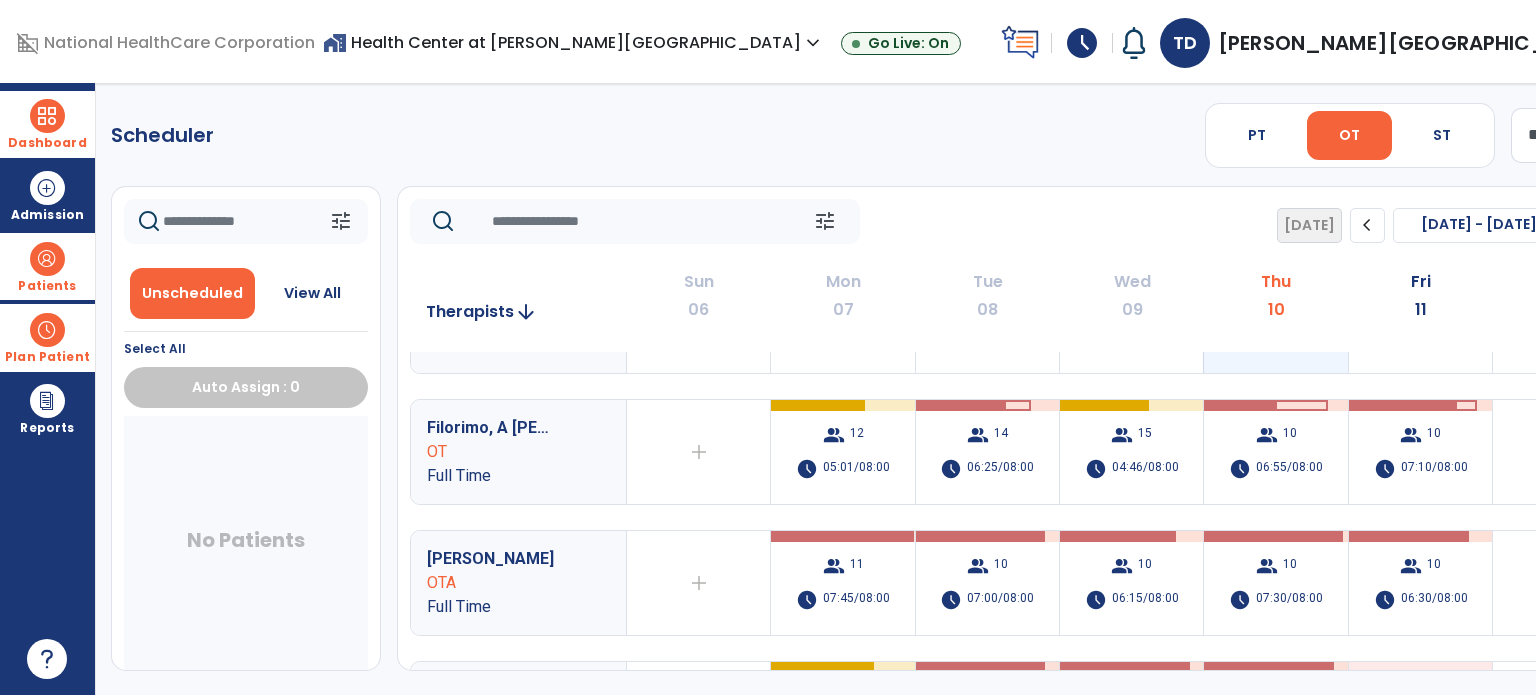 scroll, scrollTop: 87, scrollLeft: 0, axis: vertical 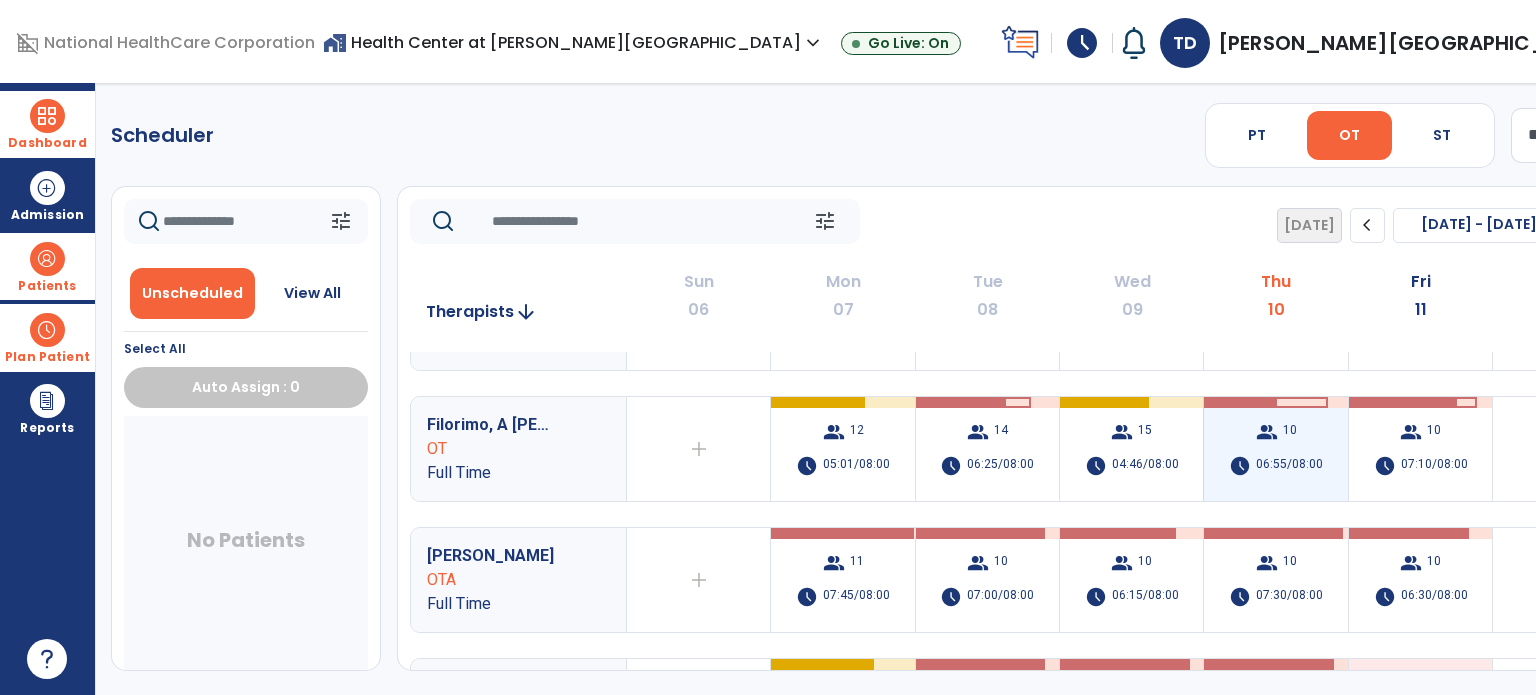 click on "06:55/08:00" at bounding box center [1289, 466] 